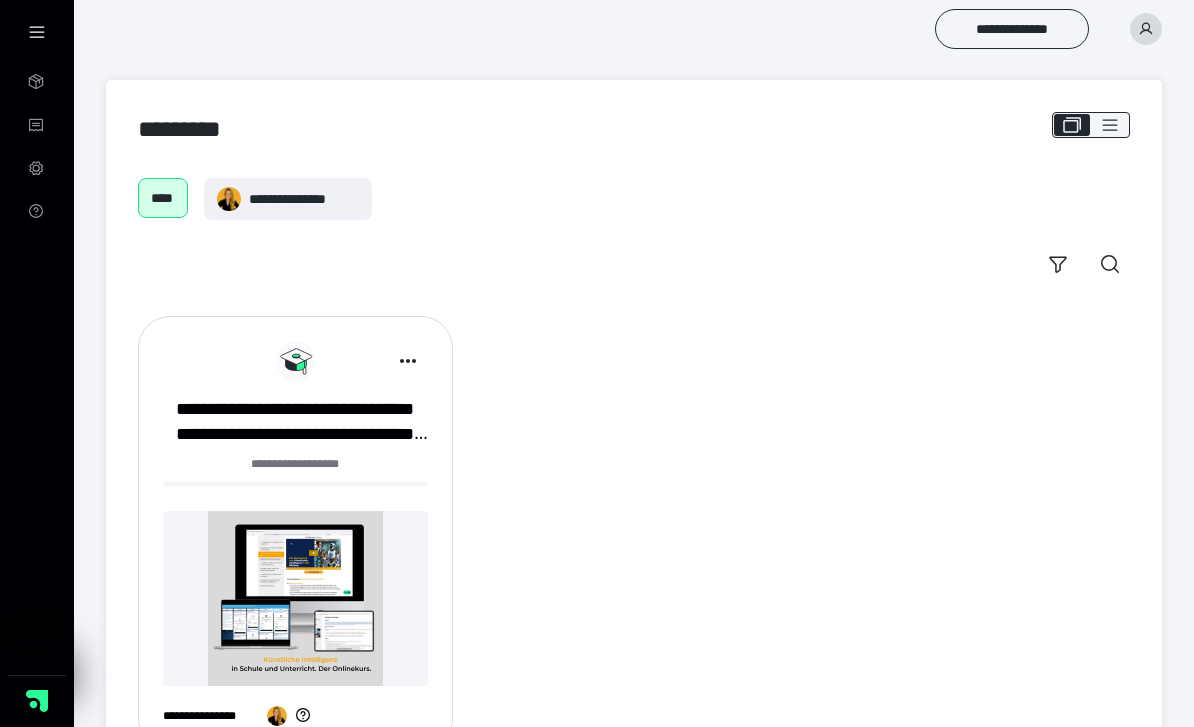 scroll, scrollTop: 0, scrollLeft: 0, axis: both 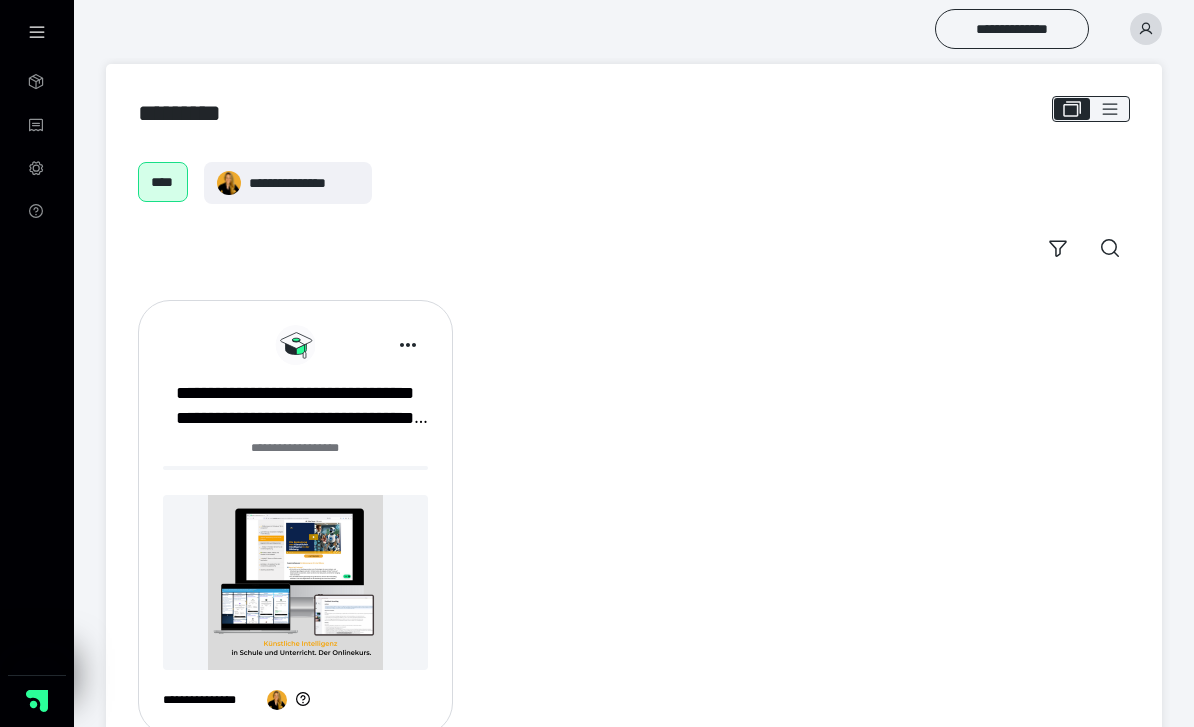 click on "**********" at bounding box center [295, 406] 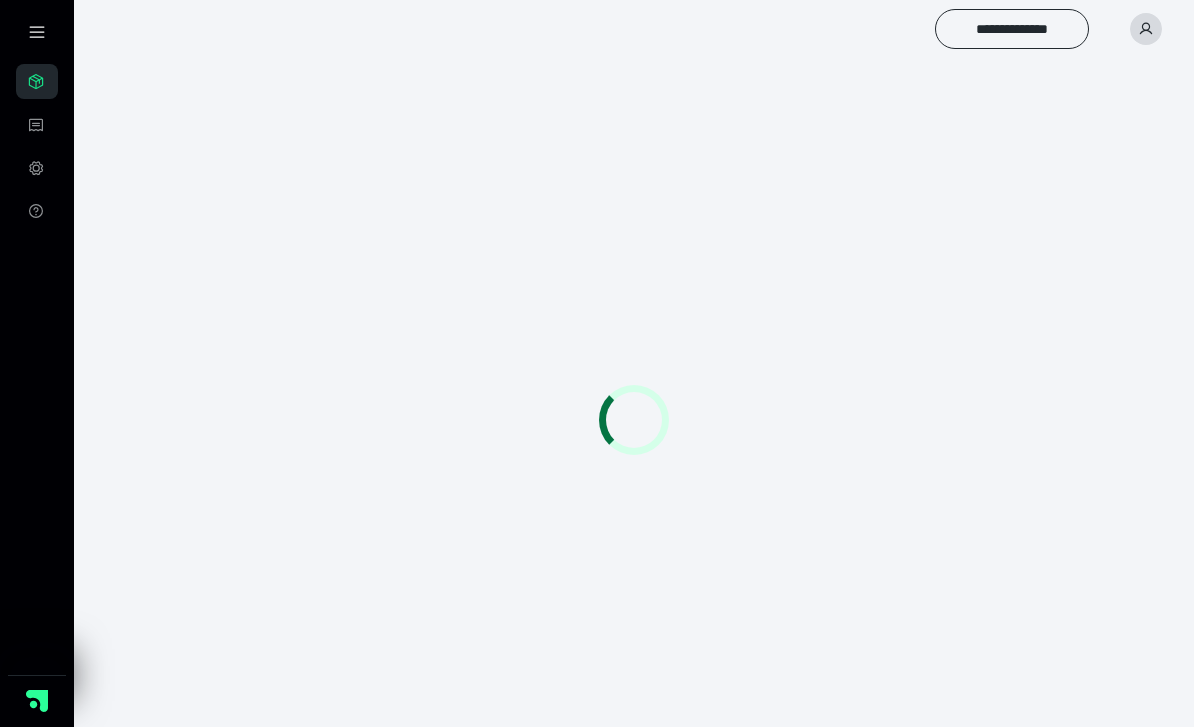 scroll, scrollTop: 0, scrollLeft: 0, axis: both 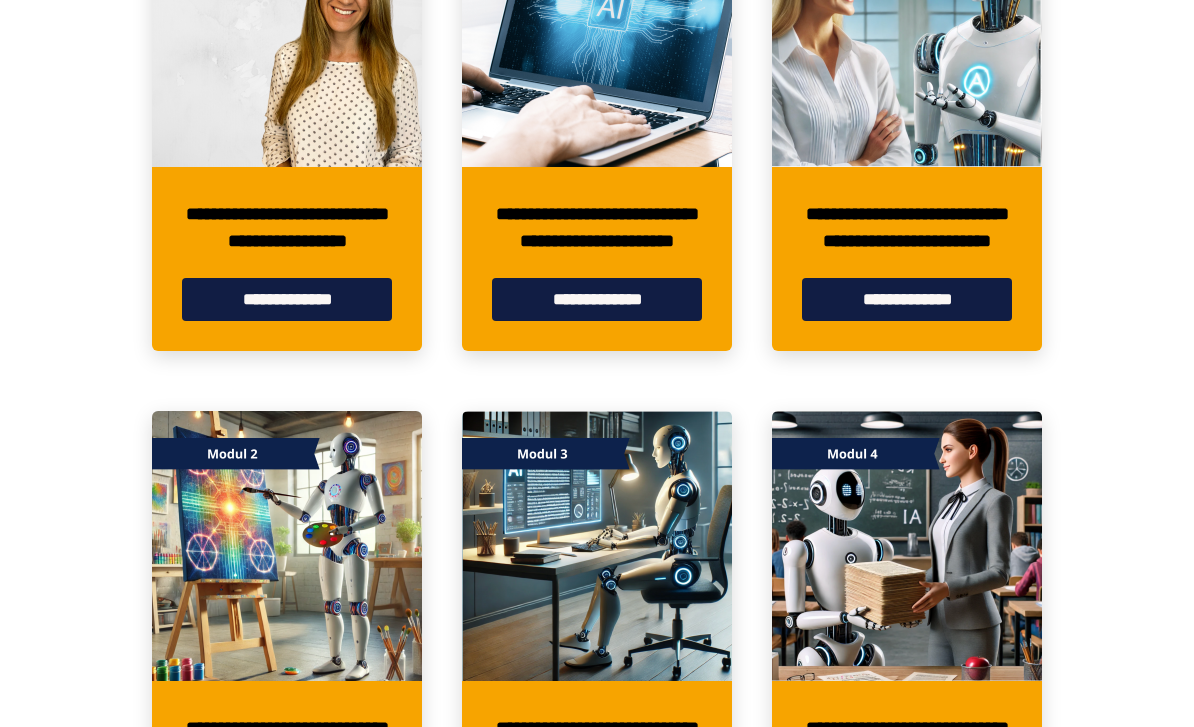click on "**********" at bounding box center (597, 299) 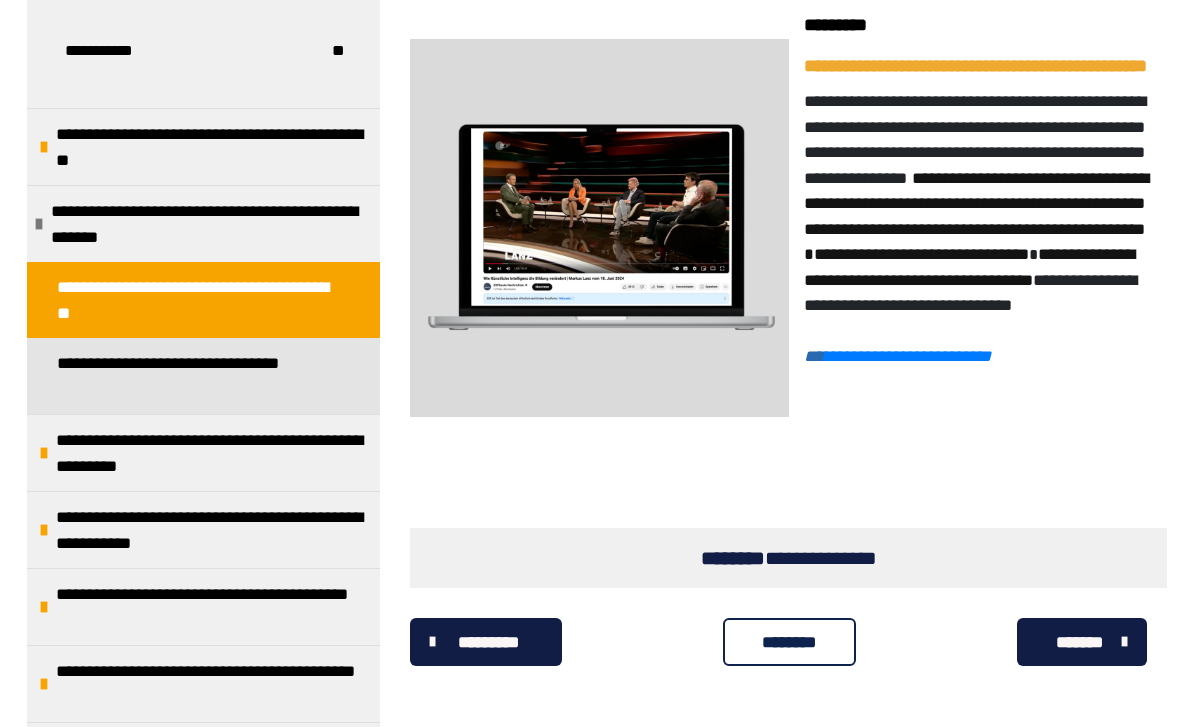 scroll, scrollTop: 4723, scrollLeft: 0, axis: vertical 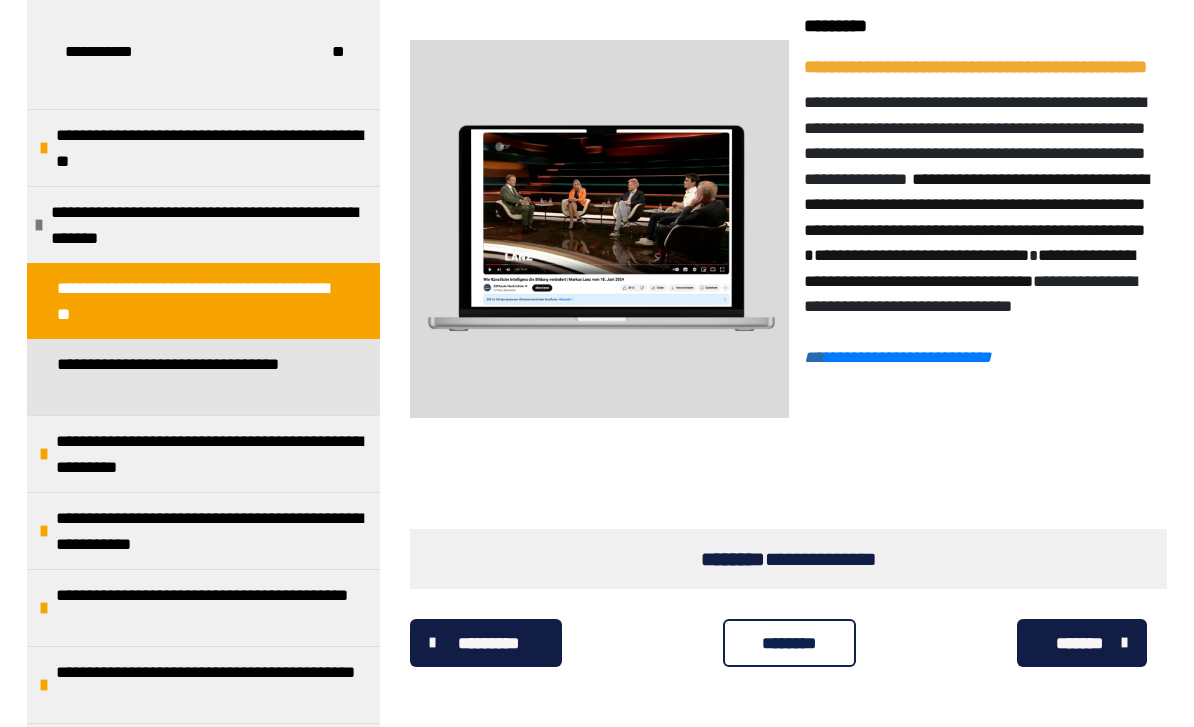 click on "*********" at bounding box center [960, 357] 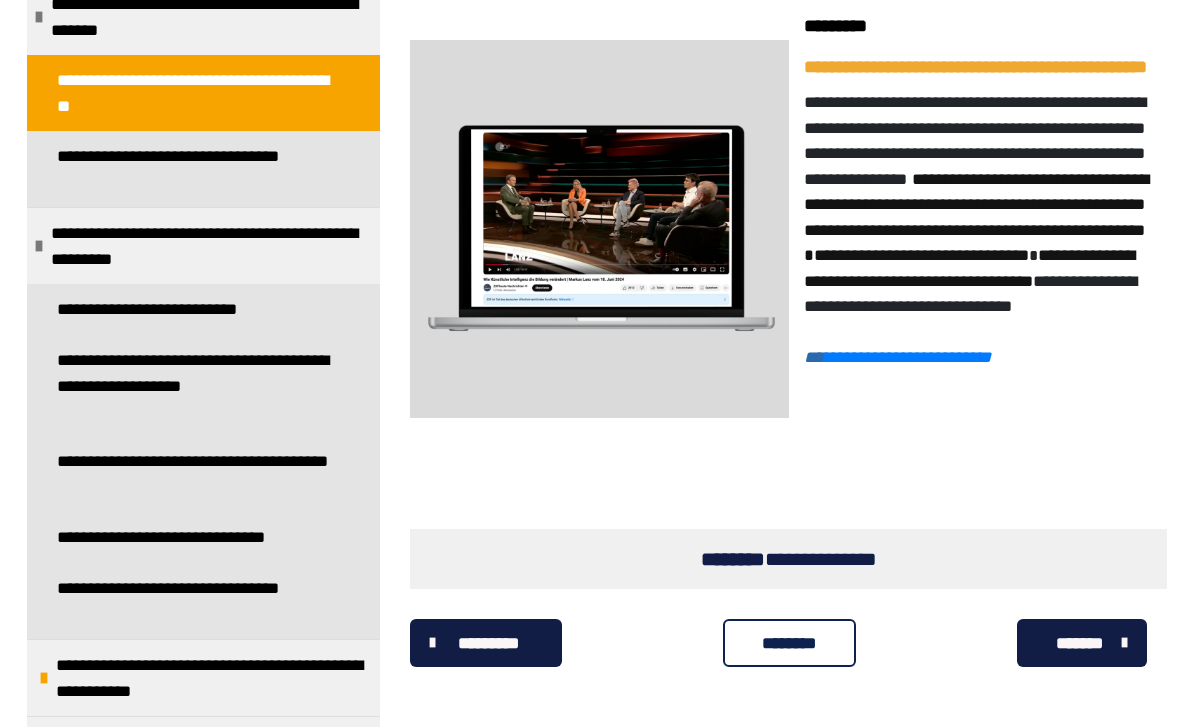 scroll, scrollTop: 197, scrollLeft: 0, axis: vertical 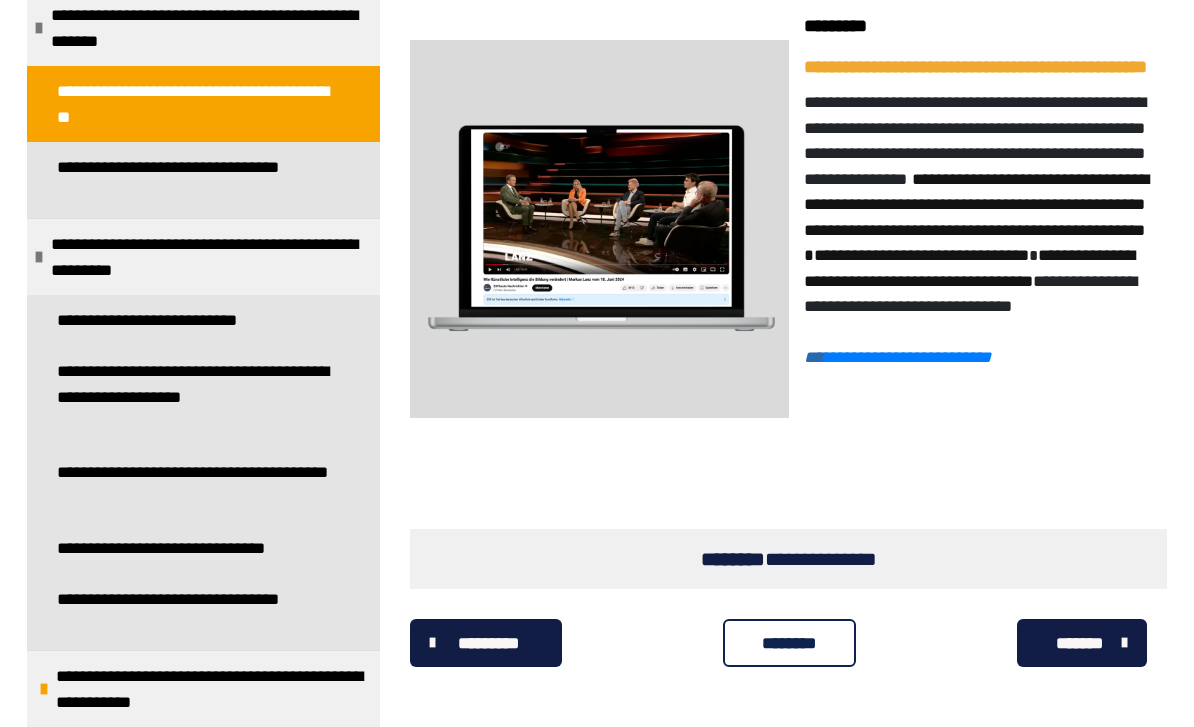 click on "**********" at bounding box center (169, 320) 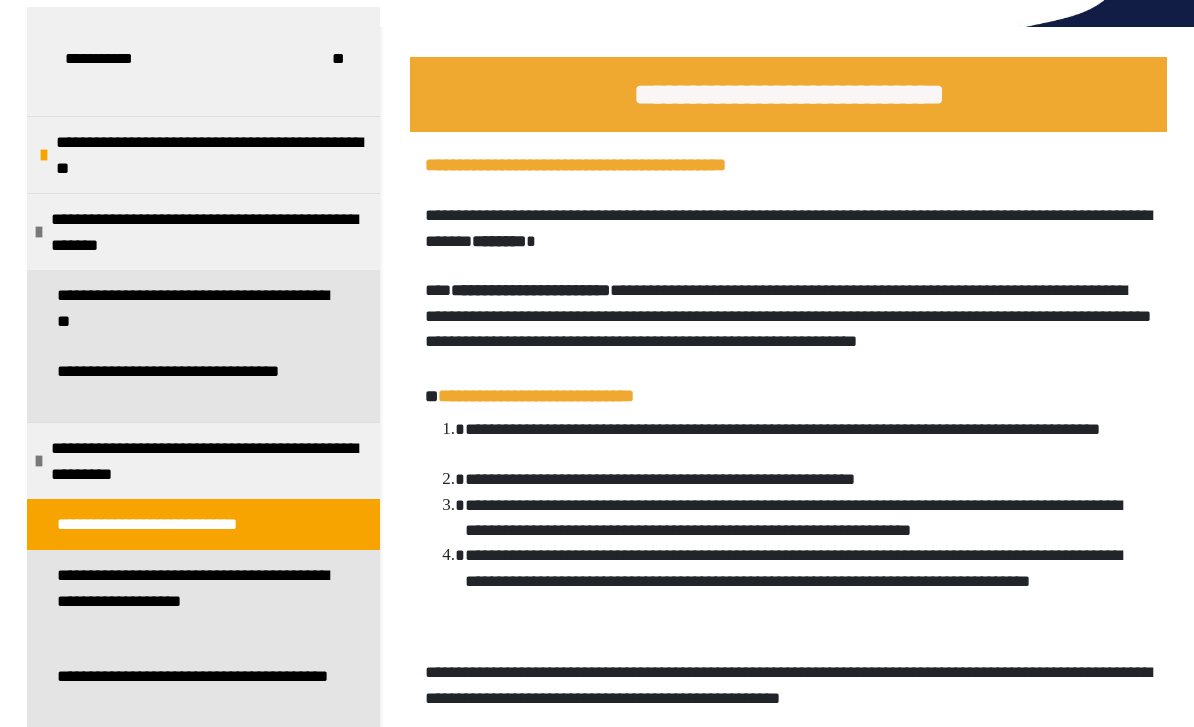 scroll, scrollTop: 249, scrollLeft: 0, axis: vertical 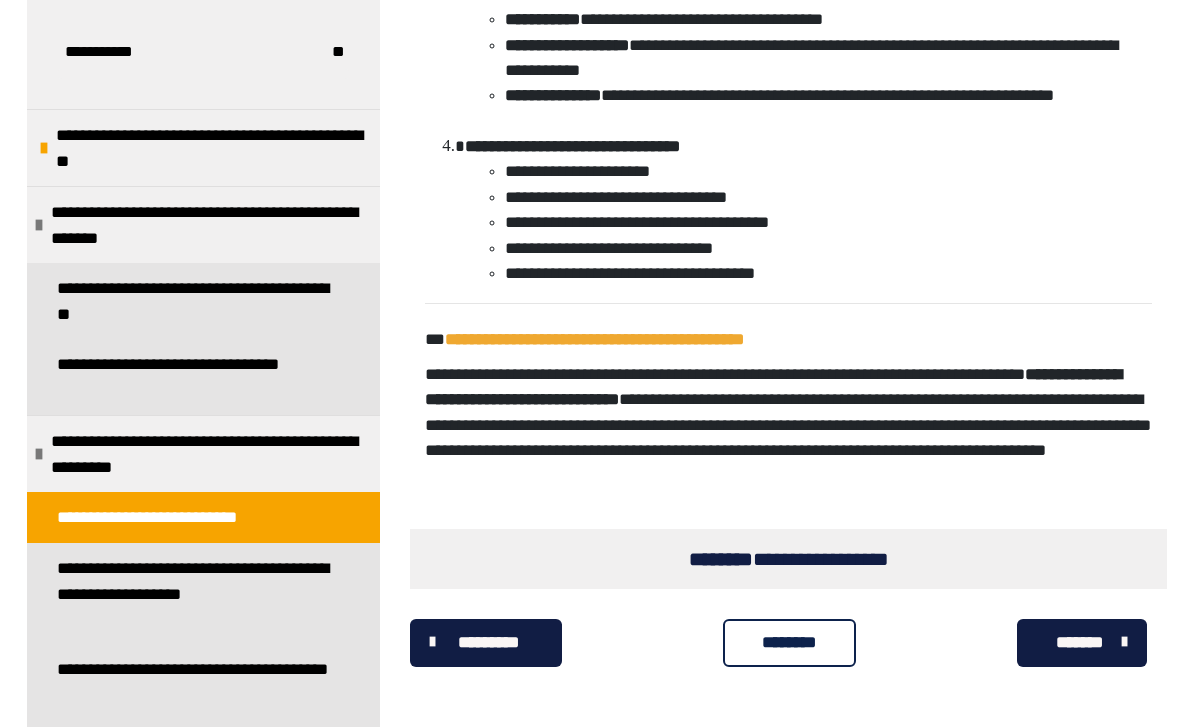 click on "**********" at bounding box center [195, 593] 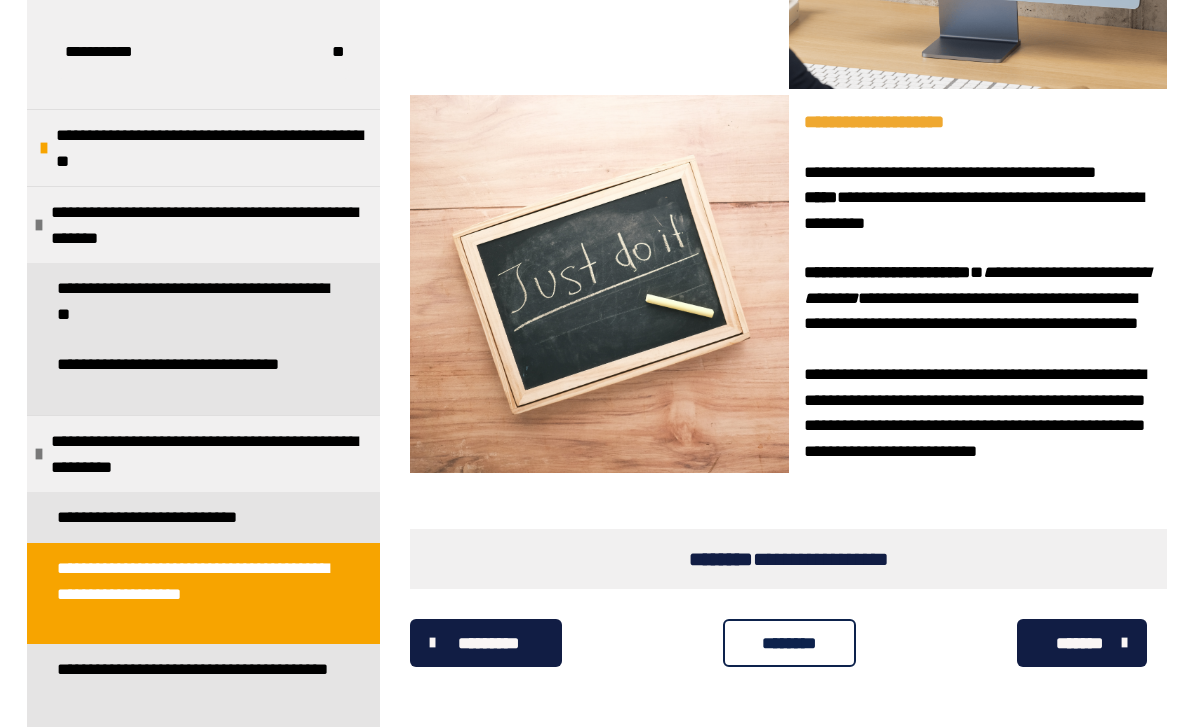 scroll, scrollTop: 2562, scrollLeft: 0, axis: vertical 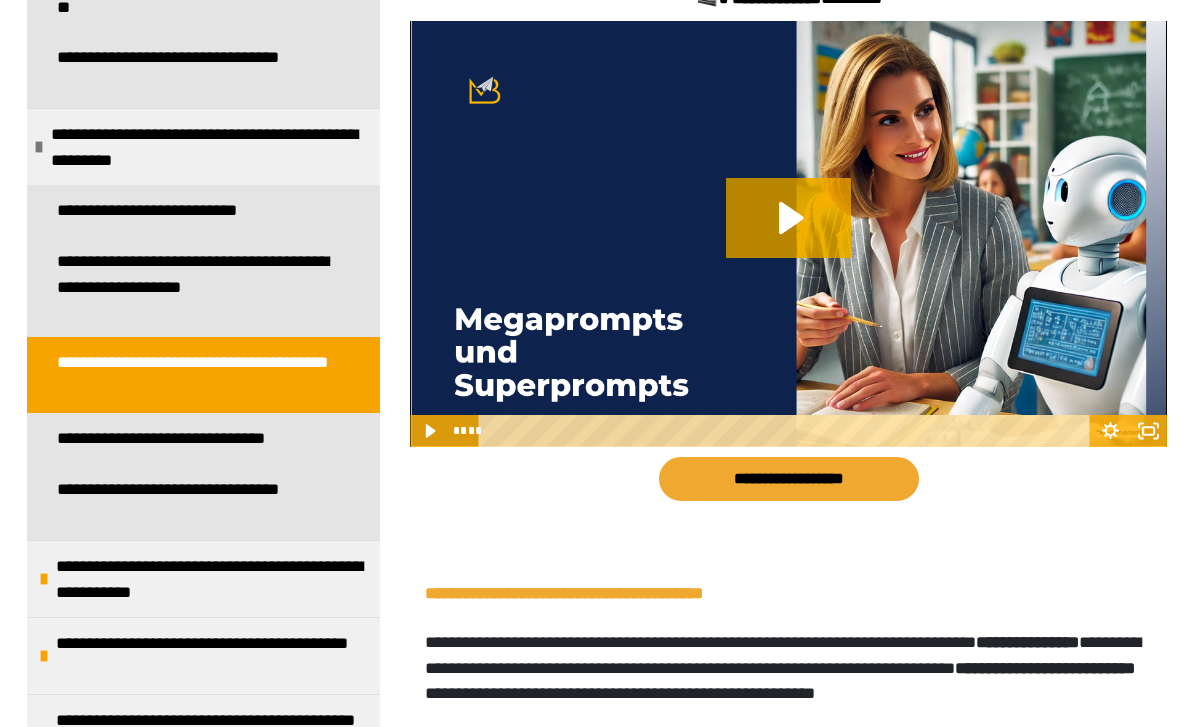 click 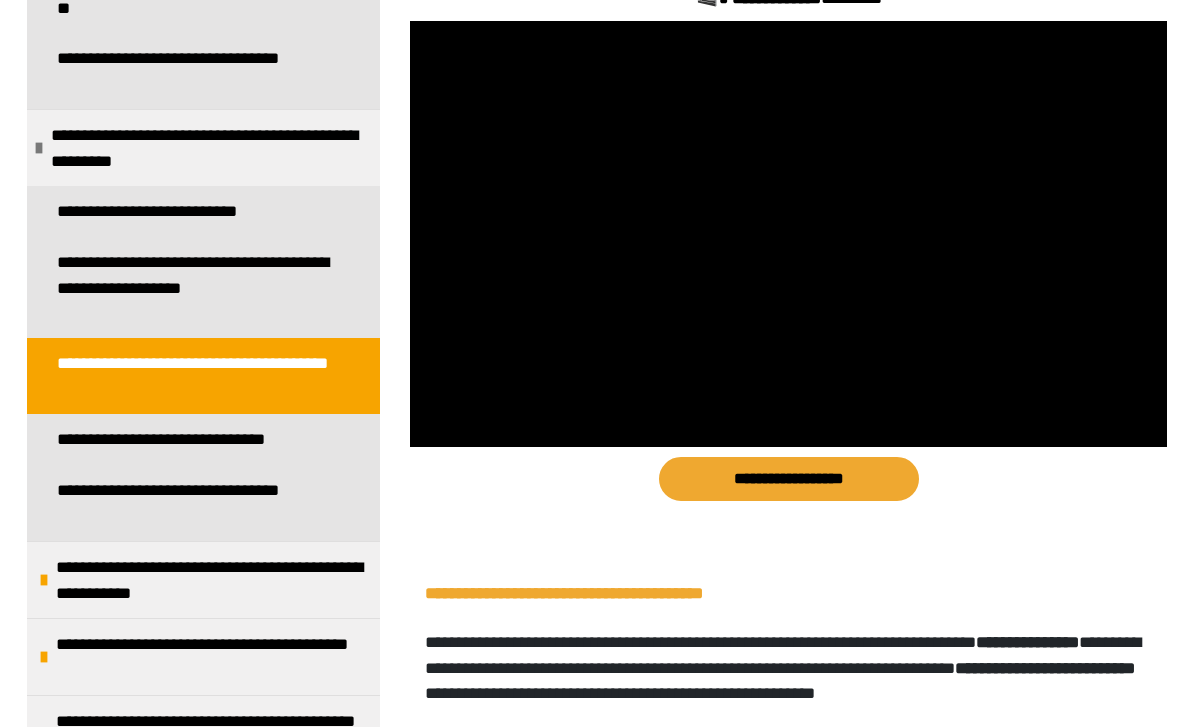 click at bounding box center (788, 234) 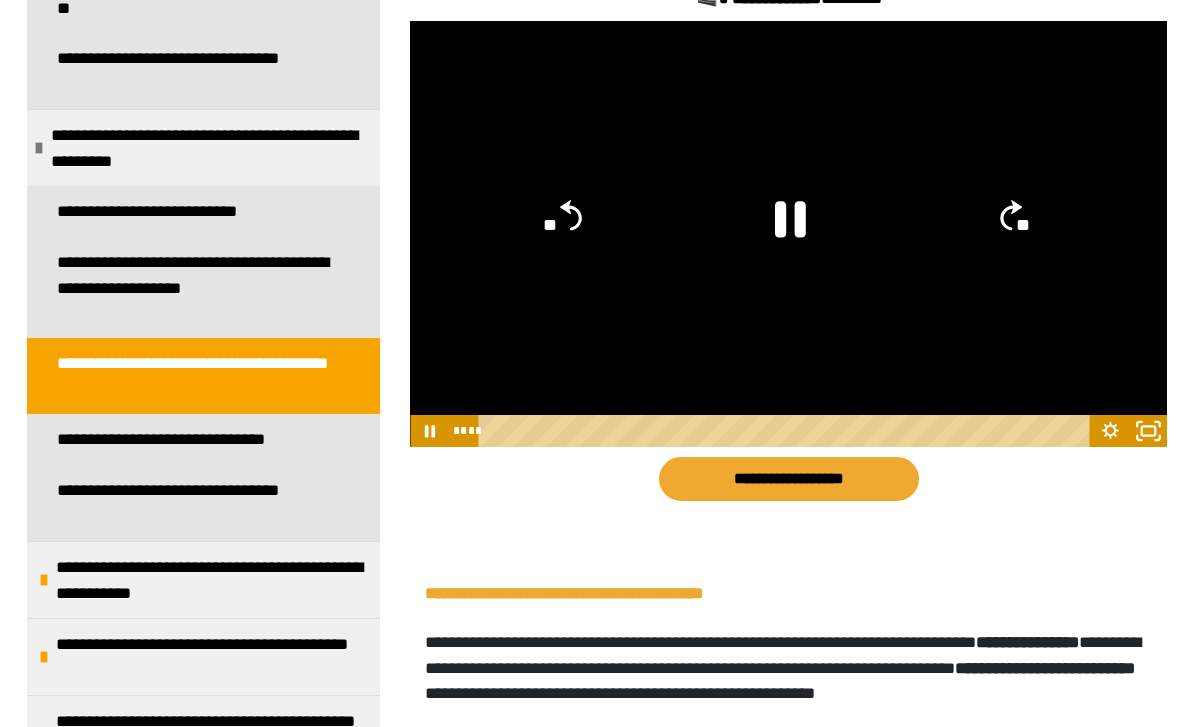 click 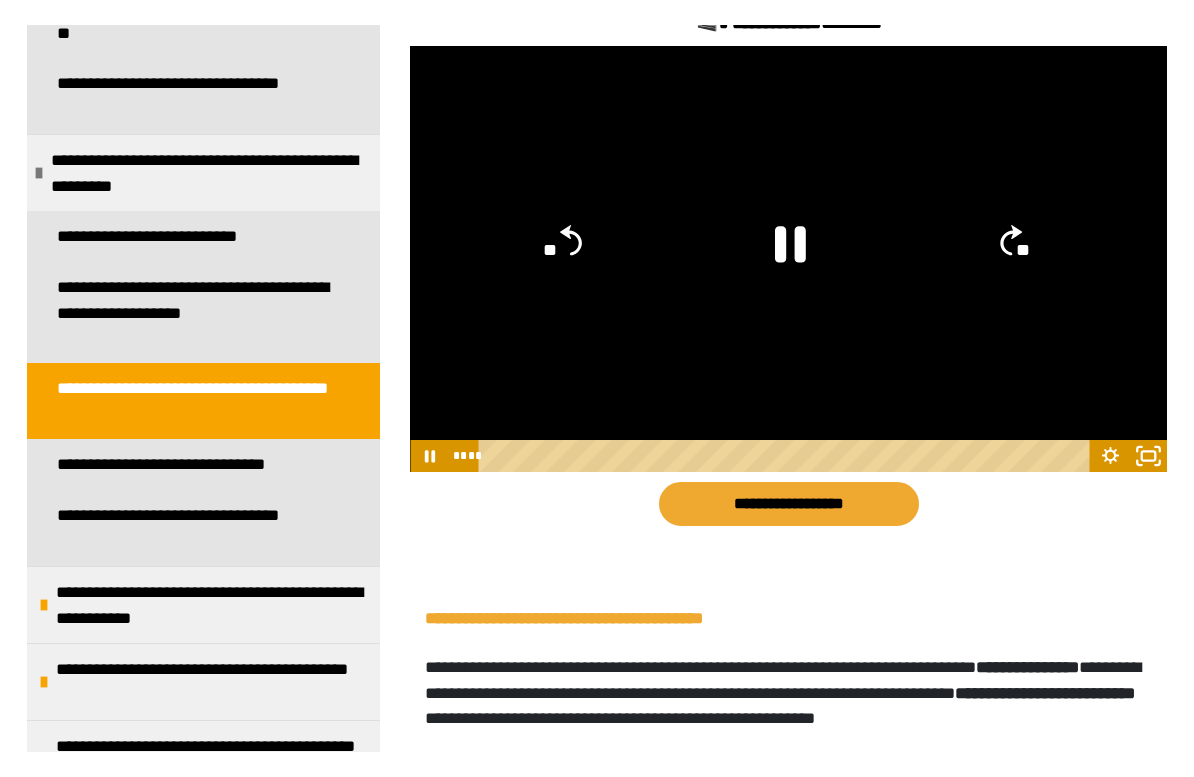 scroll, scrollTop: 24, scrollLeft: 0, axis: vertical 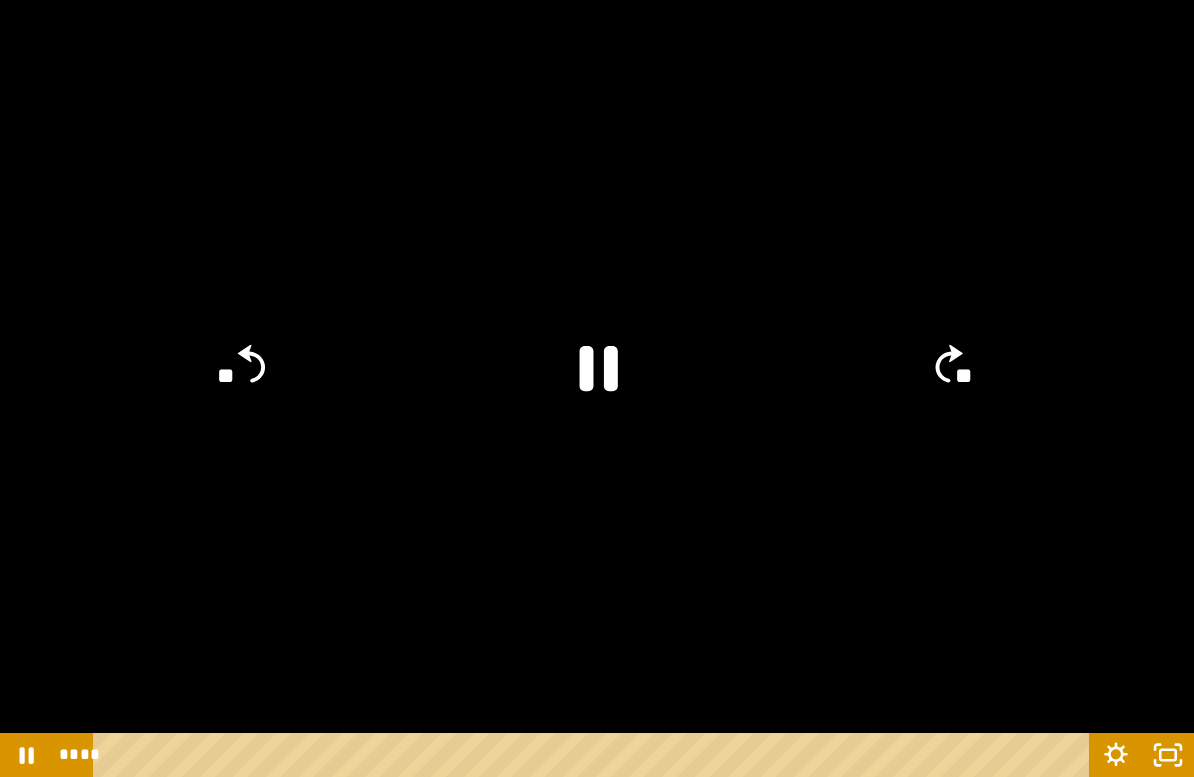 click on "**" 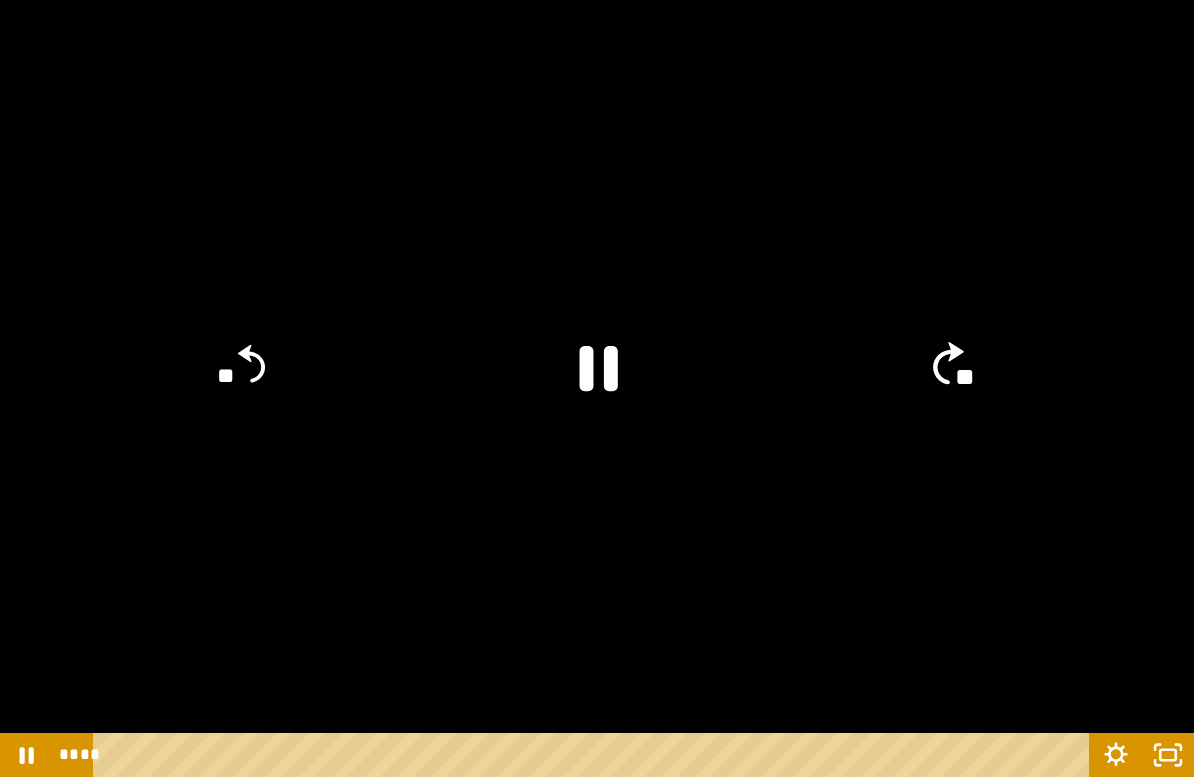 click on "**" 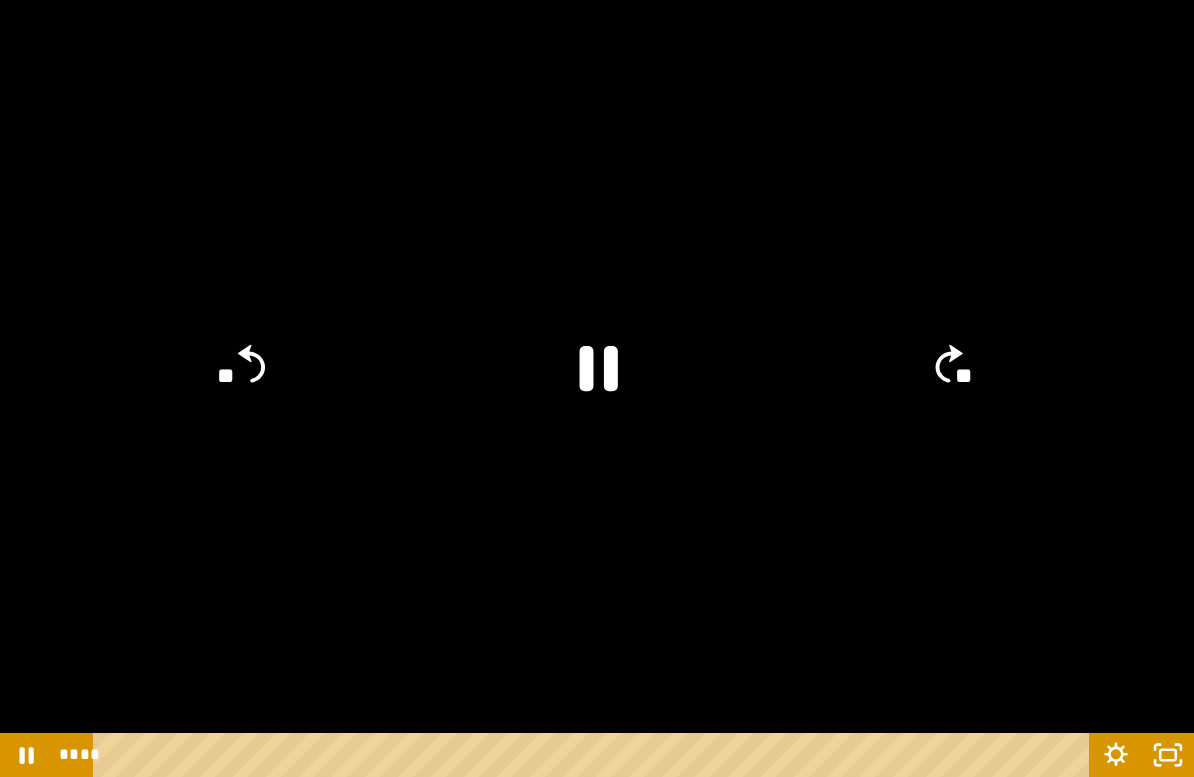 click on "**" 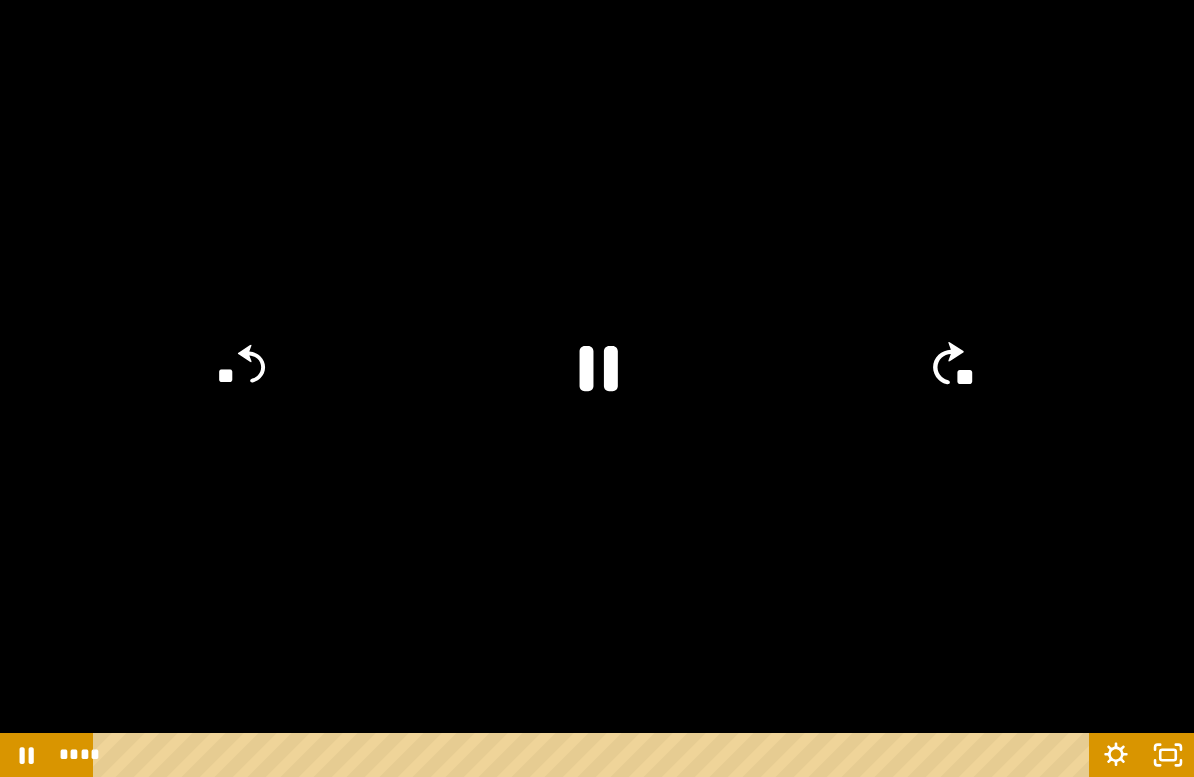 click on "**" 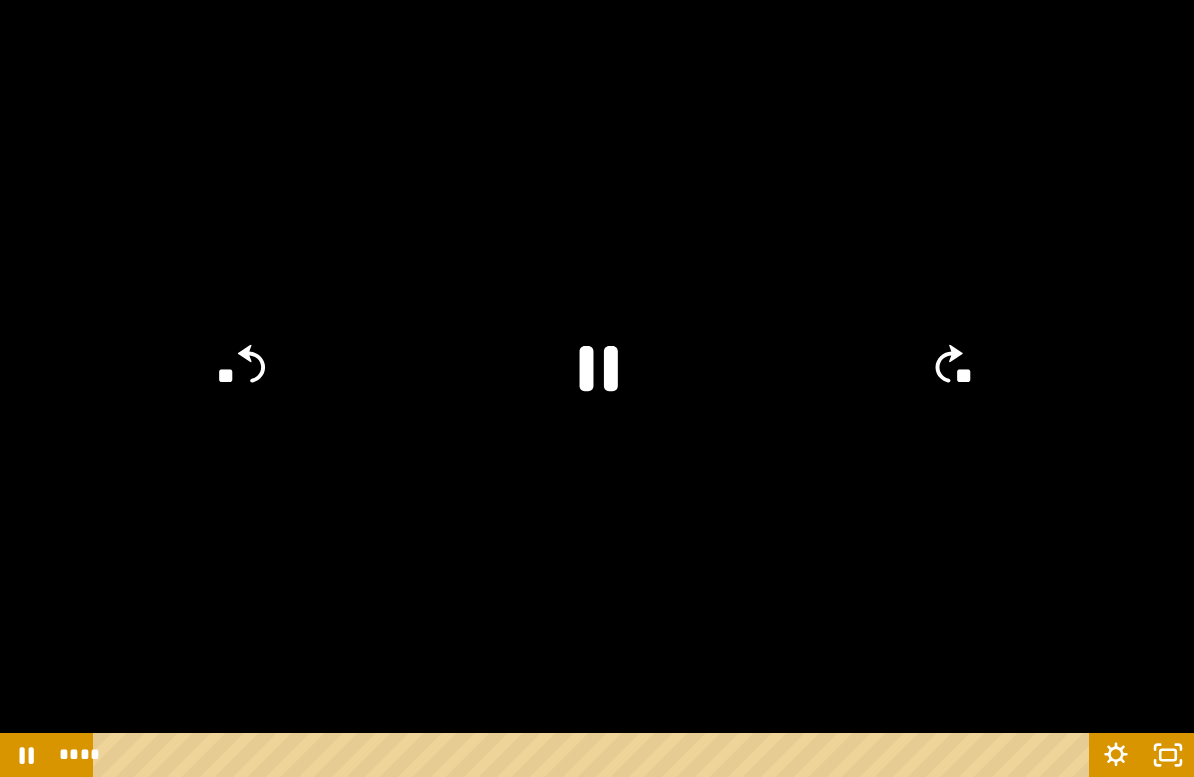click on "**" 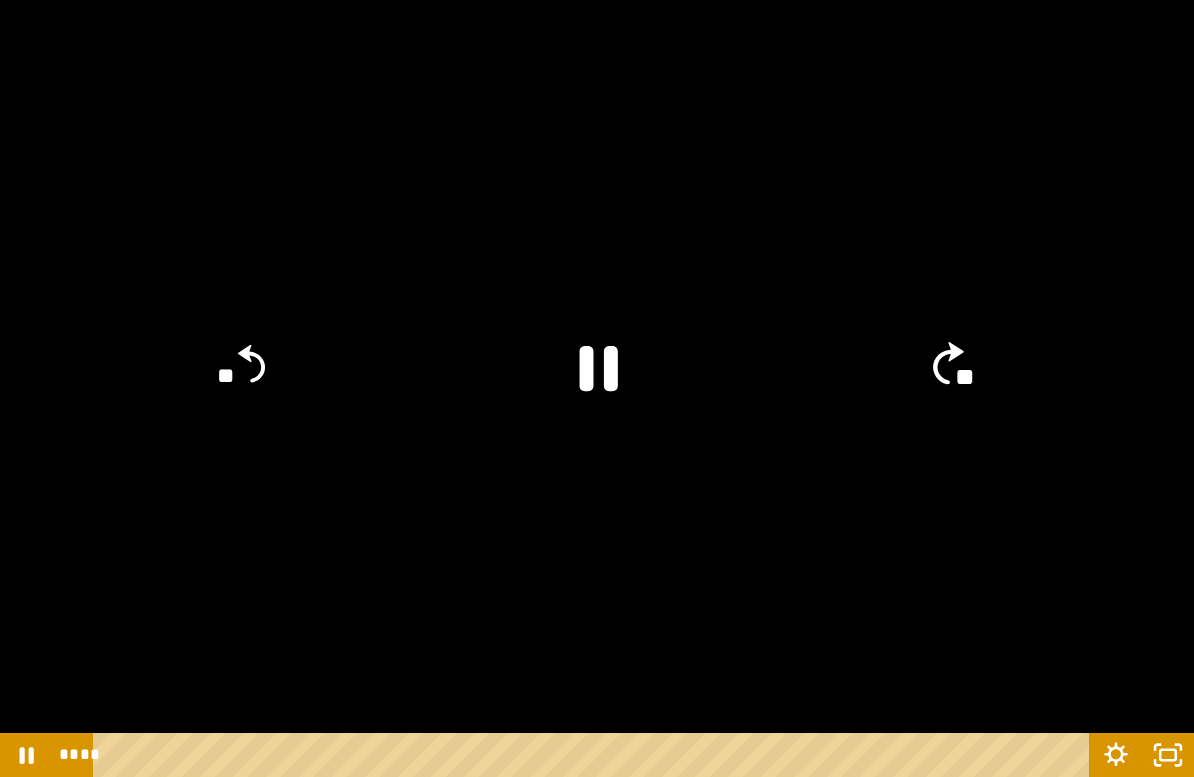click 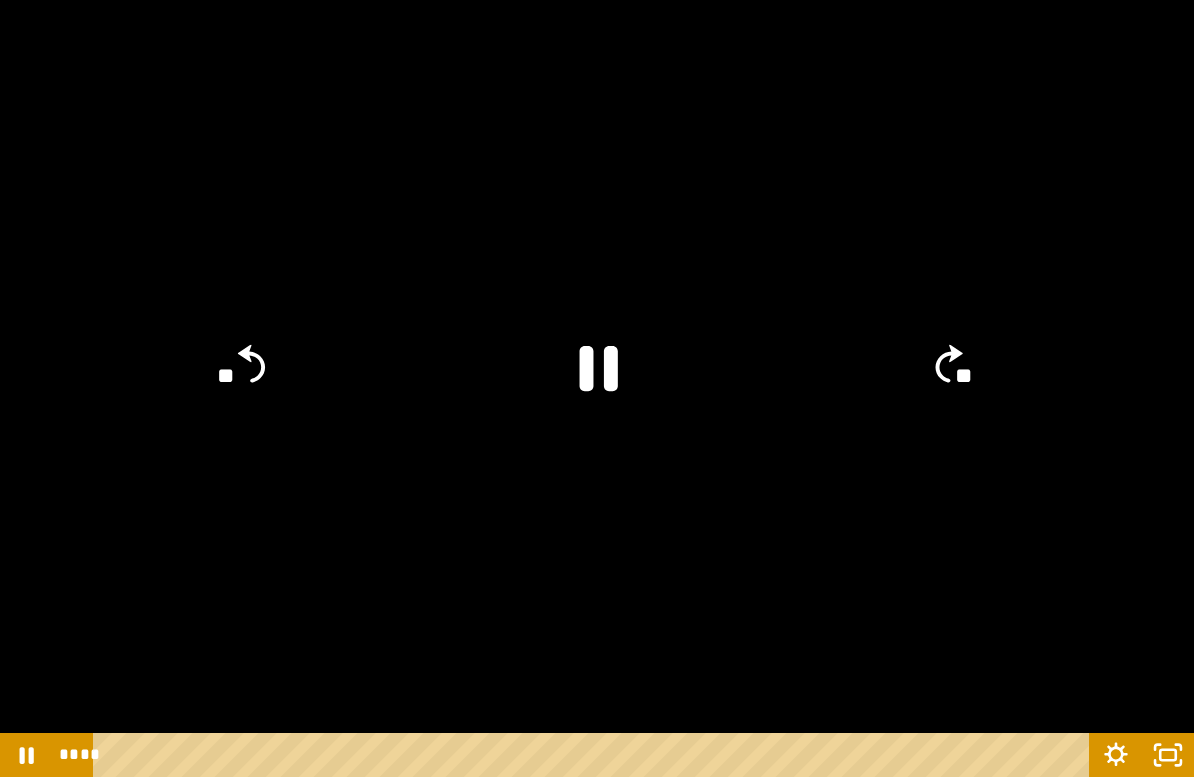 click 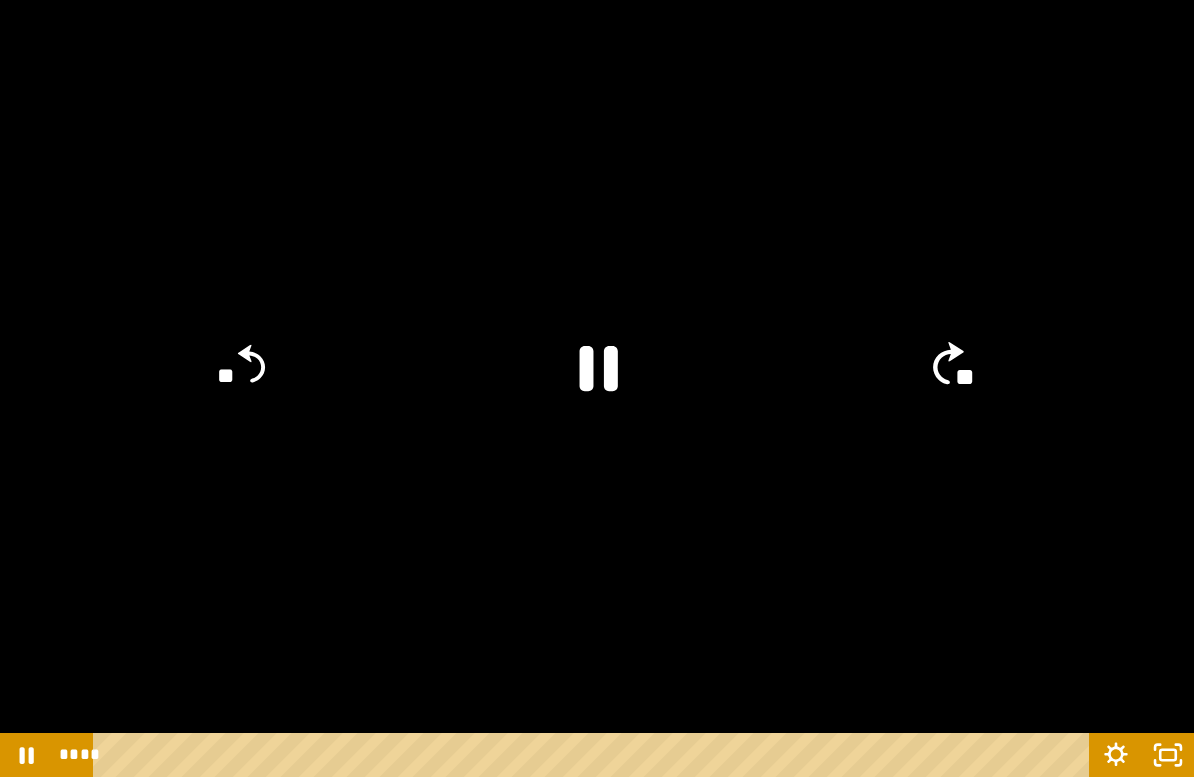 click on "**" 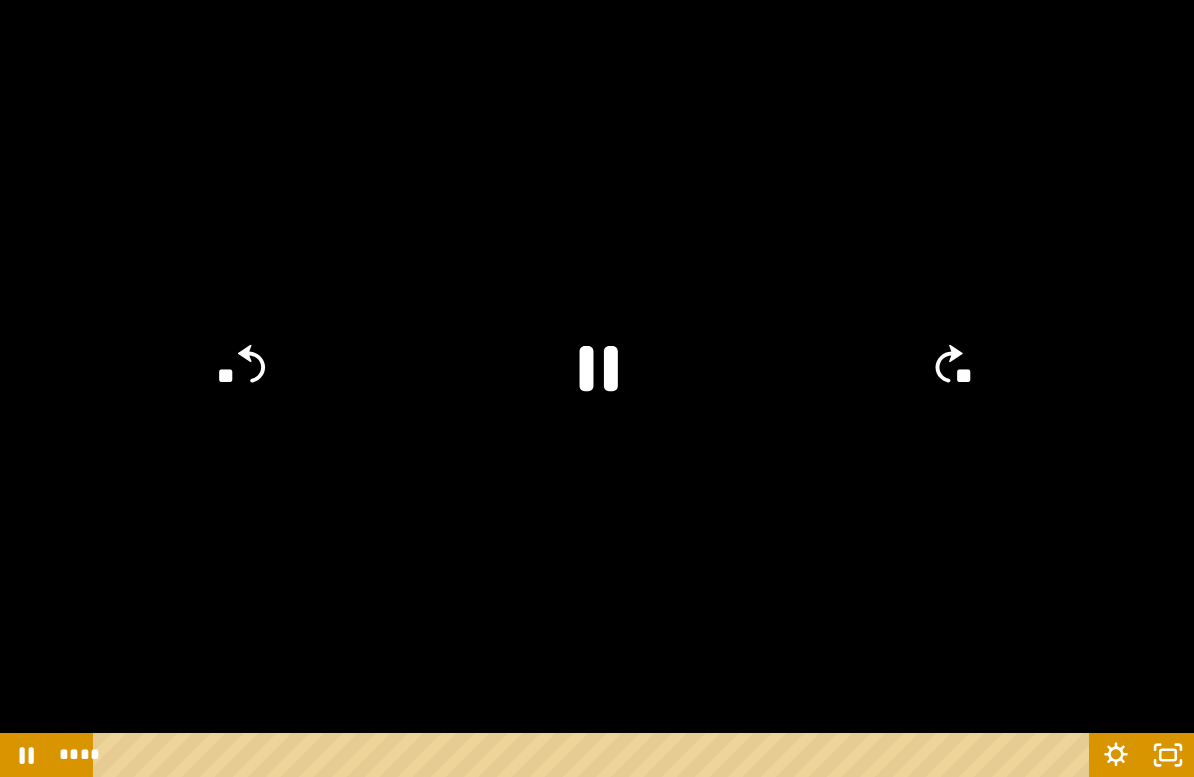 click on "**" 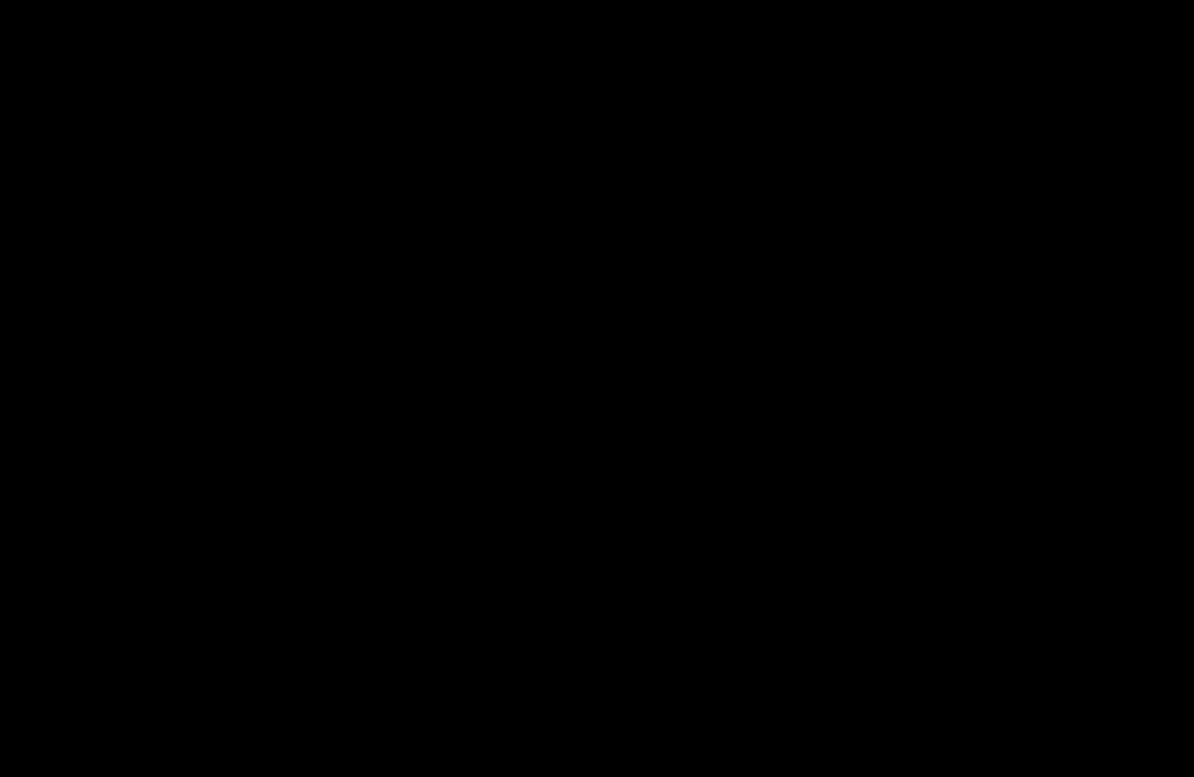 click at bounding box center (597, 388) 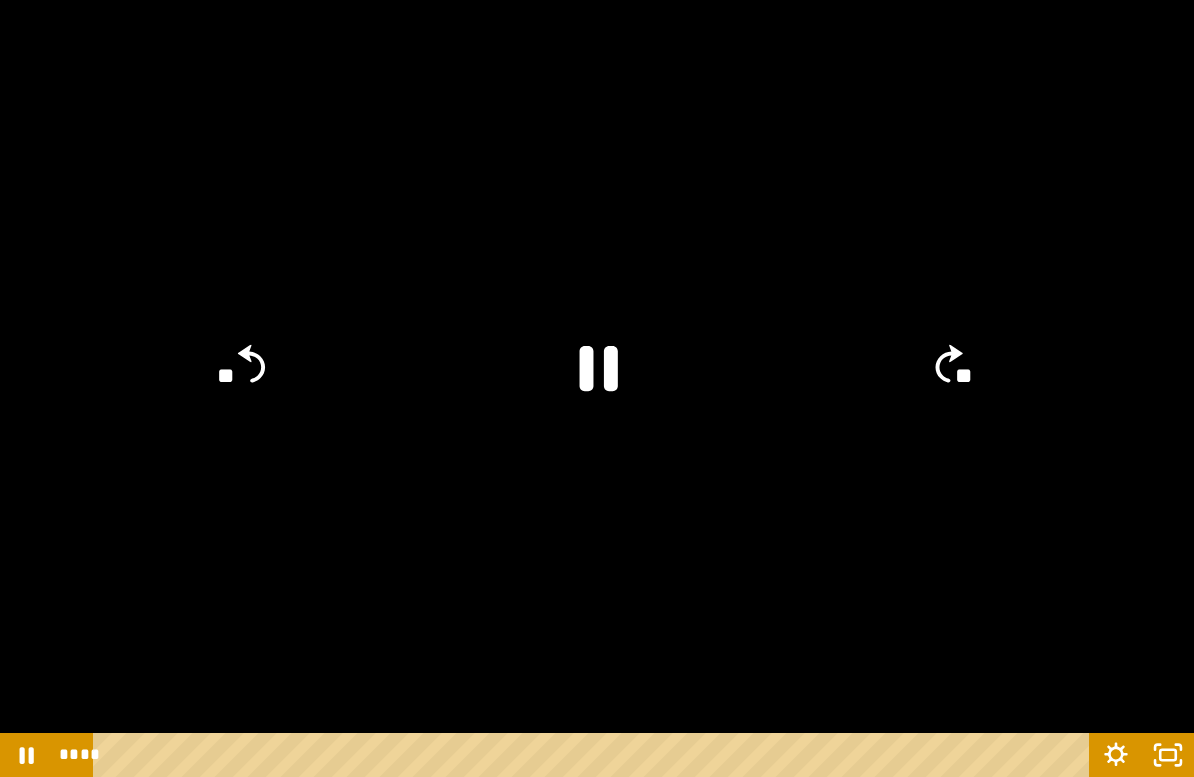 click on "**" 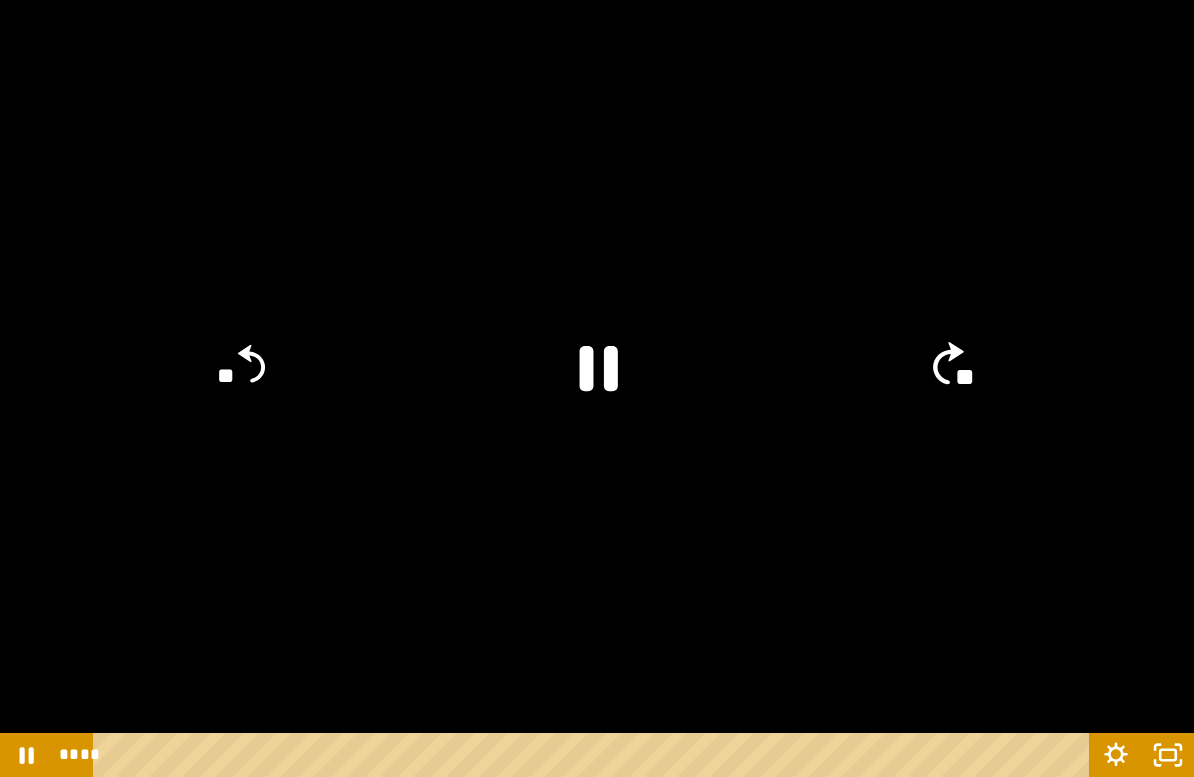 click on "**" 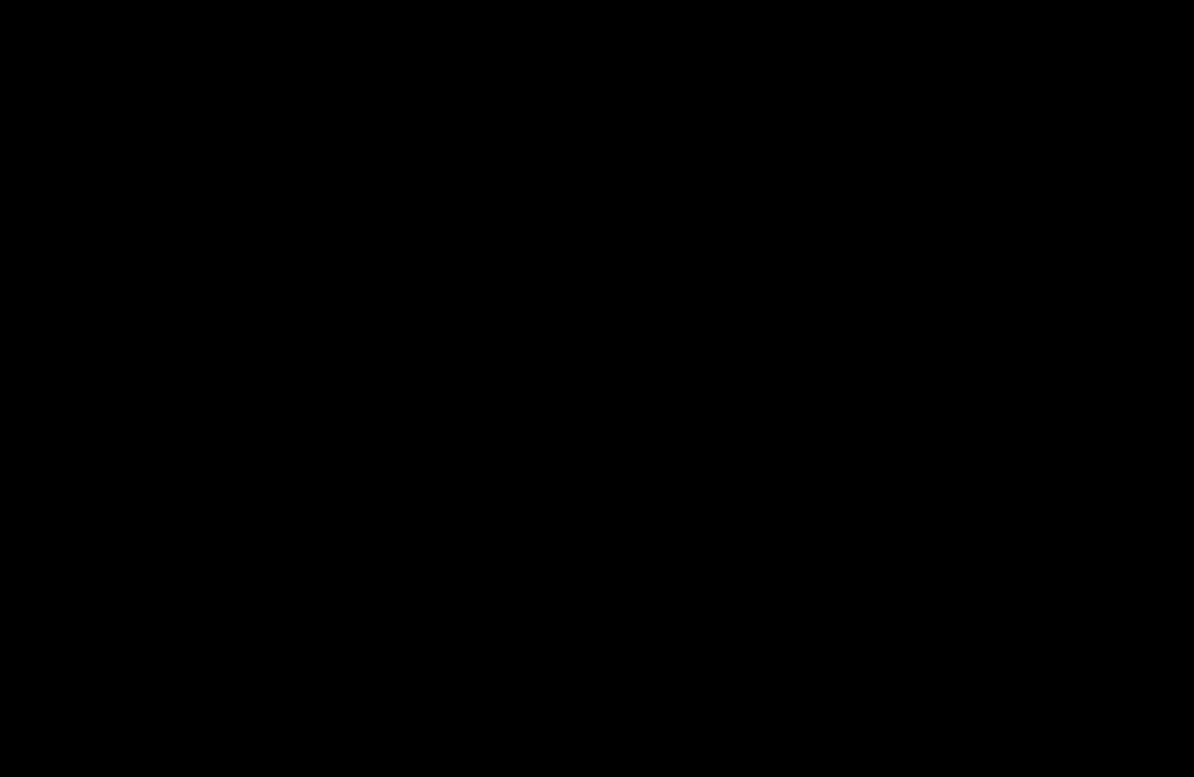 click at bounding box center (597, 388) 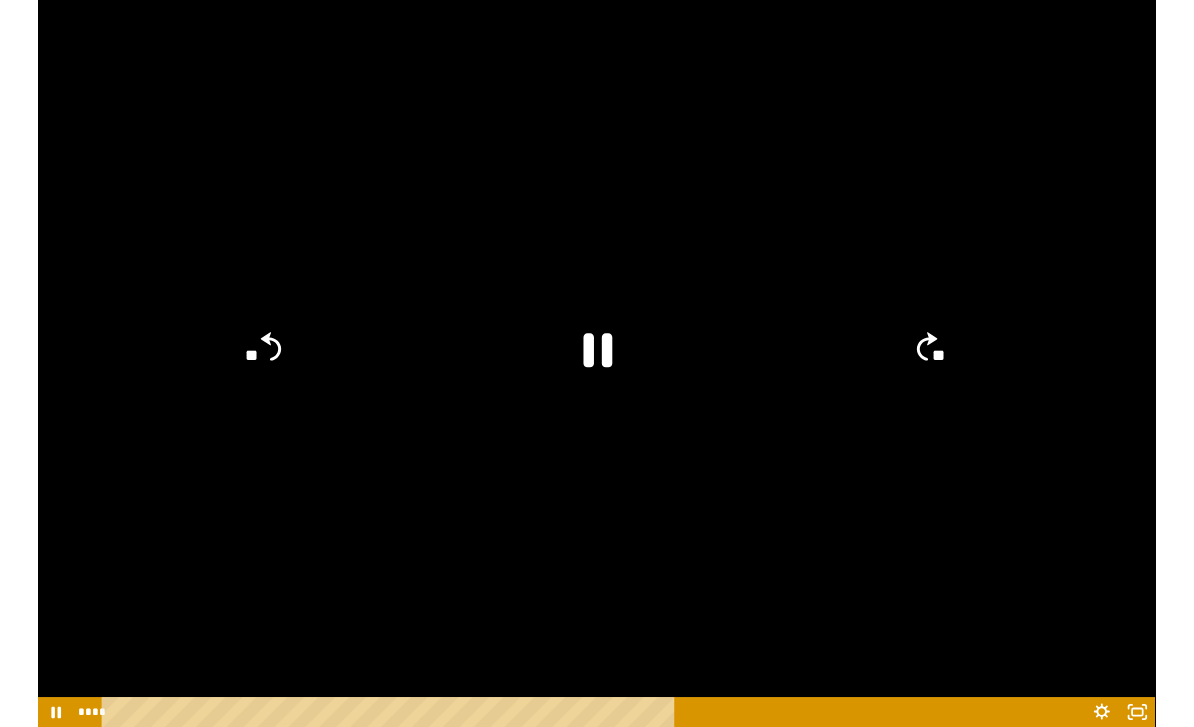 scroll, scrollTop: 1196, scrollLeft: 0, axis: vertical 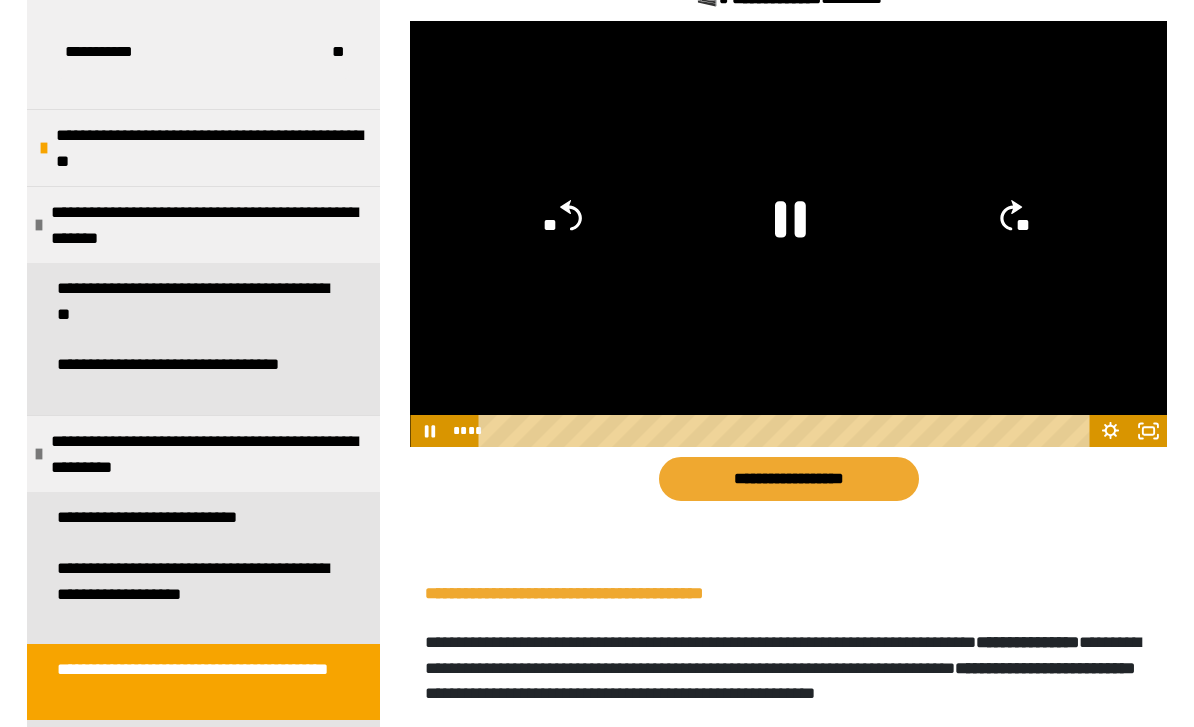 click 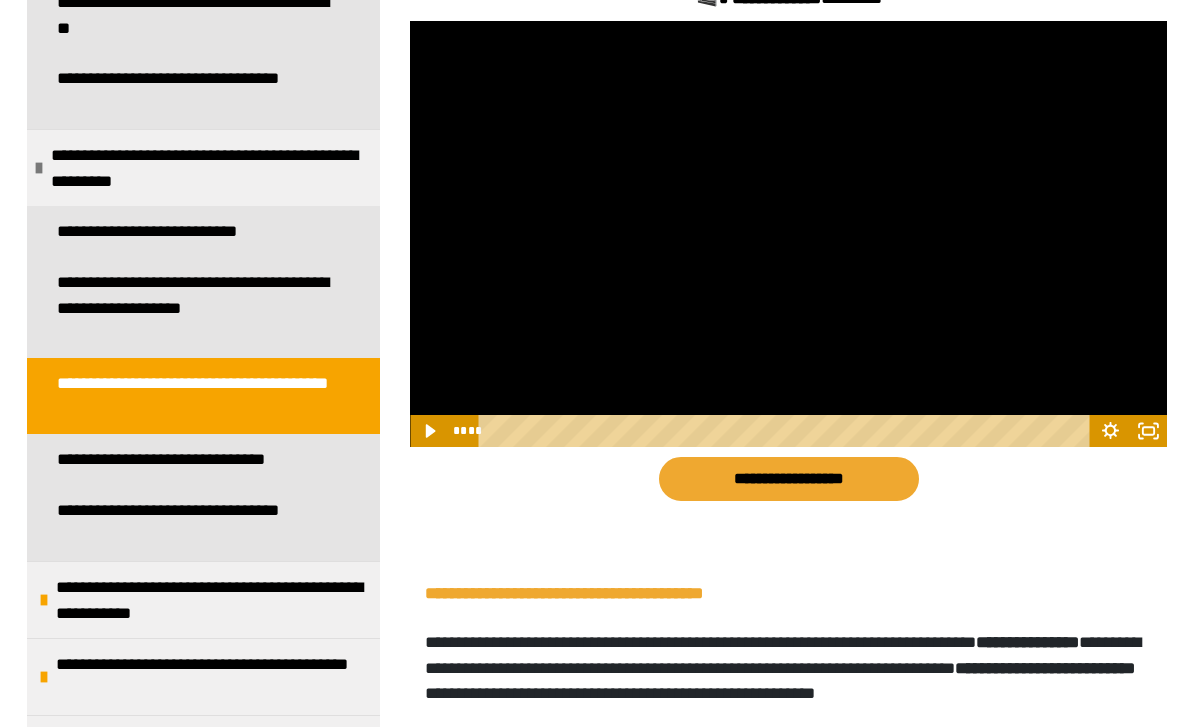 scroll, scrollTop: 321, scrollLeft: 0, axis: vertical 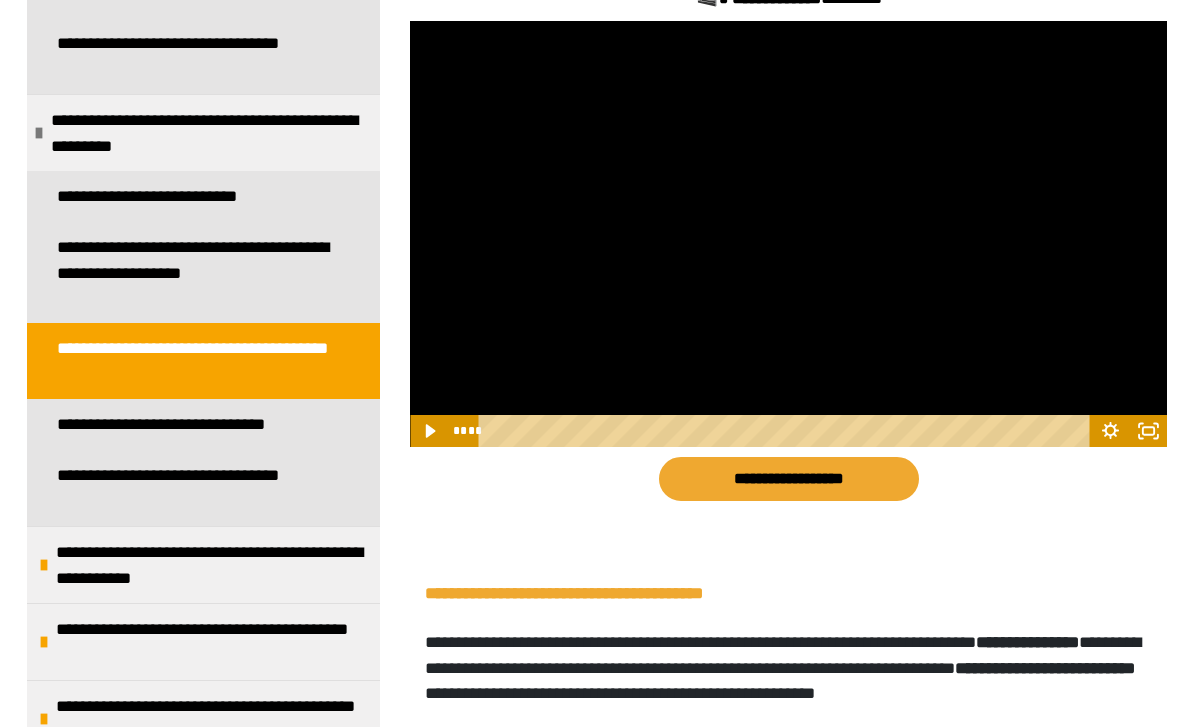 click on "**********" at bounding box center [190, 424] 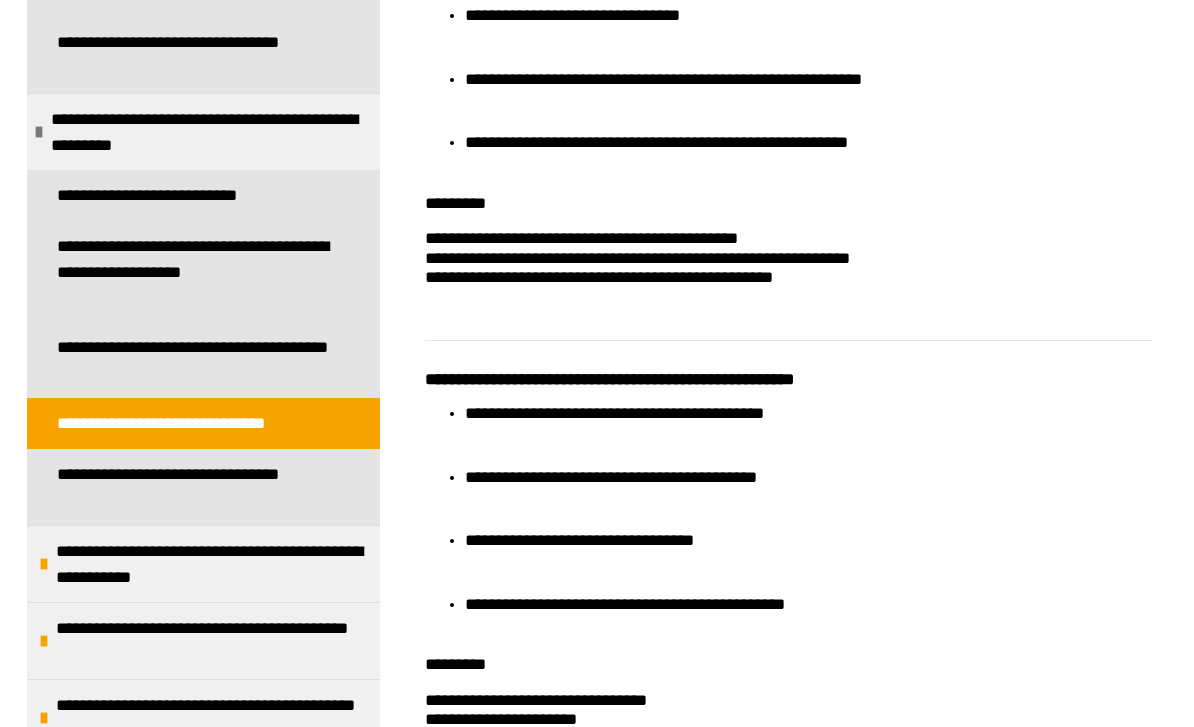 scroll, scrollTop: 1449, scrollLeft: 0, axis: vertical 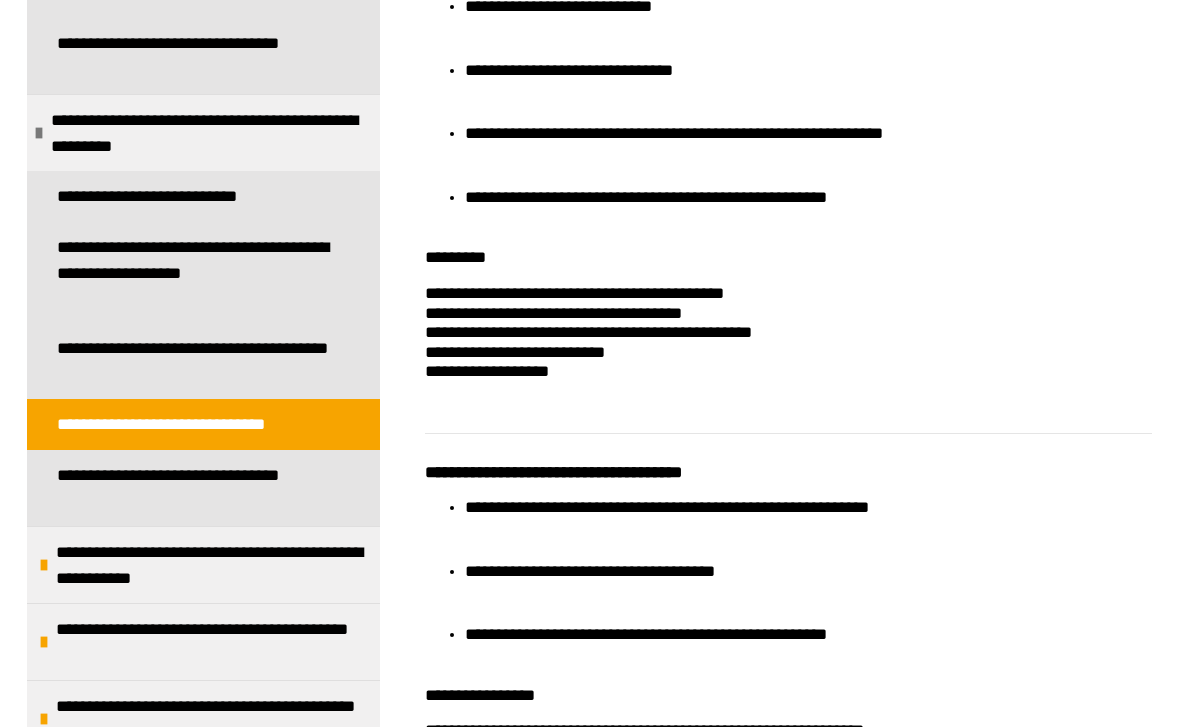 click on "**********" at bounding box center (195, 488) 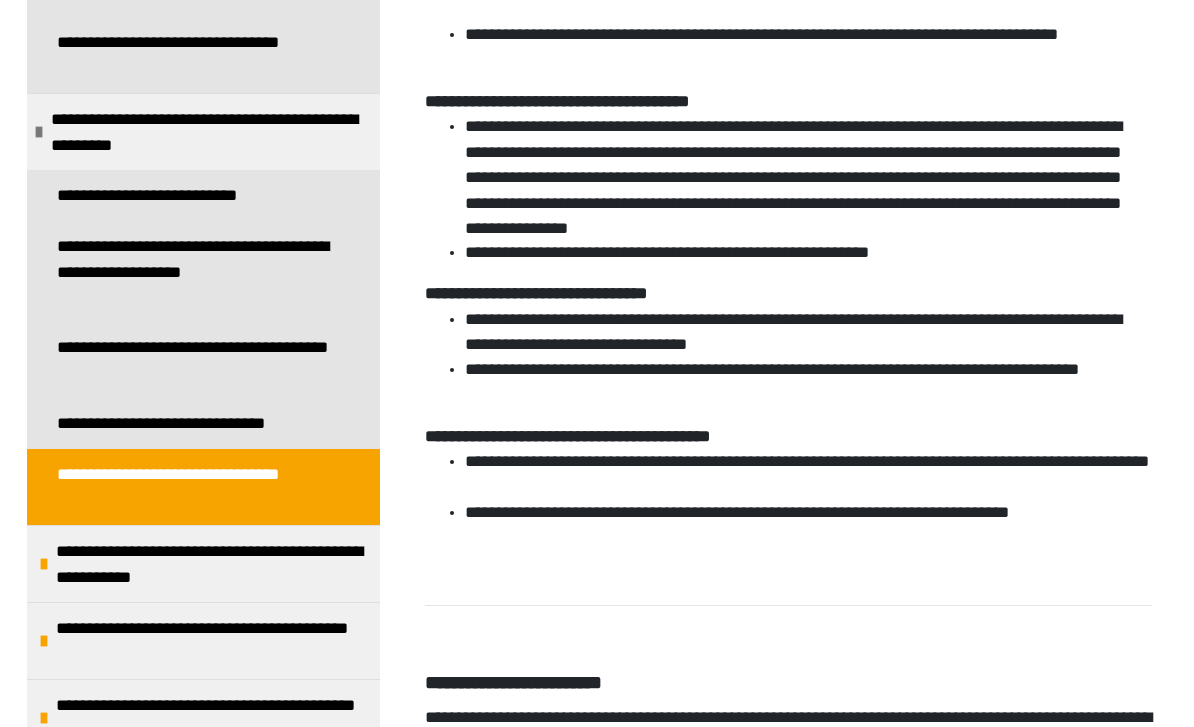 scroll, scrollTop: 655, scrollLeft: 0, axis: vertical 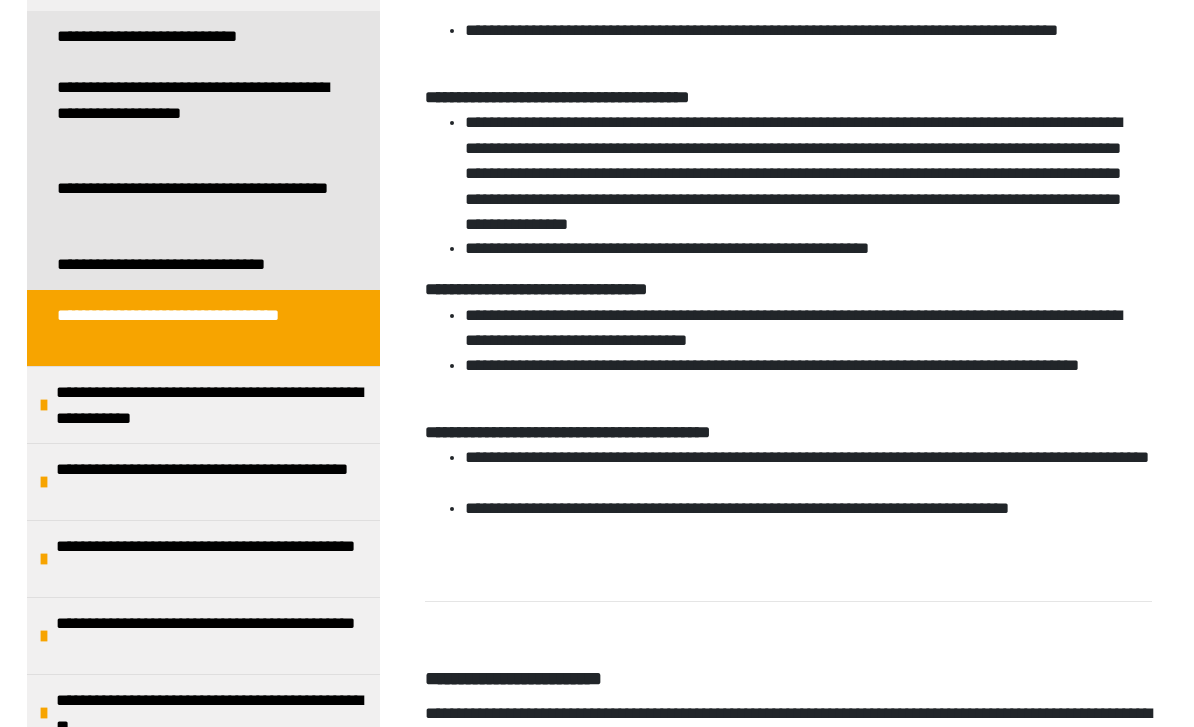 click on "**********" at bounding box center [213, 405] 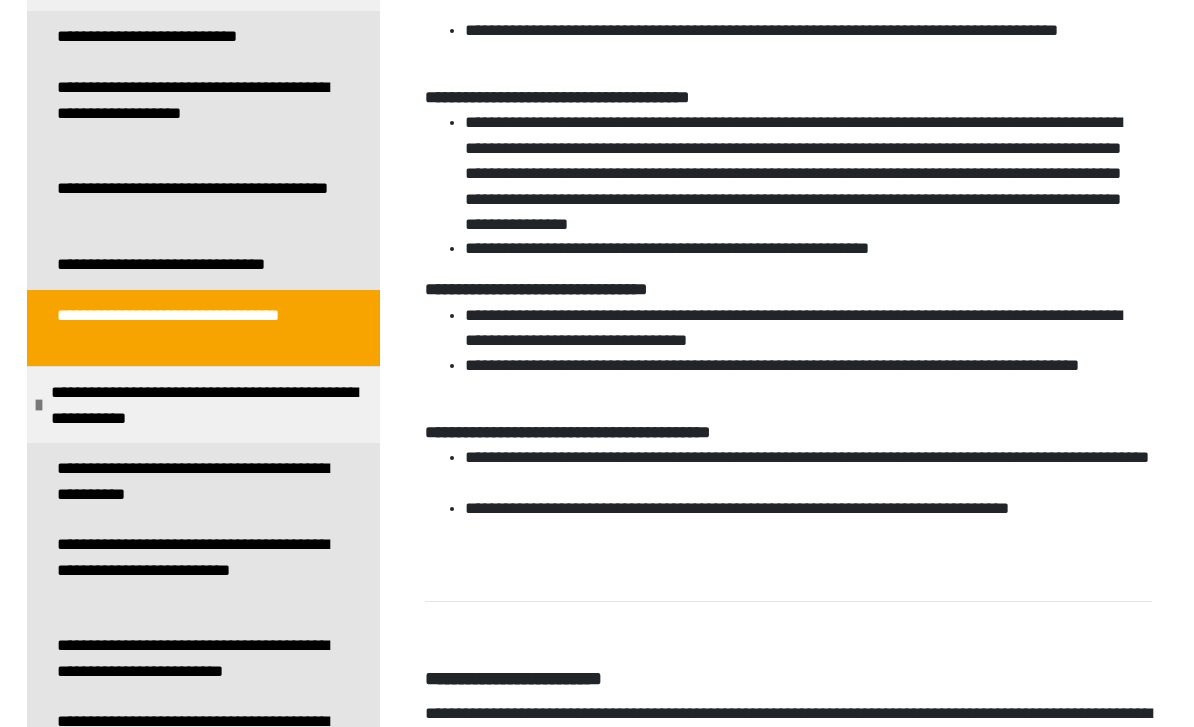 click on "**********" at bounding box center [195, 481] 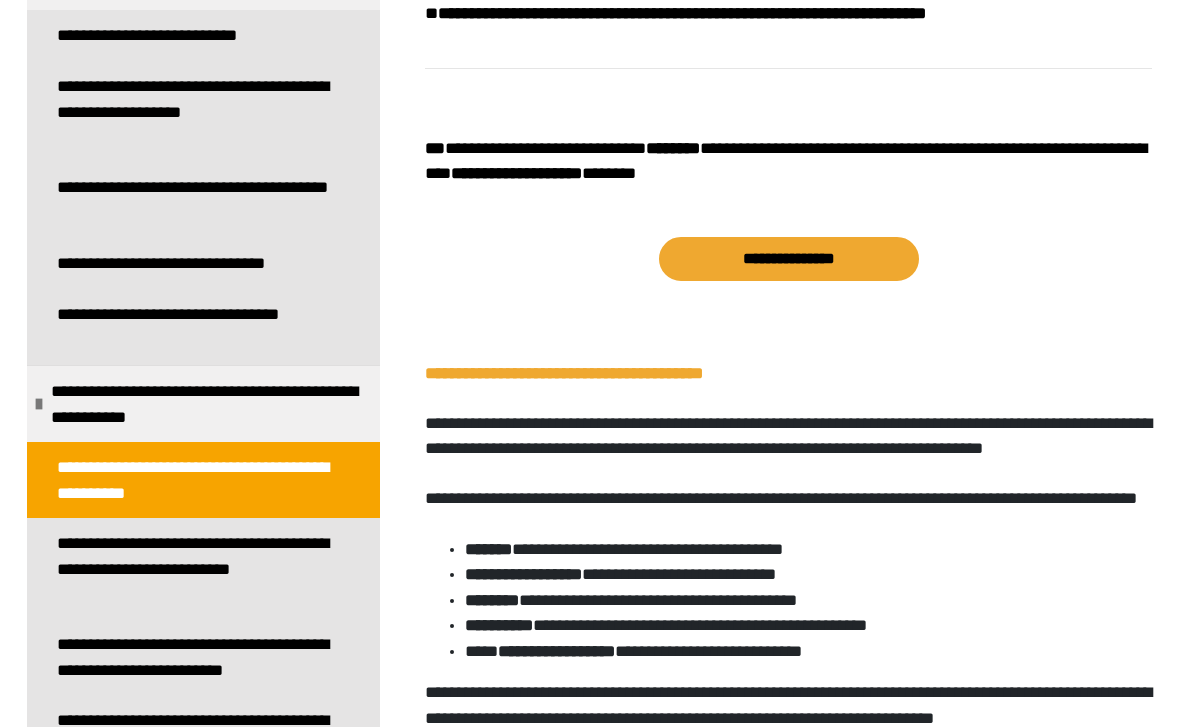 scroll, scrollTop: 2458, scrollLeft: 0, axis: vertical 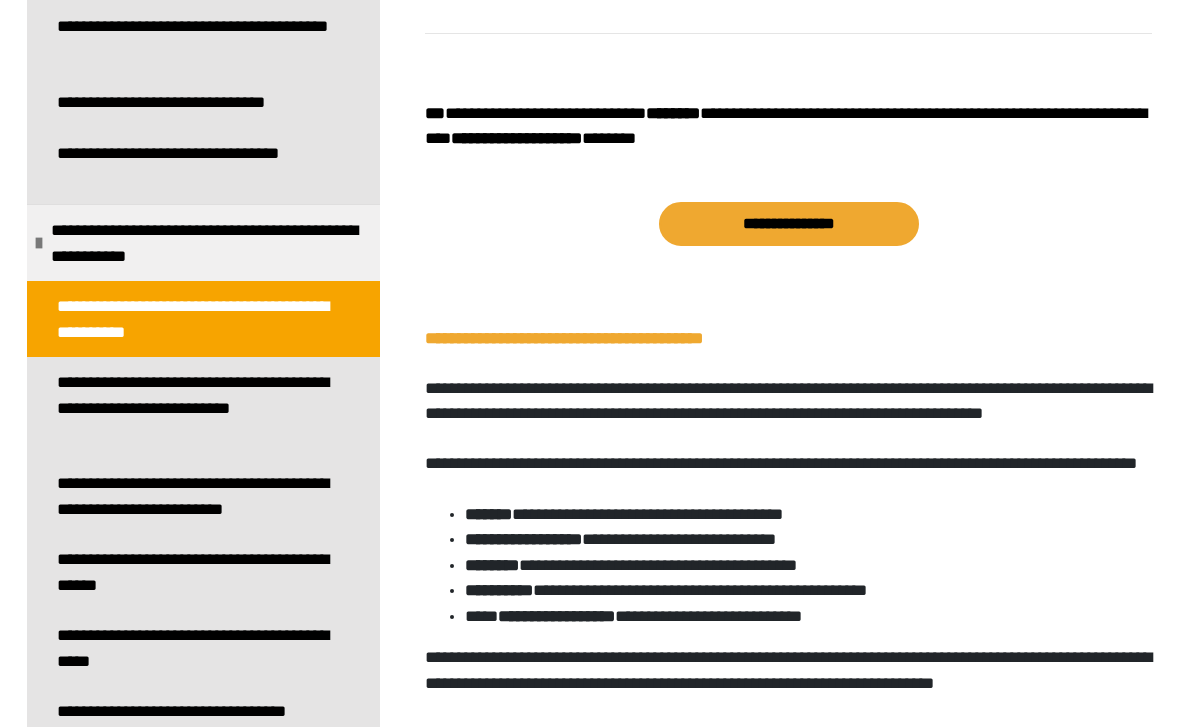 click on "**********" at bounding box center [195, 407] 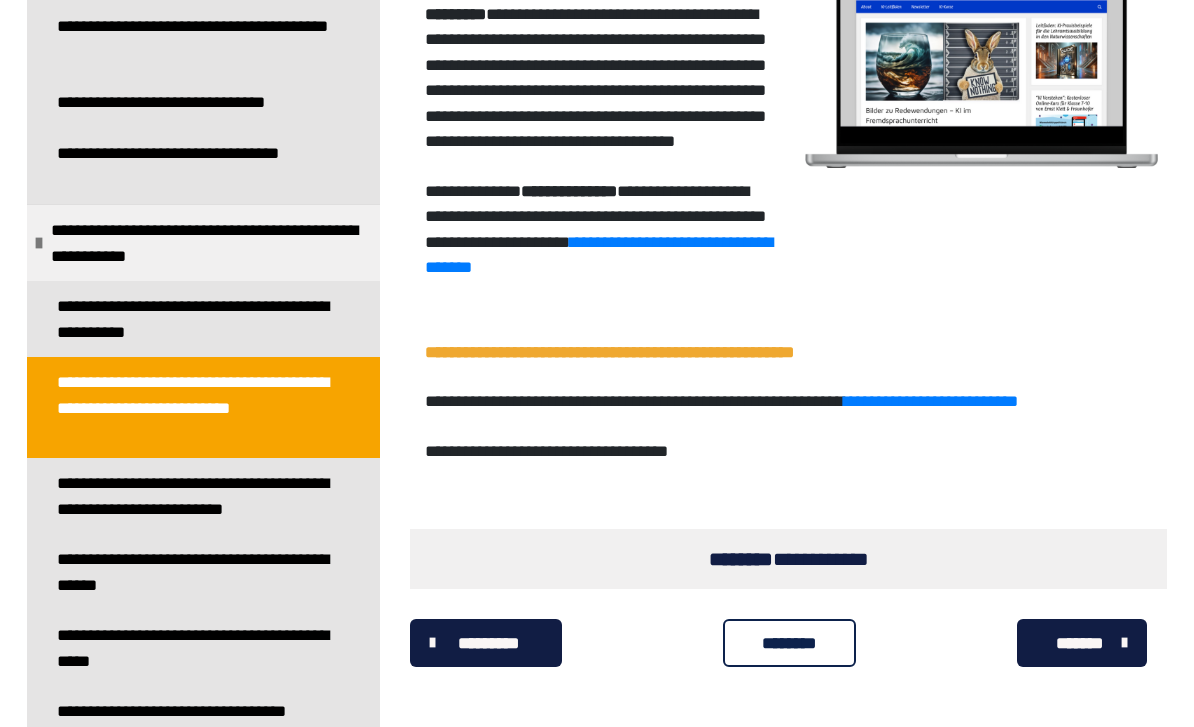 scroll, scrollTop: 3213, scrollLeft: 0, axis: vertical 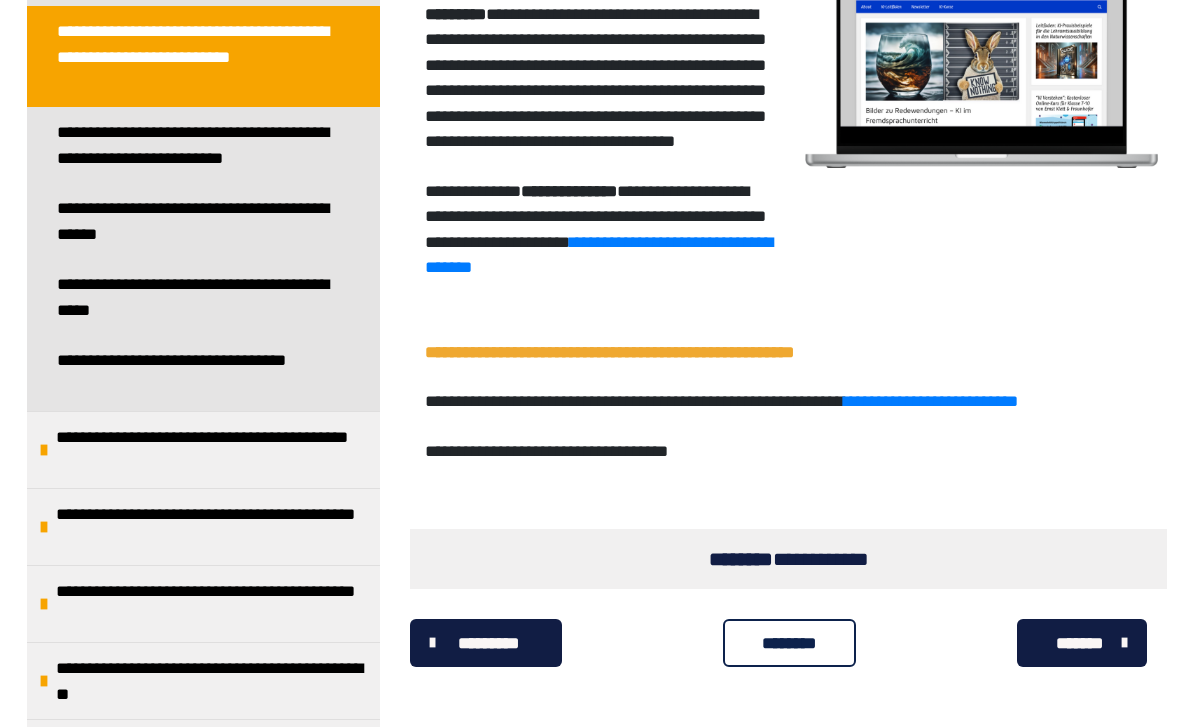 click on "**********" at bounding box center (213, 527) 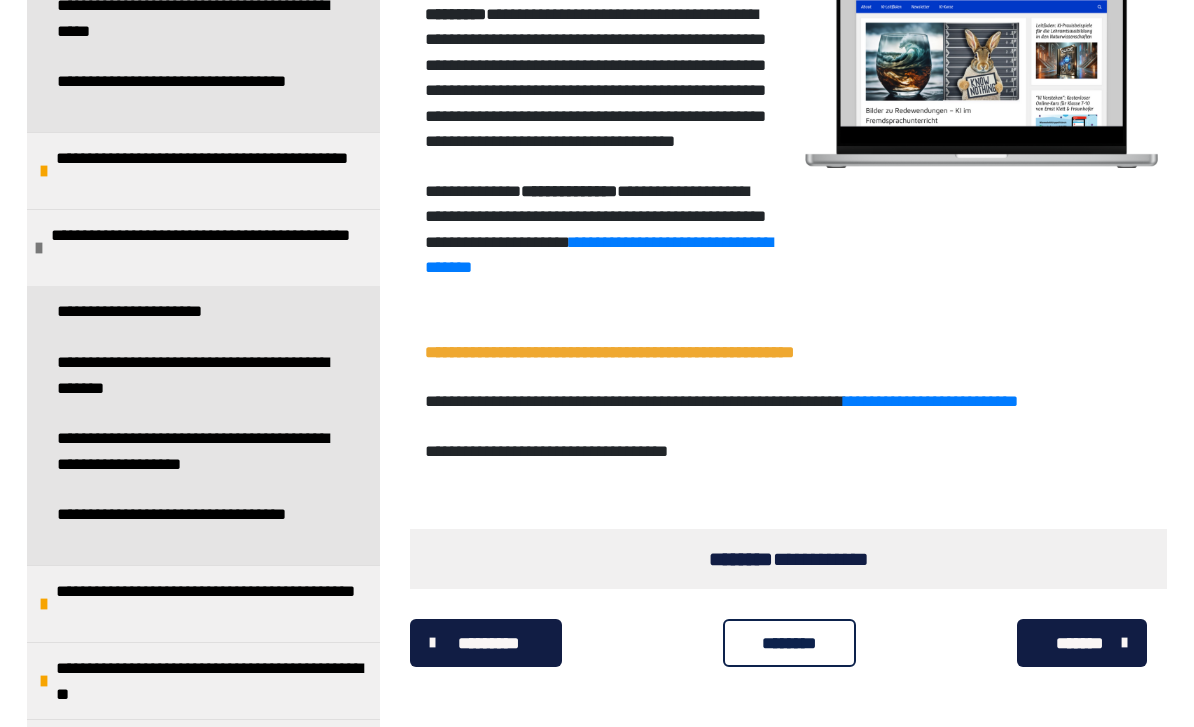 scroll, scrollTop: 1273, scrollLeft: 0, axis: vertical 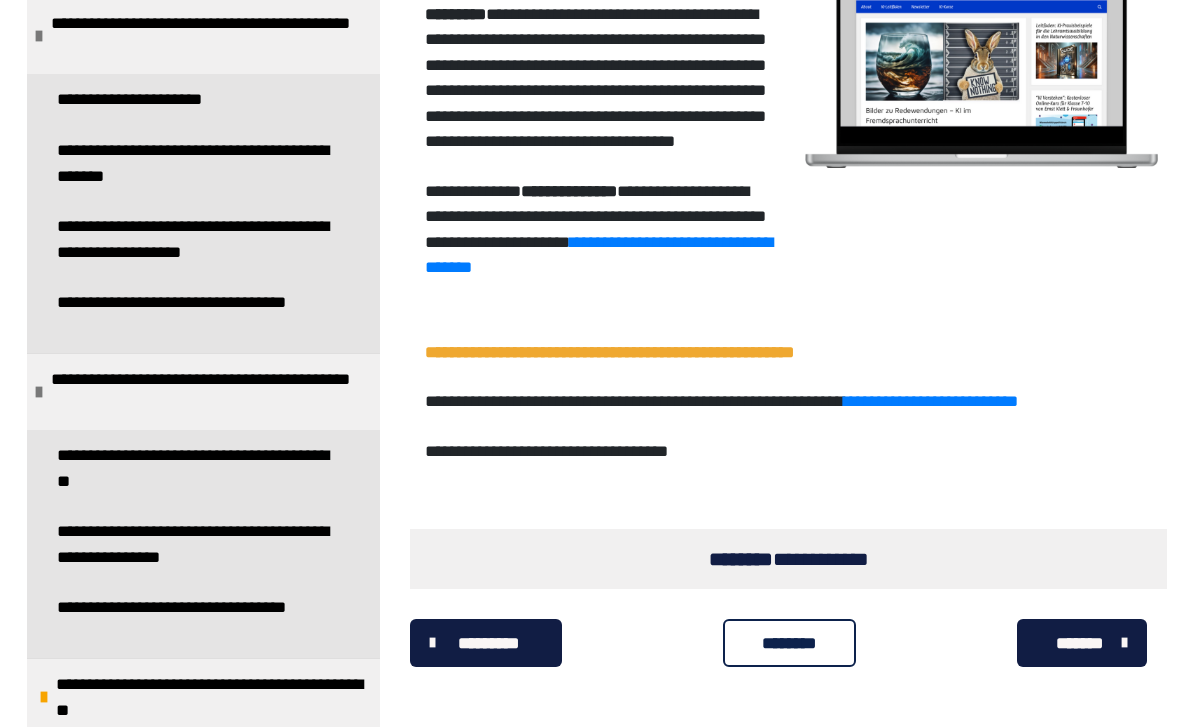 click on "**********" at bounding box center (195, 468) 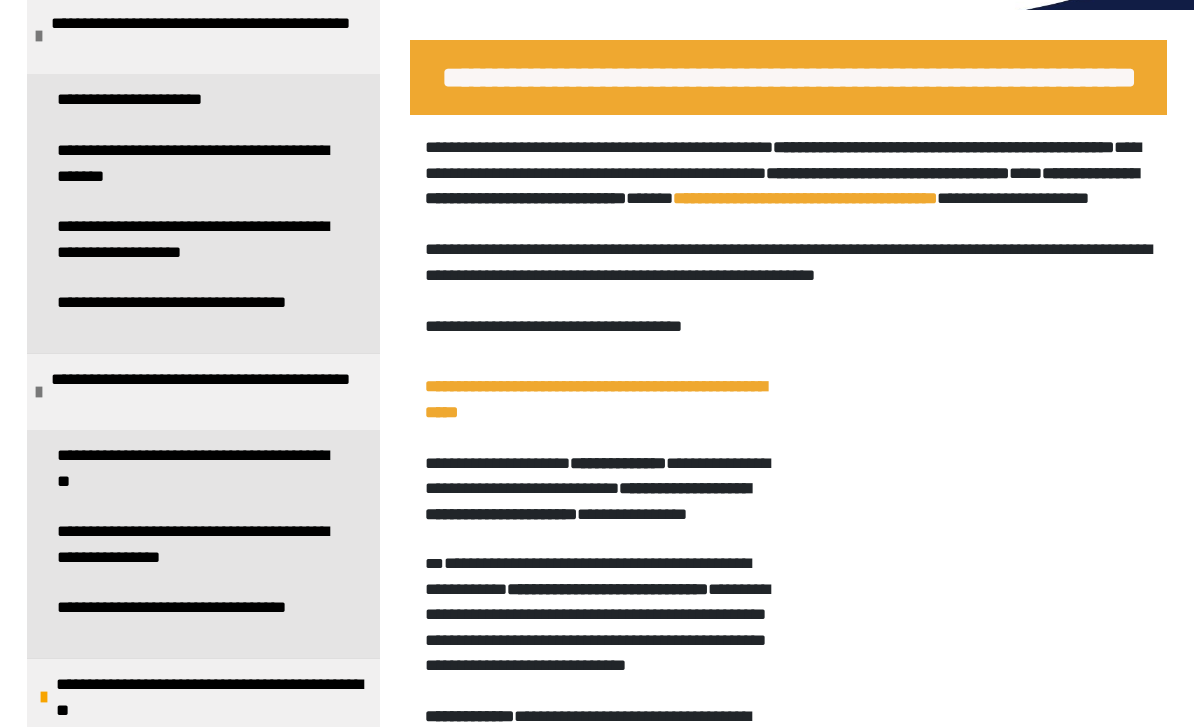 scroll, scrollTop: 1476, scrollLeft: 0, axis: vertical 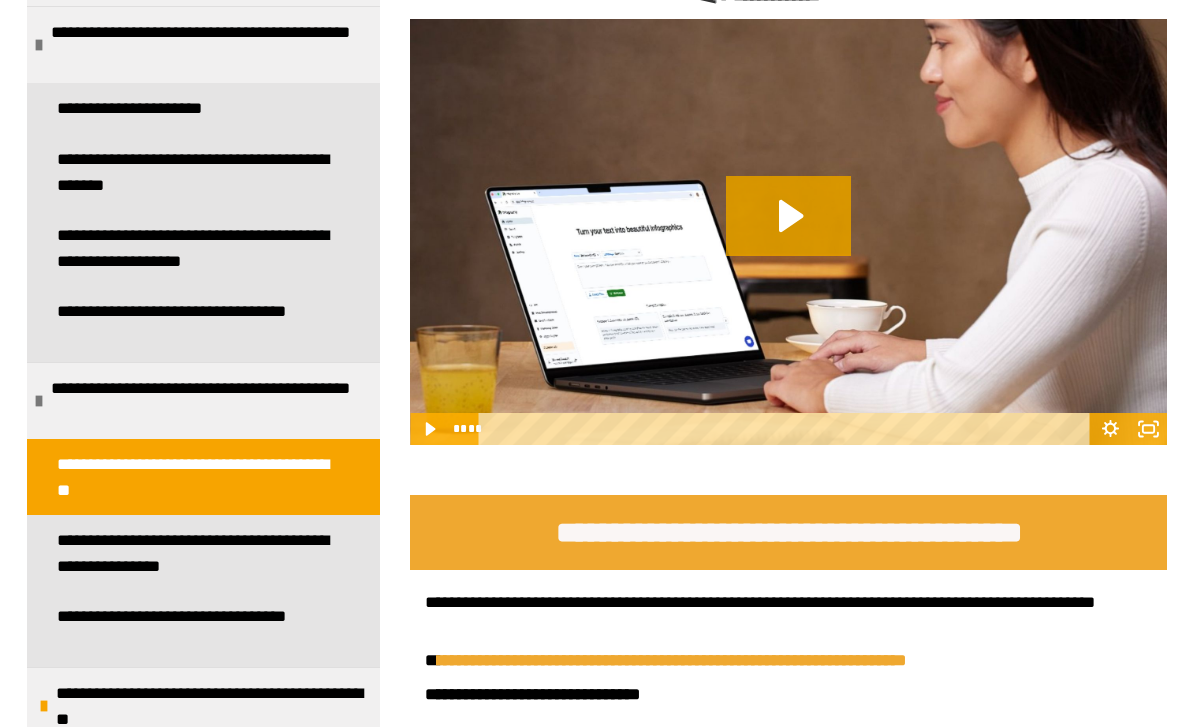 click 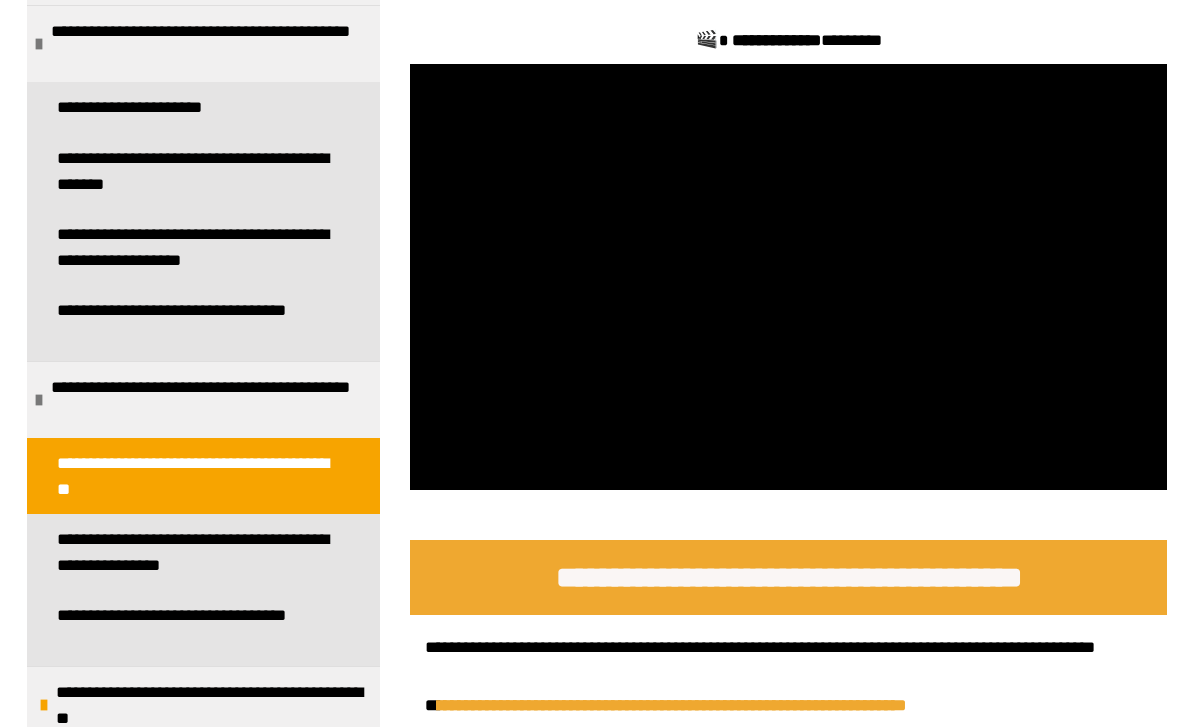 scroll, scrollTop: 1596, scrollLeft: 0, axis: vertical 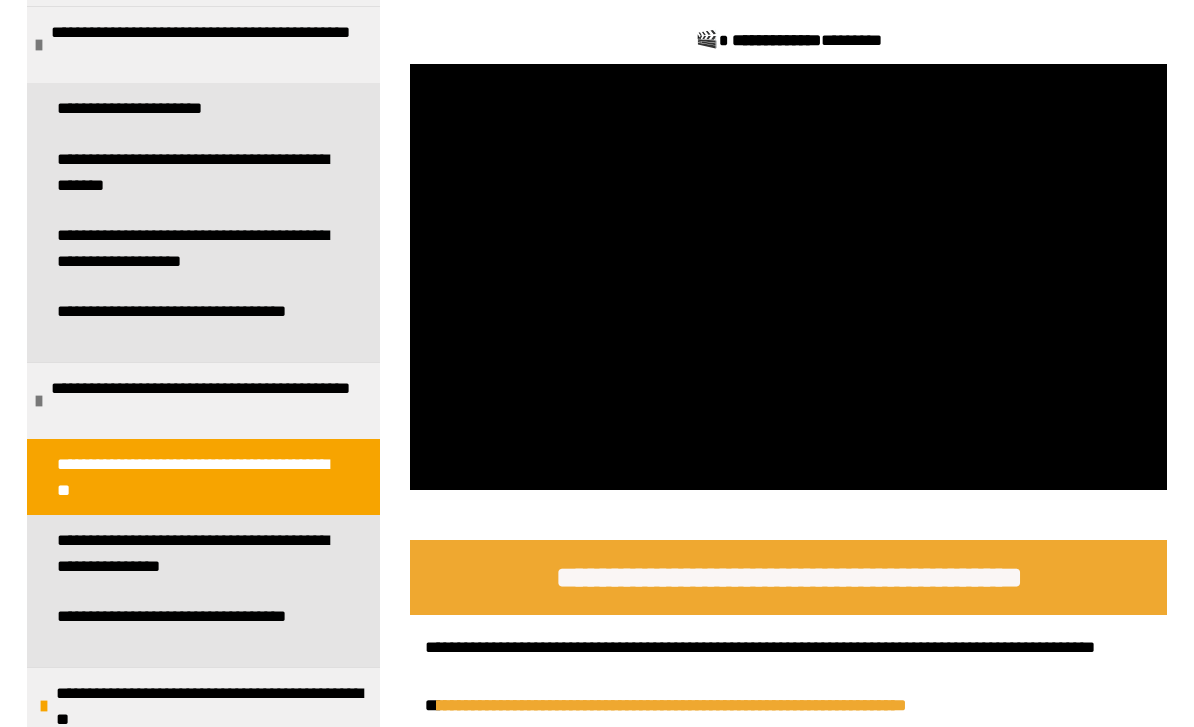 click at bounding box center (788, 277) 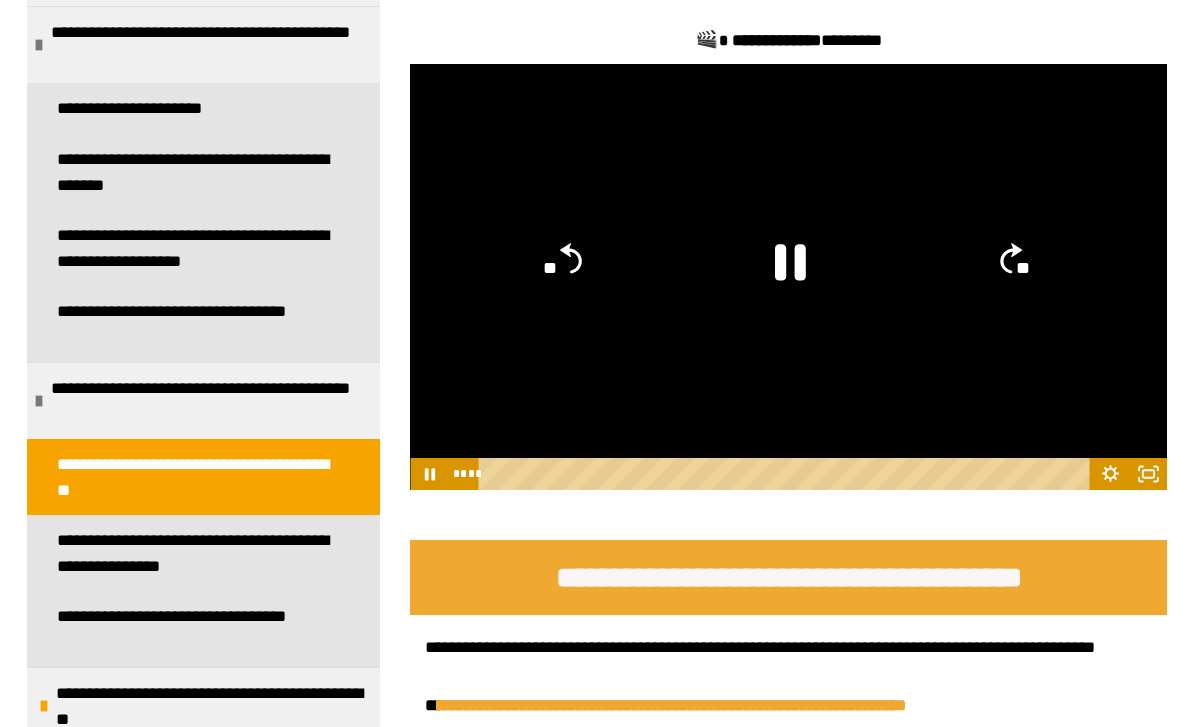 click 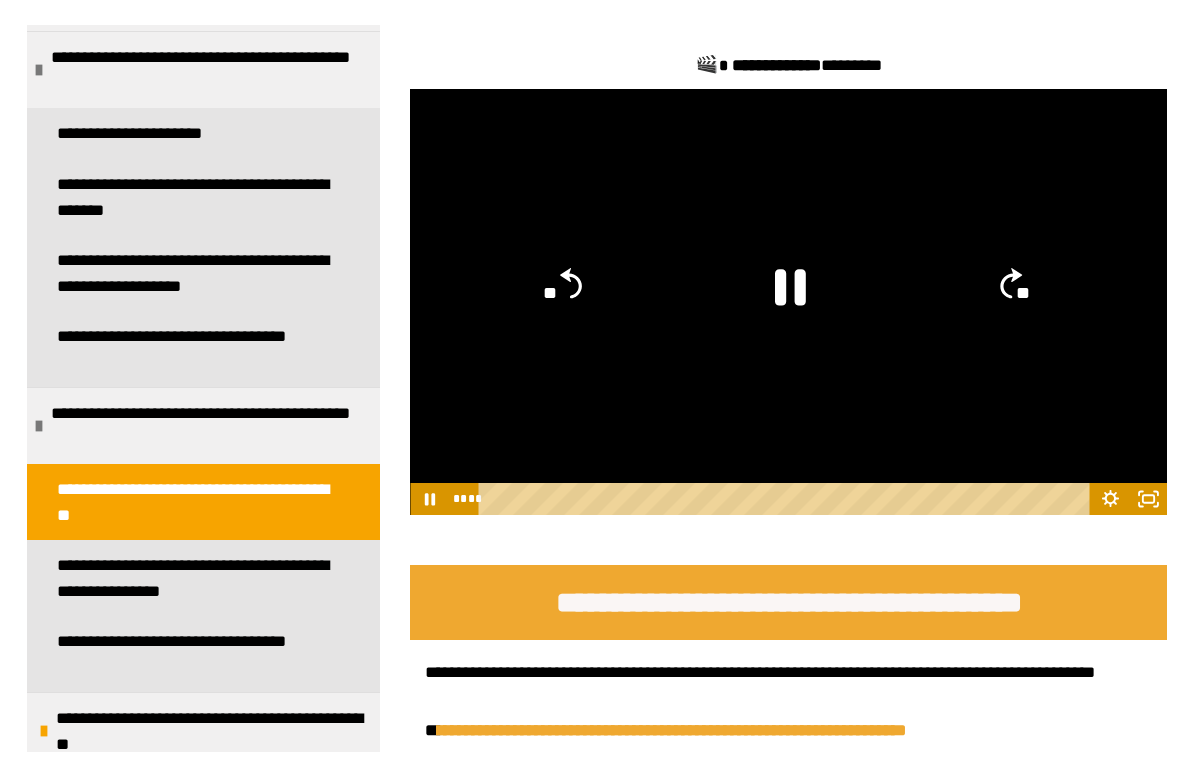scroll, scrollTop: 24, scrollLeft: 0, axis: vertical 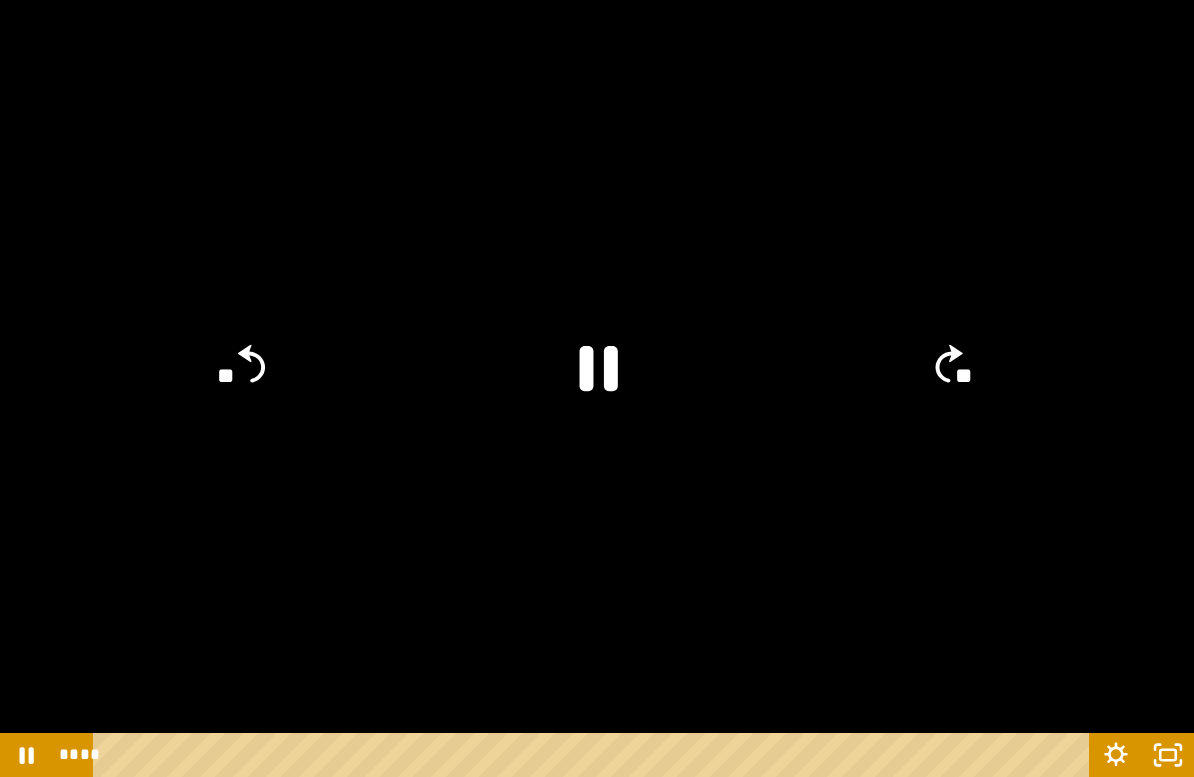 click on "**" 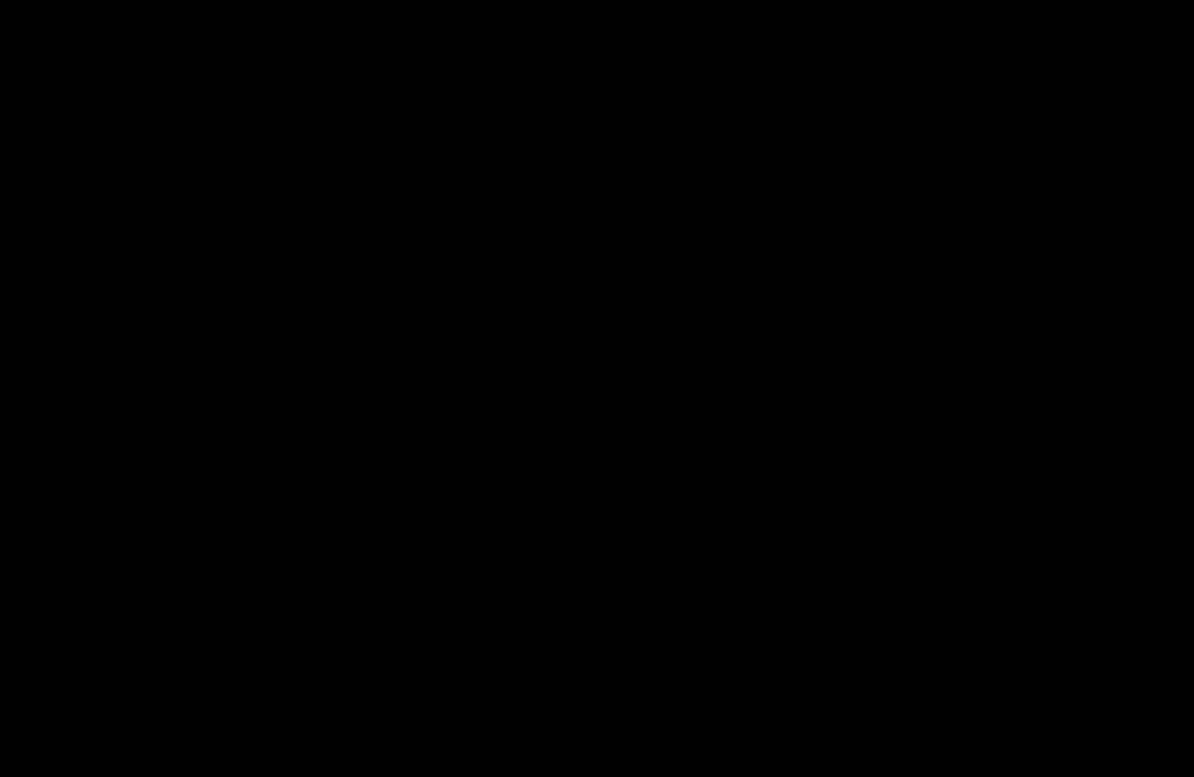 click at bounding box center [597, 388] 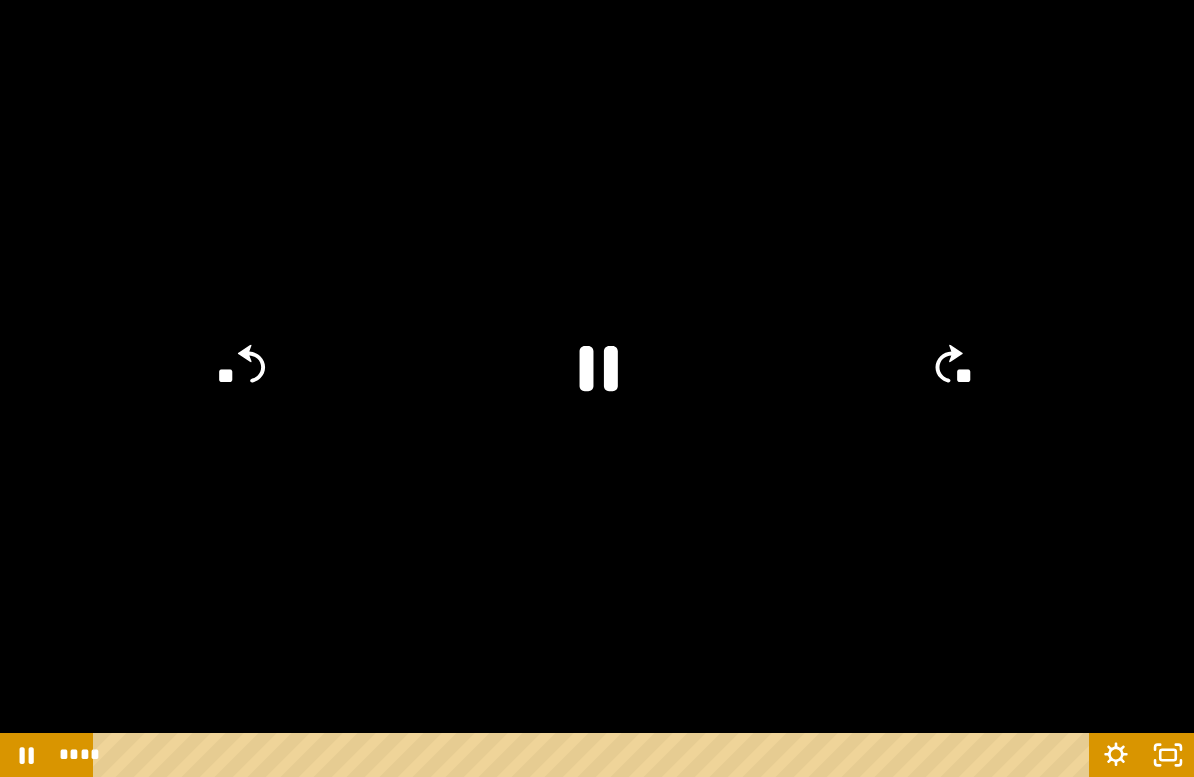 click on "**" 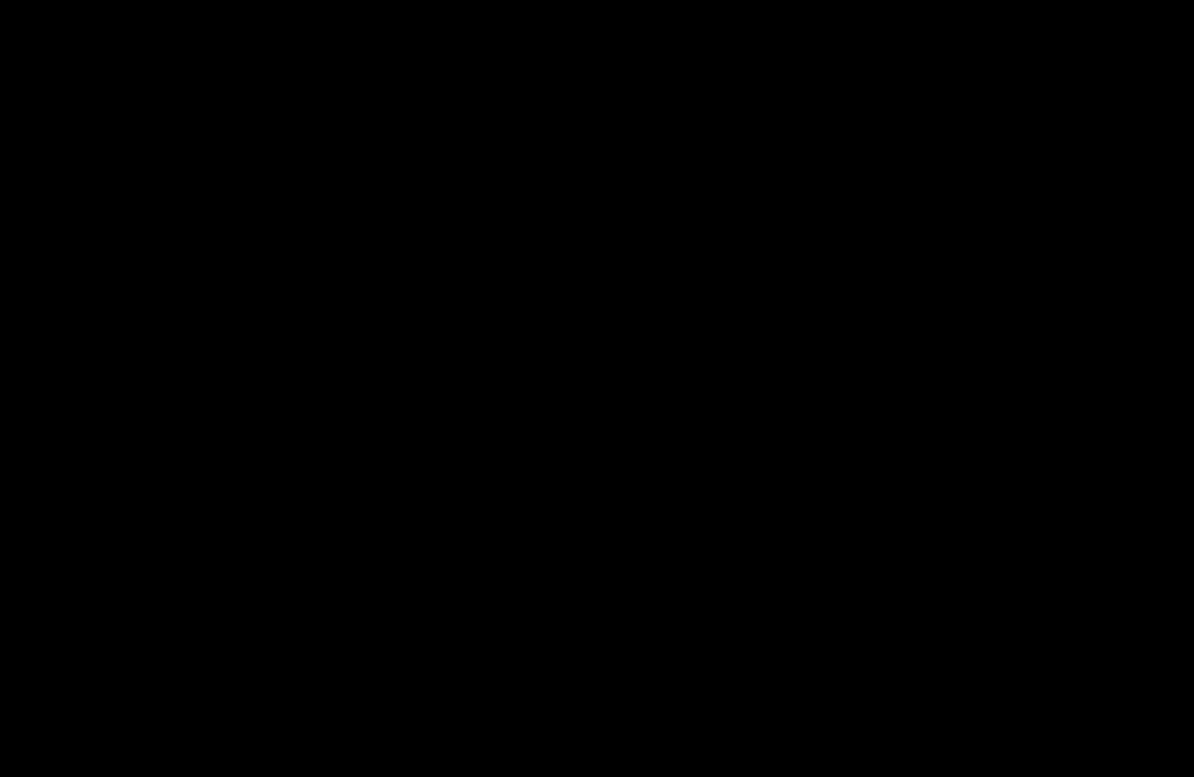 click at bounding box center (597, 388) 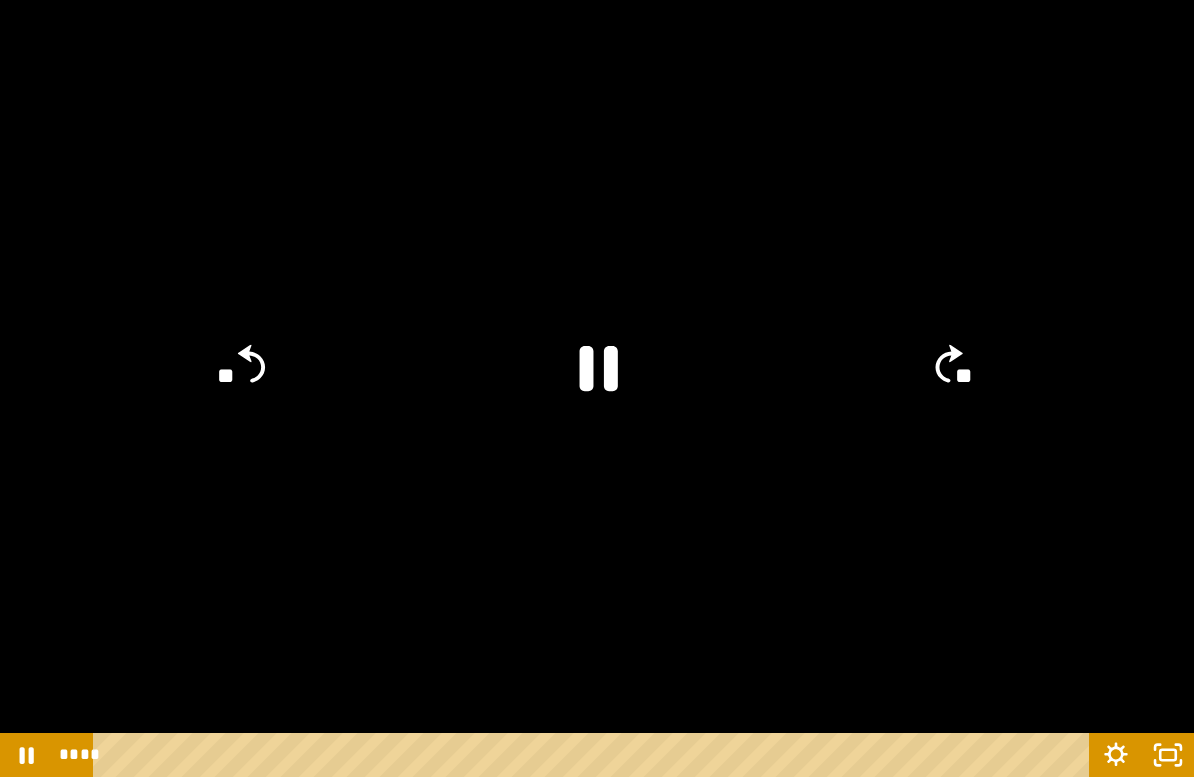 click on "**" 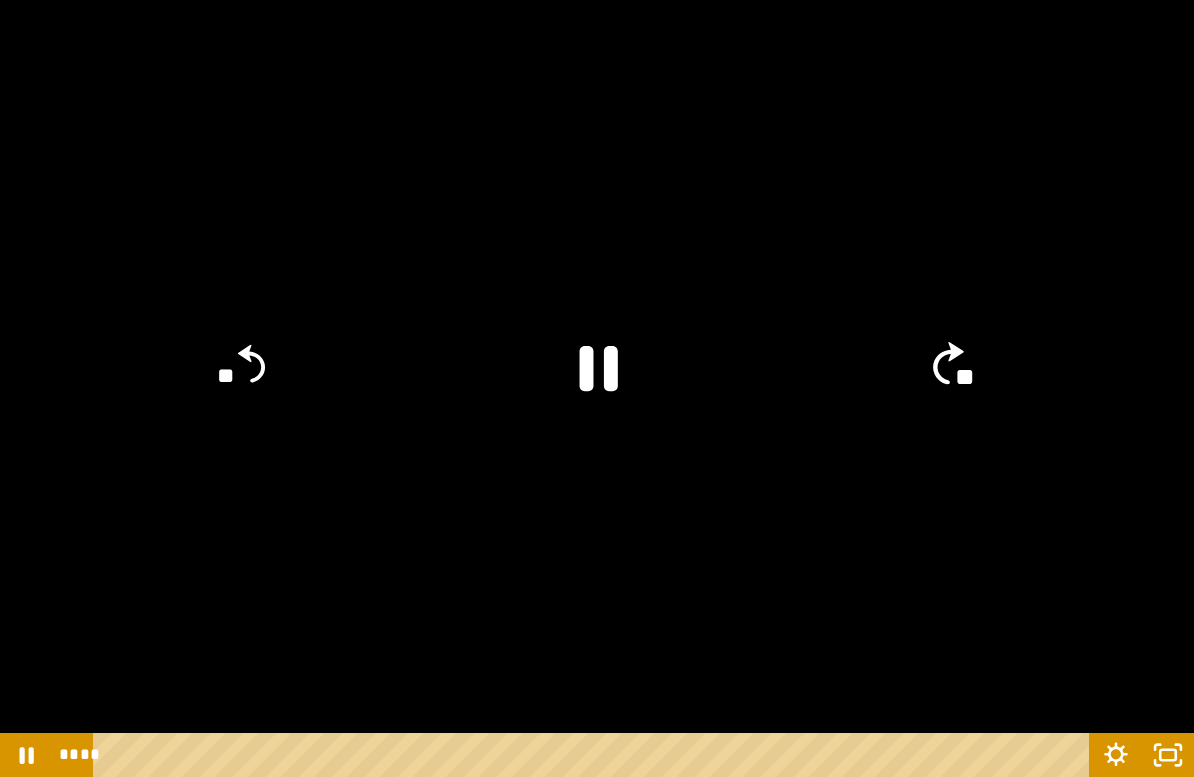 click on "**" 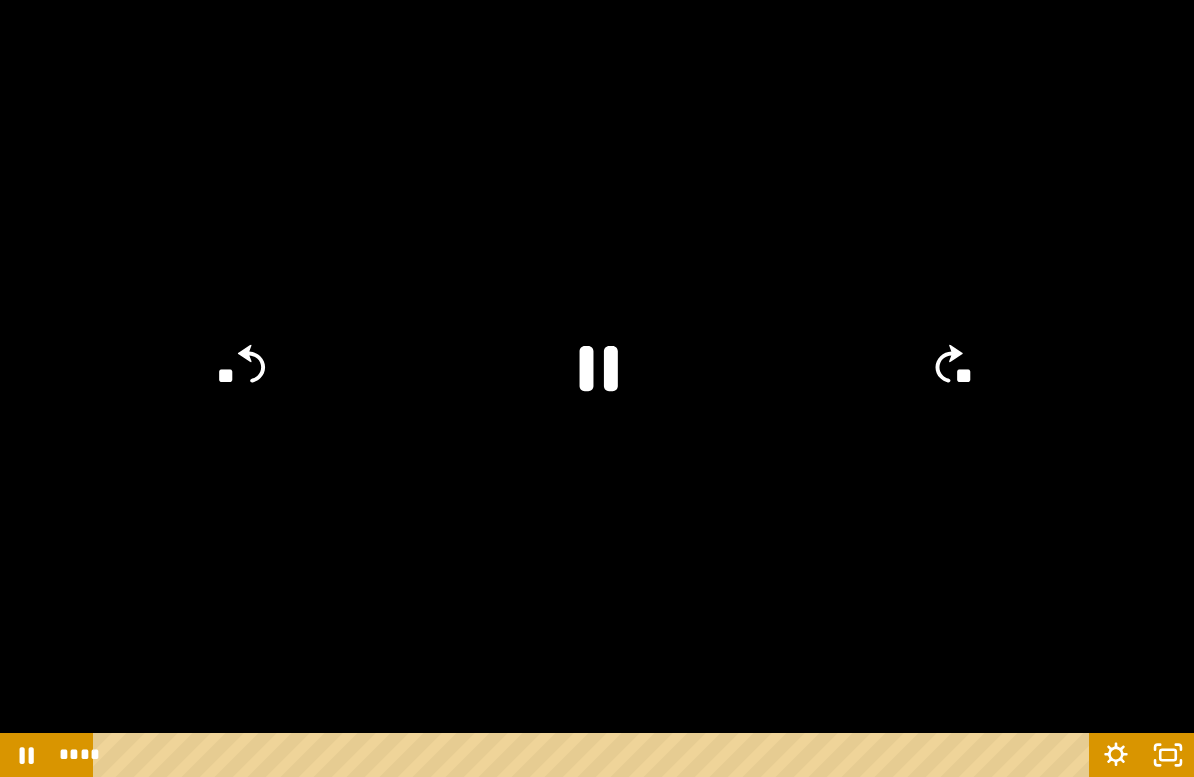 click on "**" 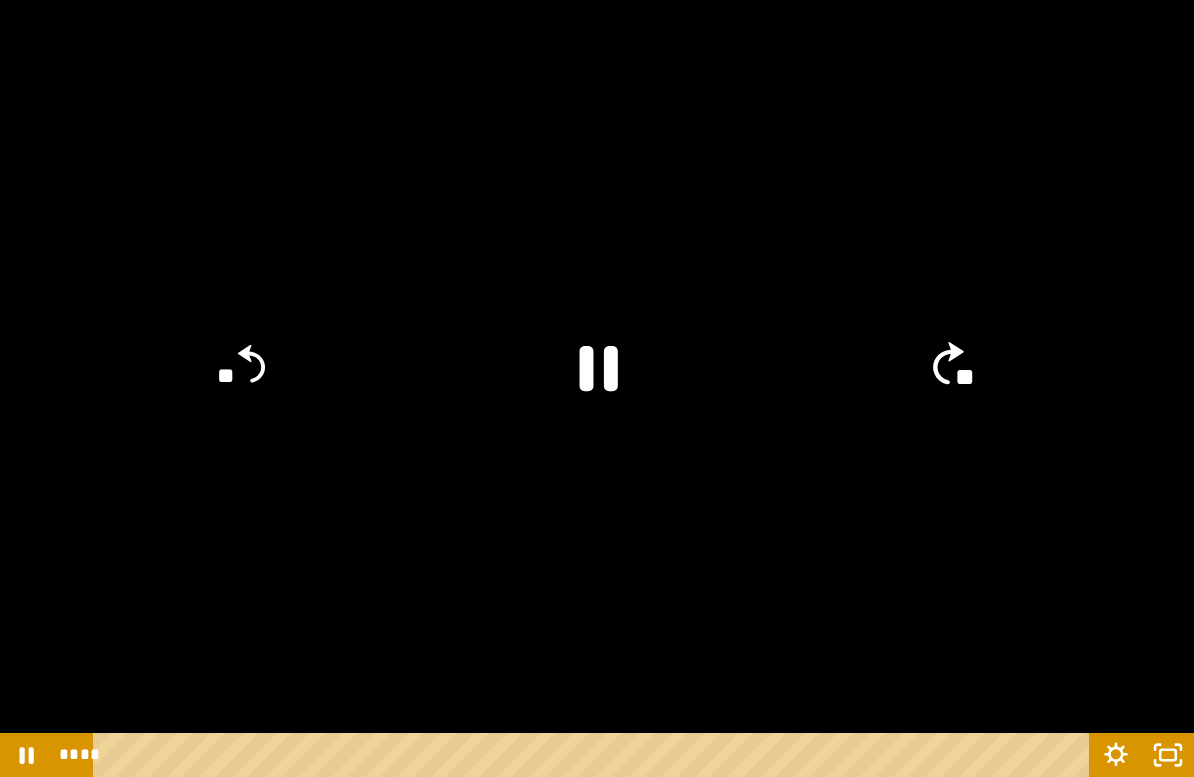 click on "**" 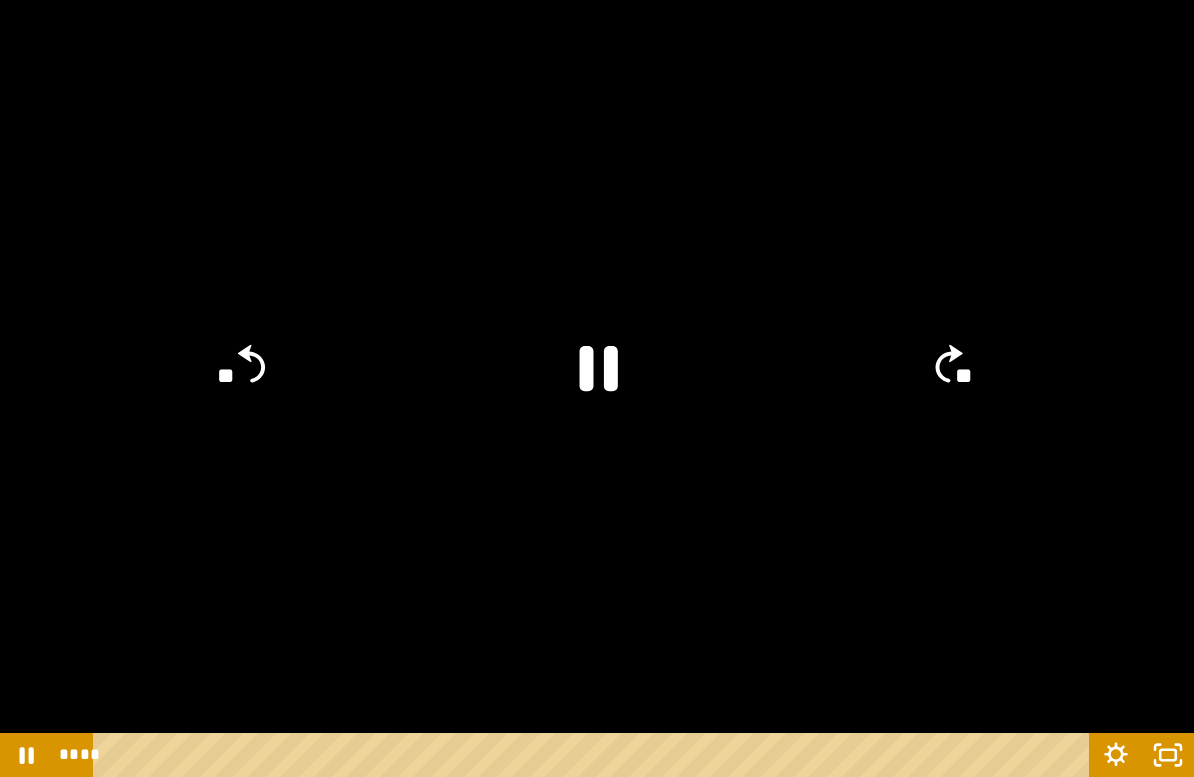 click on "**" 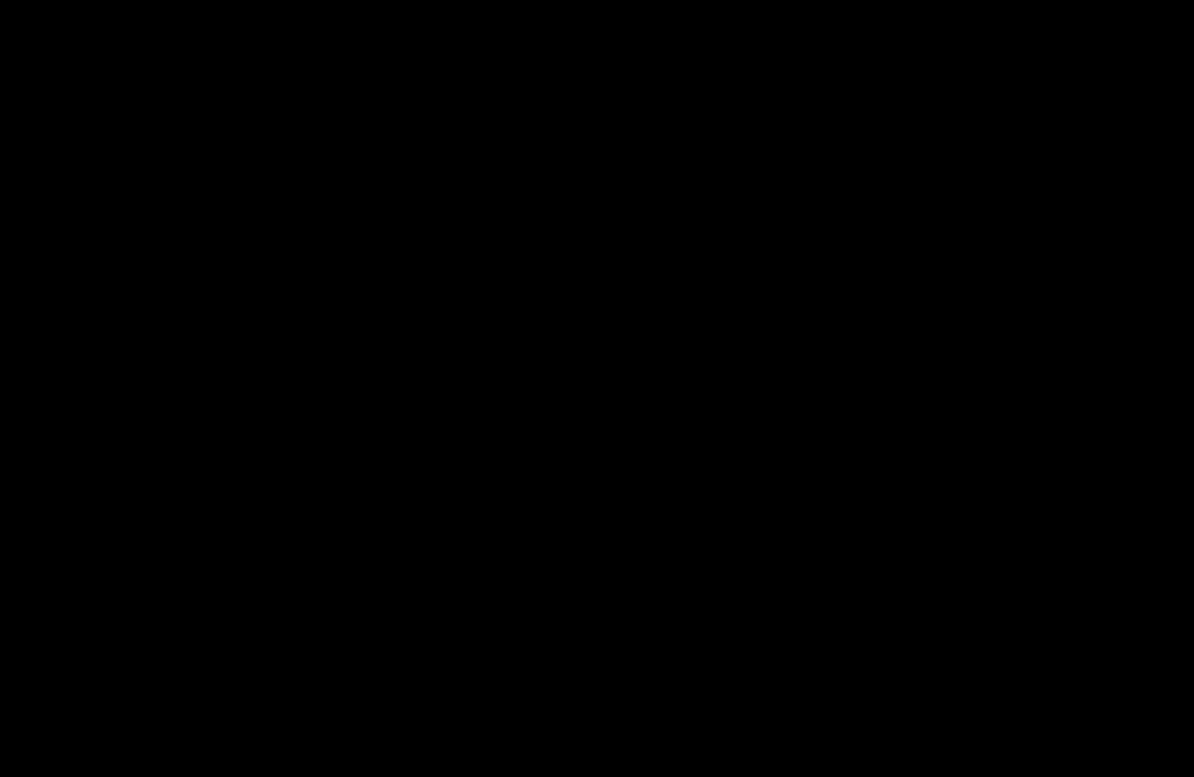 click at bounding box center (597, 388) 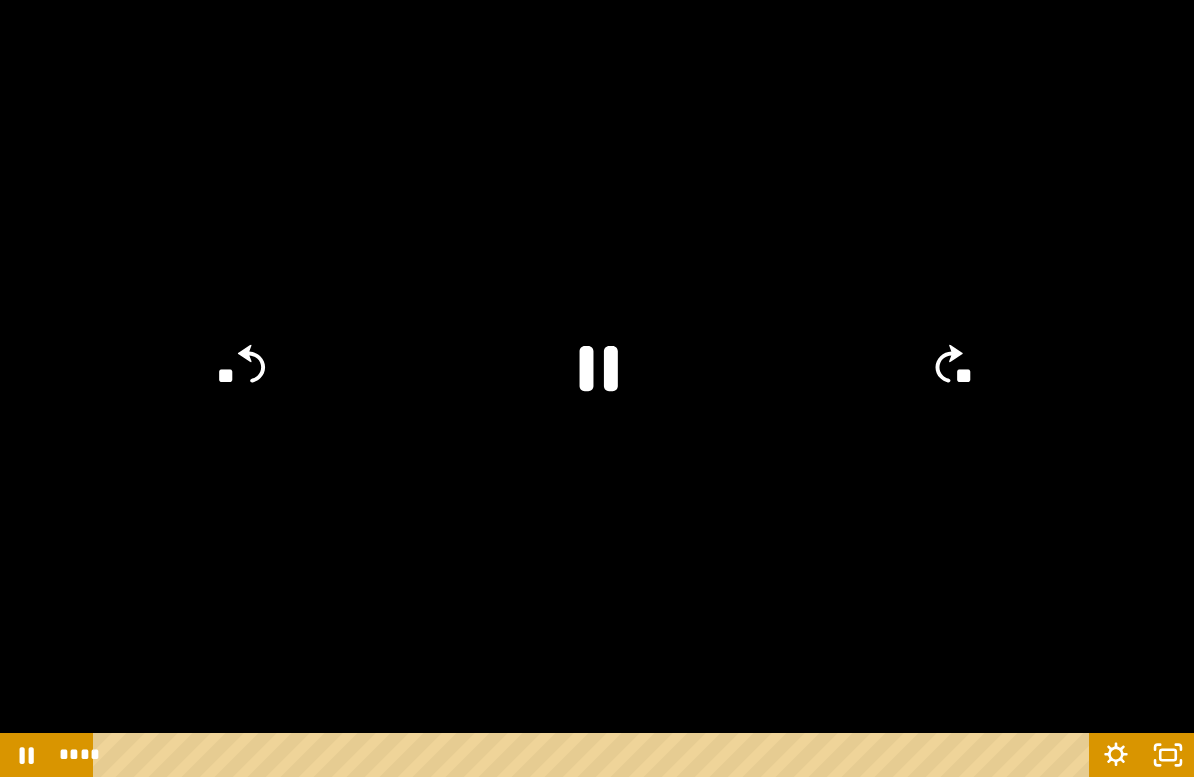 click on "**" 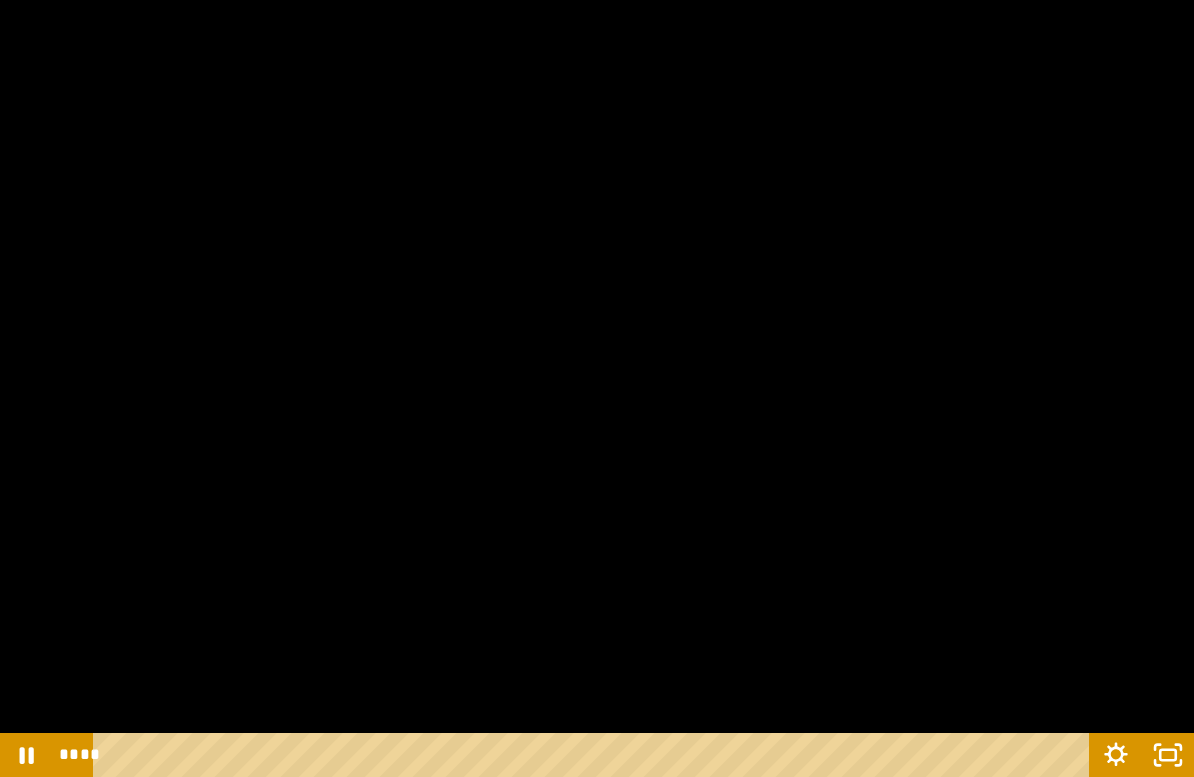 click at bounding box center (597, 388) 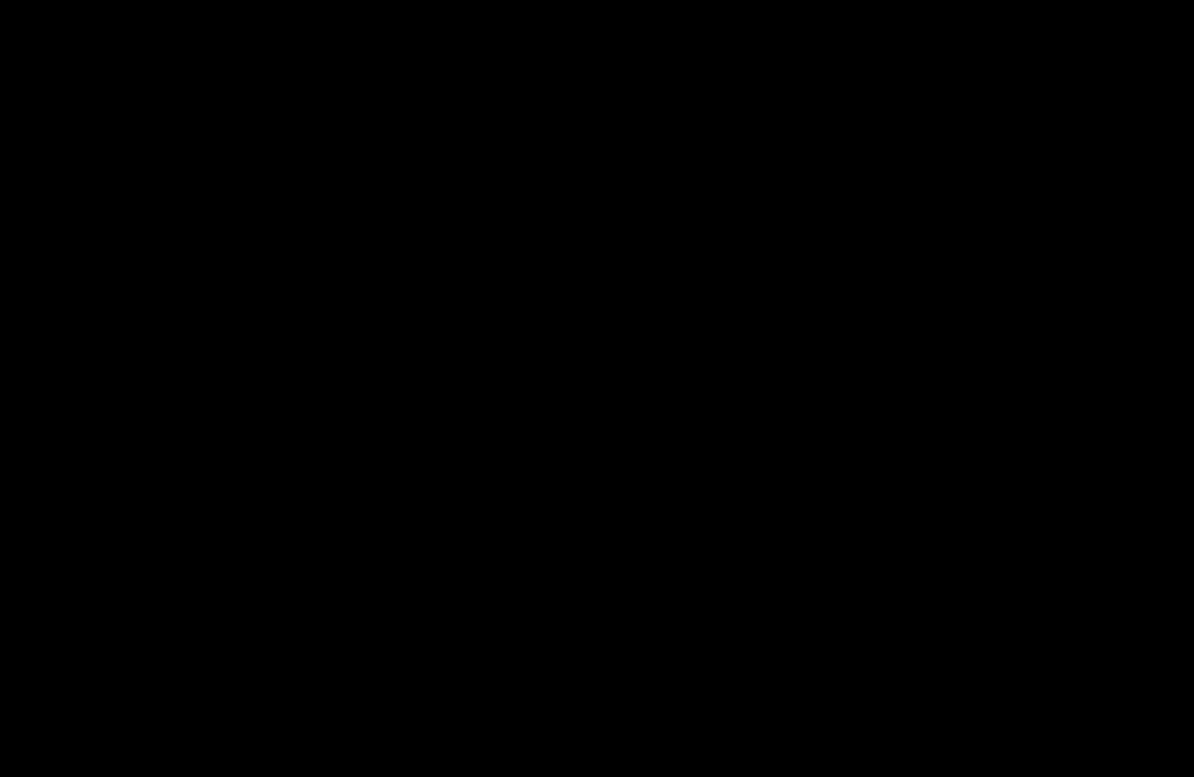 click at bounding box center (597, 388) 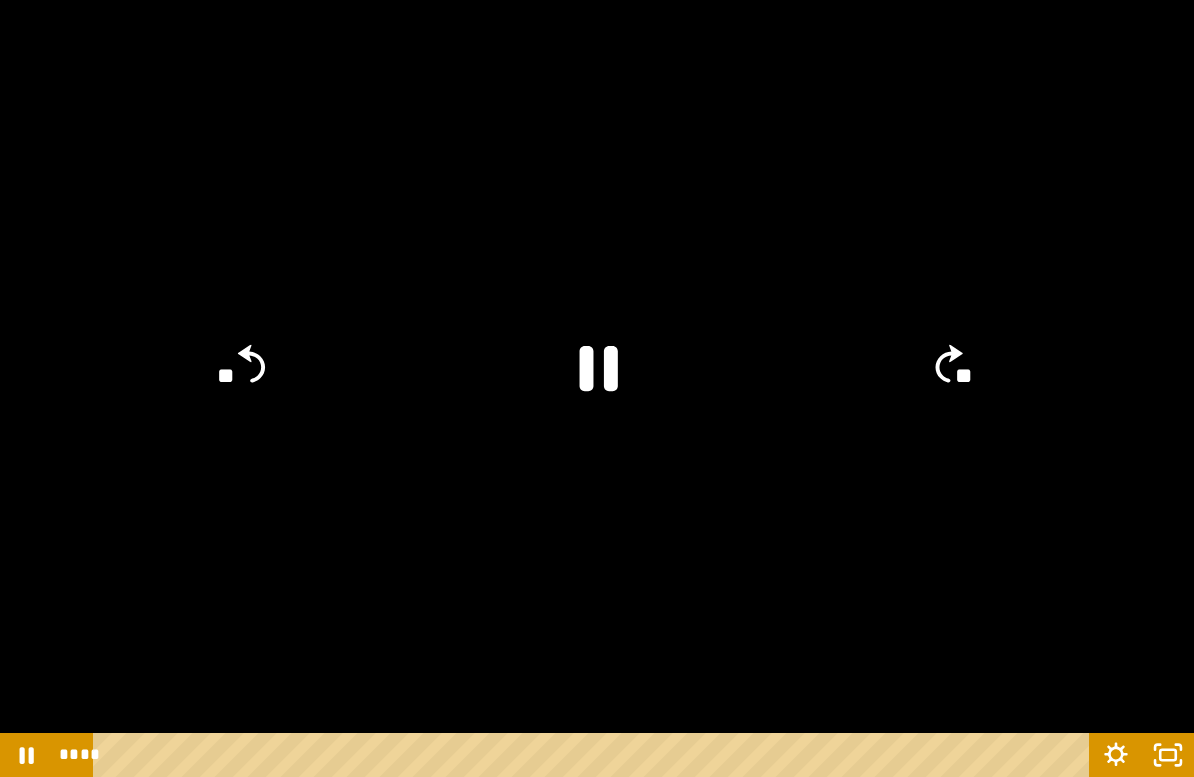 click on "**" 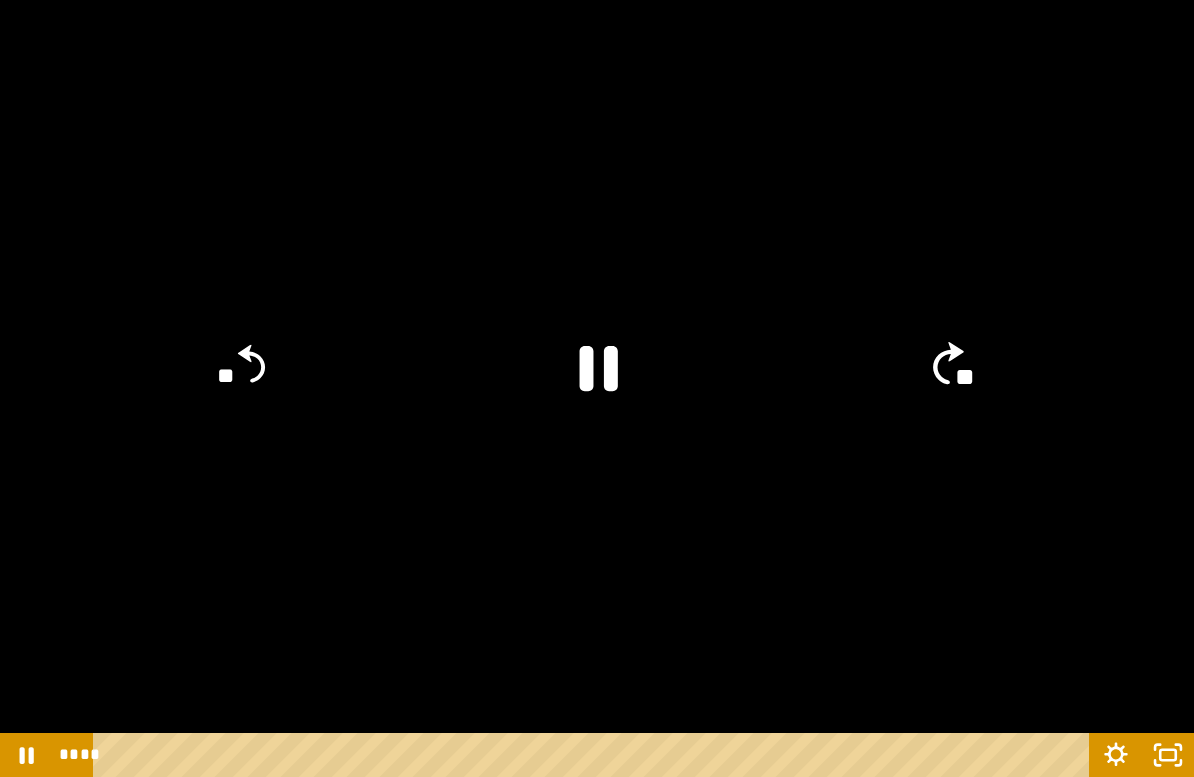 click on "**" 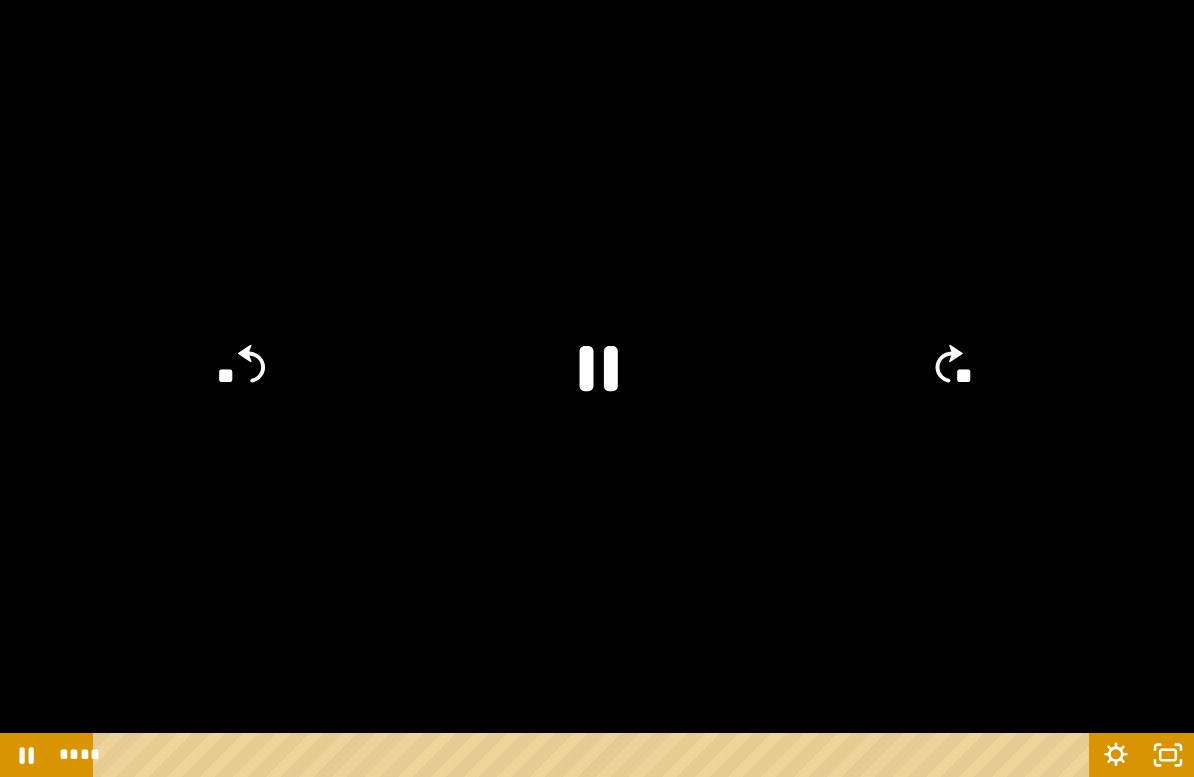 click on "**" 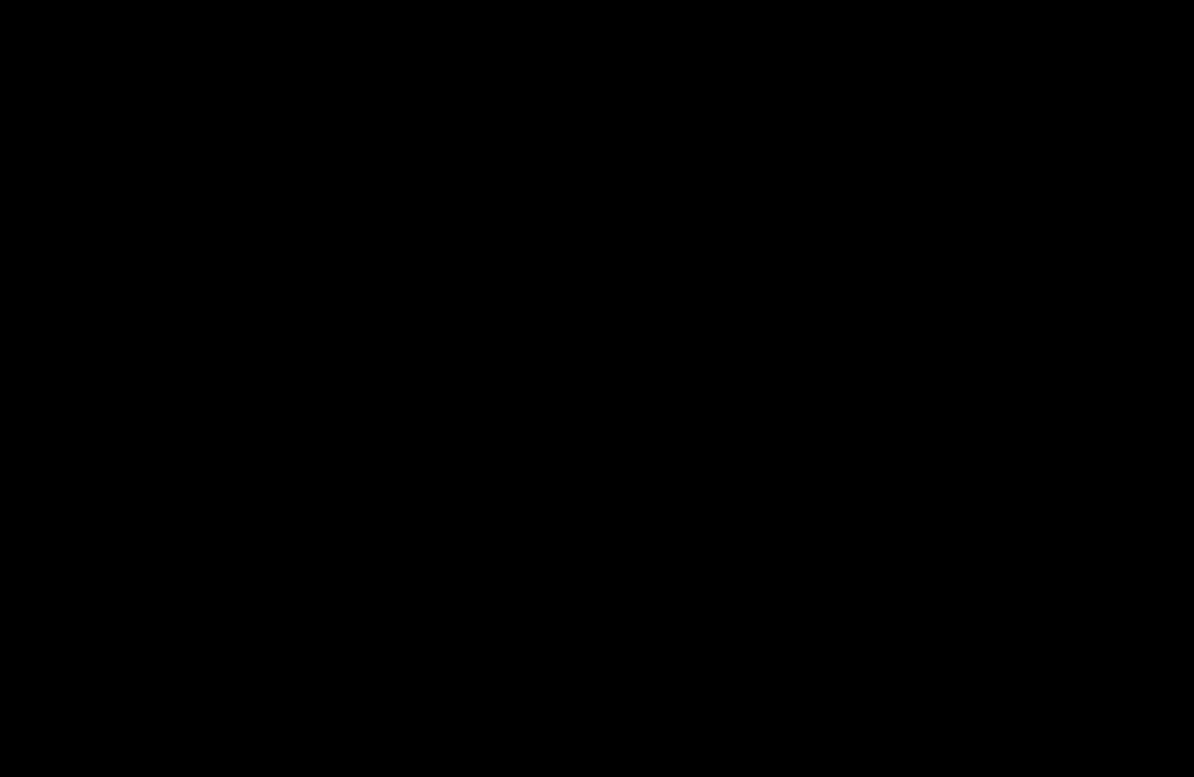 click at bounding box center (597, 388) 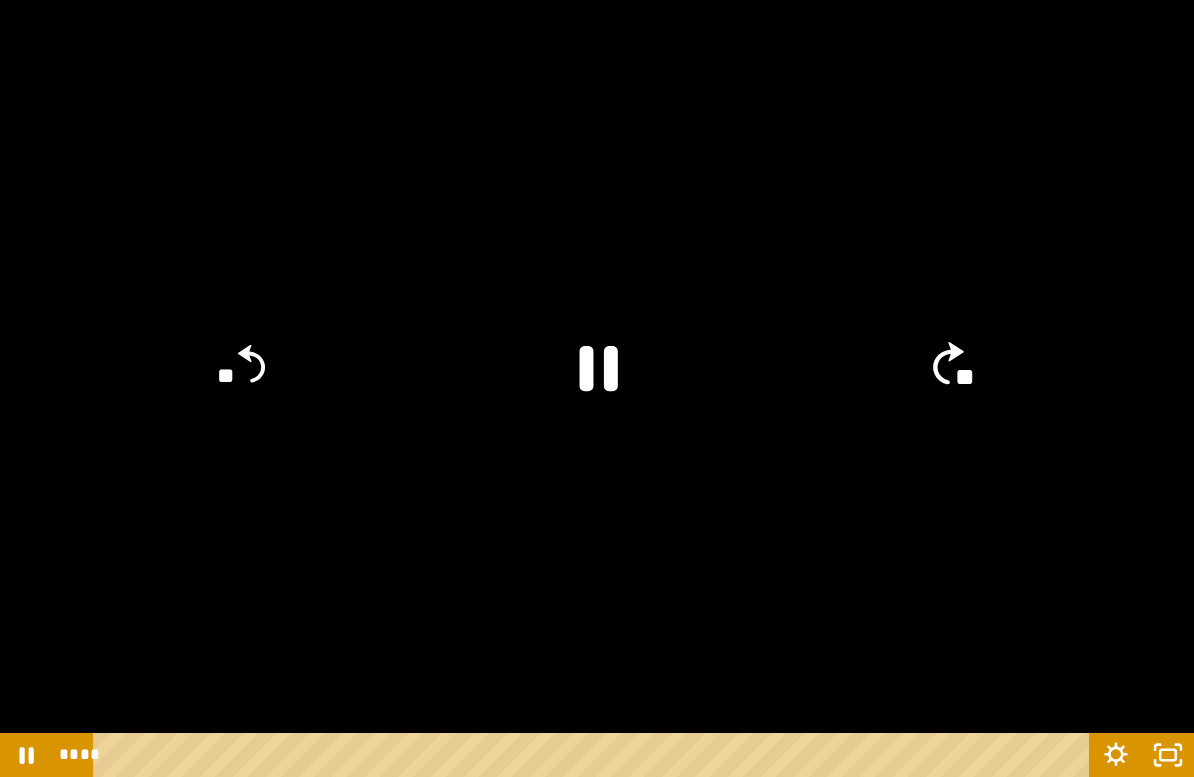 click on "**" 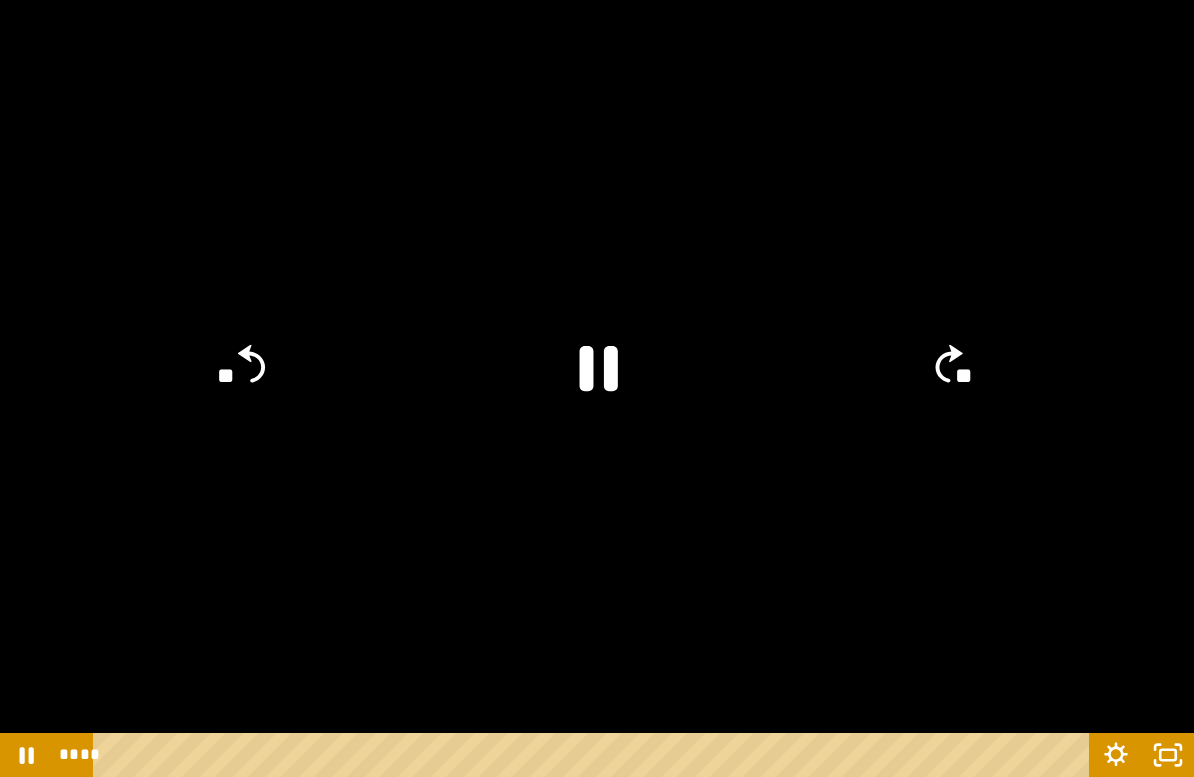 click on "**" 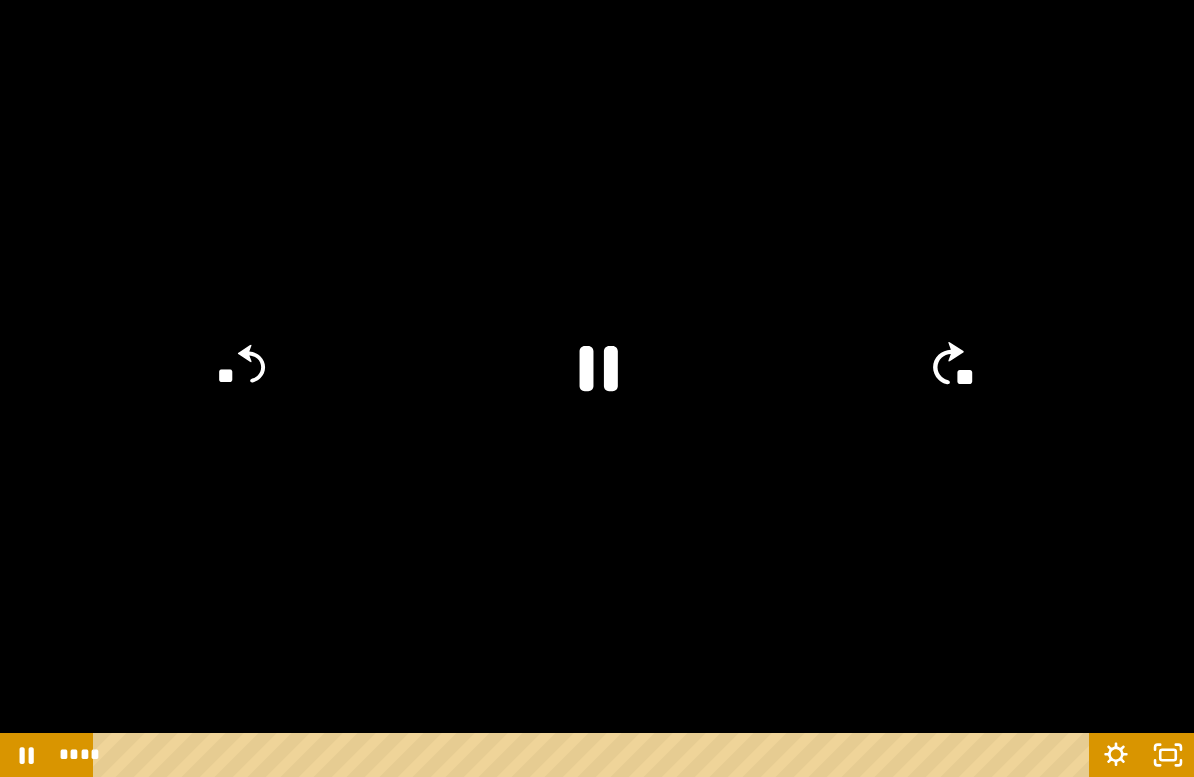 click on "**" 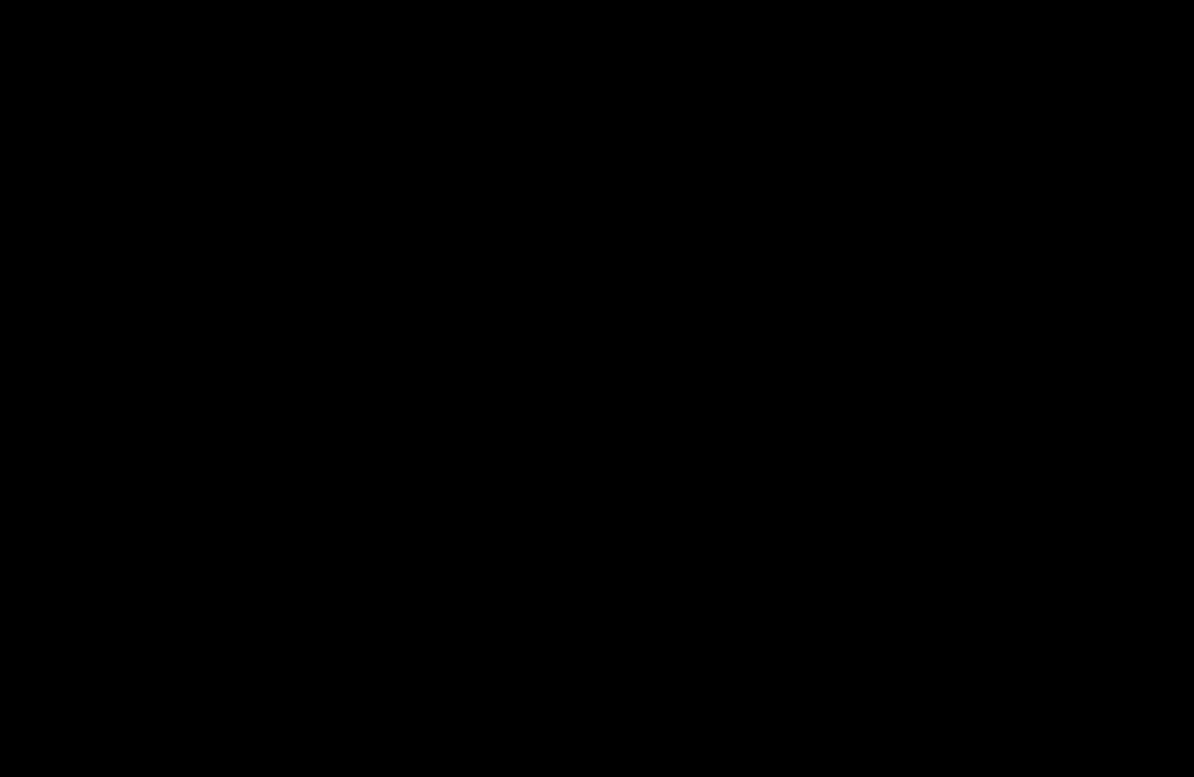 click at bounding box center (597, 388) 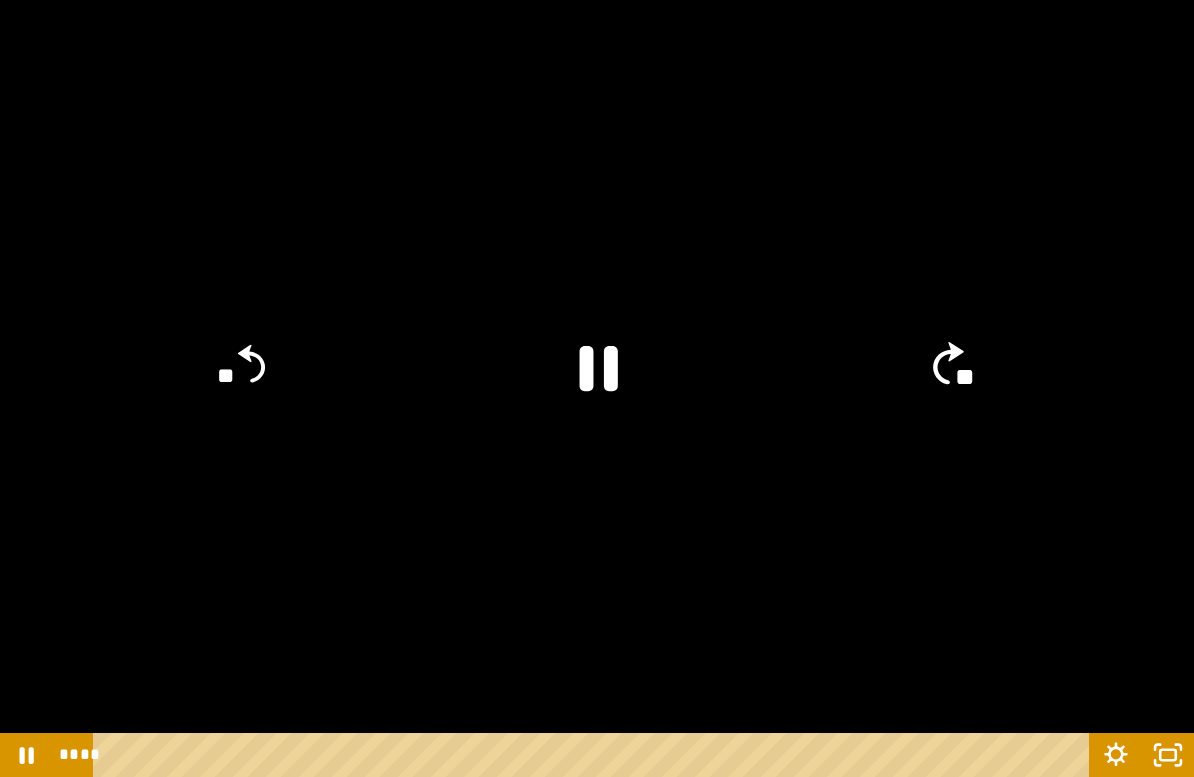click on "**" 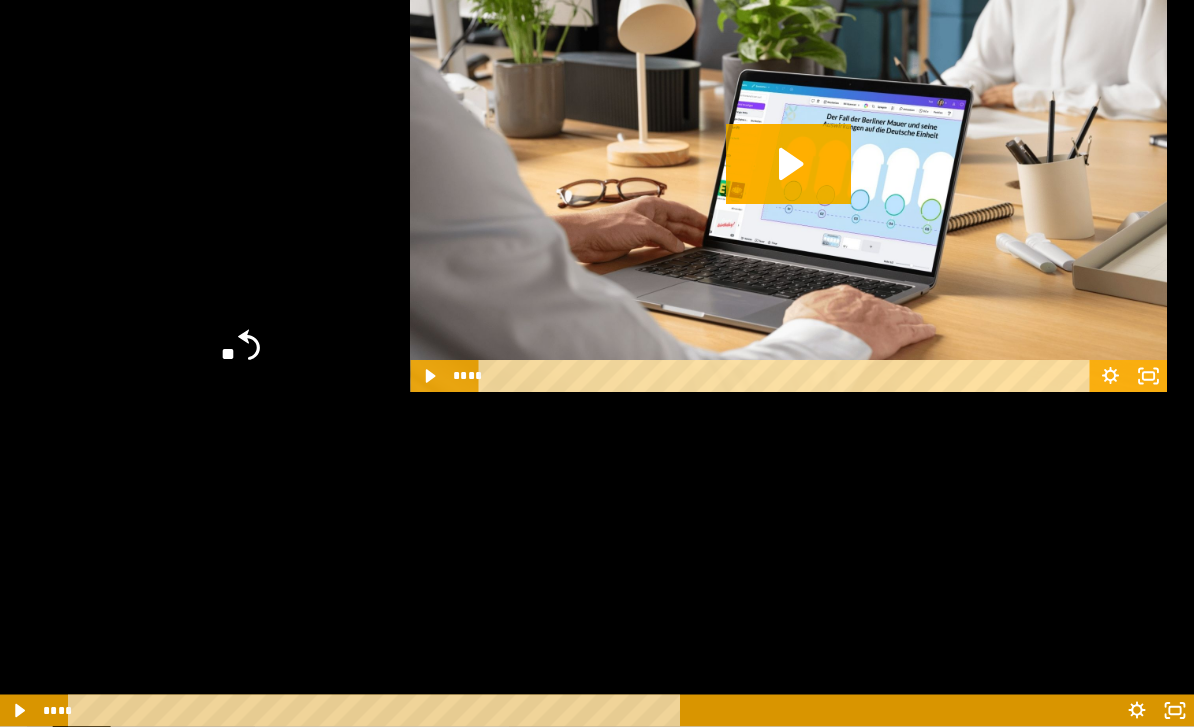 scroll, scrollTop: 3816, scrollLeft: 0, axis: vertical 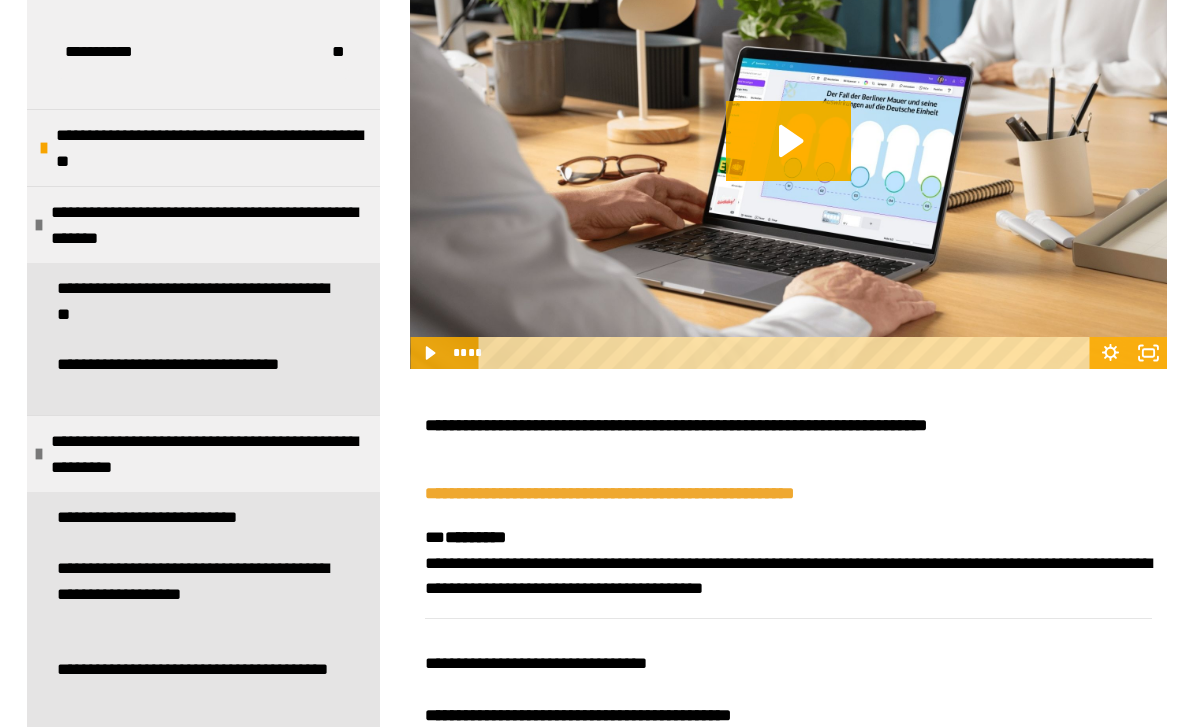 click 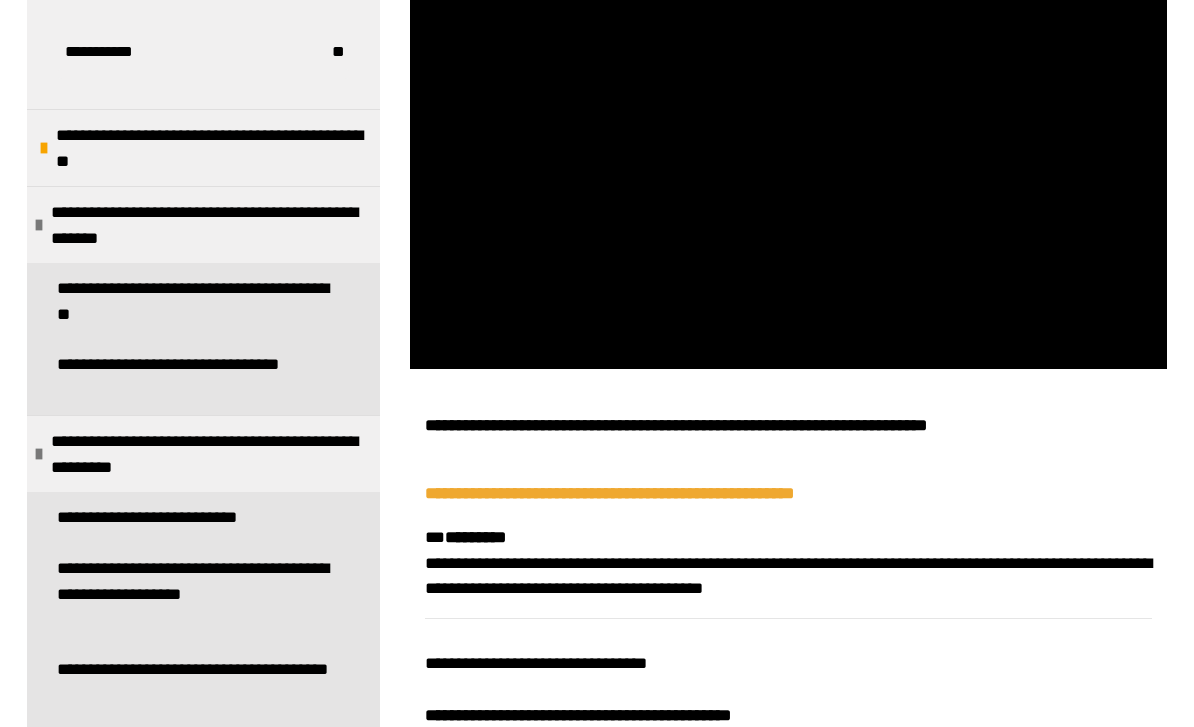 click at bounding box center (788, 157) 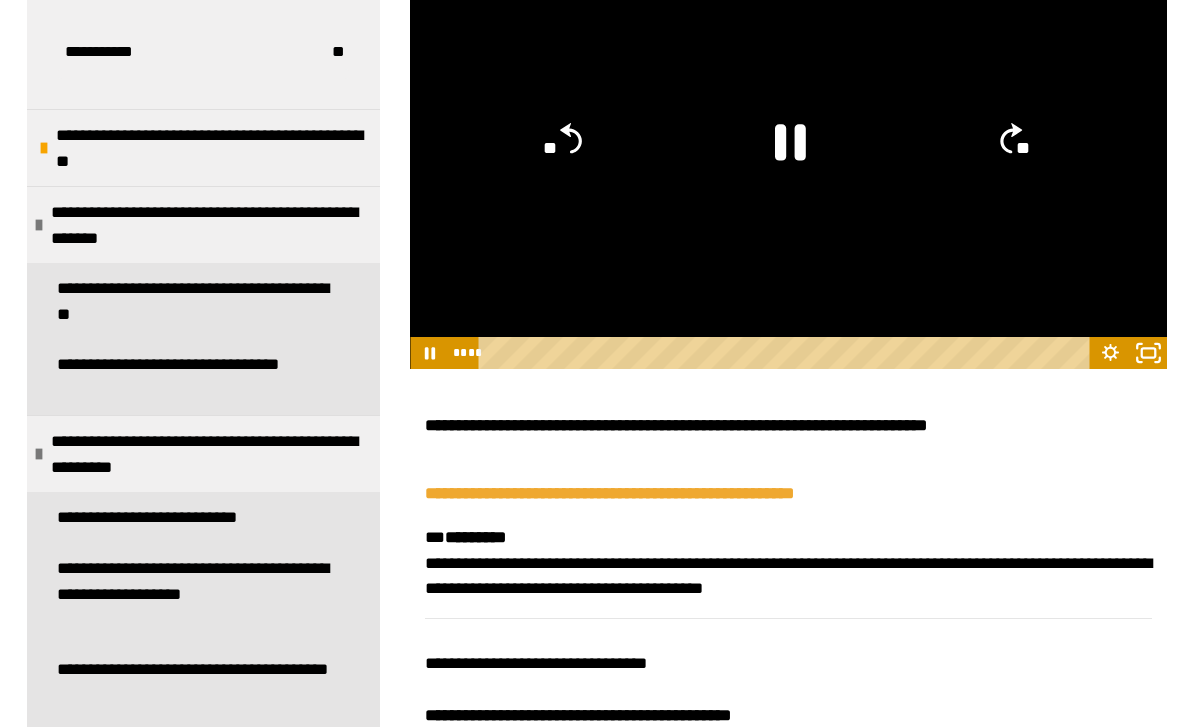 click 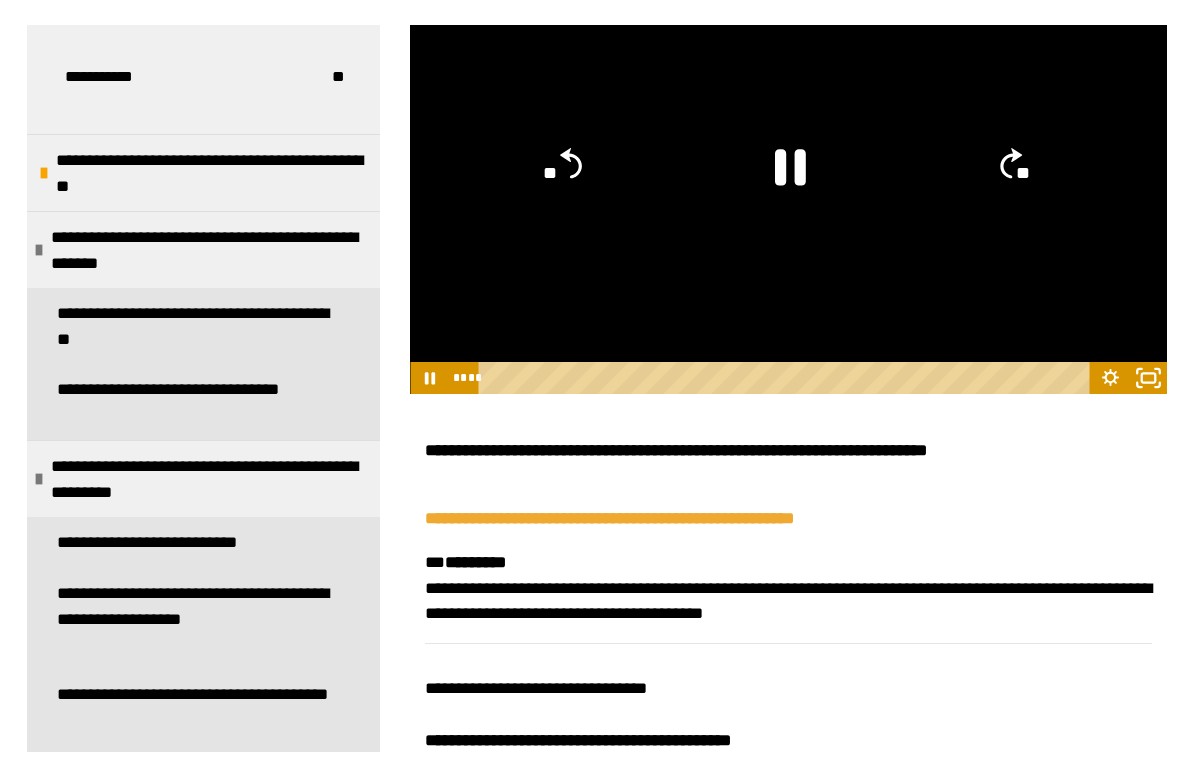 scroll, scrollTop: 24, scrollLeft: 0, axis: vertical 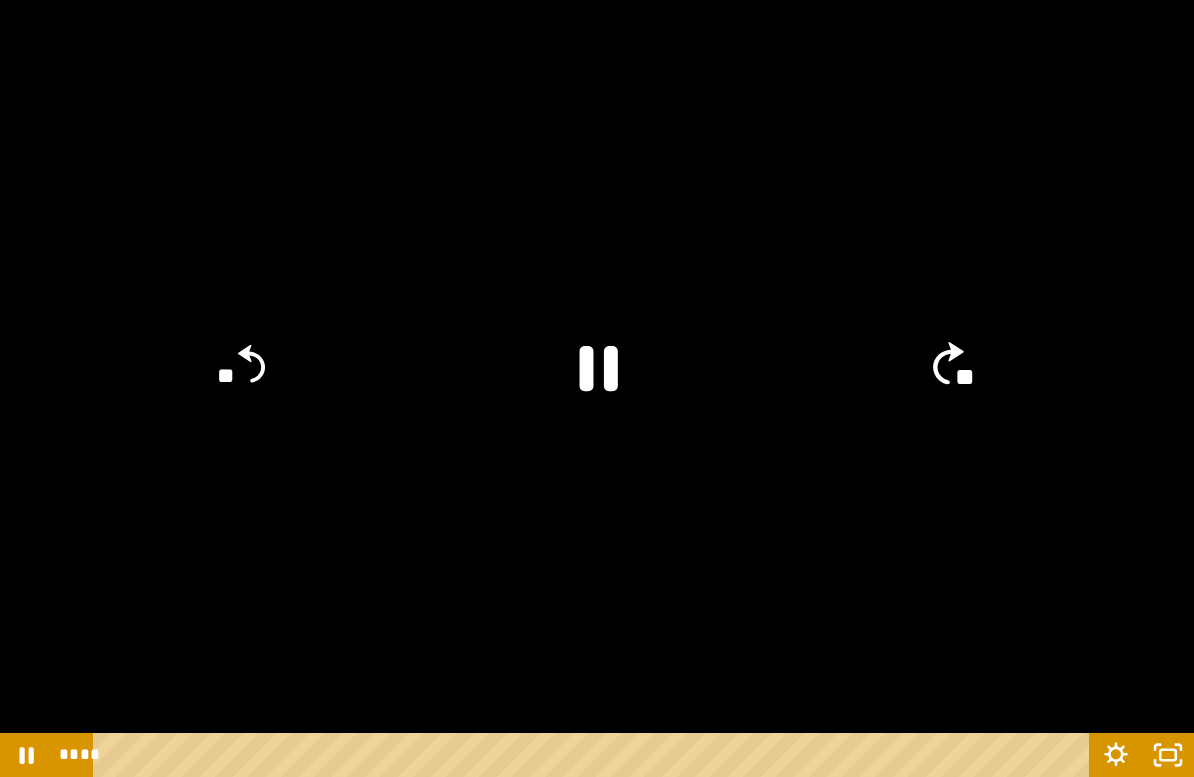 click on "**" 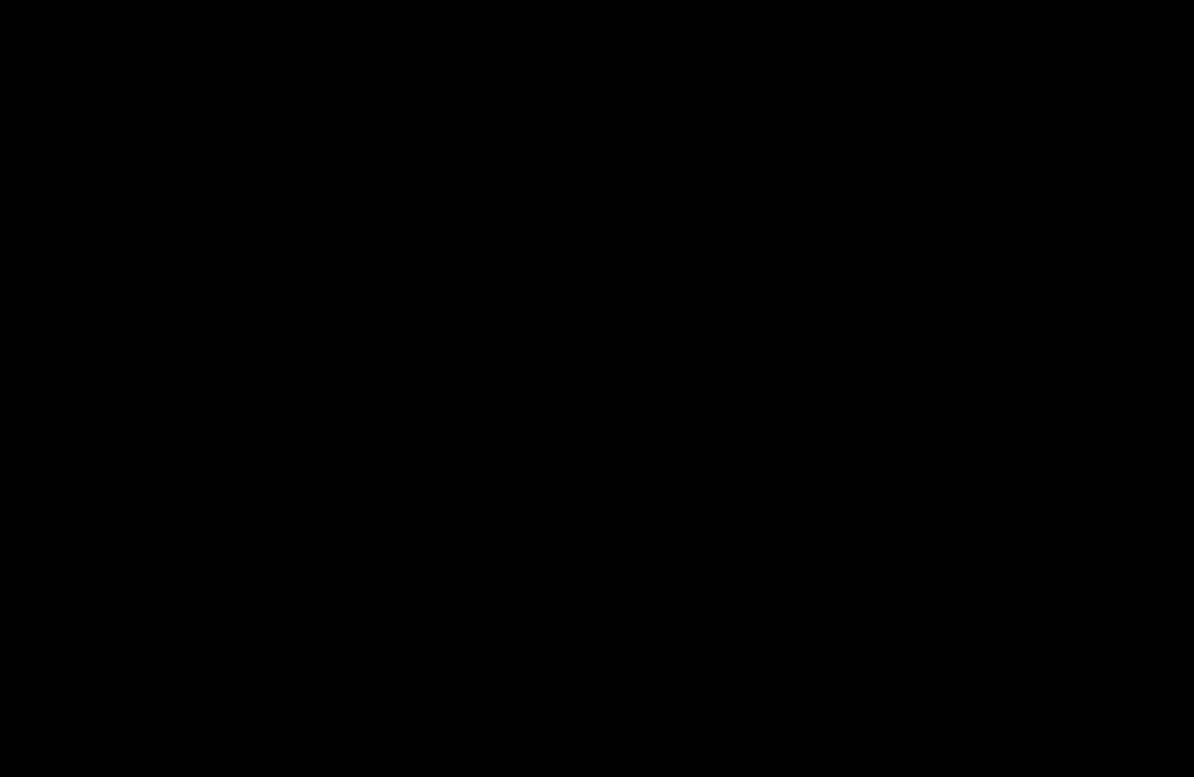 click at bounding box center (597, 388) 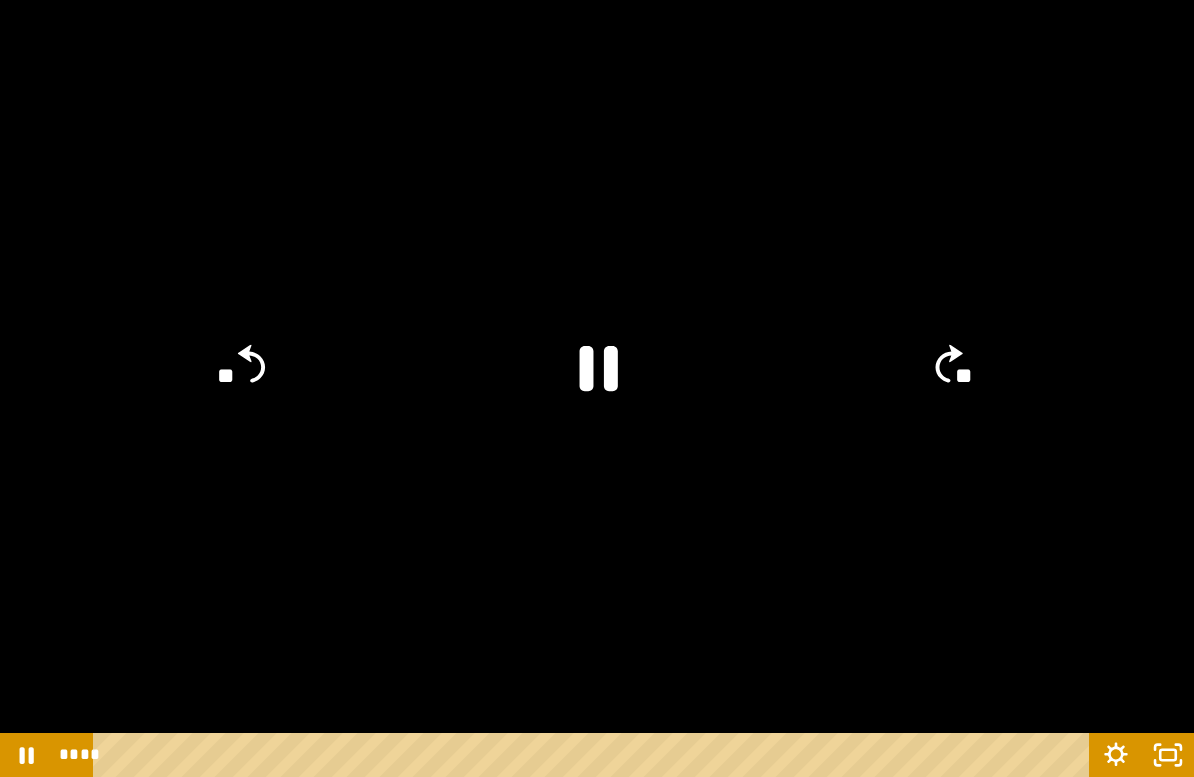 click on "**" 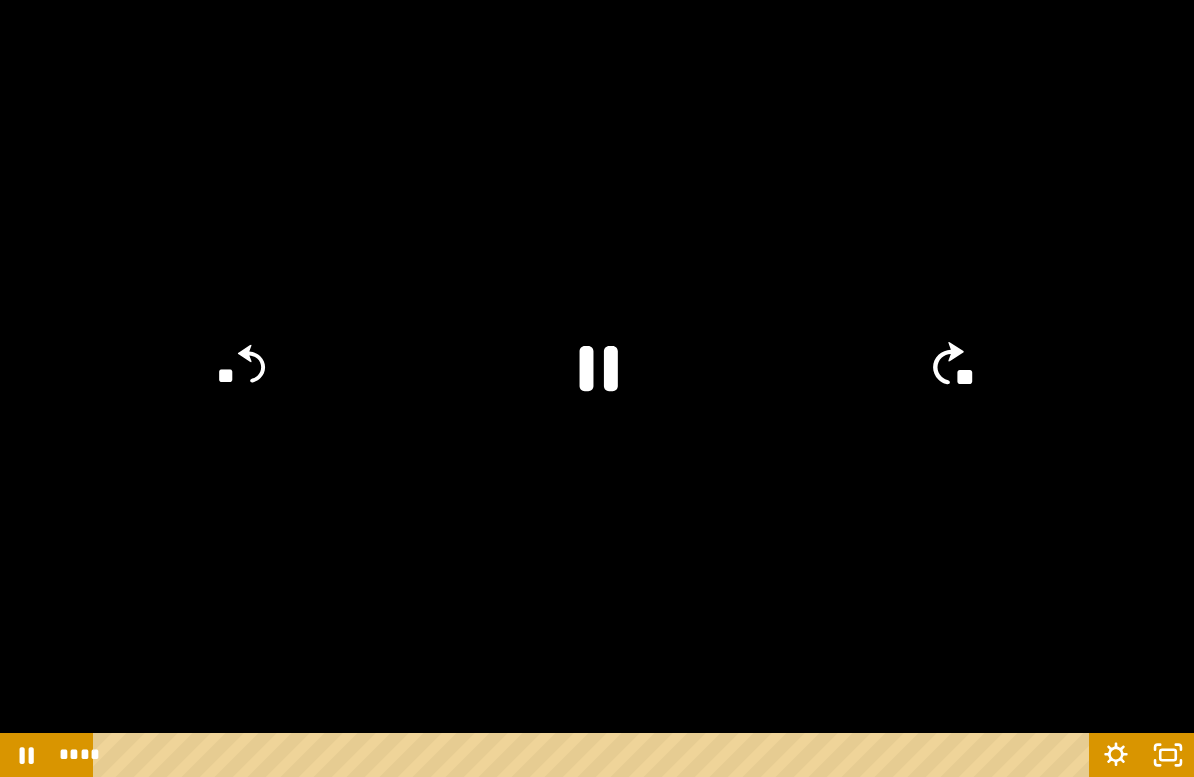 click on "**" 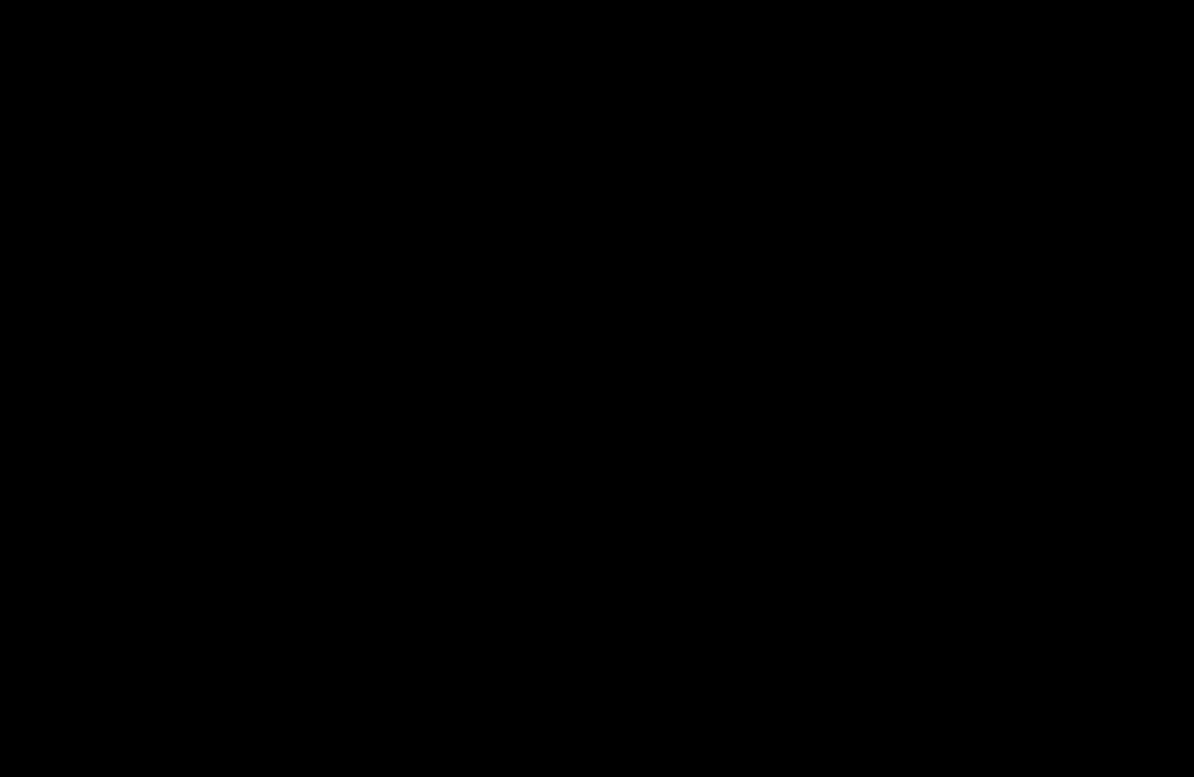 click at bounding box center [597, 388] 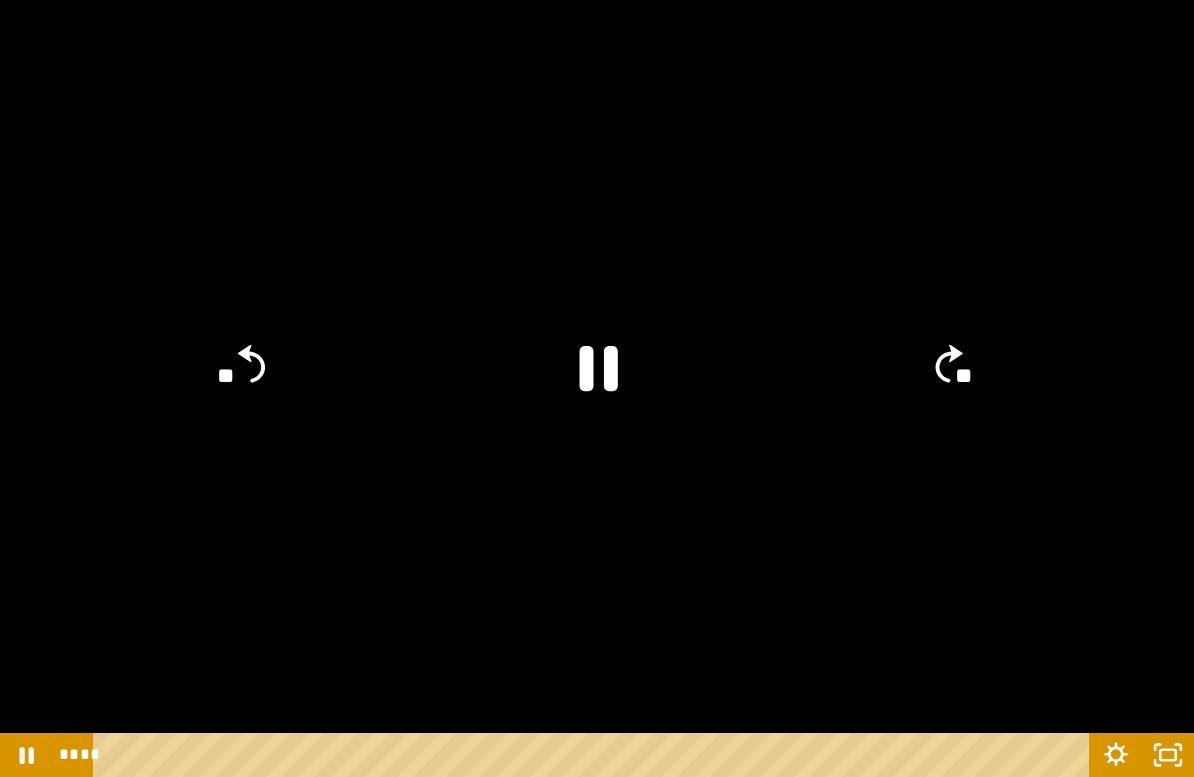 click on "**" 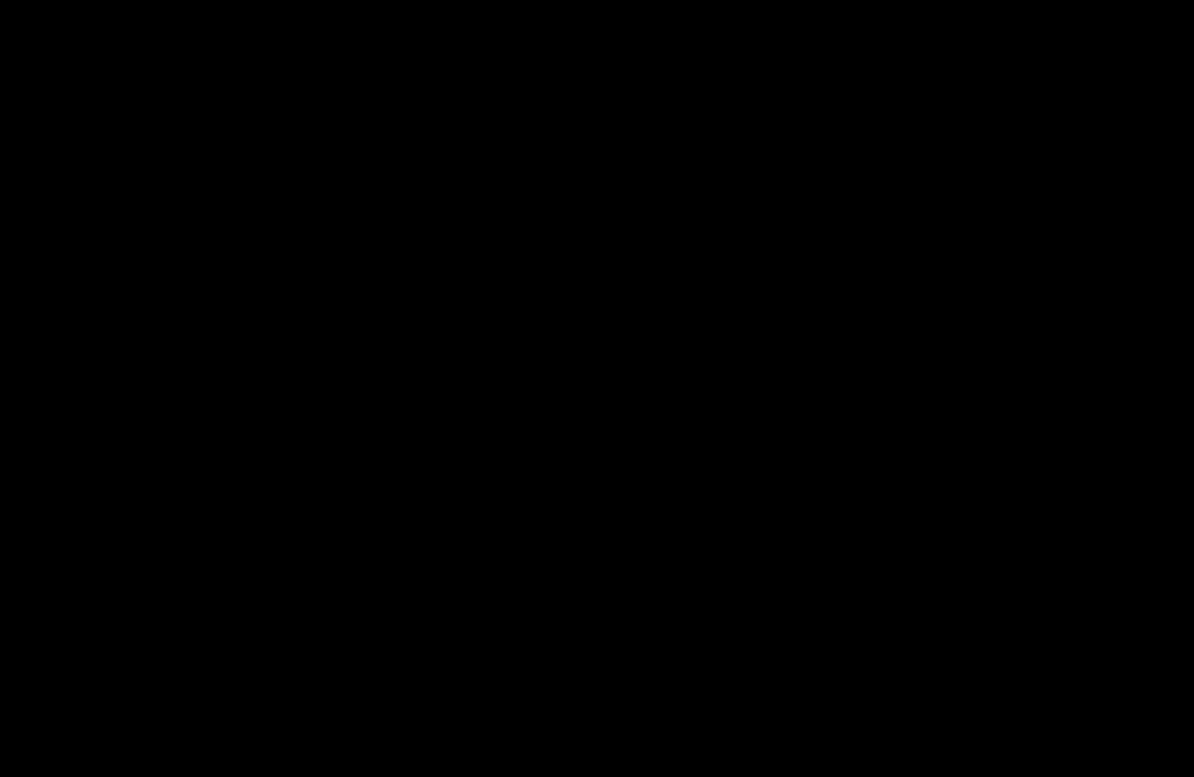 click at bounding box center [597, 388] 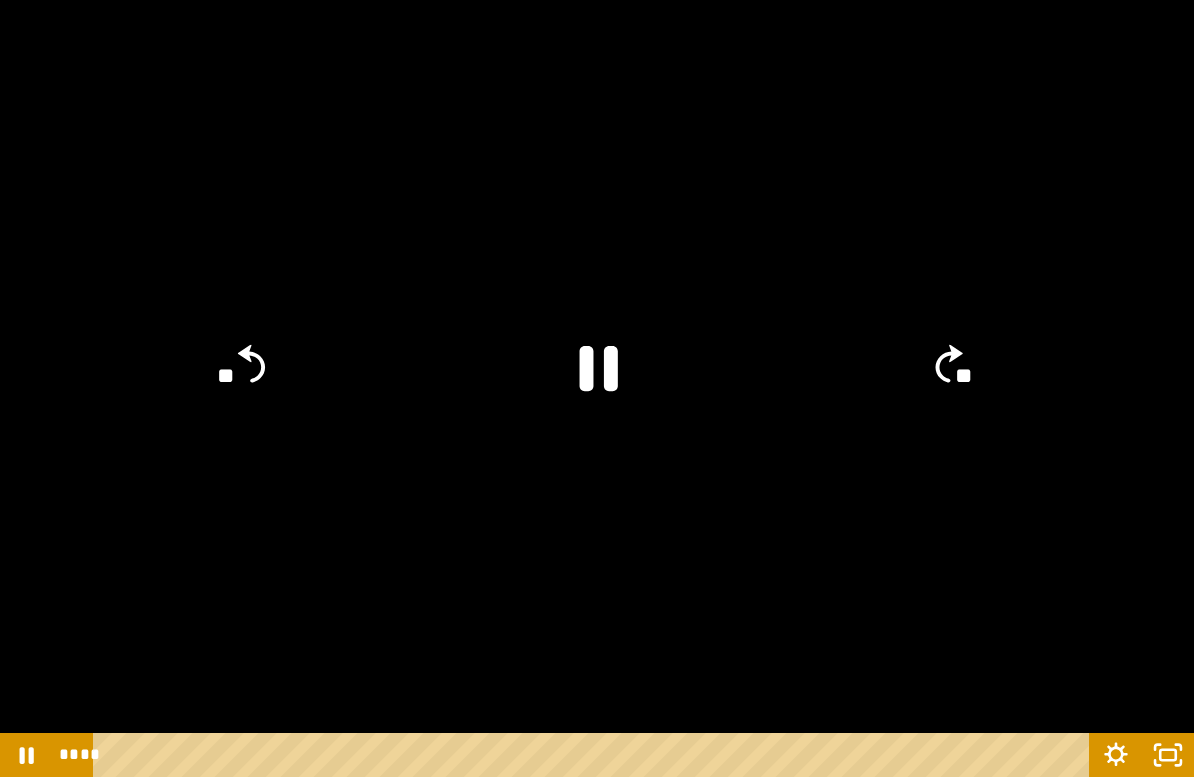 click on "**" 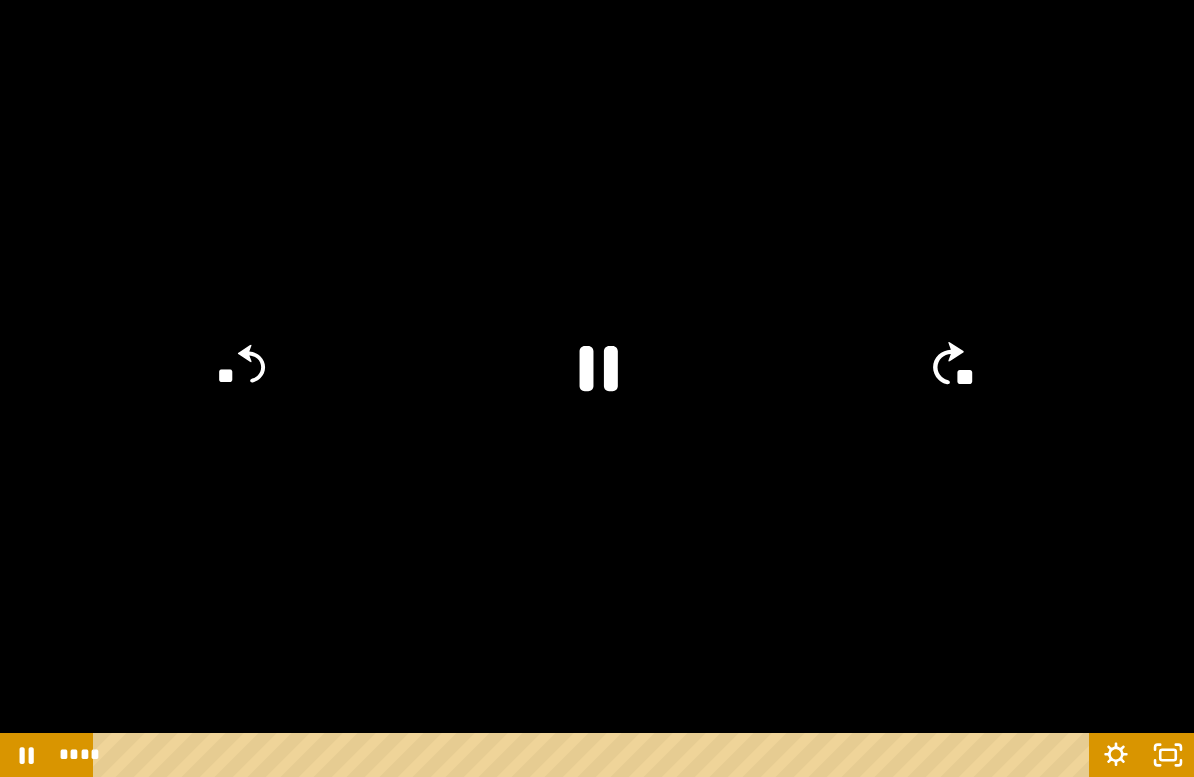click on "**" 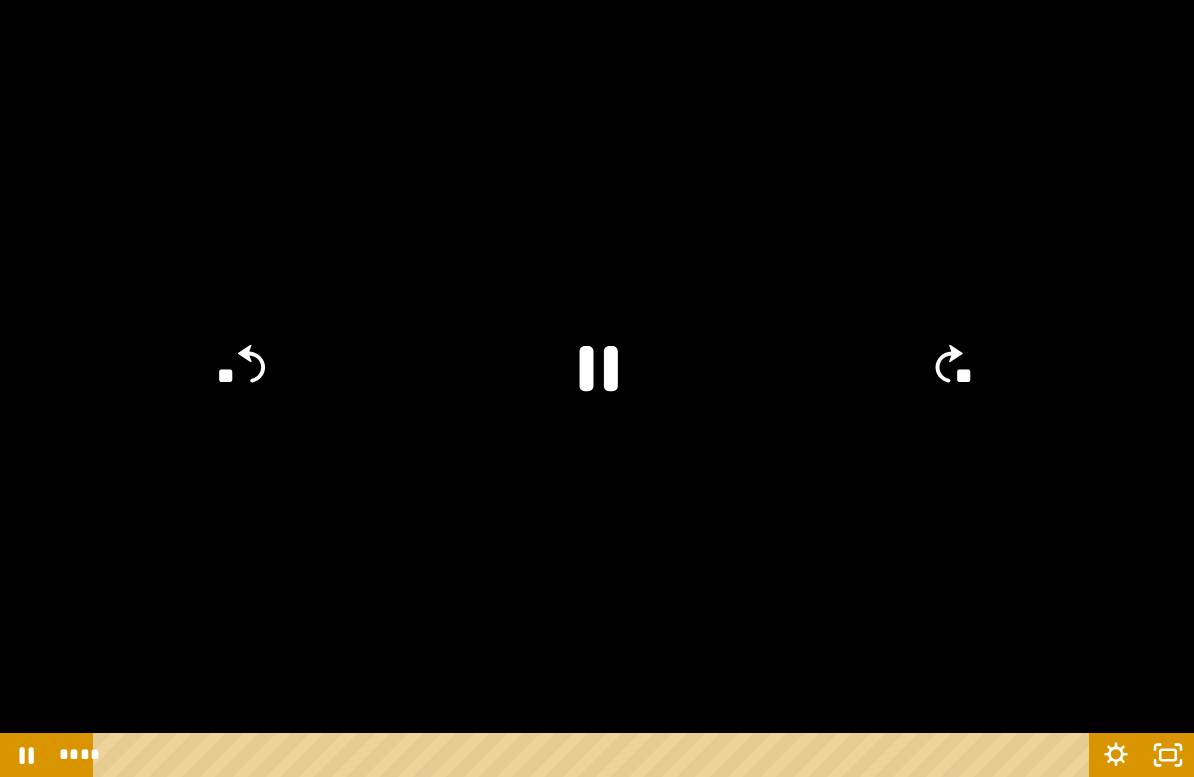 click on "**" 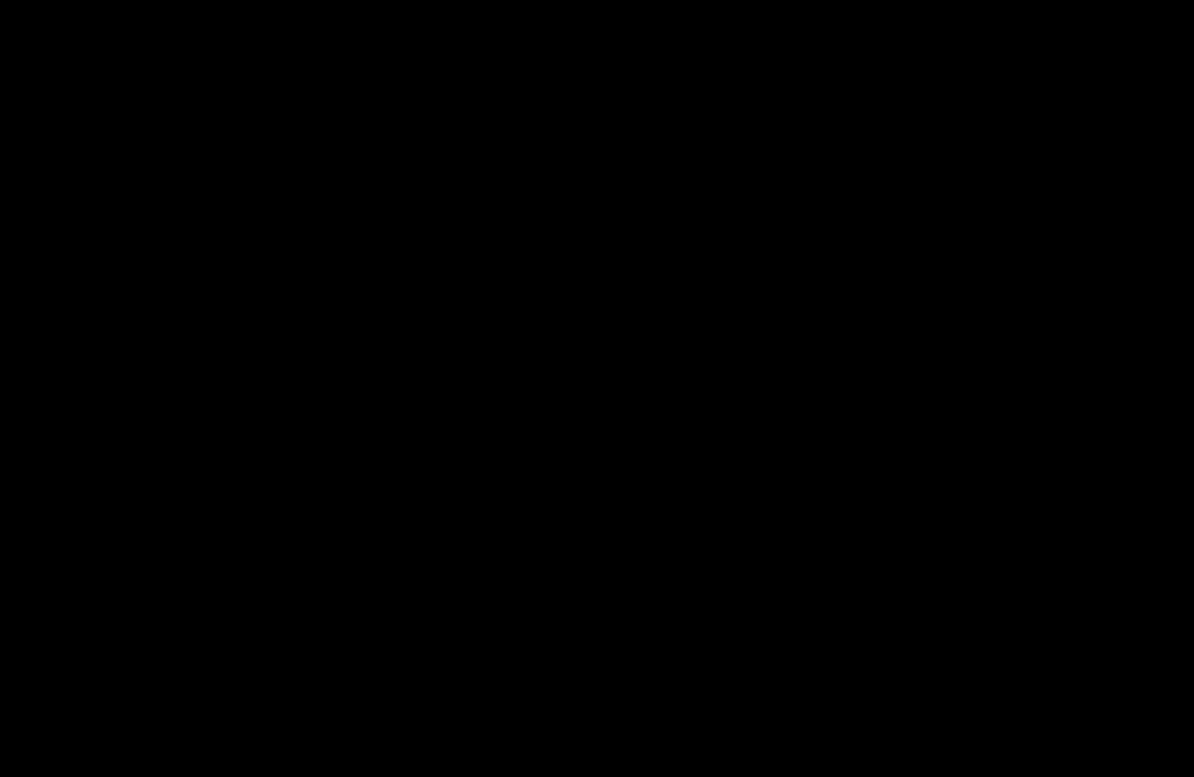click at bounding box center [597, 388] 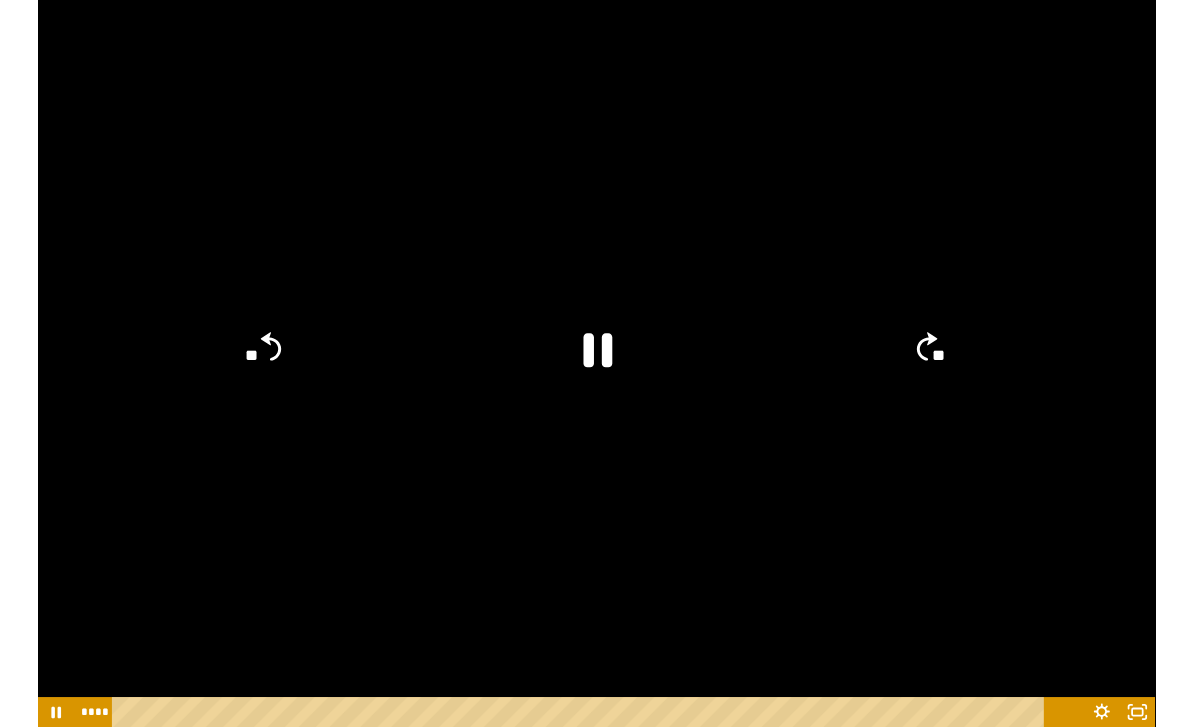 scroll, scrollTop: 3732, scrollLeft: 0, axis: vertical 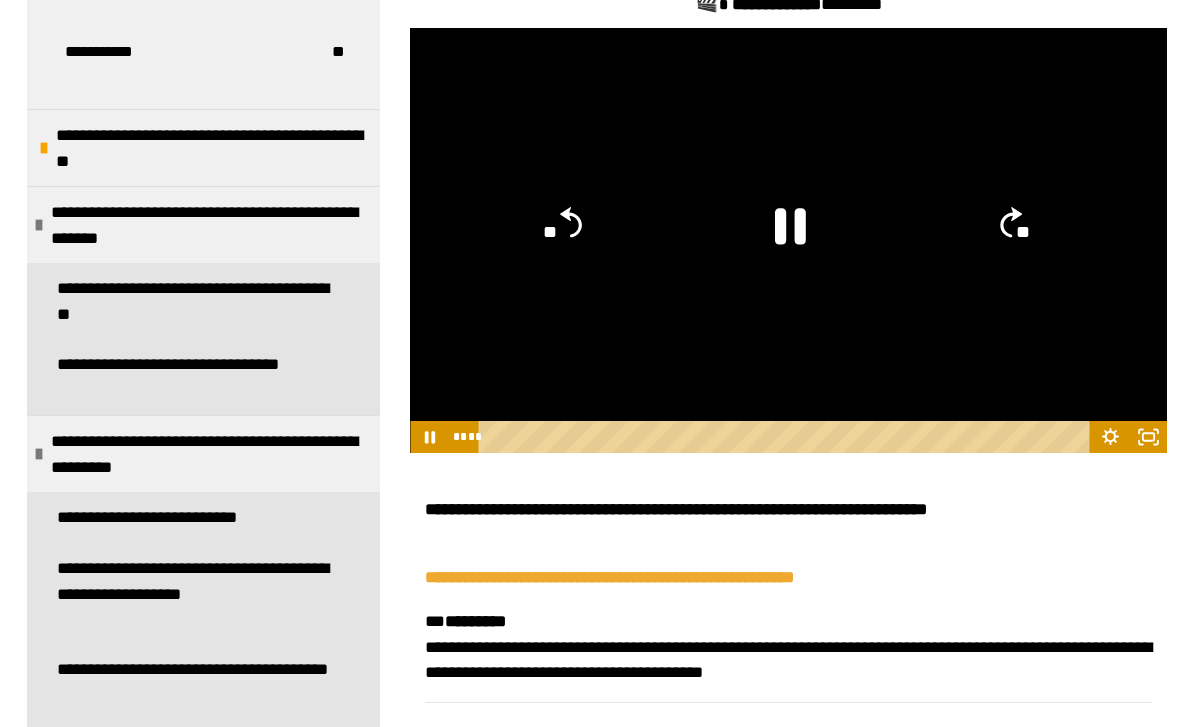 click 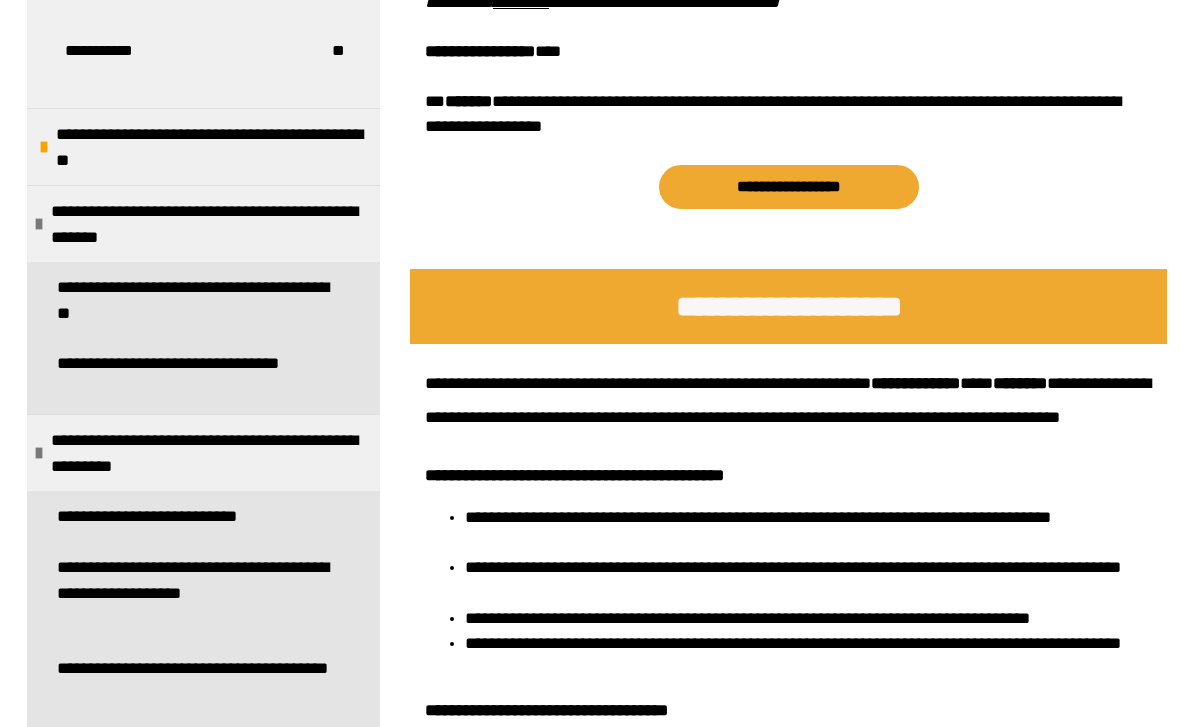 scroll, scrollTop: 6682, scrollLeft: 0, axis: vertical 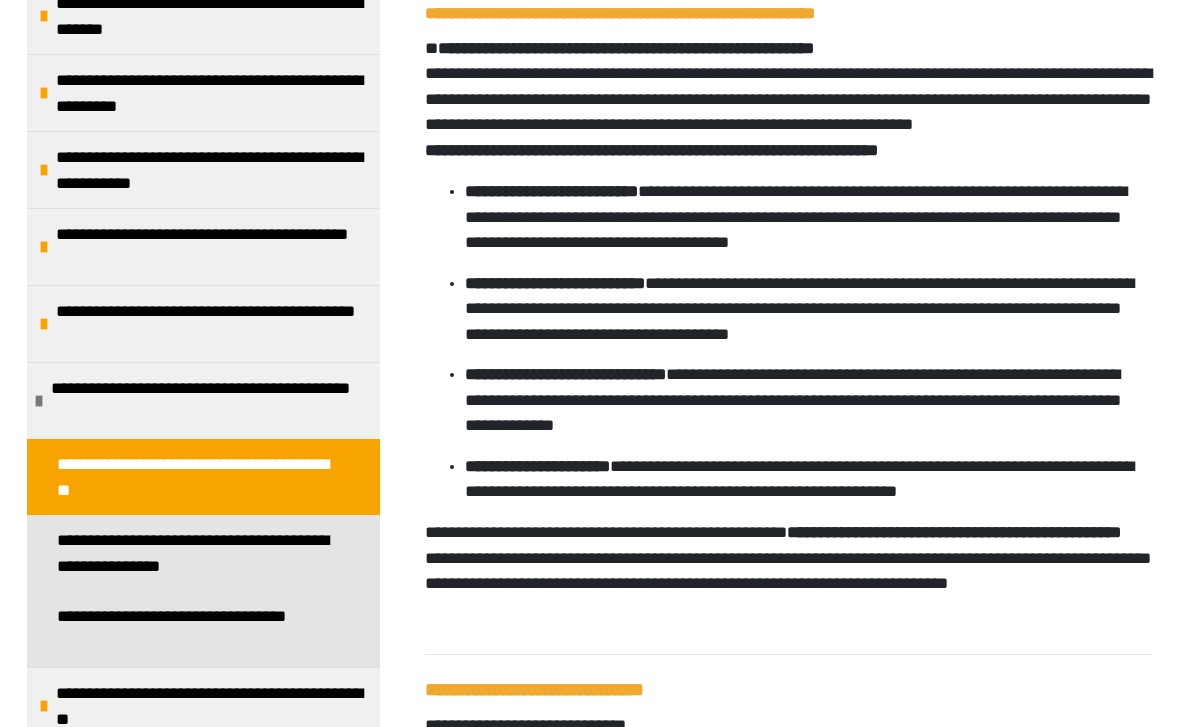 click on "**********" at bounding box center [195, 553] 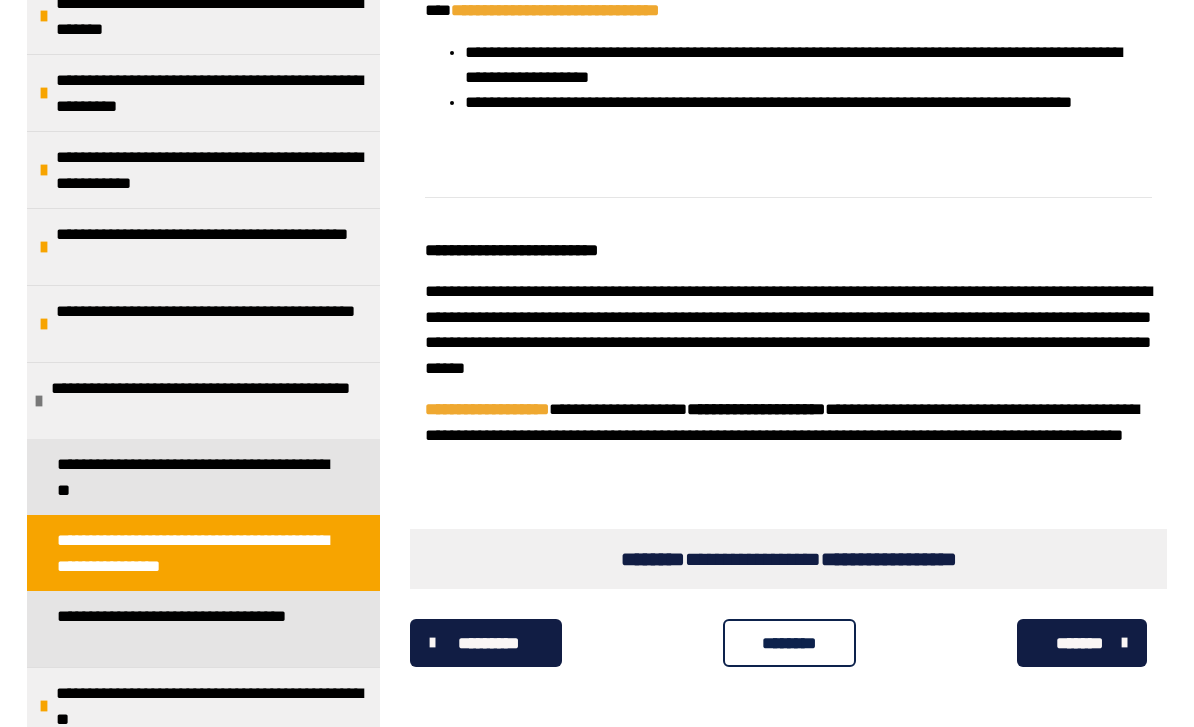 scroll, scrollTop: 5398, scrollLeft: 0, axis: vertical 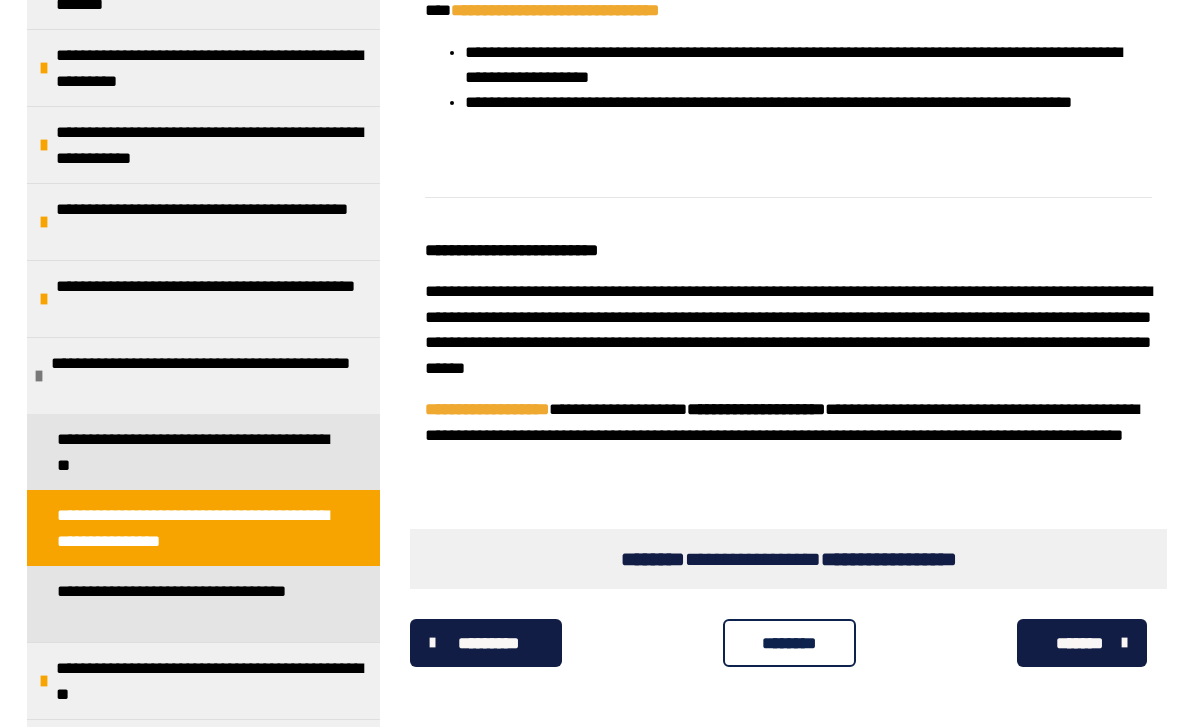 click on "**********" at bounding box center [213, 681] 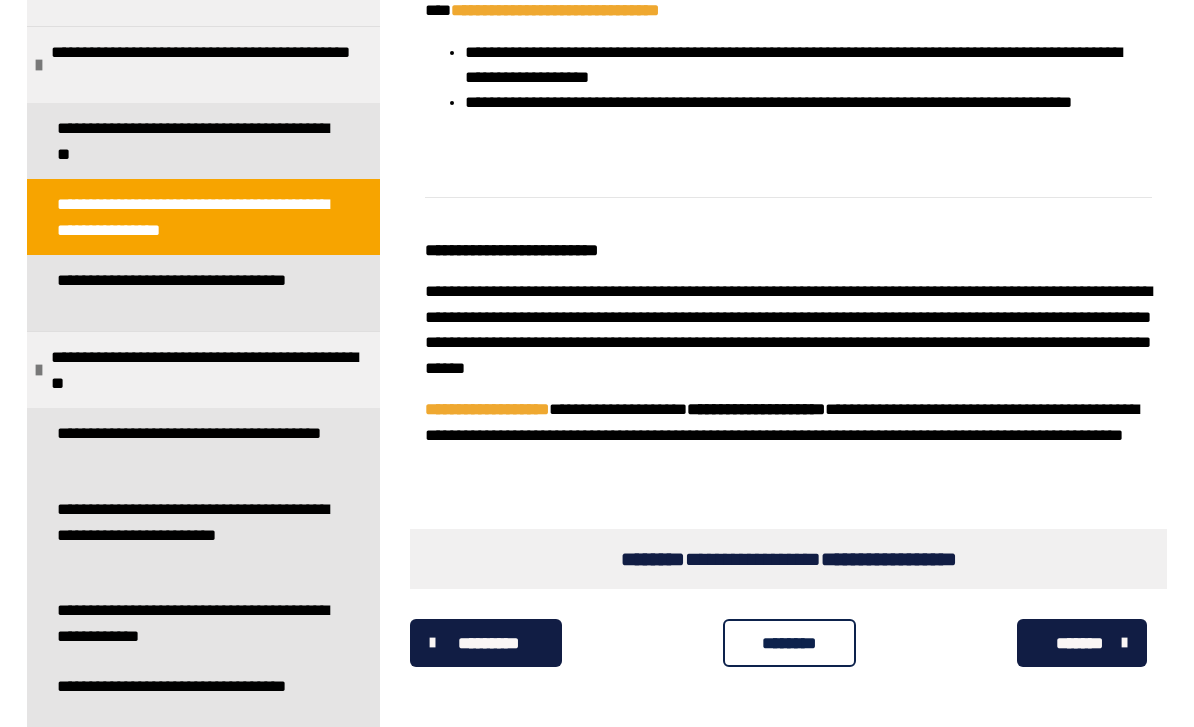 scroll, scrollTop: 516, scrollLeft: 0, axis: vertical 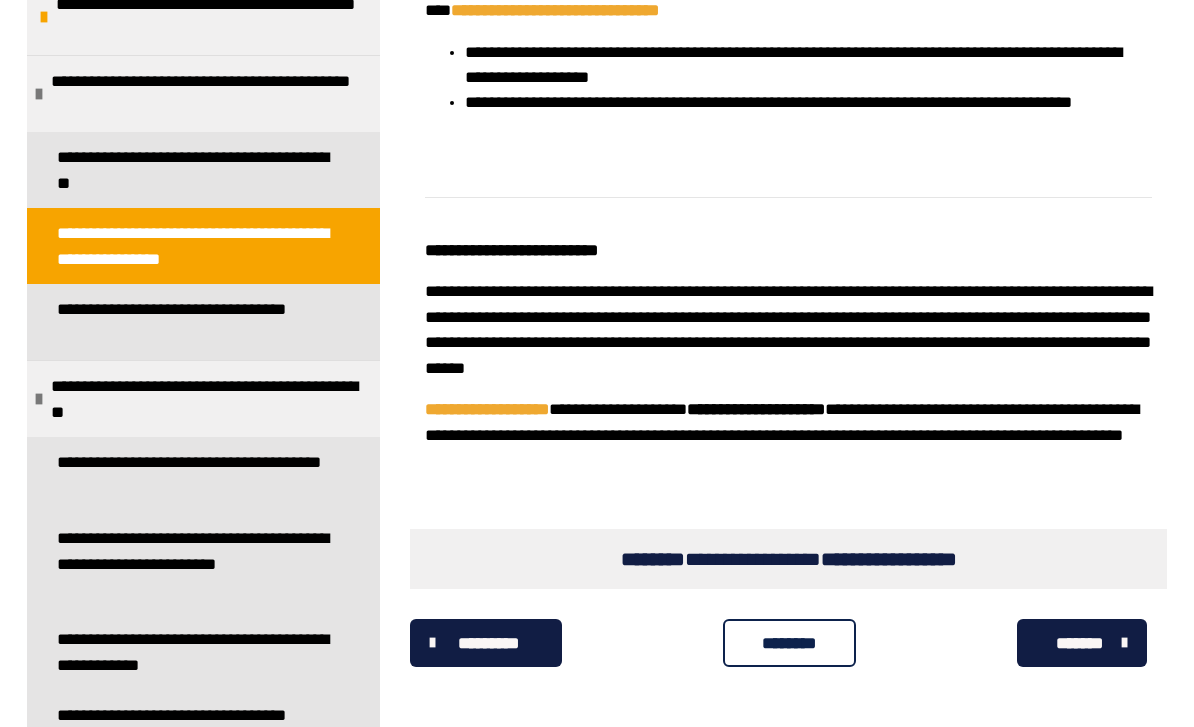 click on "**********" at bounding box center (195, 475) 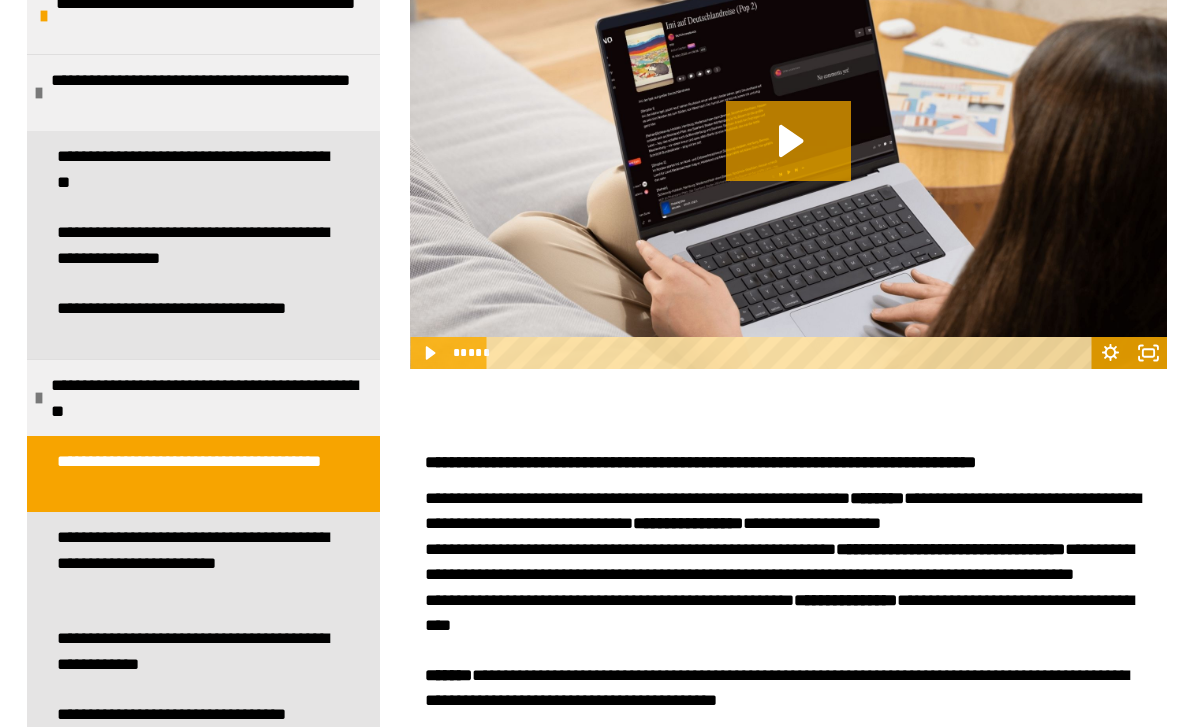 scroll, scrollTop: 2081, scrollLeft: 0, axis: vertical 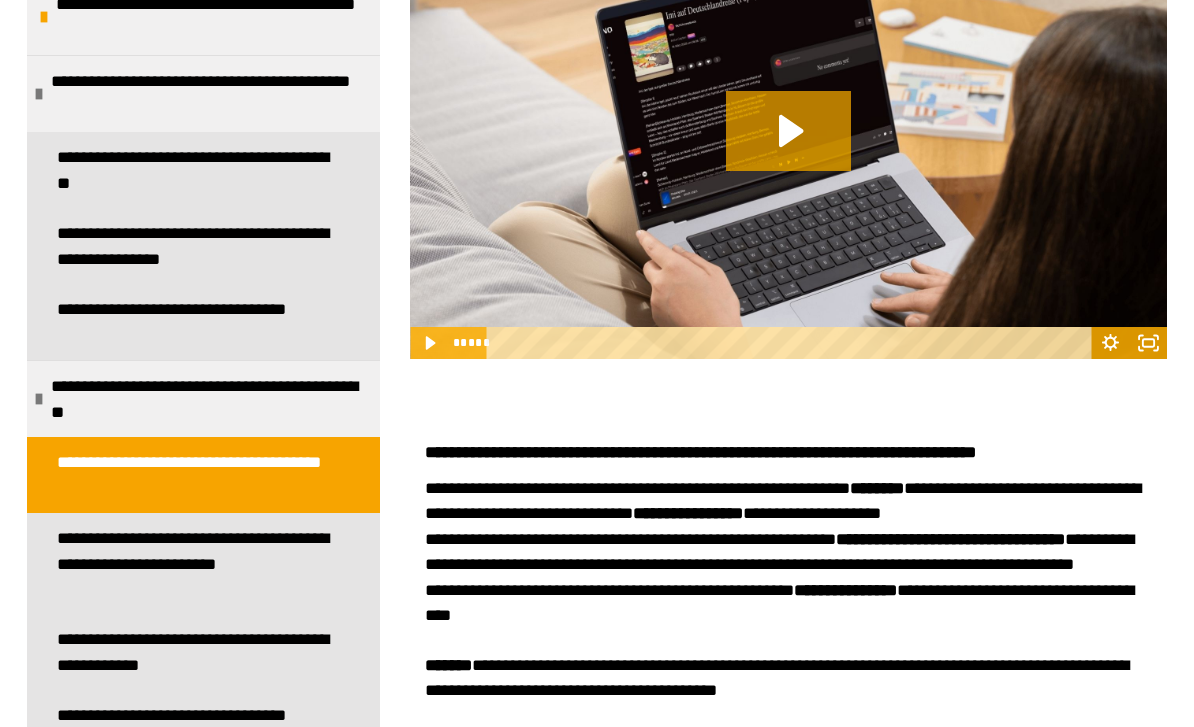 click 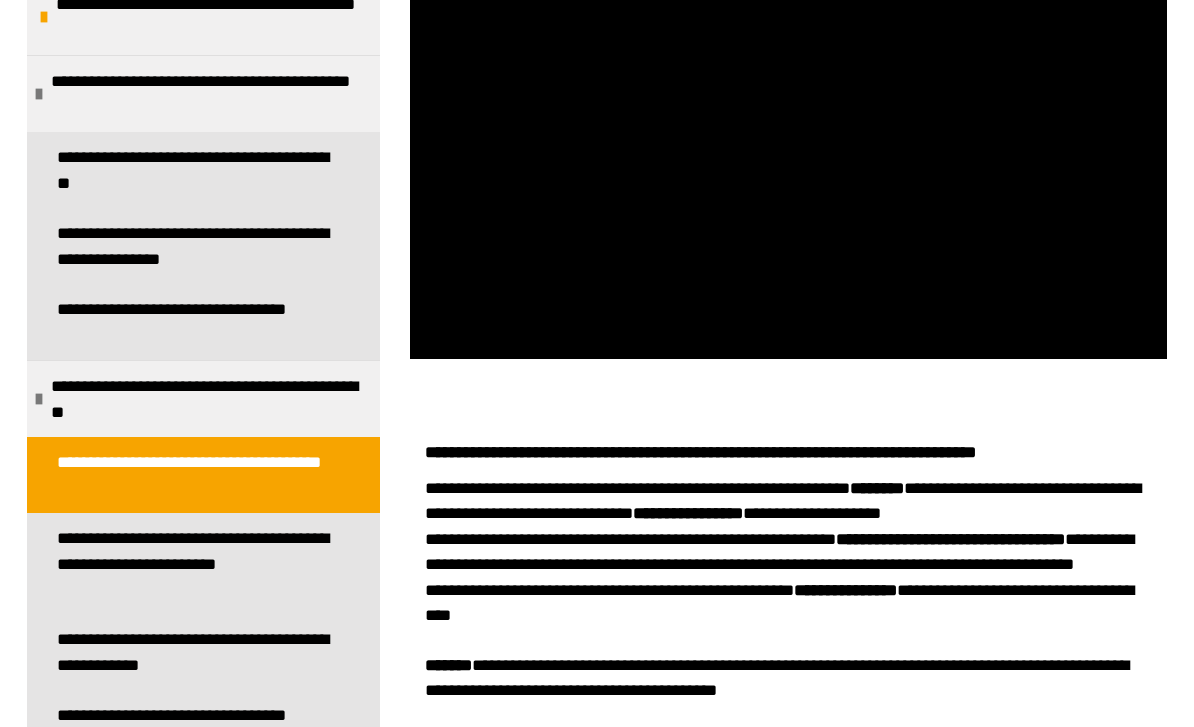 click 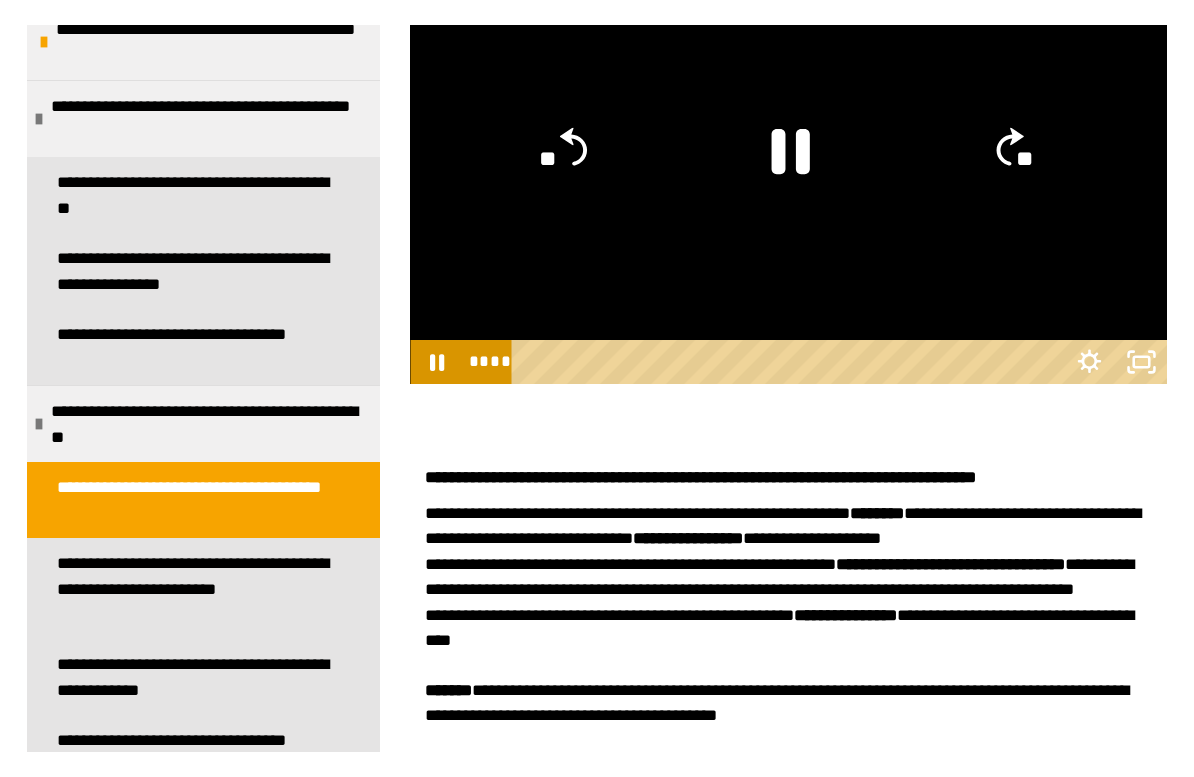 scroll, scrollTop: 24, scrollLeft: 0, axis: vertical 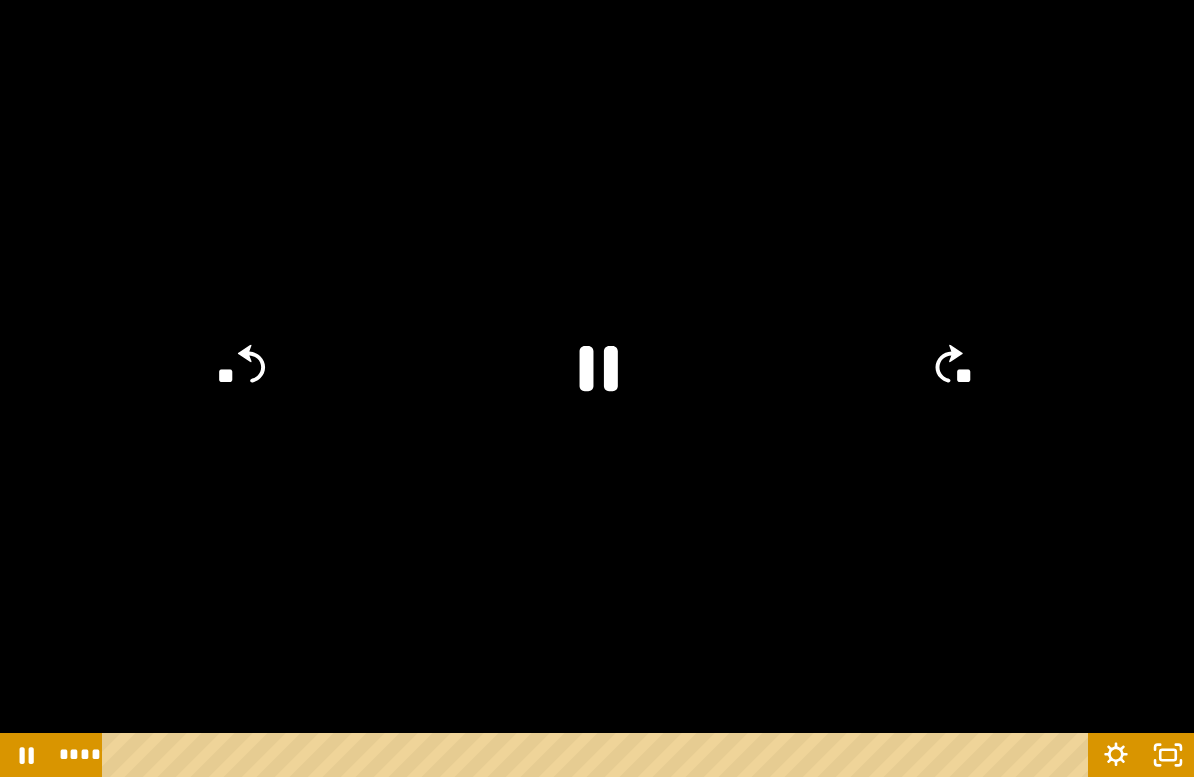 click 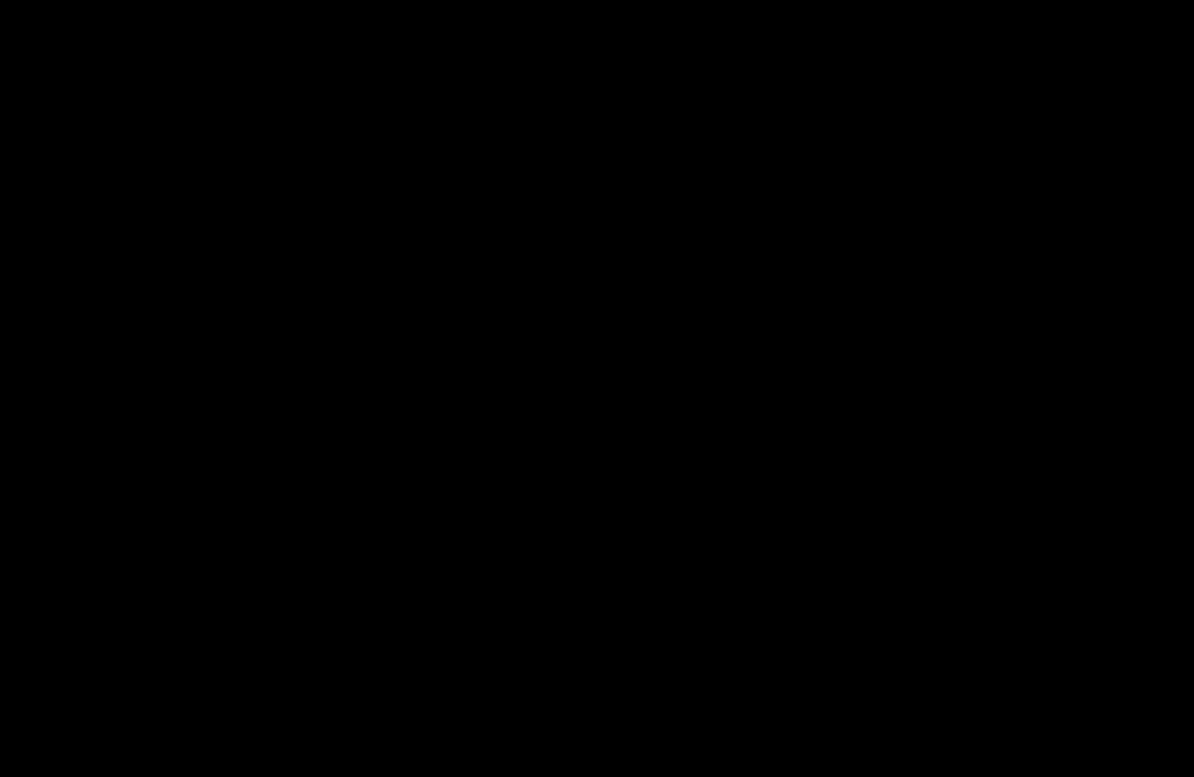 click at bounding box center [597, 388] 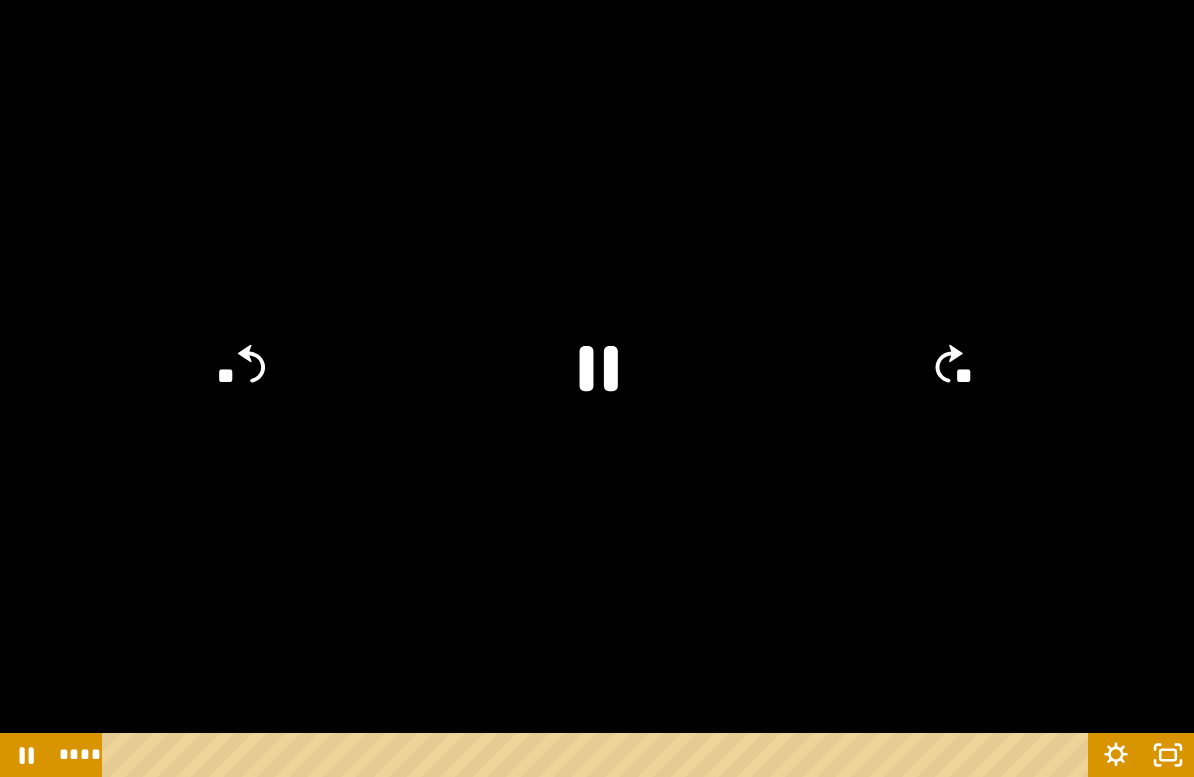 click on "**" 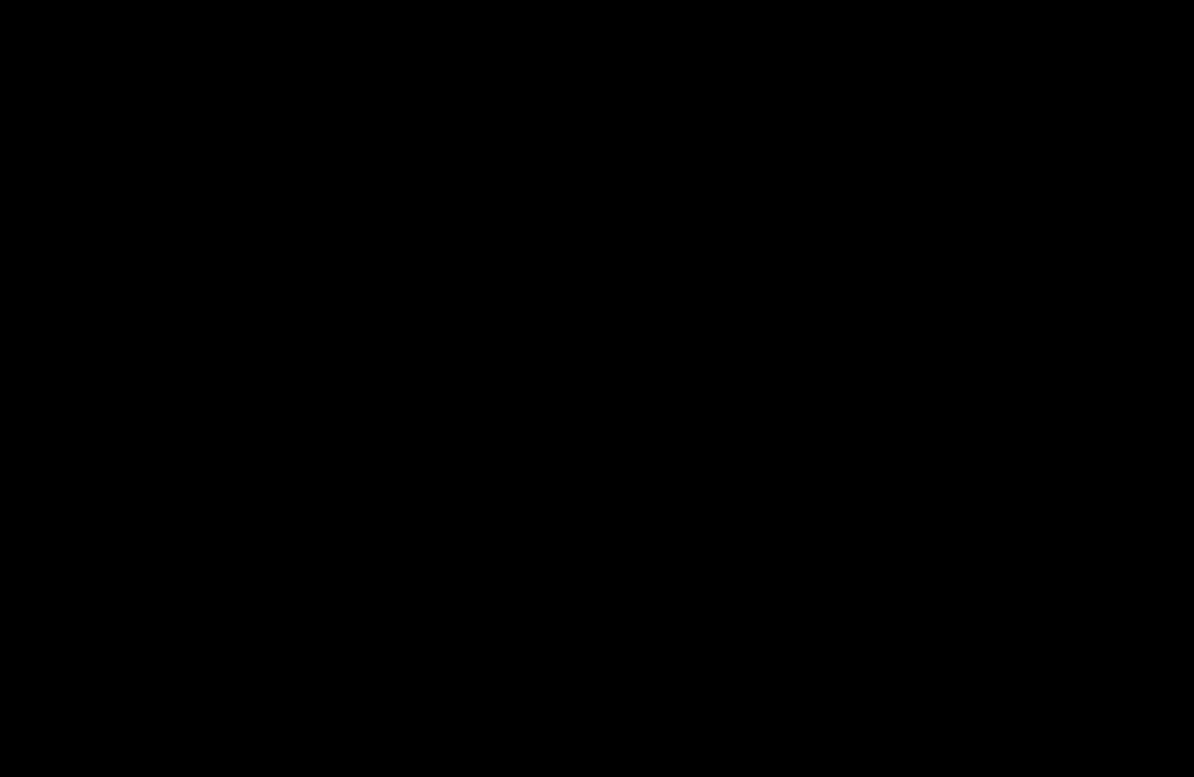 click at bounding box center (597, 388) 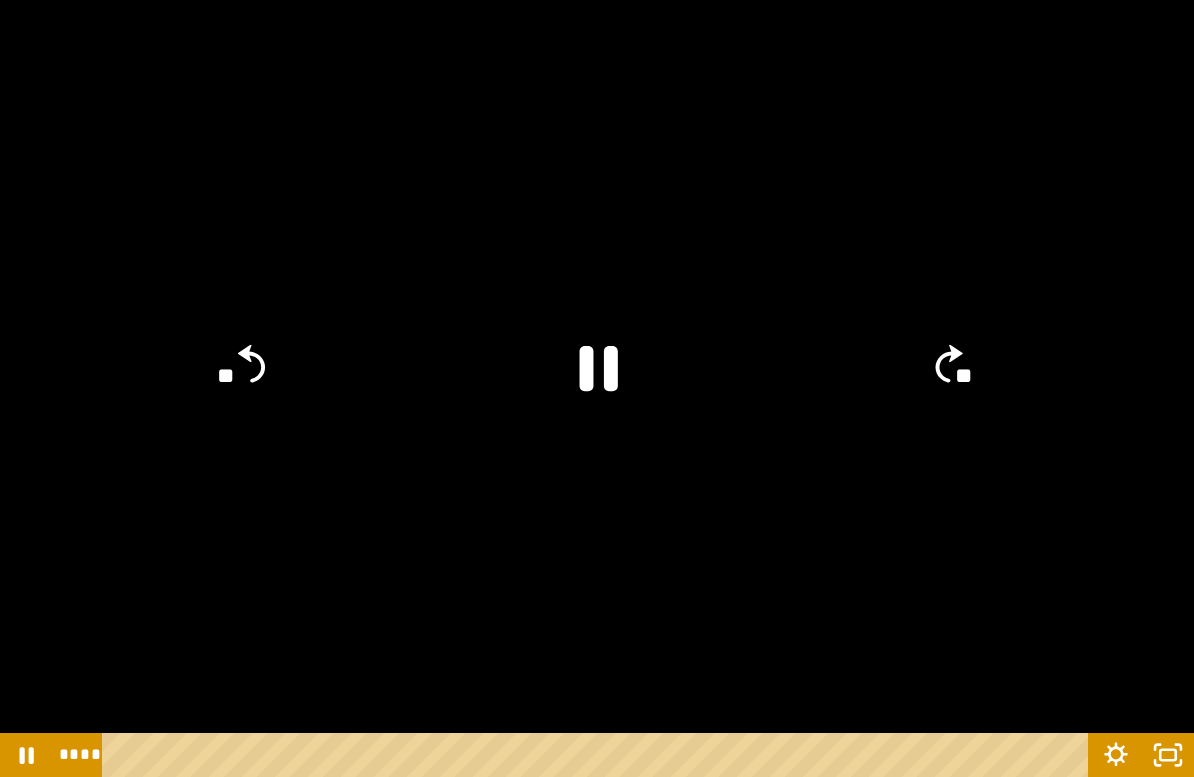 click on "**" 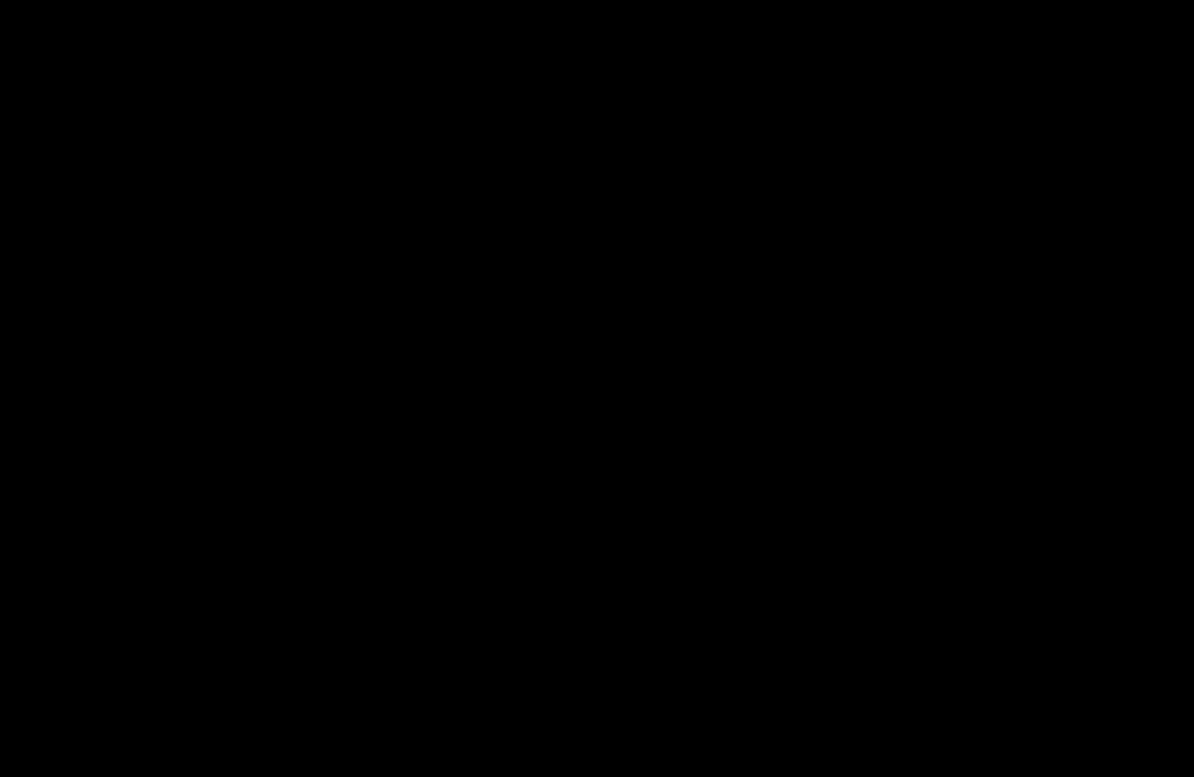 click at bounding box center [597, 388] 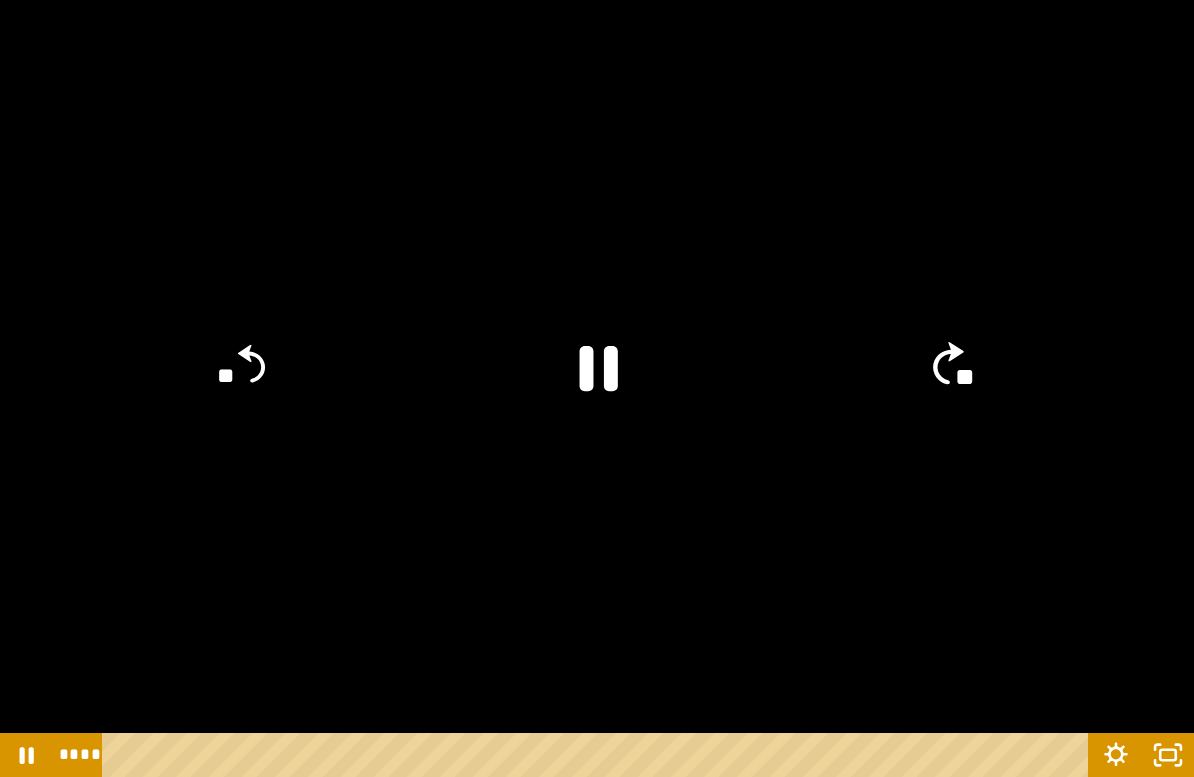 click on "**" 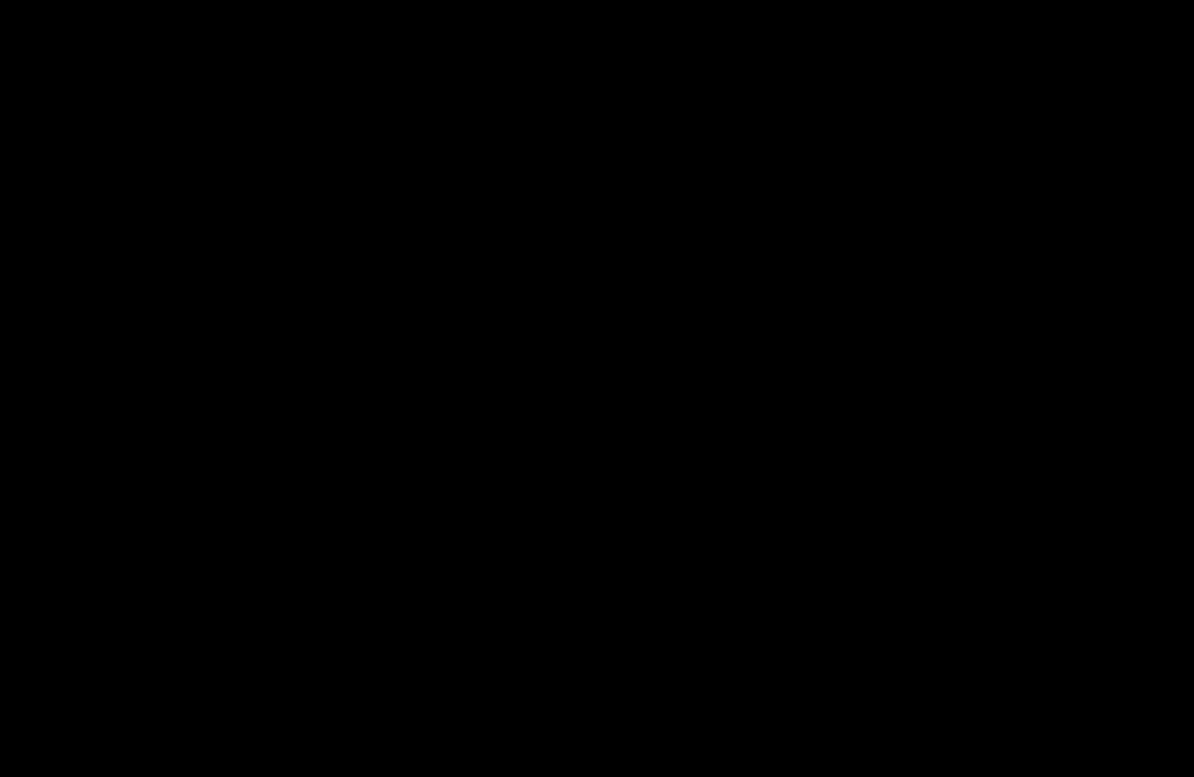 click at bounding box center (597, 388) 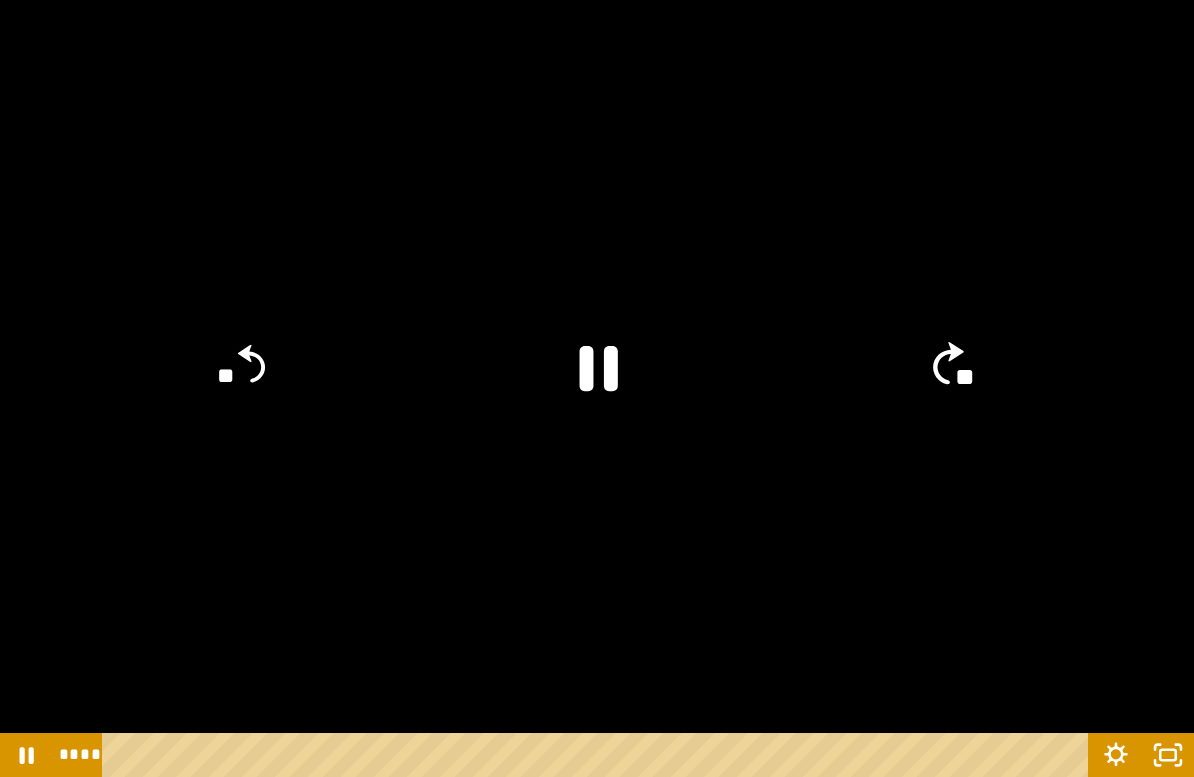 click on "**" 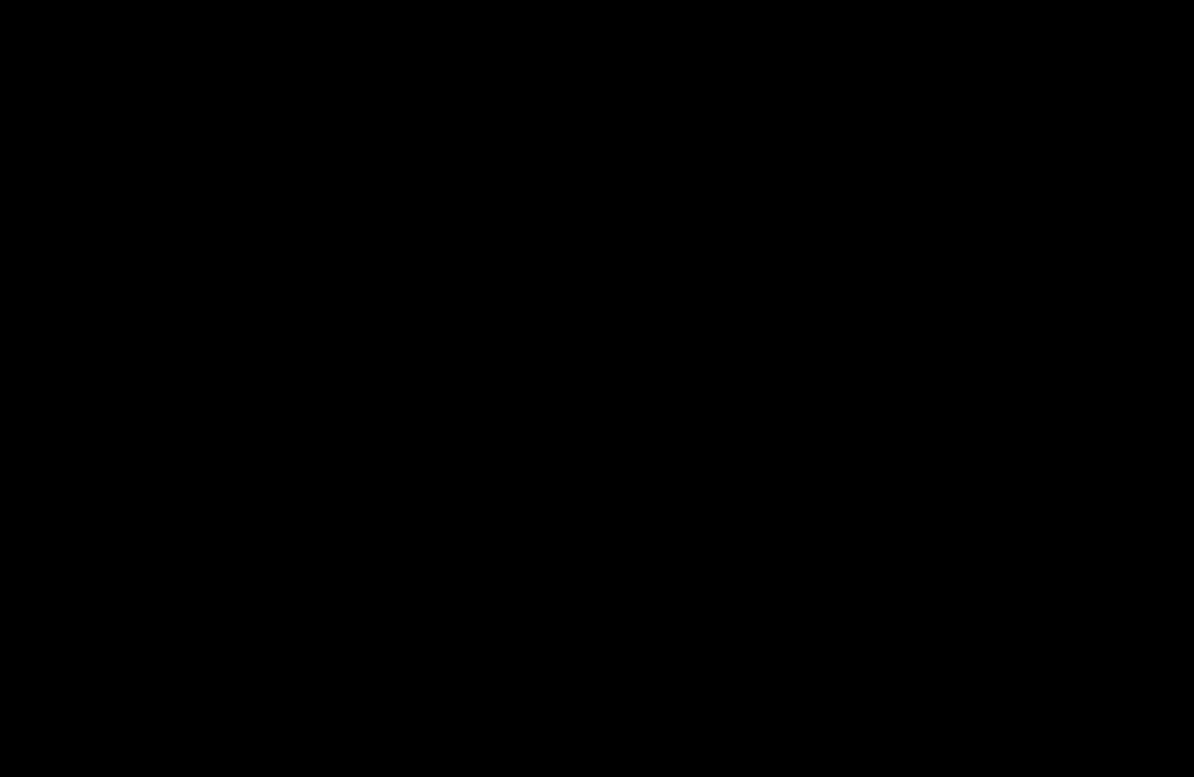 click at bounding box center (597, 388) 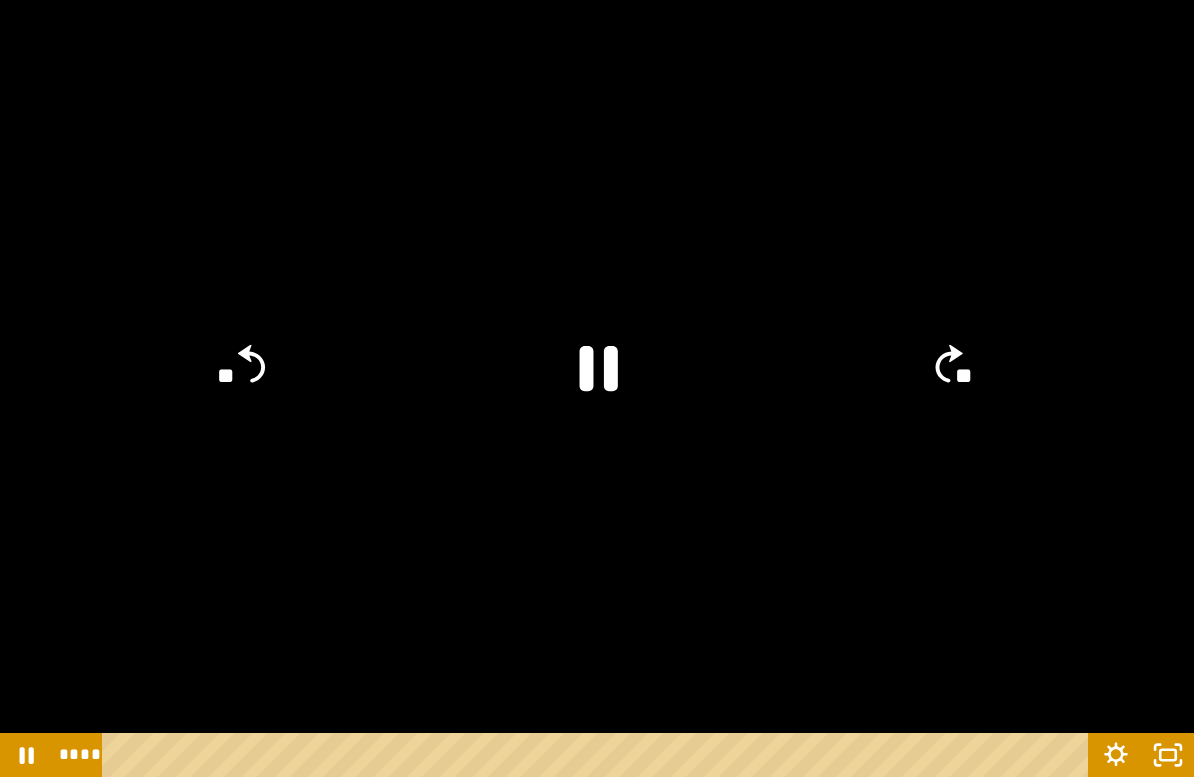 click on "**" 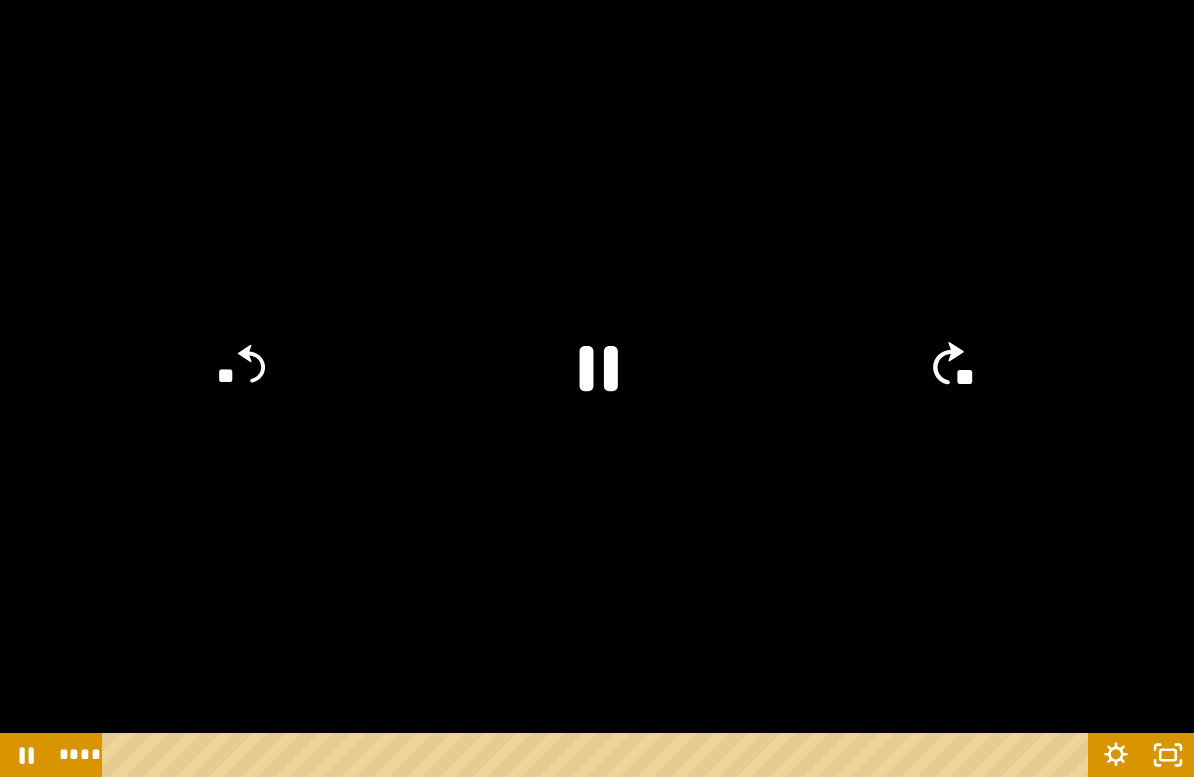 click on "**" 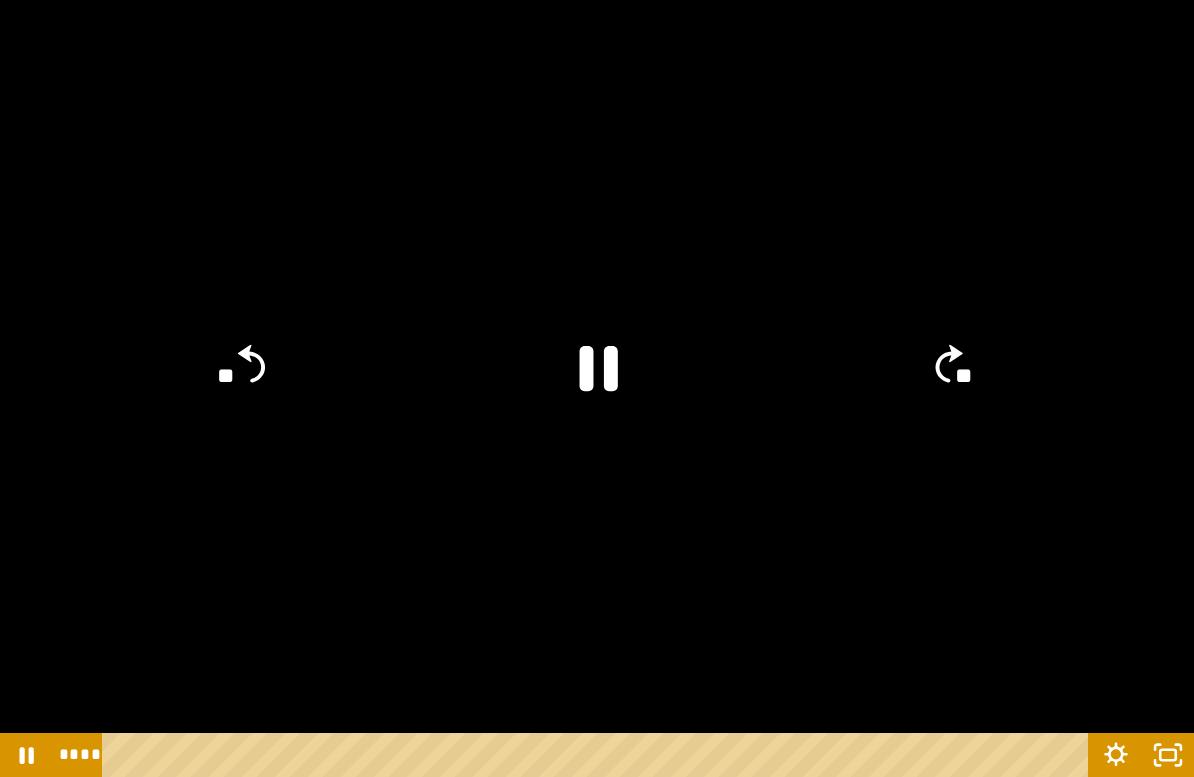 click on "**" 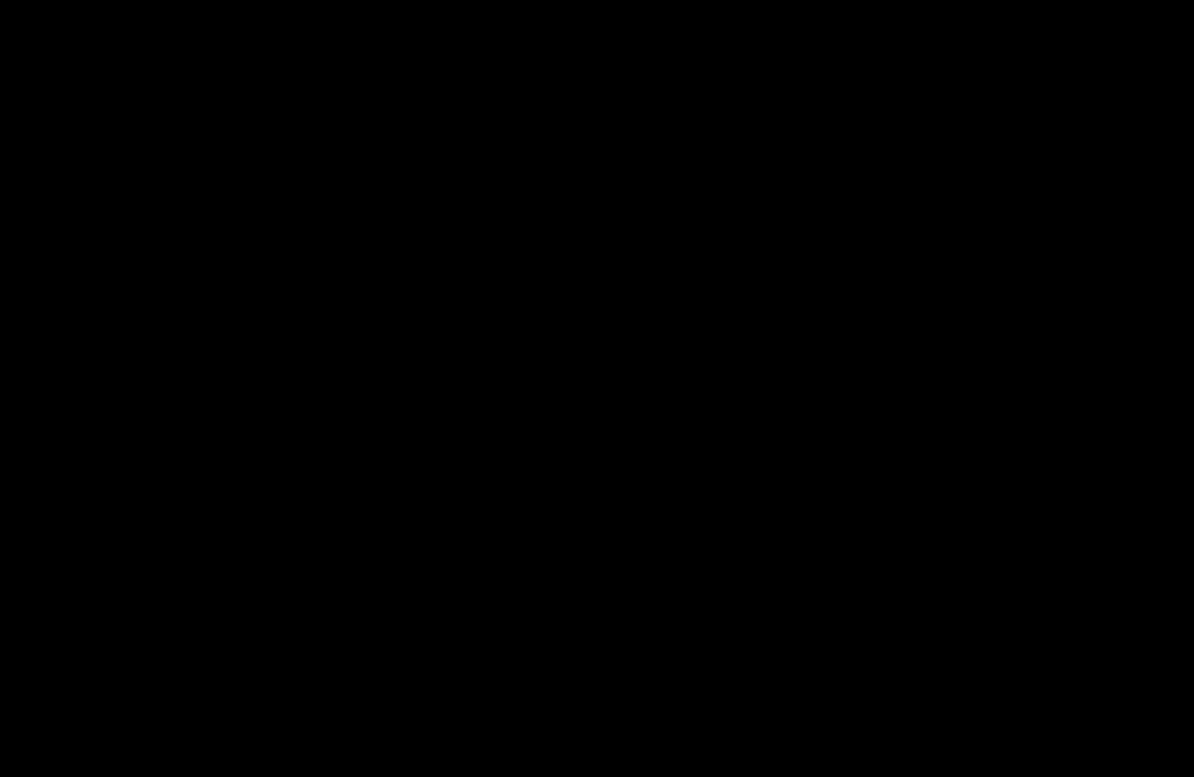 click at bounding box center [597, 388] 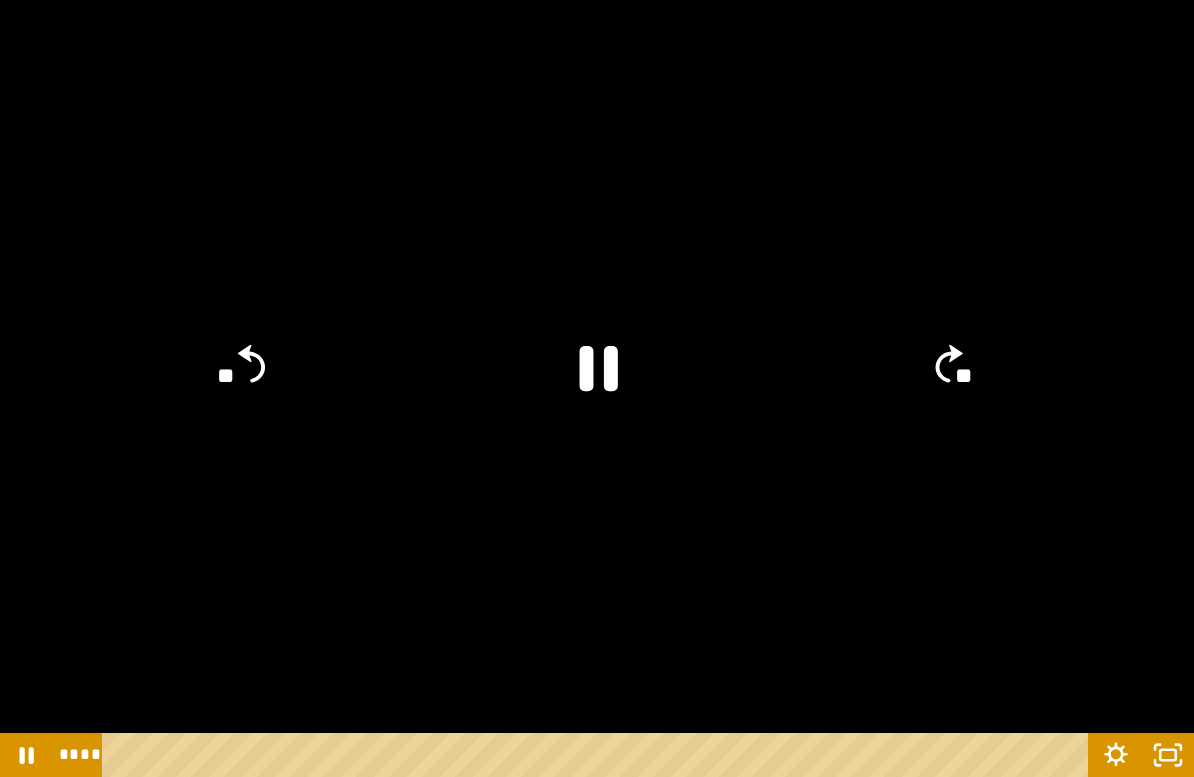 click on "**" 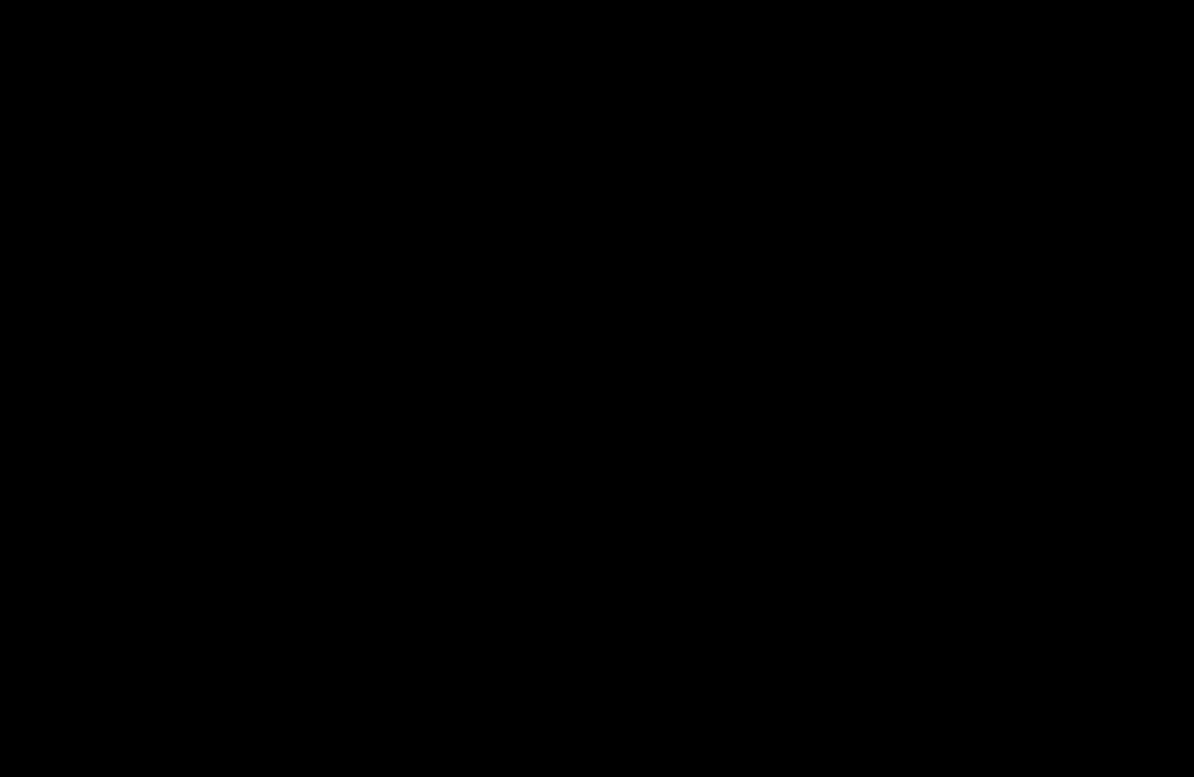 click at bounding box center [597, 388] 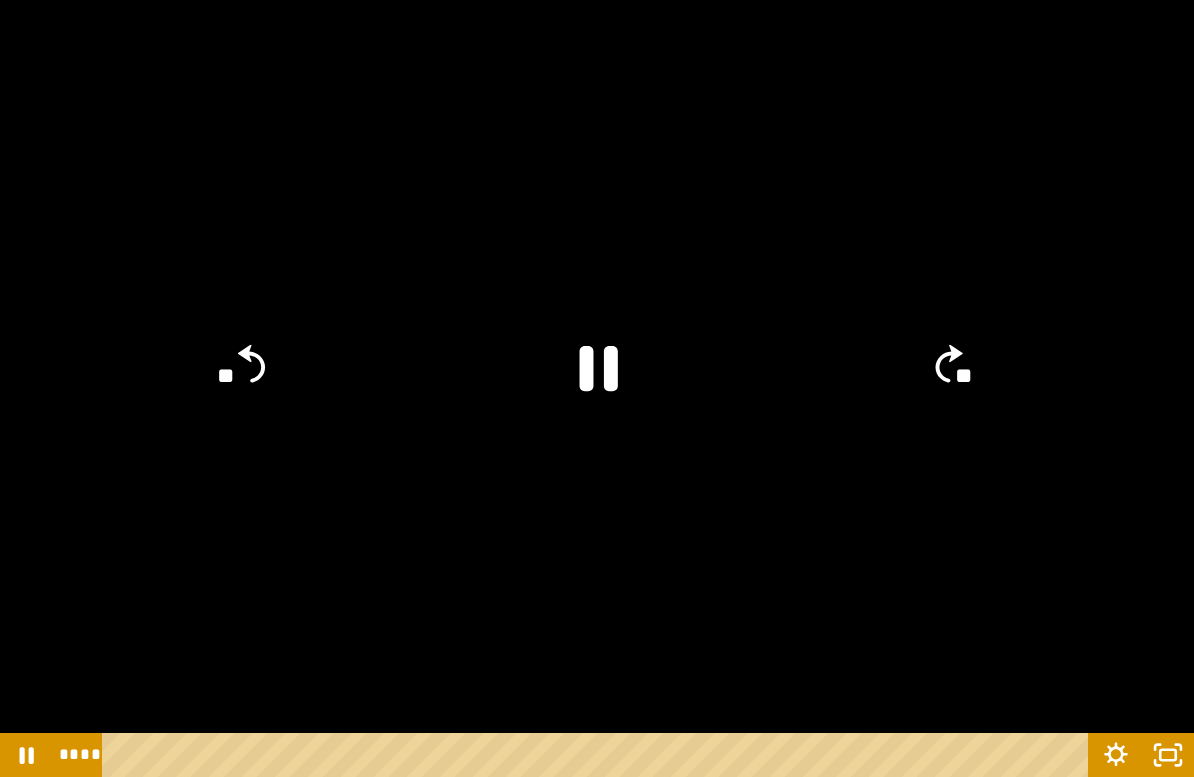 click on "**" 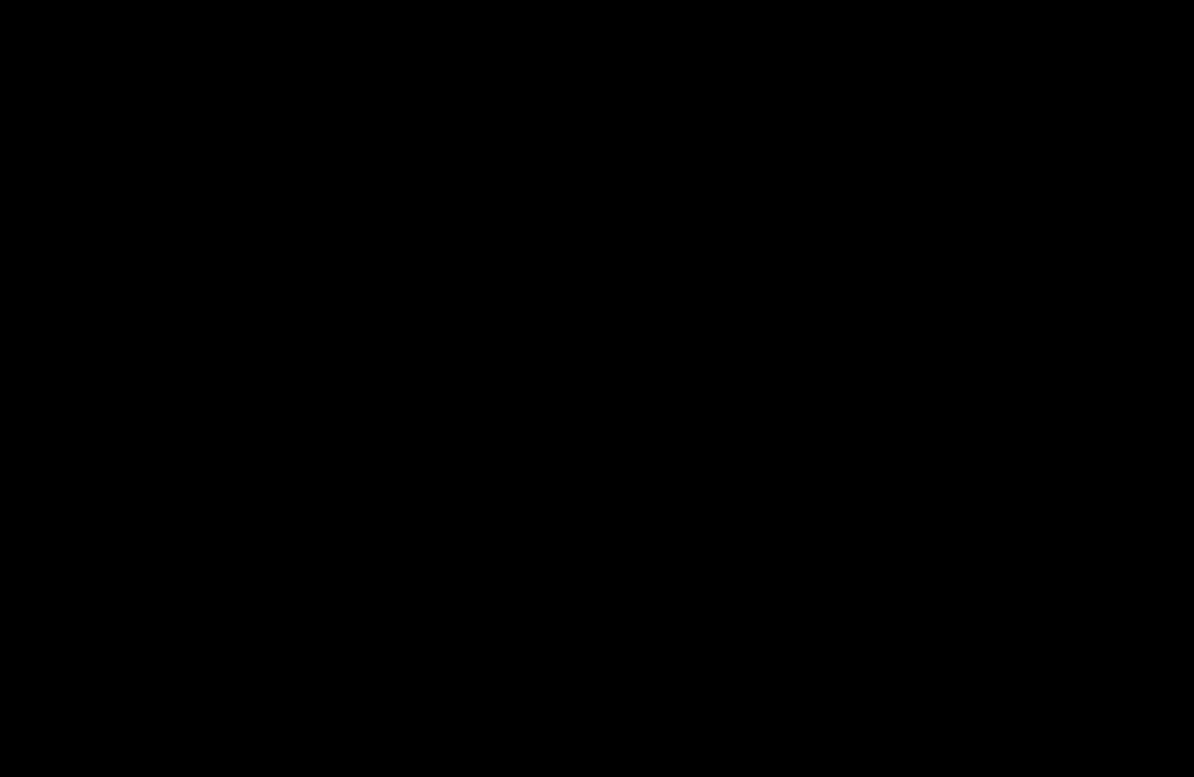 click at bounding box center [597, 388] 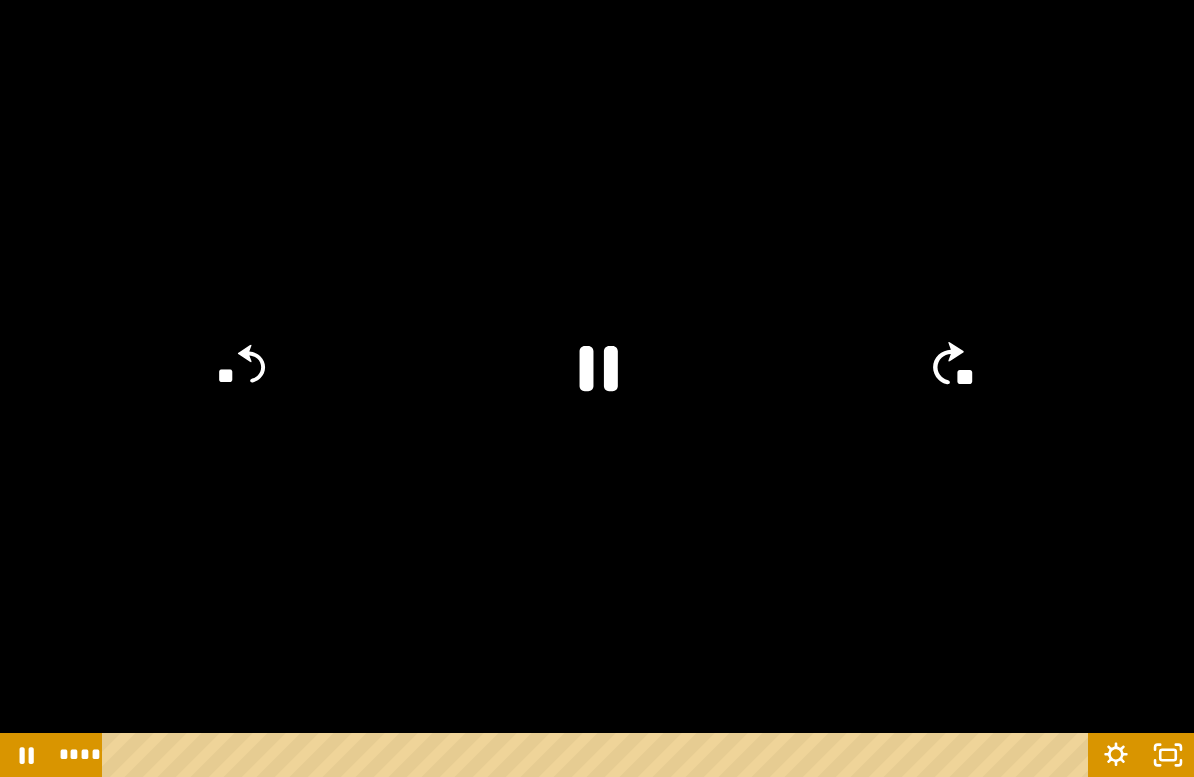 click on "**" 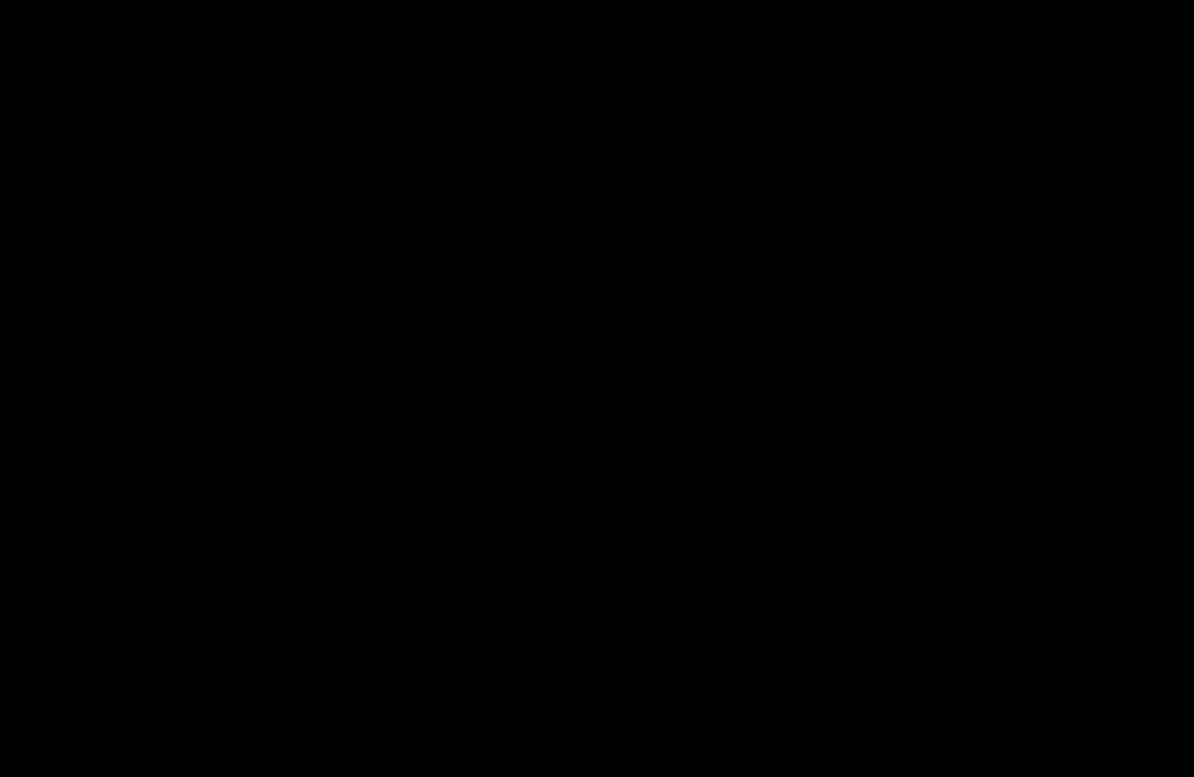 click at bounding box center (597, 388) 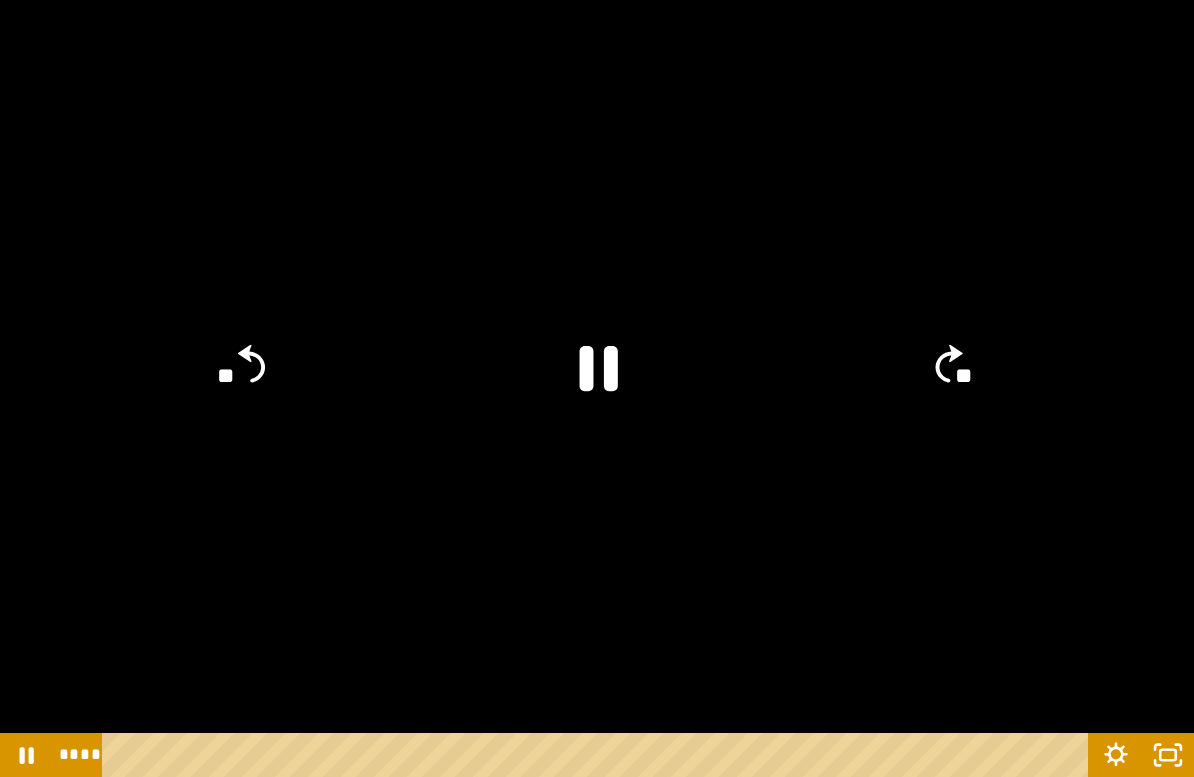 click 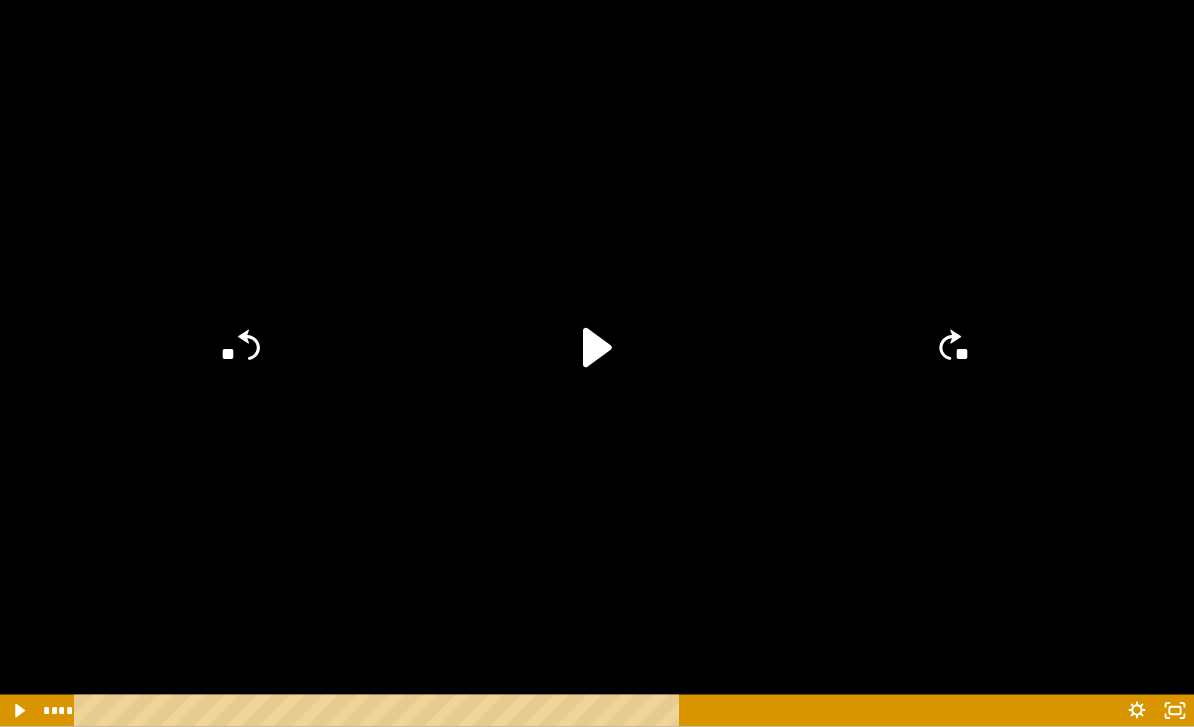 scroll, scrollTop: 6662, scrollLeft: 0, axis: vertical 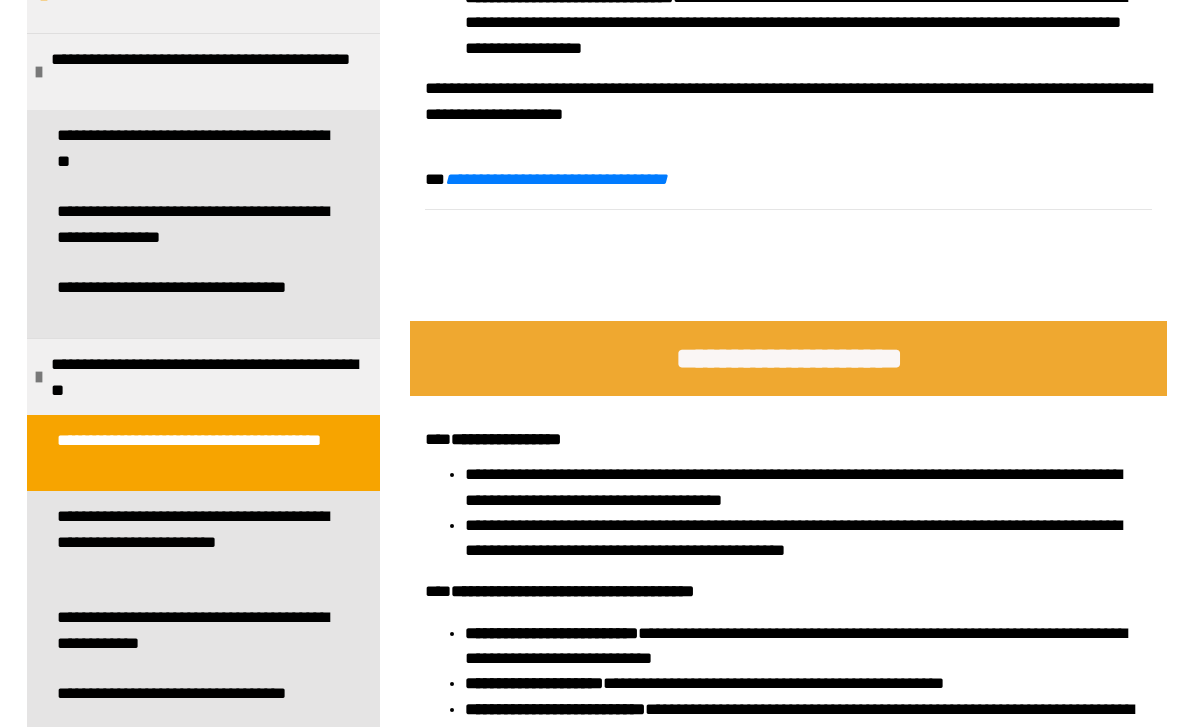 click on "**********" at bounding box center (195, 541) 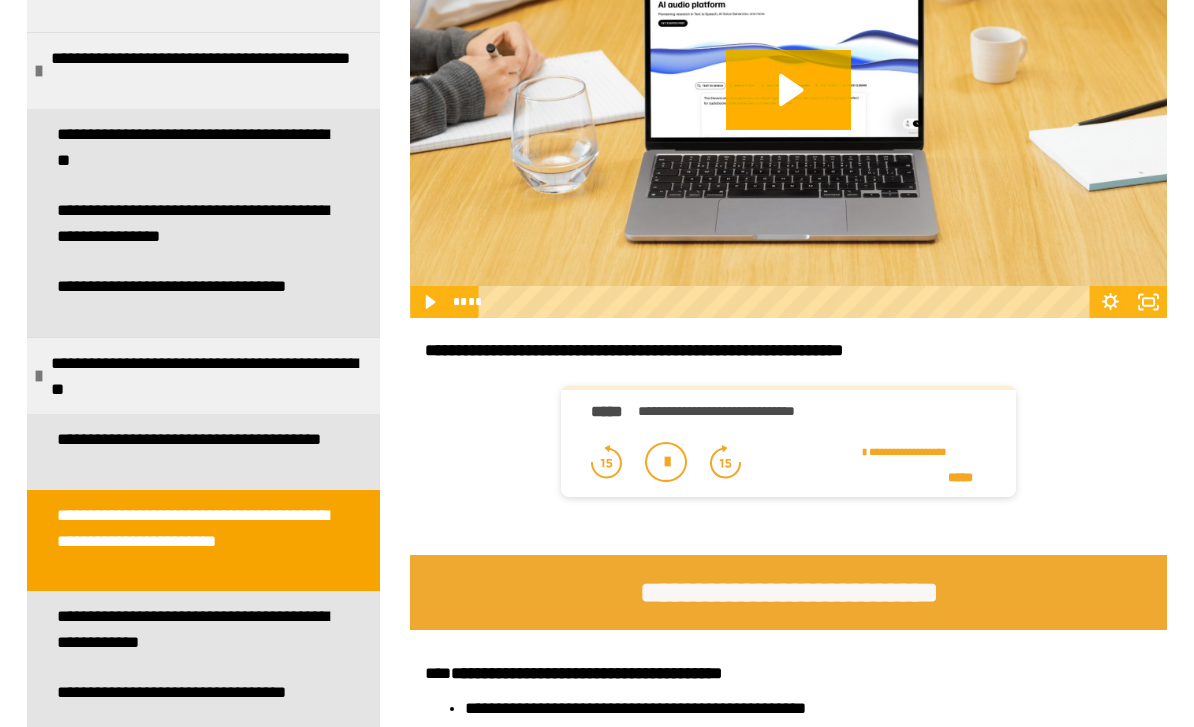 scroll, scrollTop: 1655, scrollLeft: 0, axis: vertical 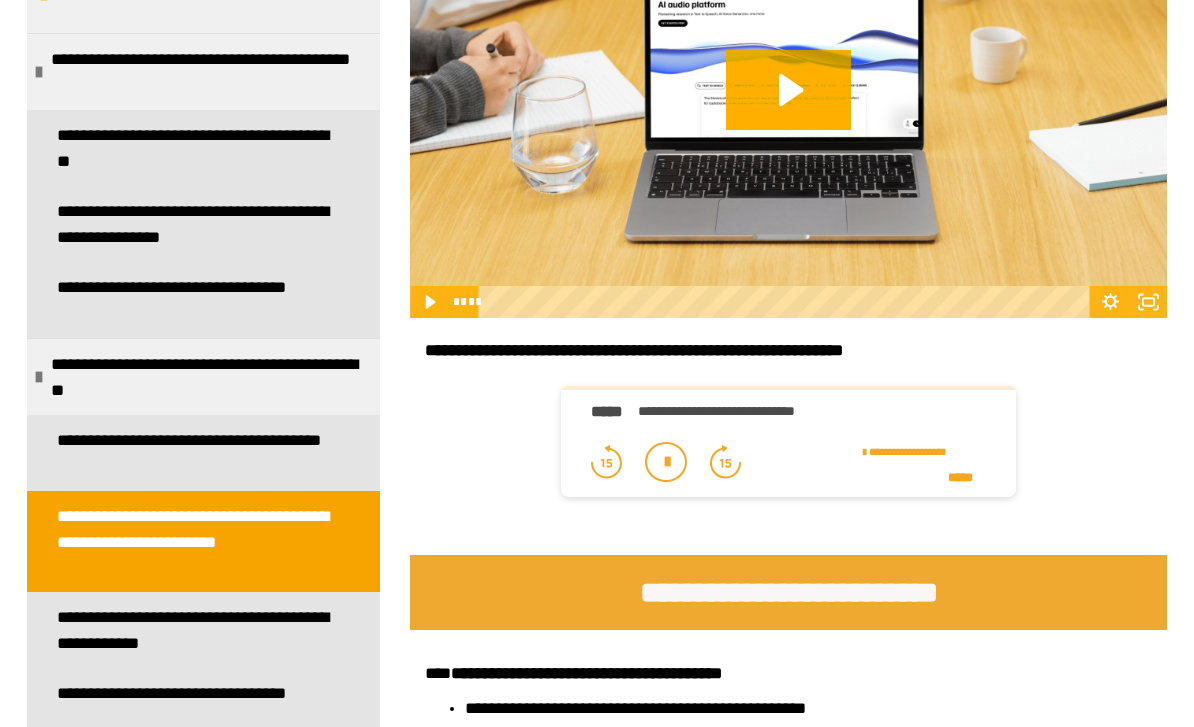 click at bounding box center [666, 462] 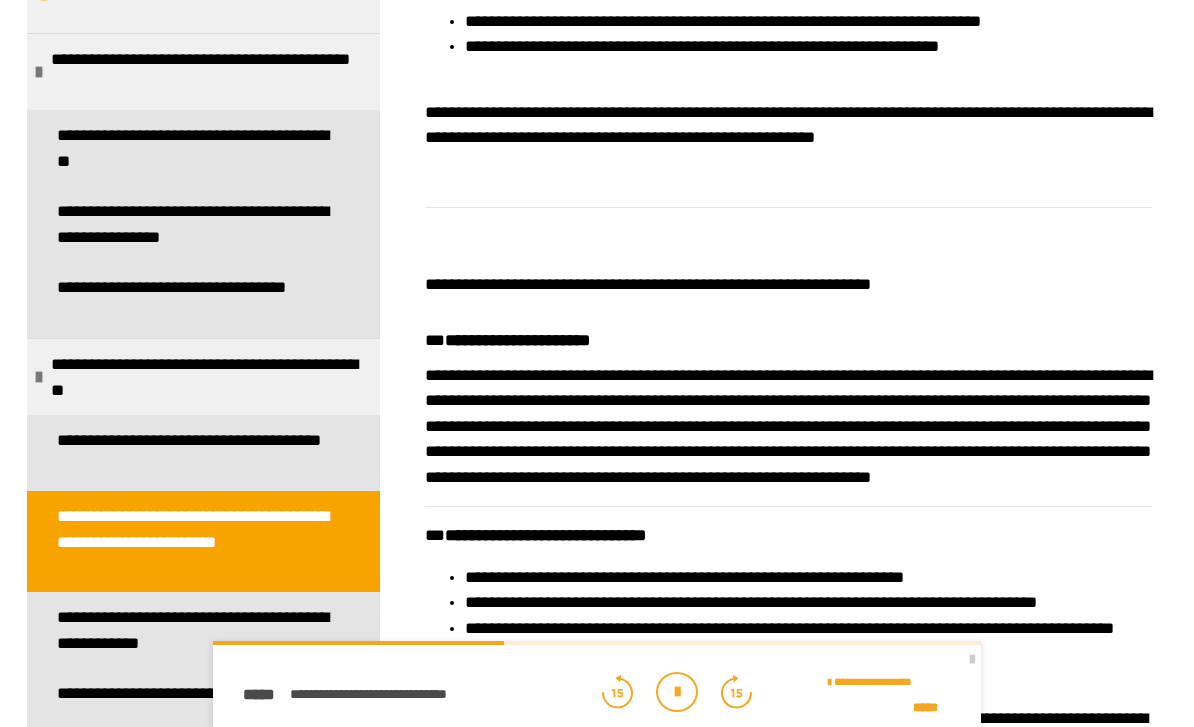 scroll, scrollTop: 641, scrollLeft: 0, axis: vertical 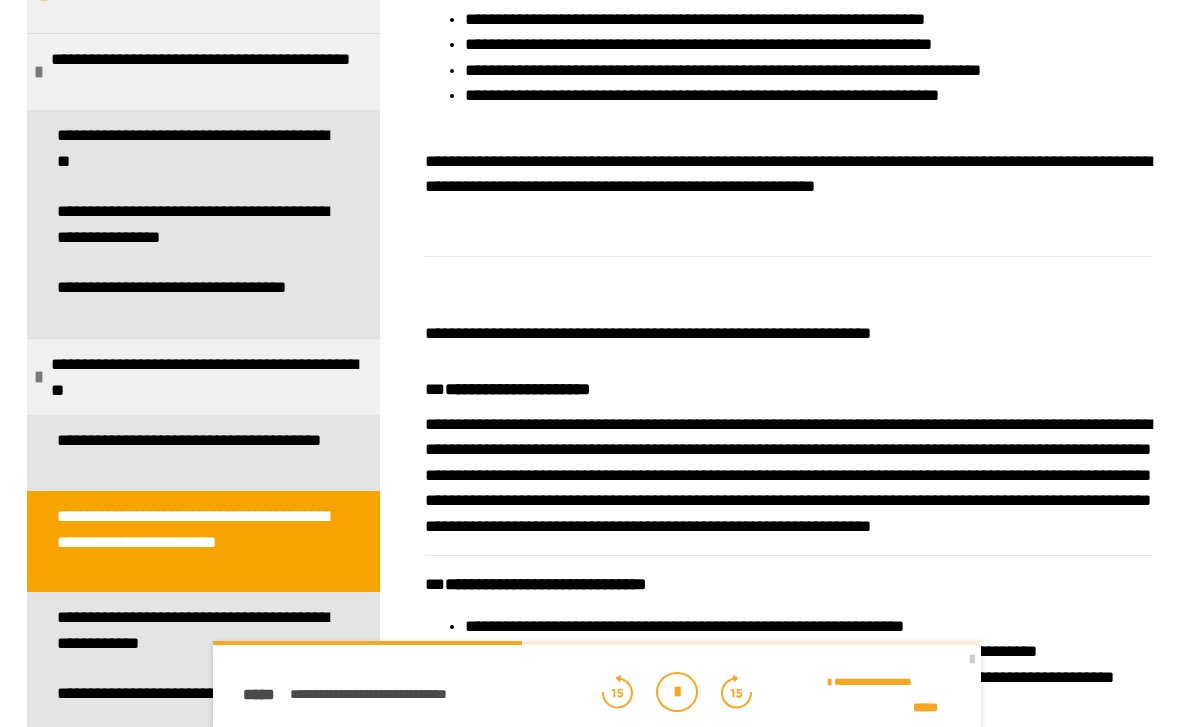 click at bounding box center (677, 692) 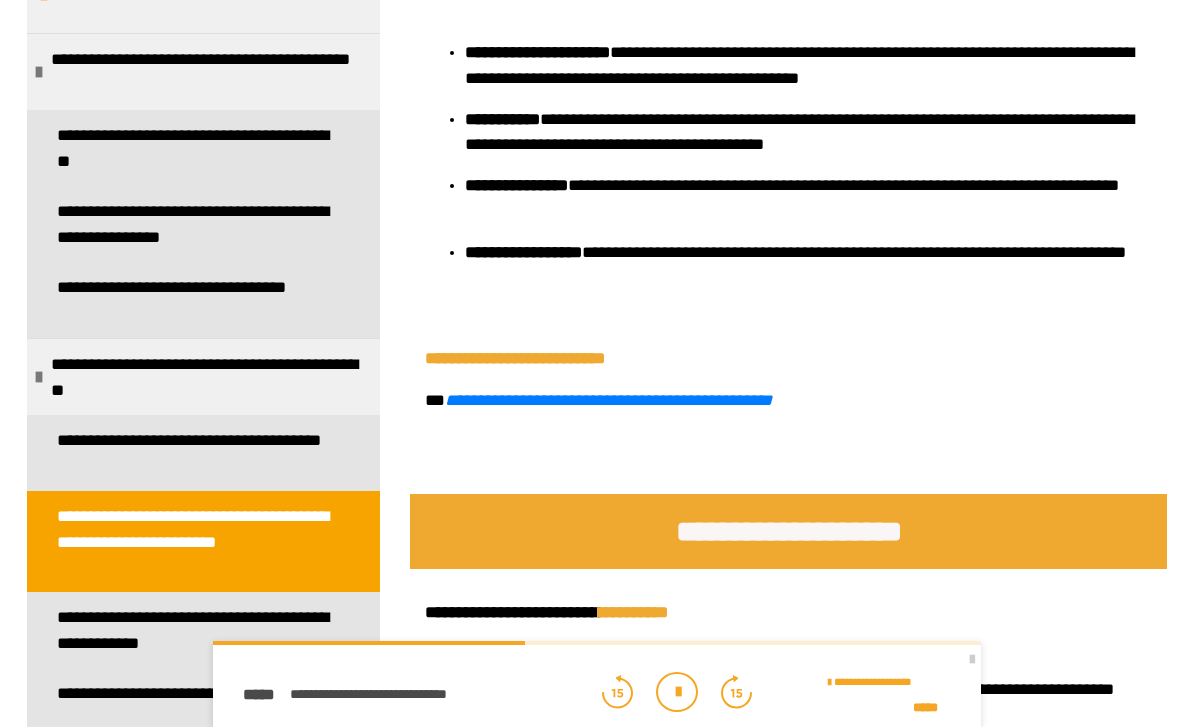 scroll, scrollTop: 3573, scrollLeft: 0, axis: vertical 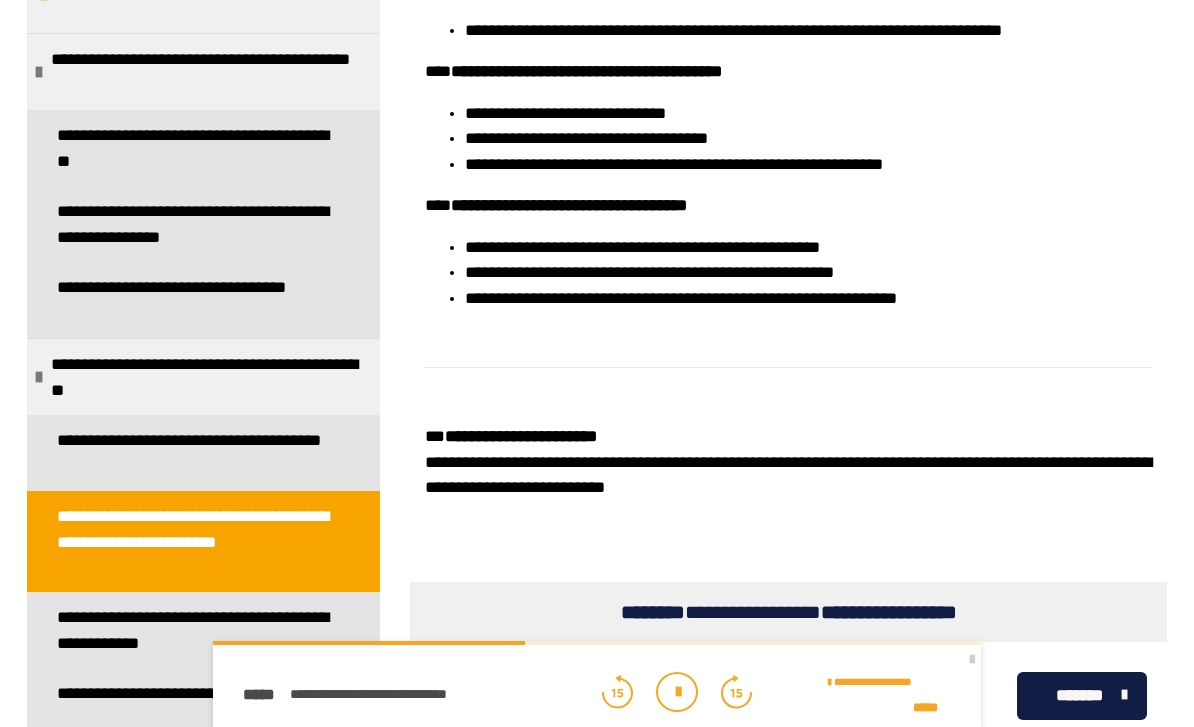 click on "**********" at bounding box center [195, 630] 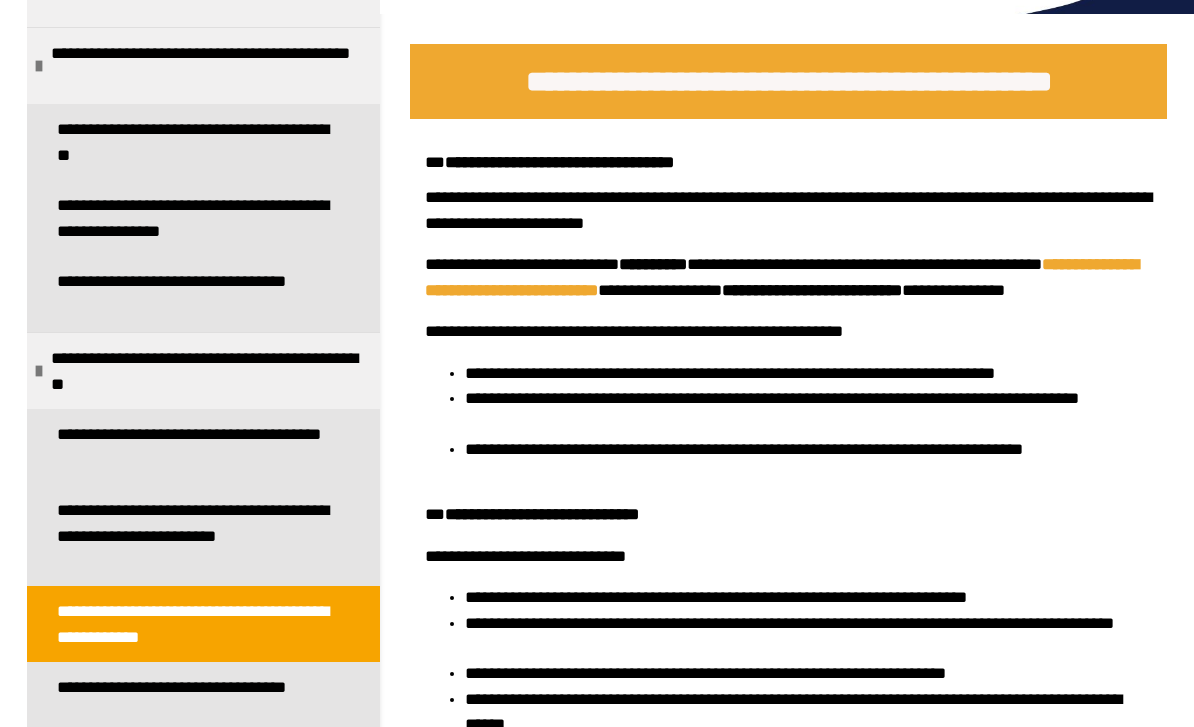 scroll, scrollTop: 244, scrollLeft: 0, axis: vertical 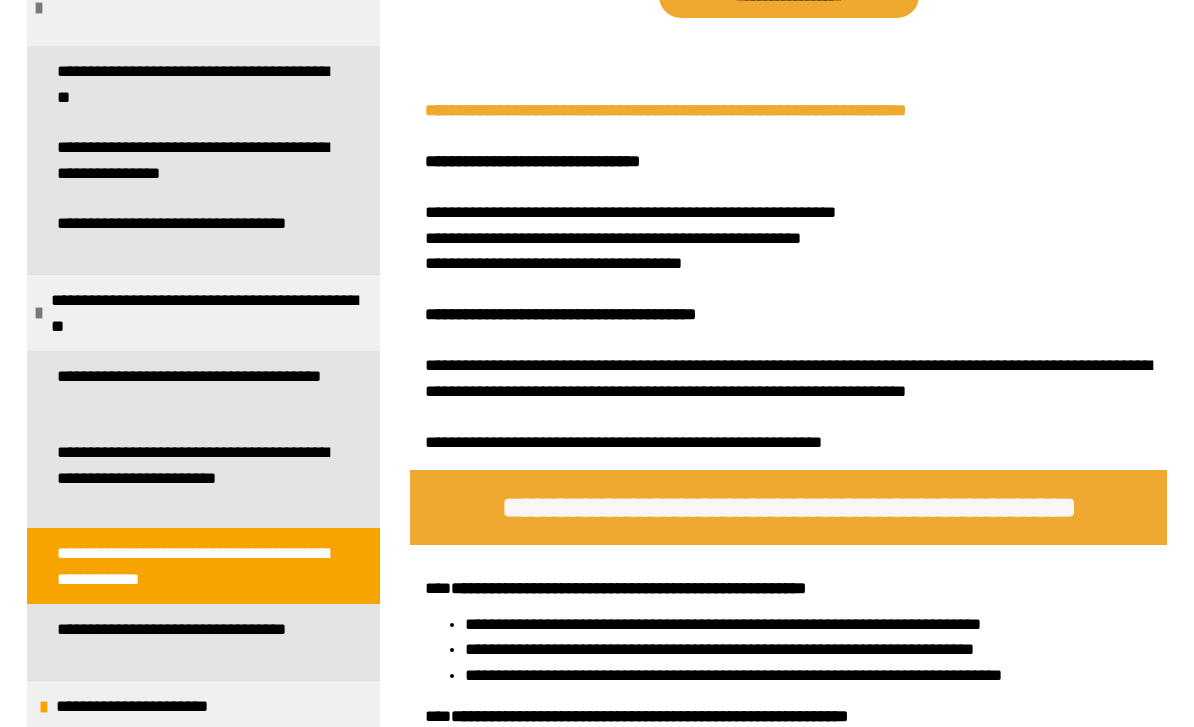 click on "**********" at bounding box center [195, 389] 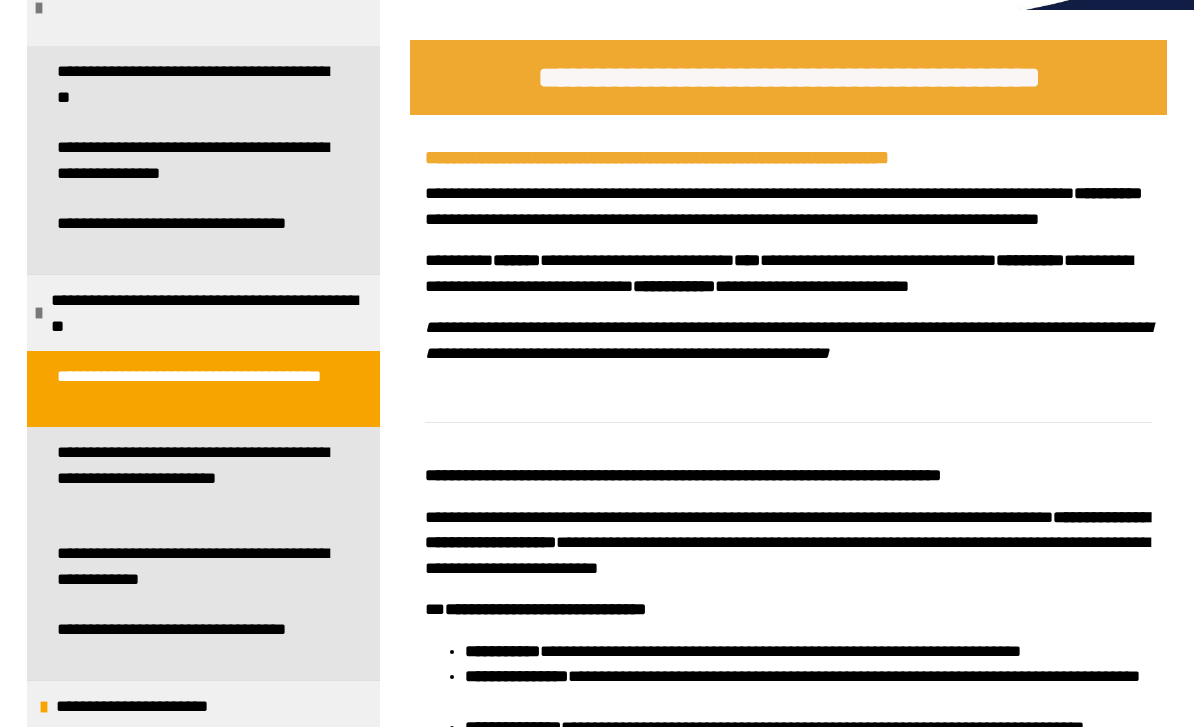 scroll, scrollTop: 60, scrollLeft: 0, axis: vertical 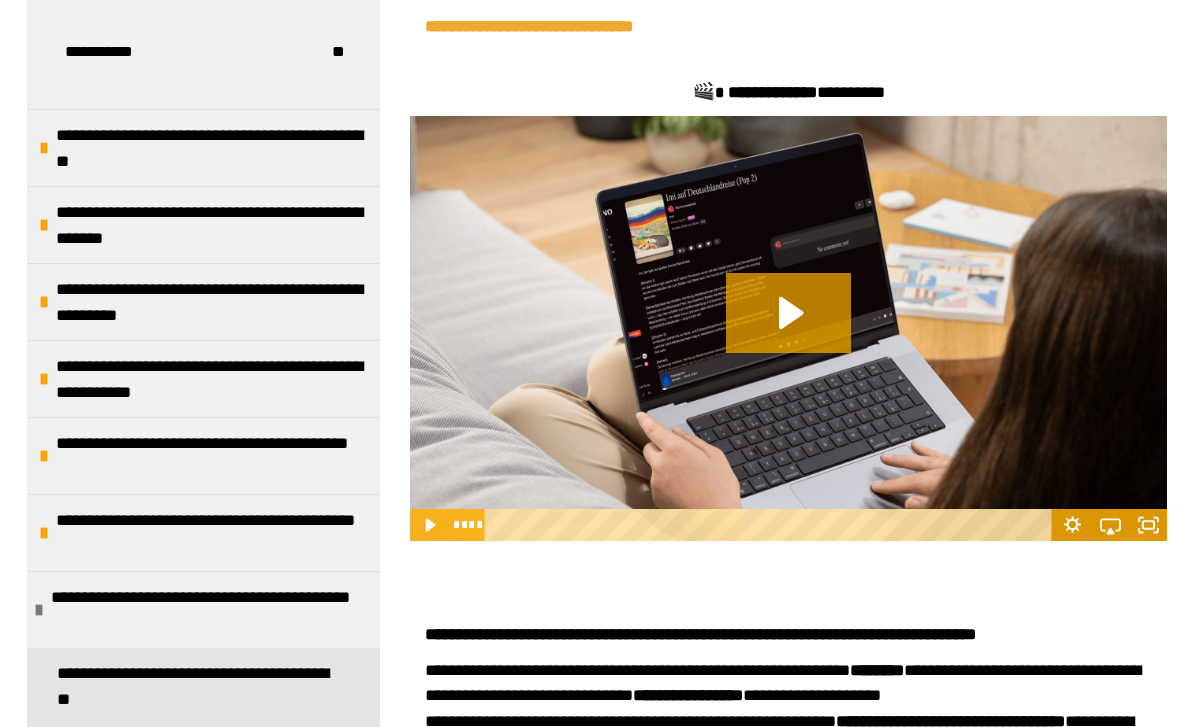 click 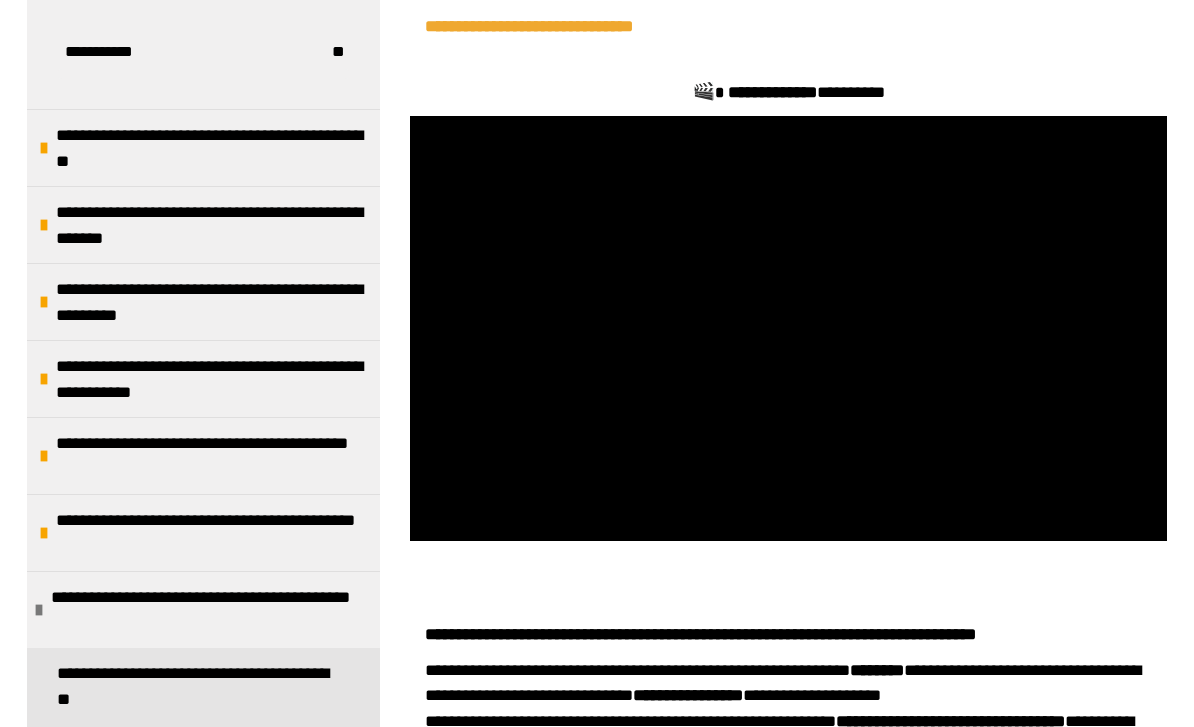 click at bounding box center [788, 329] 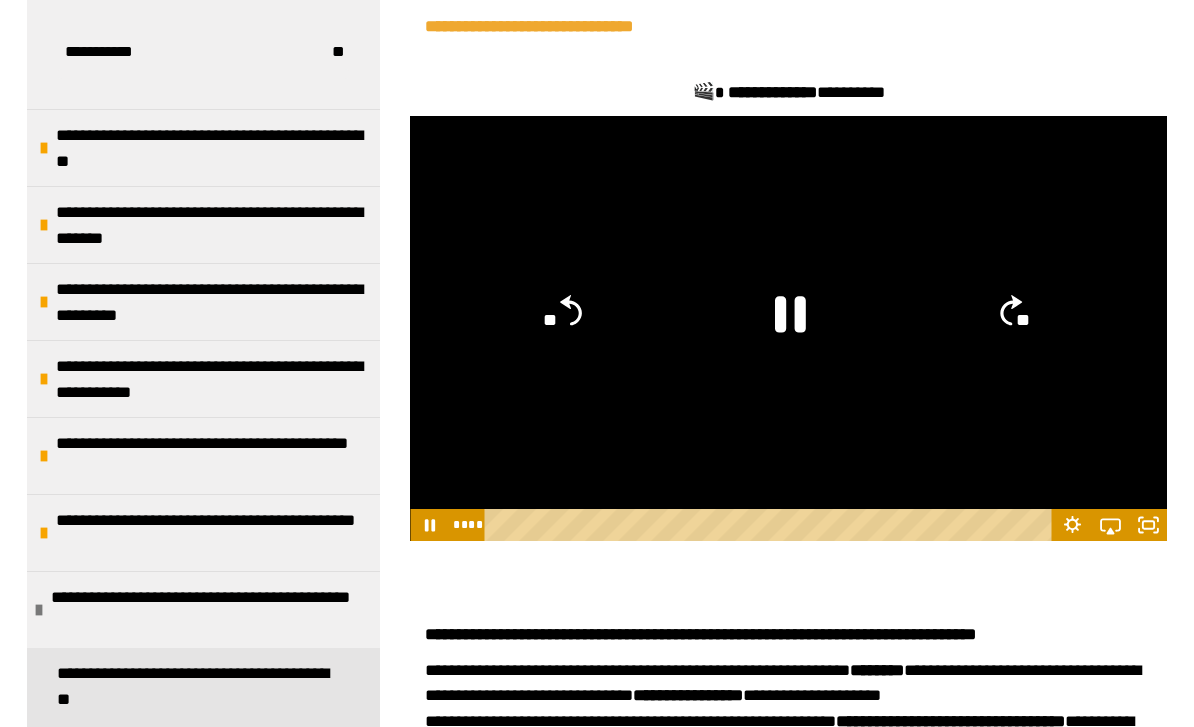 click 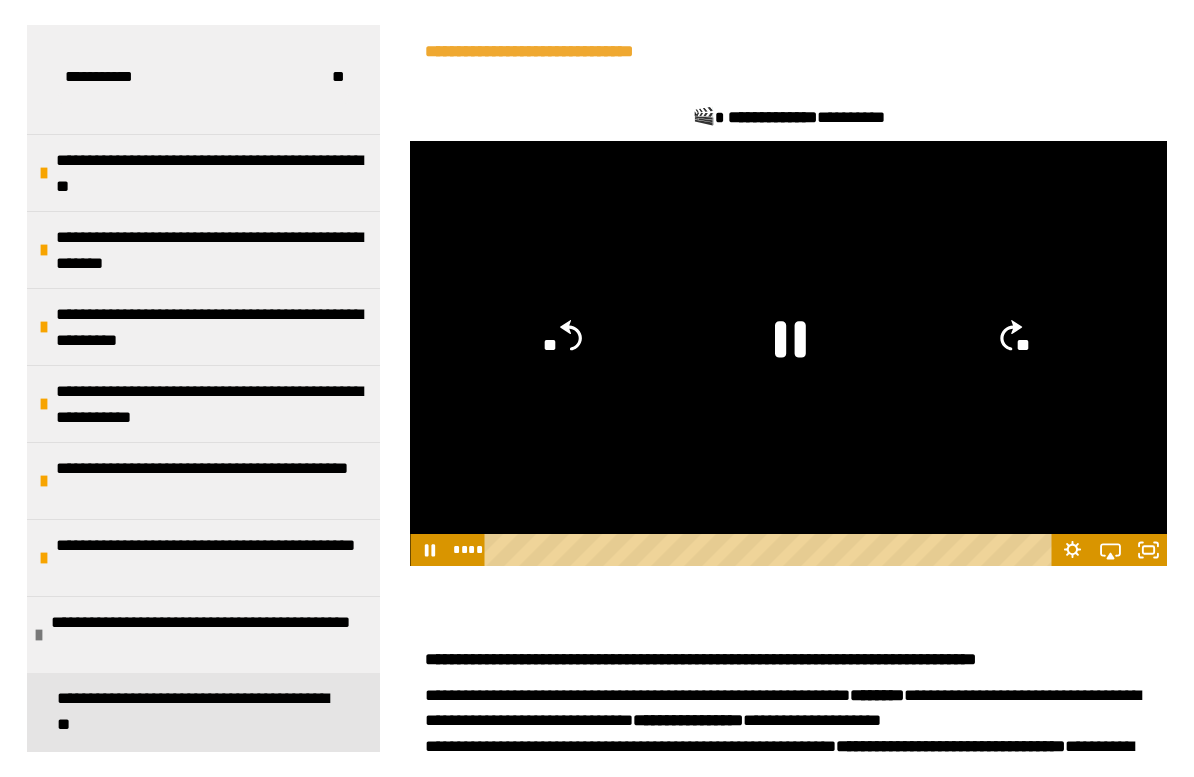 scroll, scrollTop: 24, scrollLeft: 0, axis: vertical 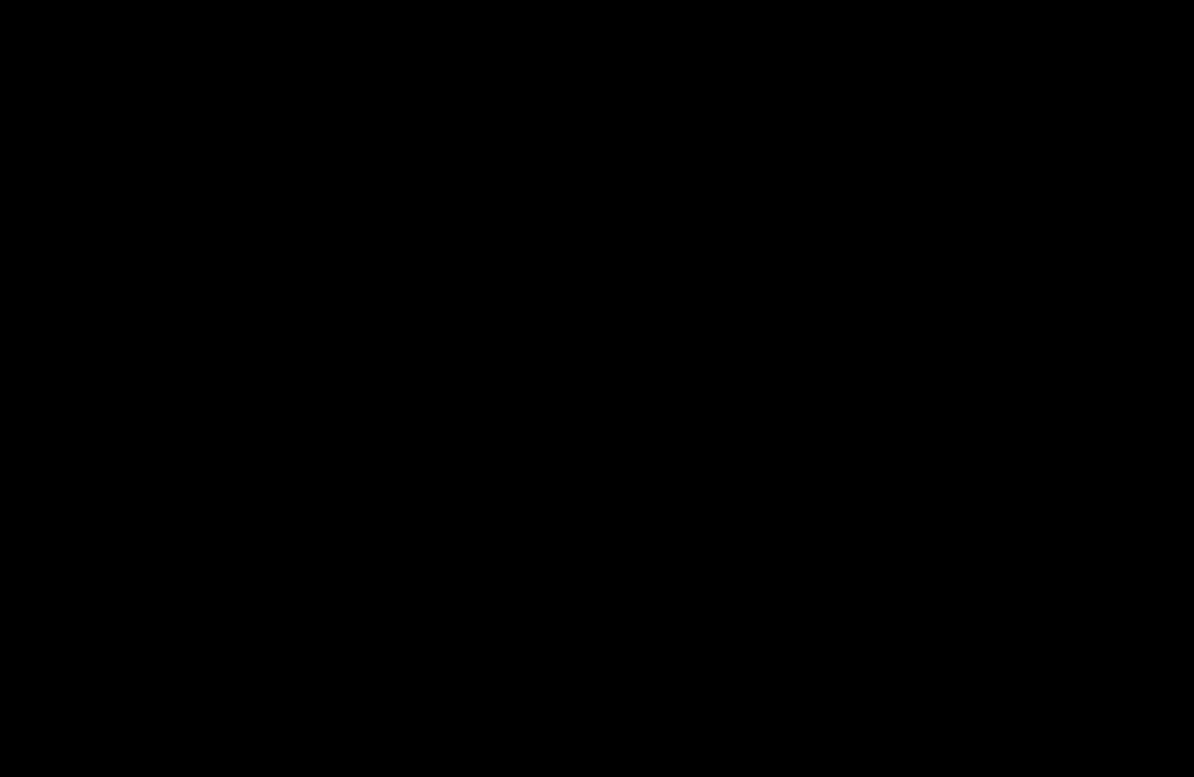click at bounding box center [597, 388] 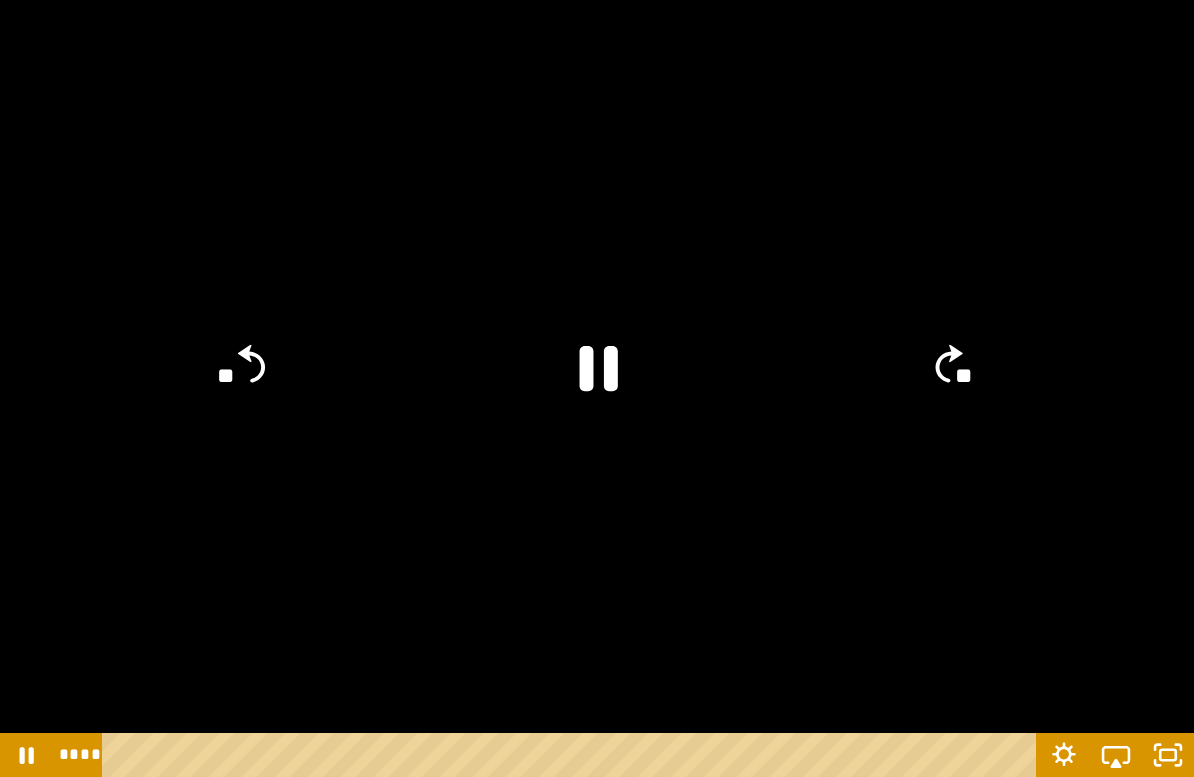 click on "**" 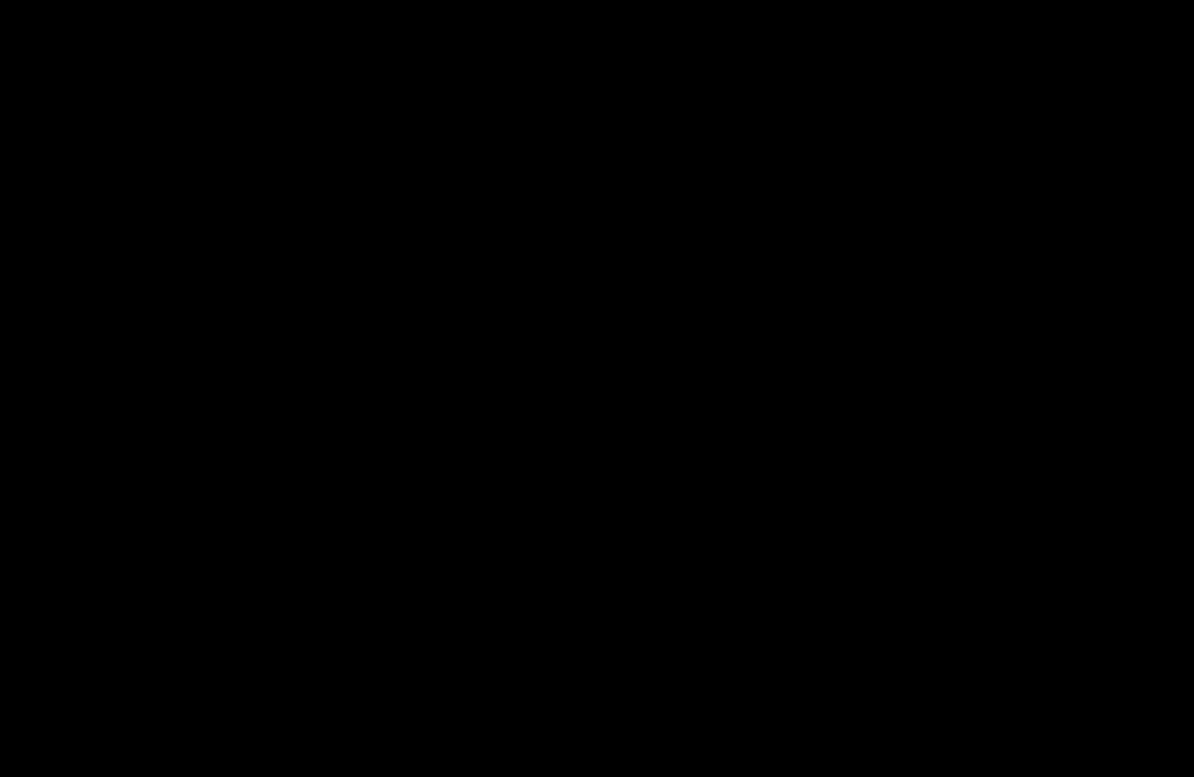 click at bounding box center (597, 388) 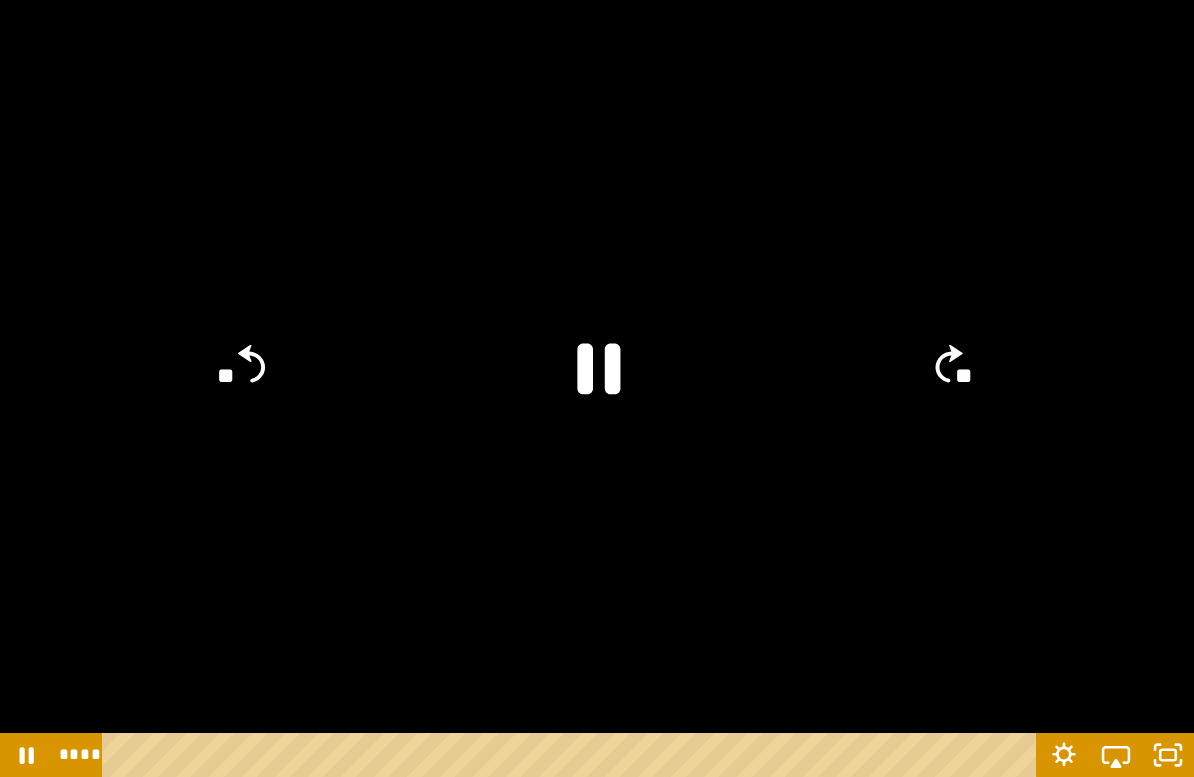 click 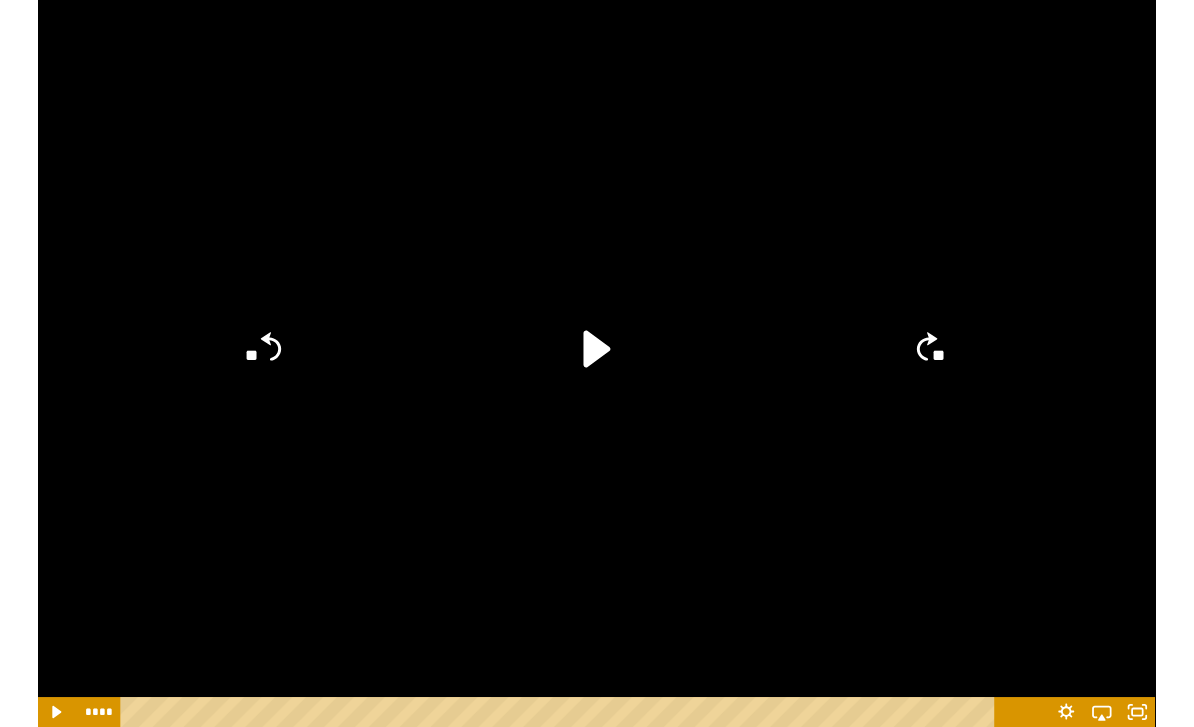 scroll, scrollTop: 2040, scrollLeft: 0, axis: vertical 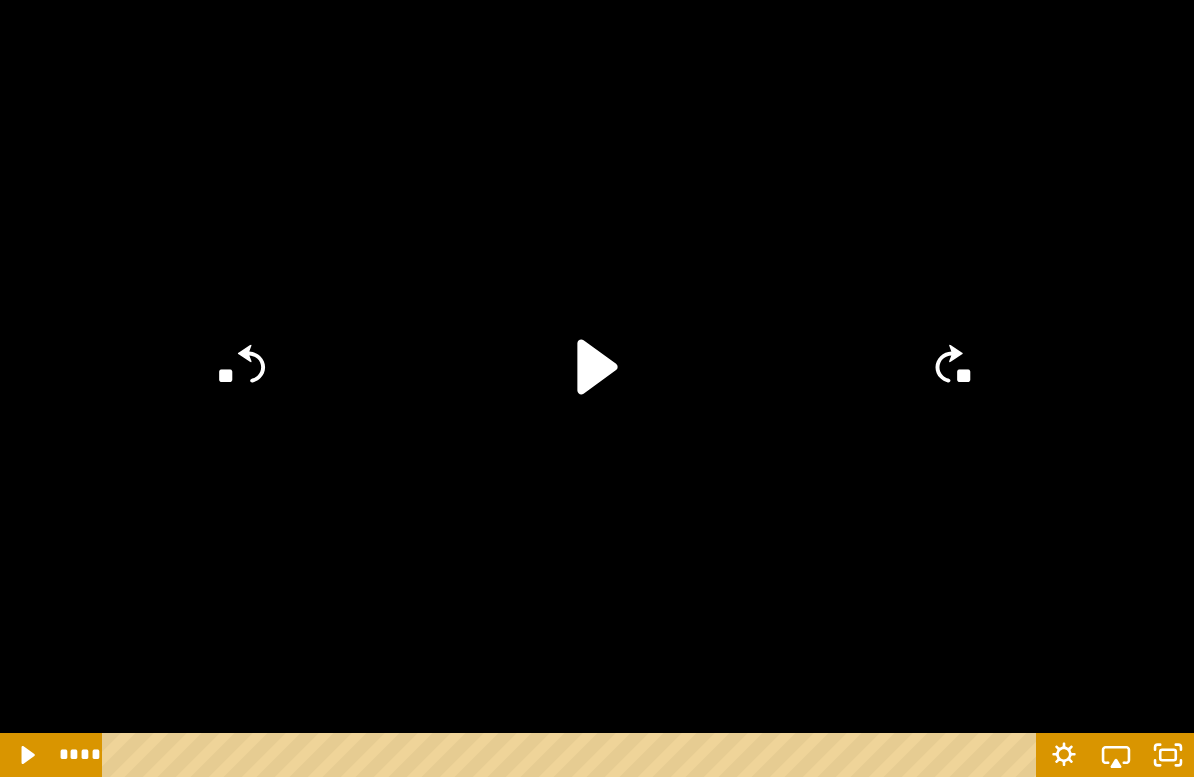 click 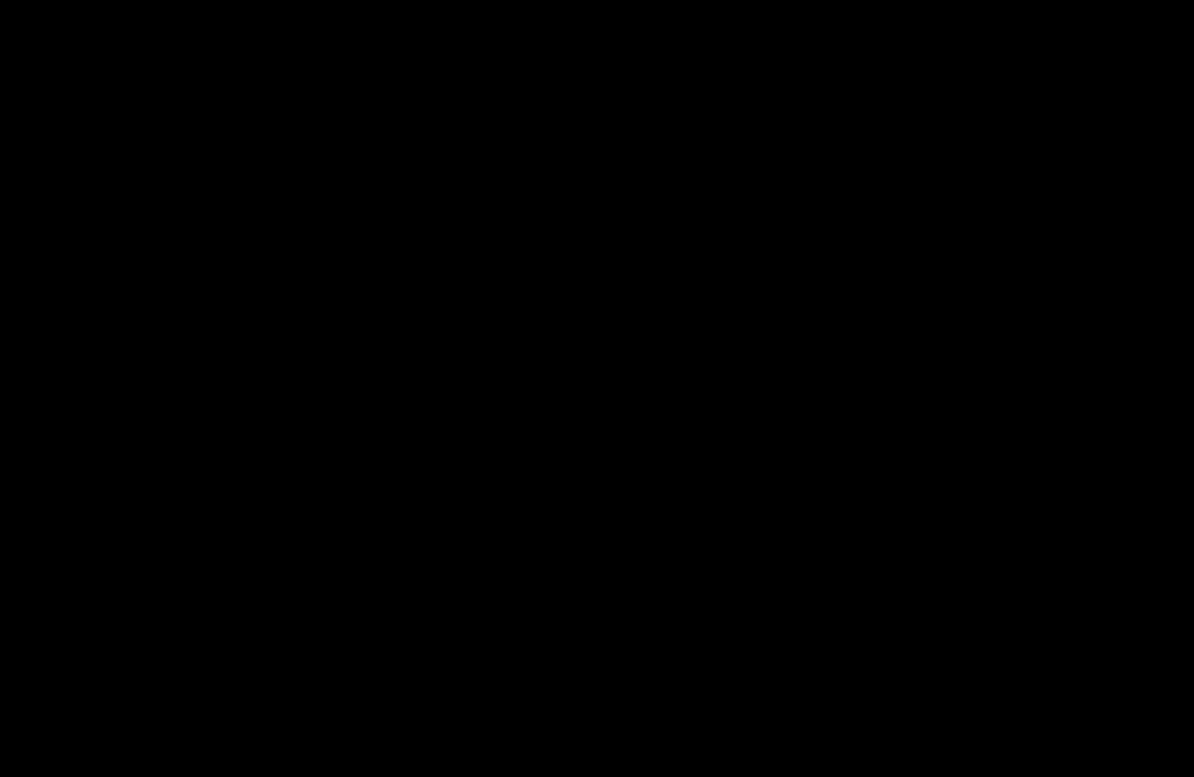 click at bounding box center [597, 388] 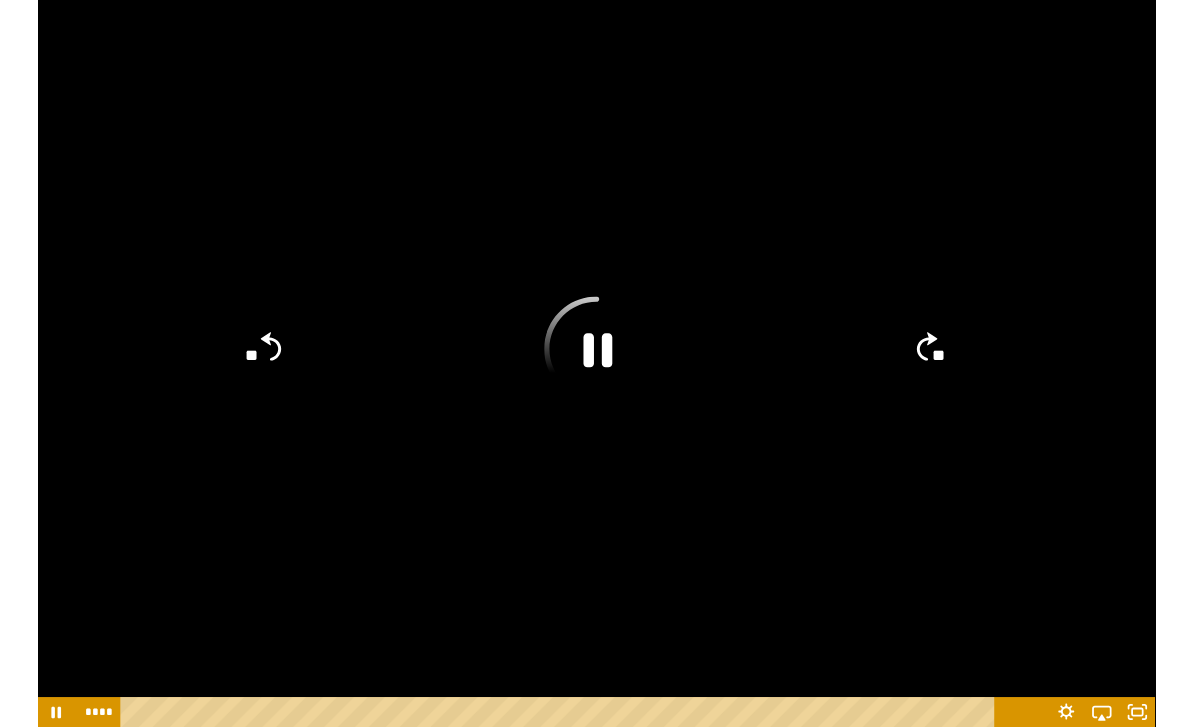 scroll, scrollTop: 2040, scrollLeft: 0, axis: vertical 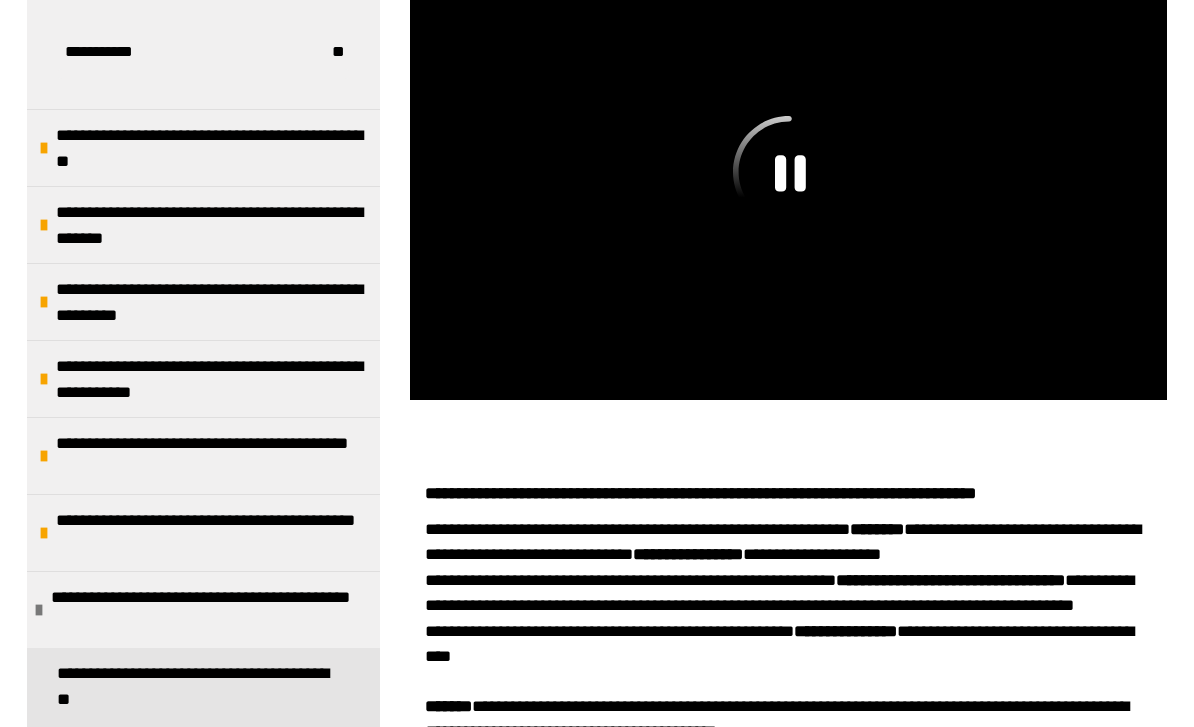 click at bounding box center [788, 188] 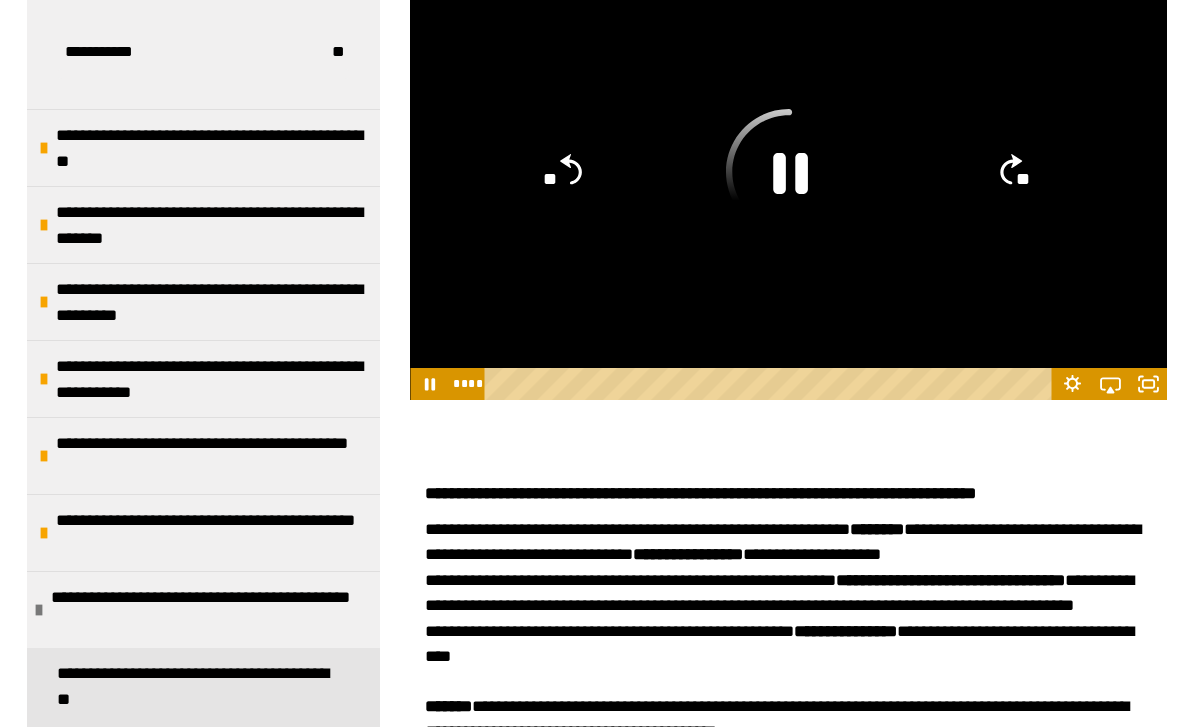 click 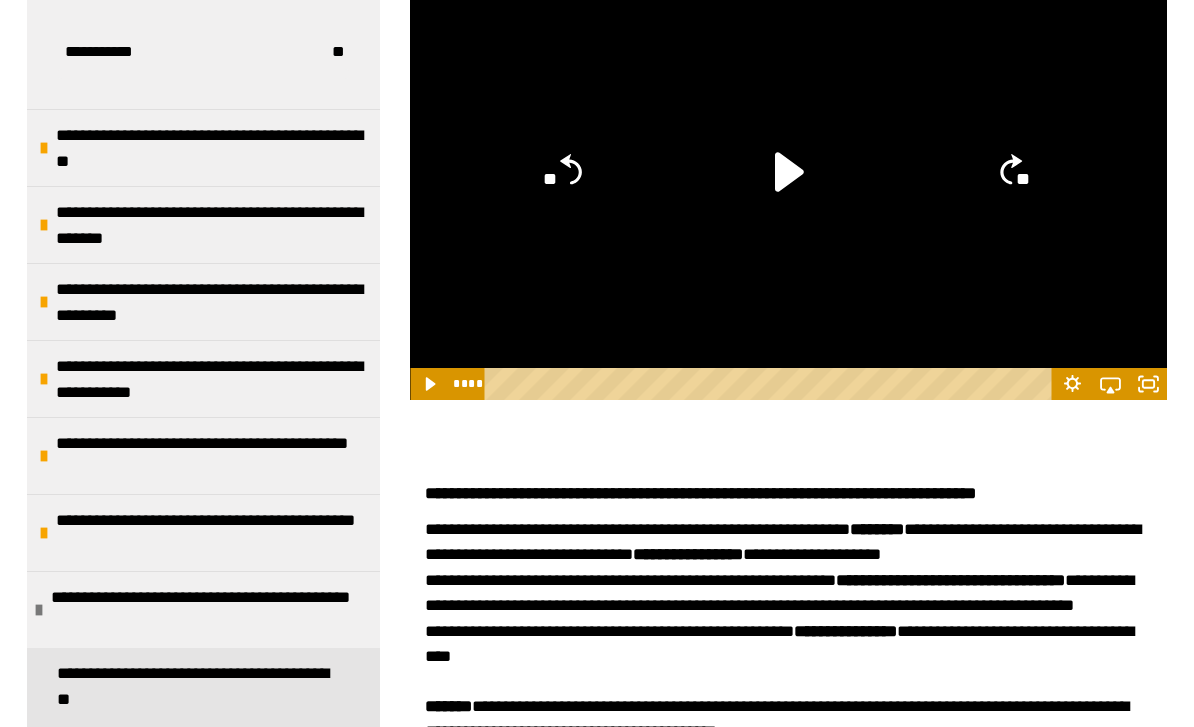 click 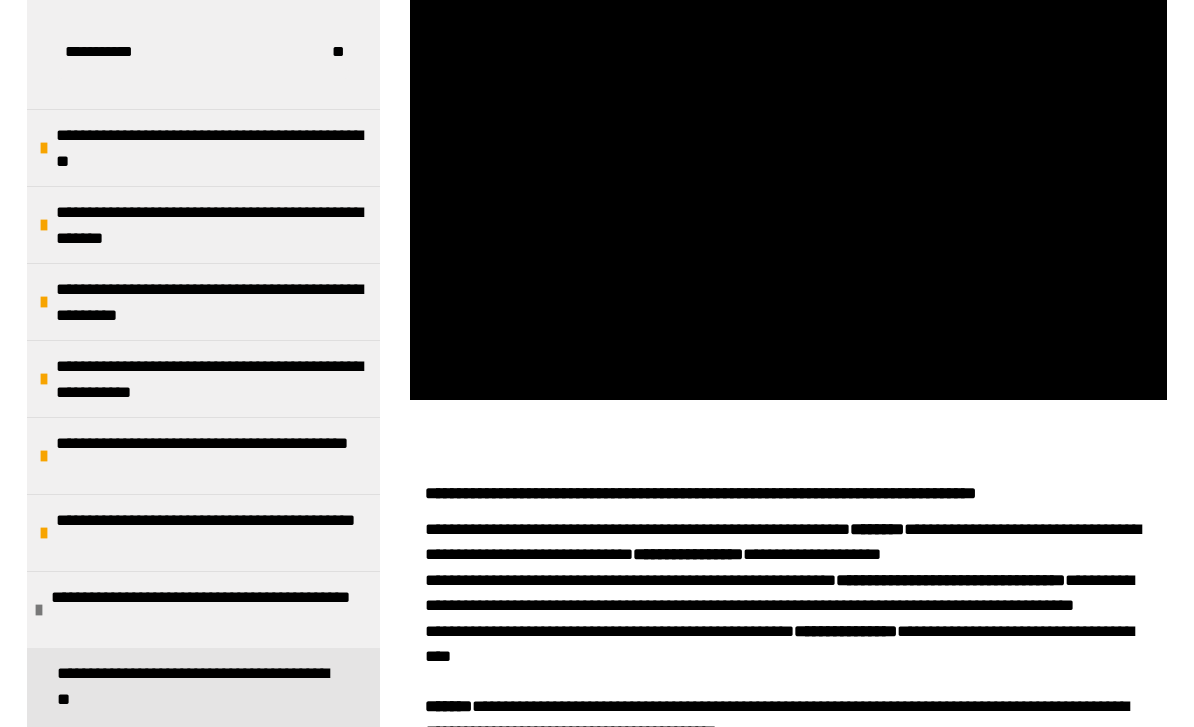 click at bounding box center (788, 188) 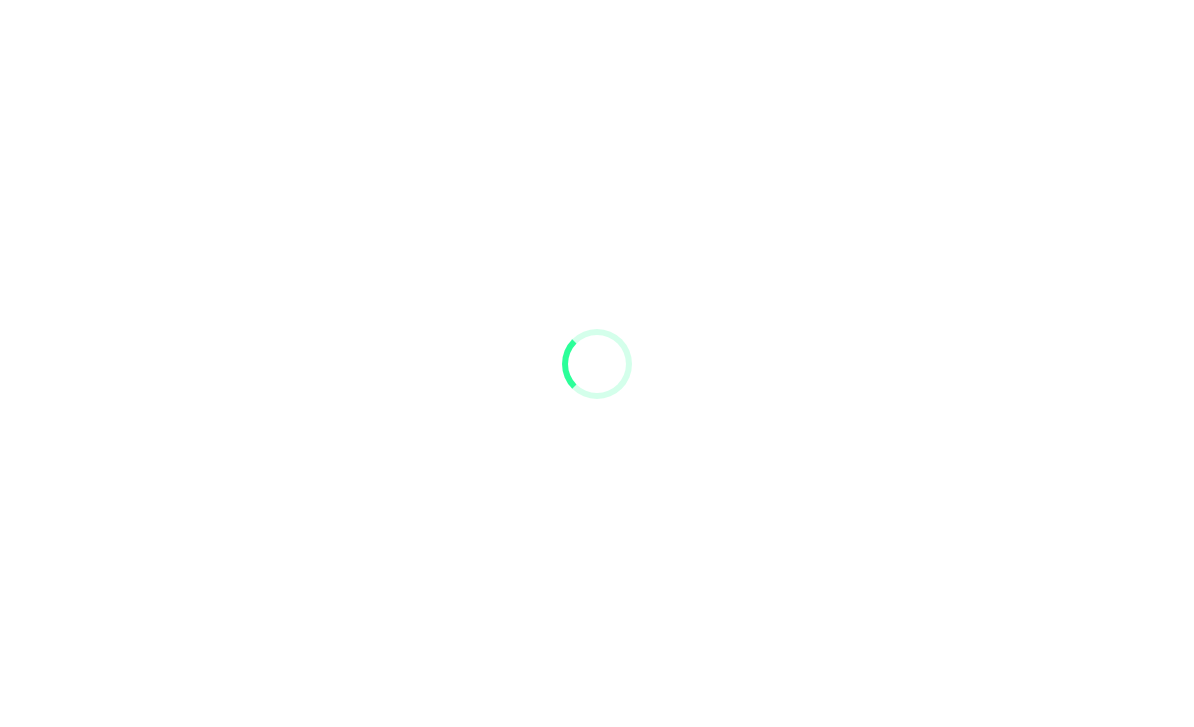 scroll, scrollTop: 89, scrollLeft: 0, axis: vertical 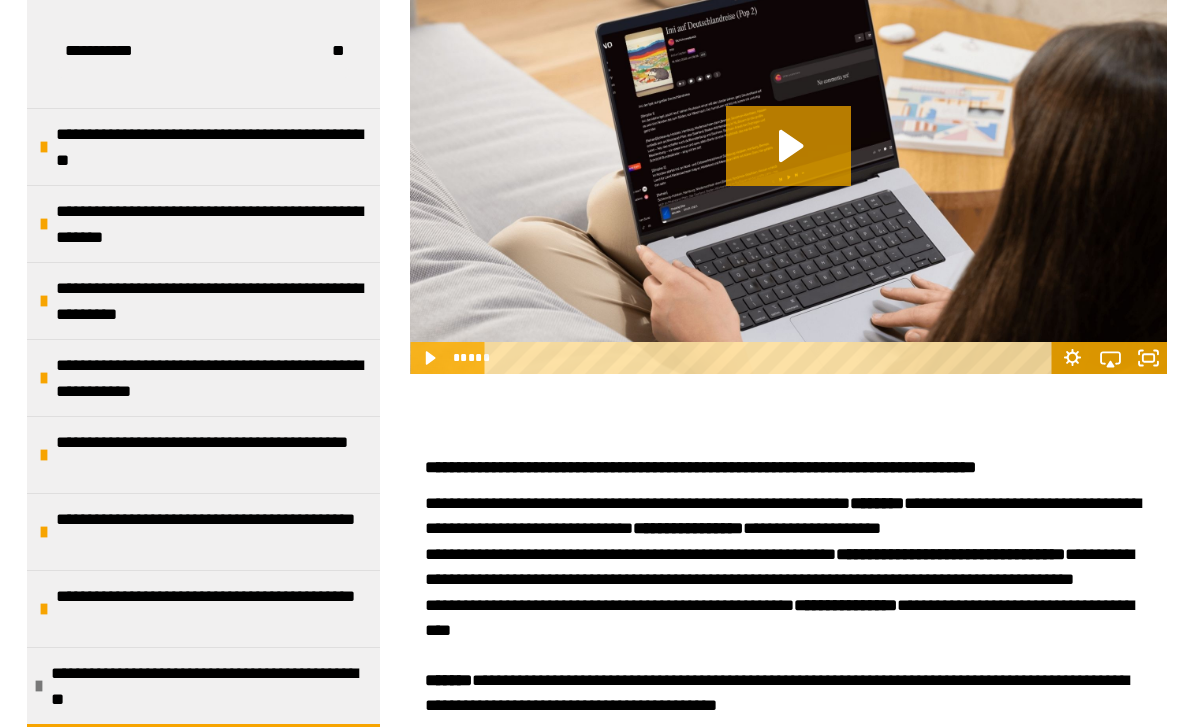 click 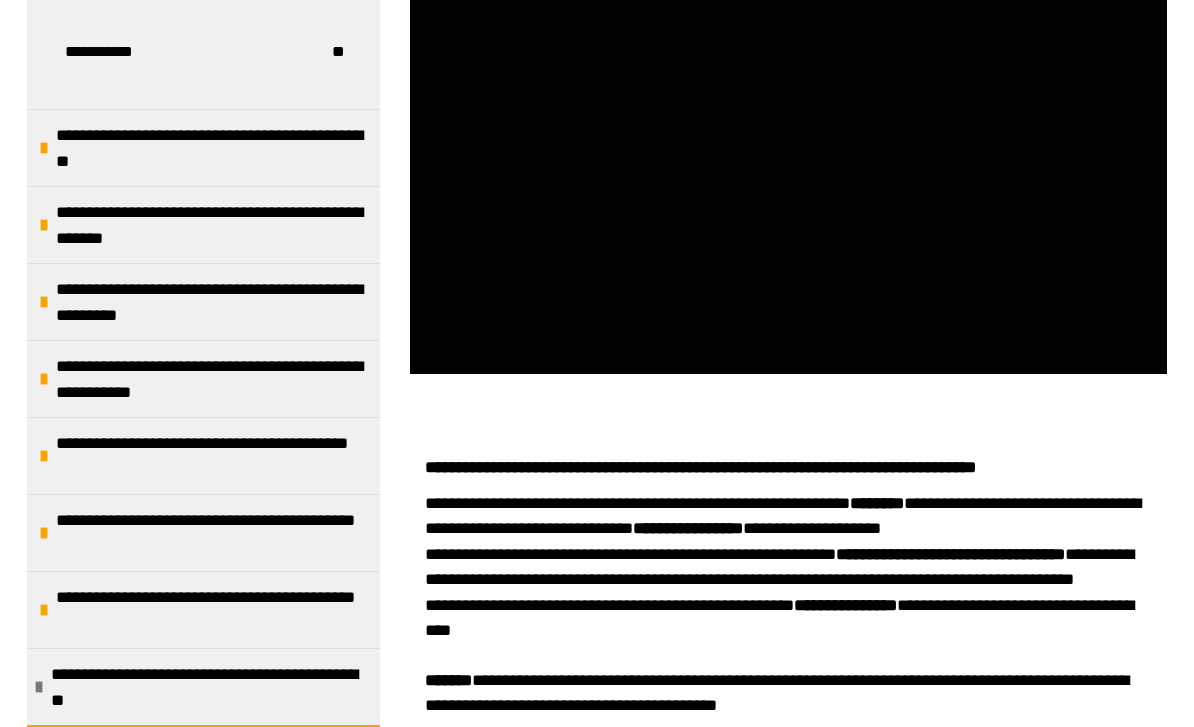 click at bounding box center (788, 162) 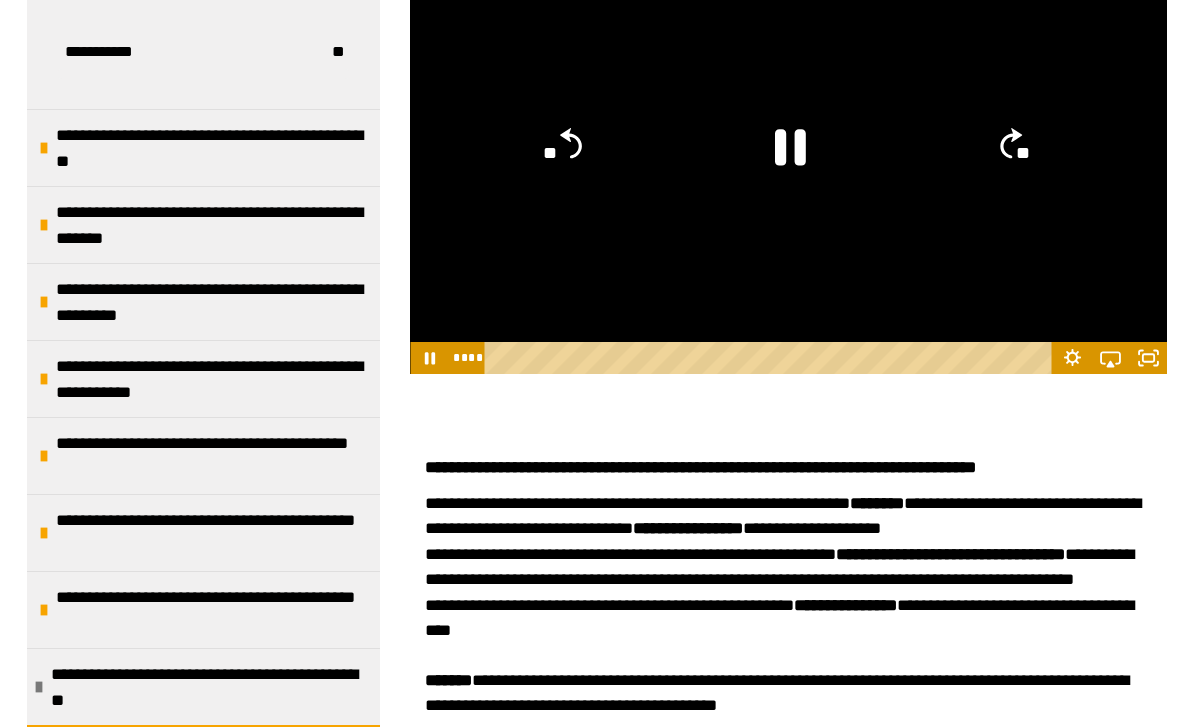 click on "**" 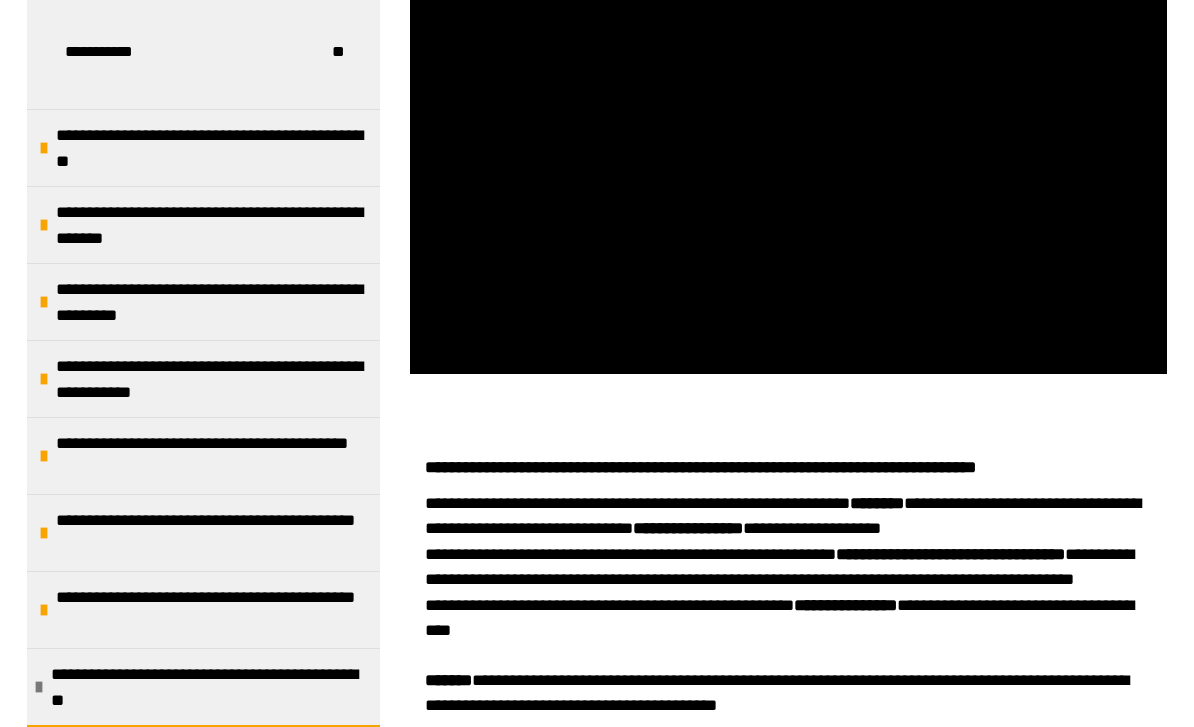 click at bounding box center [788, 162] 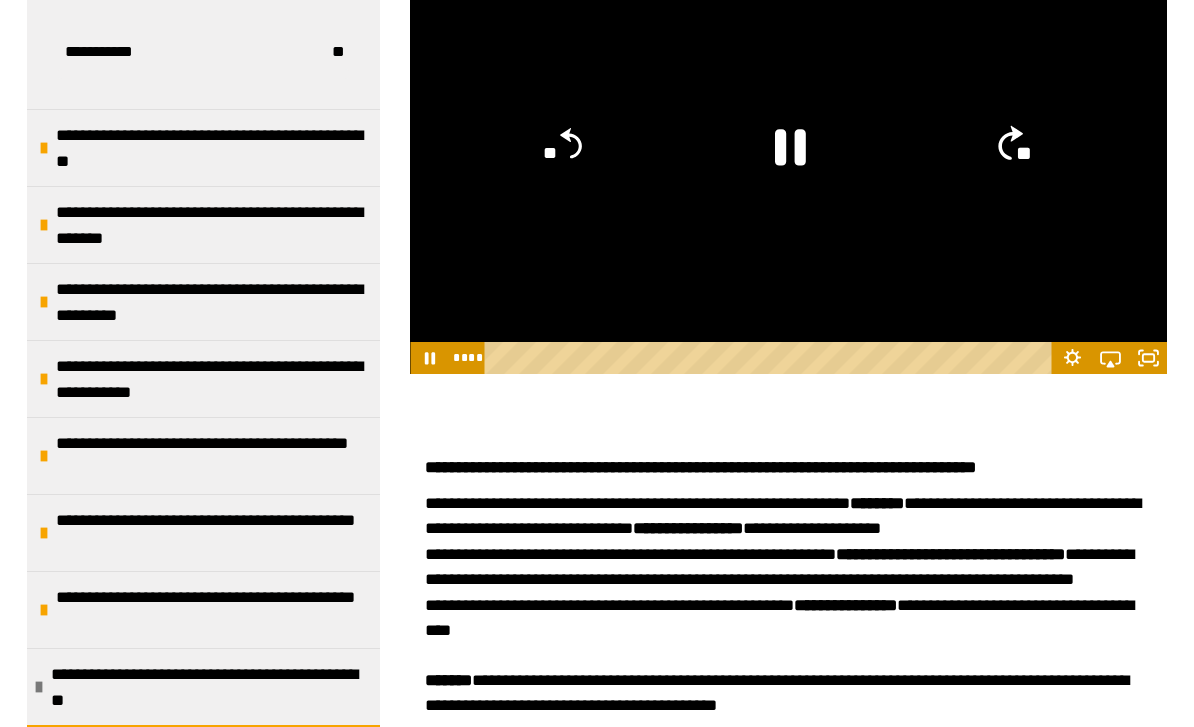 click on "**" 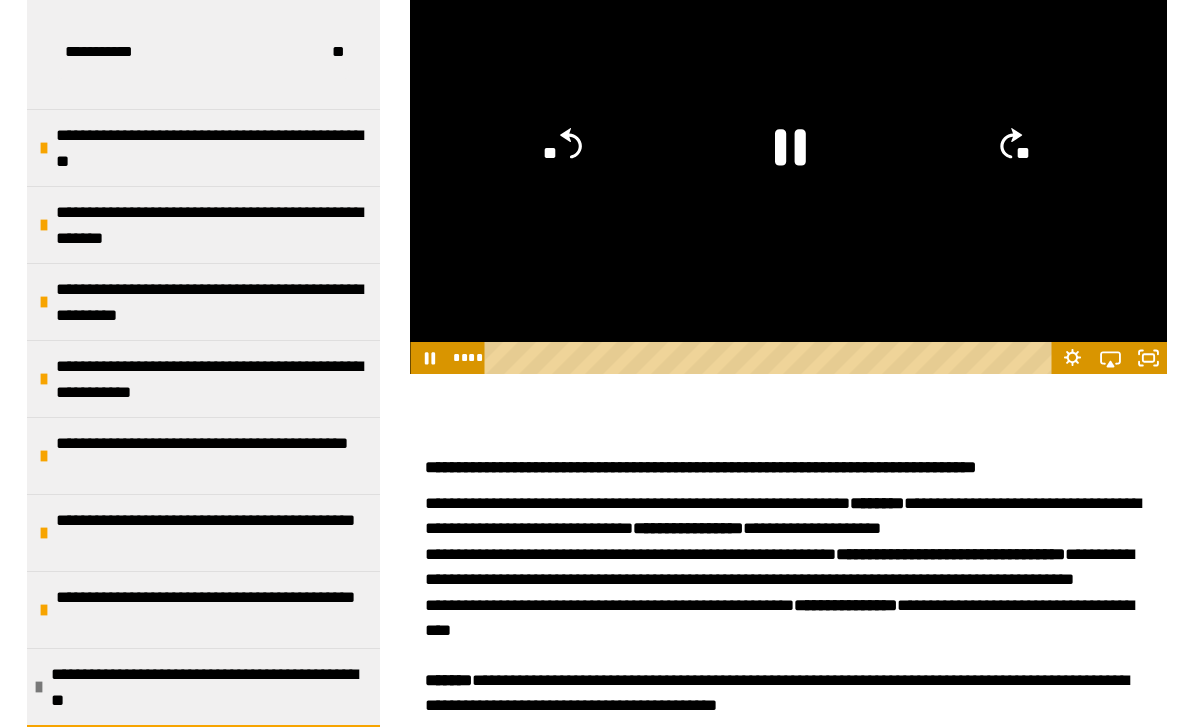click 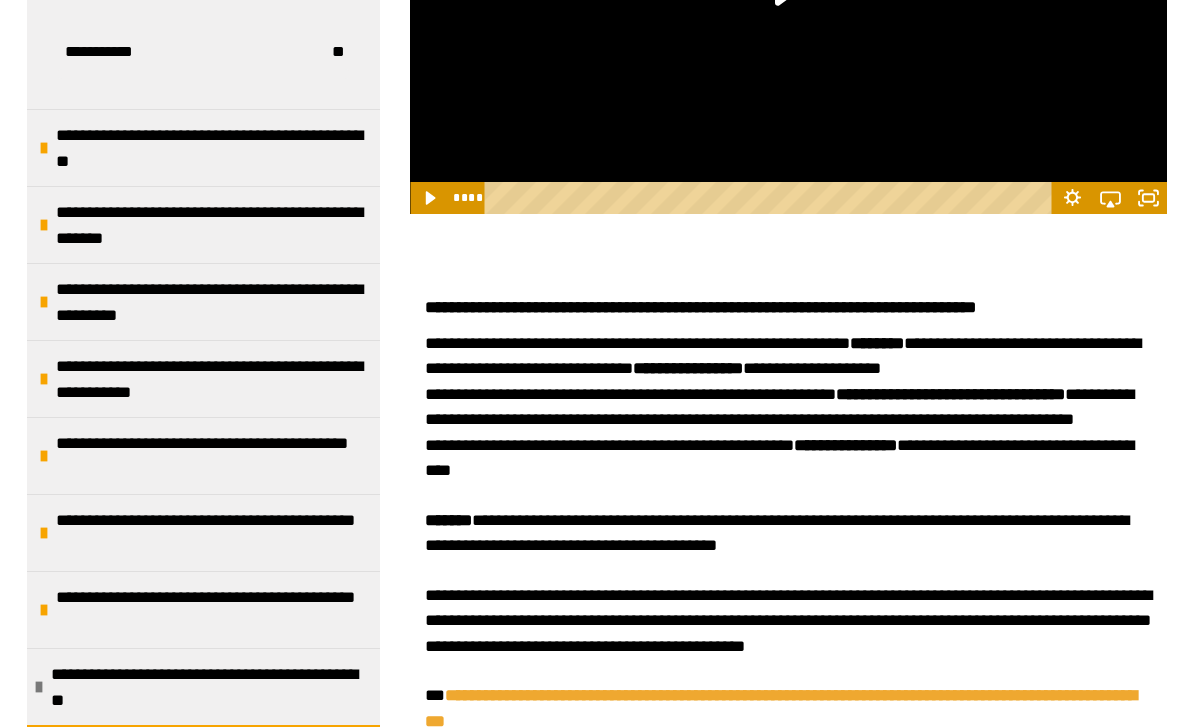 scroll, scrollTop: 2225, scrollLeft: 0, axis: vertical 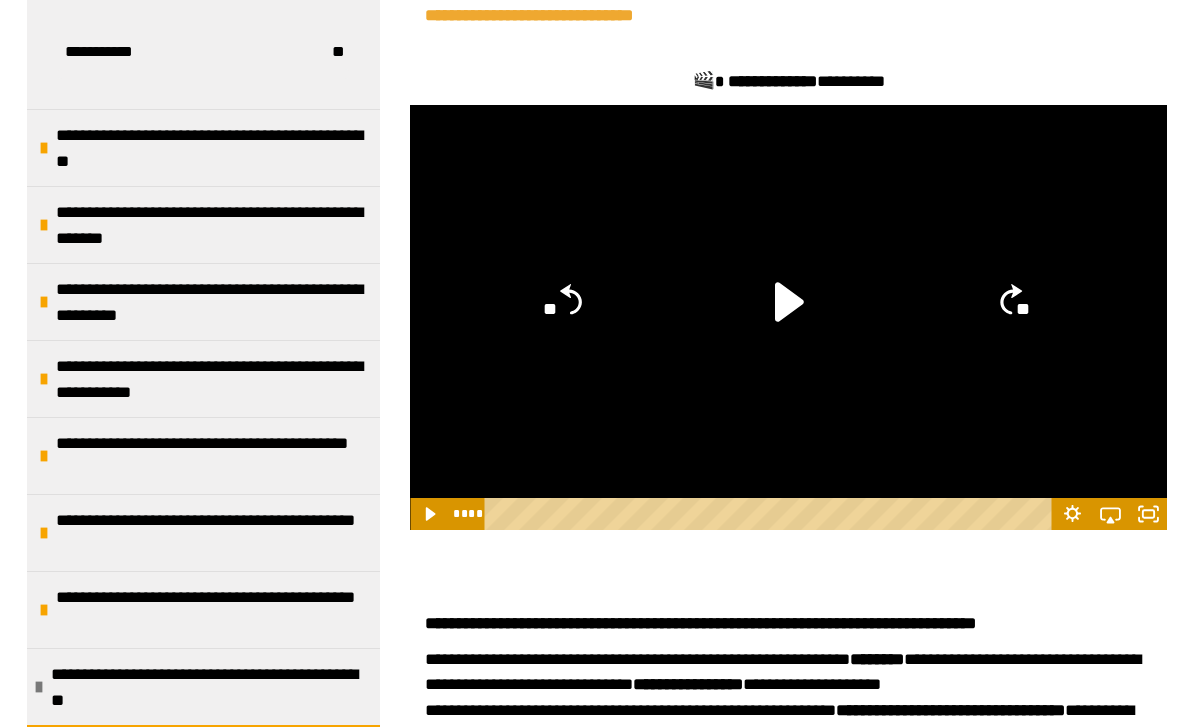 click on "**********" at bounding box center (213, 379) 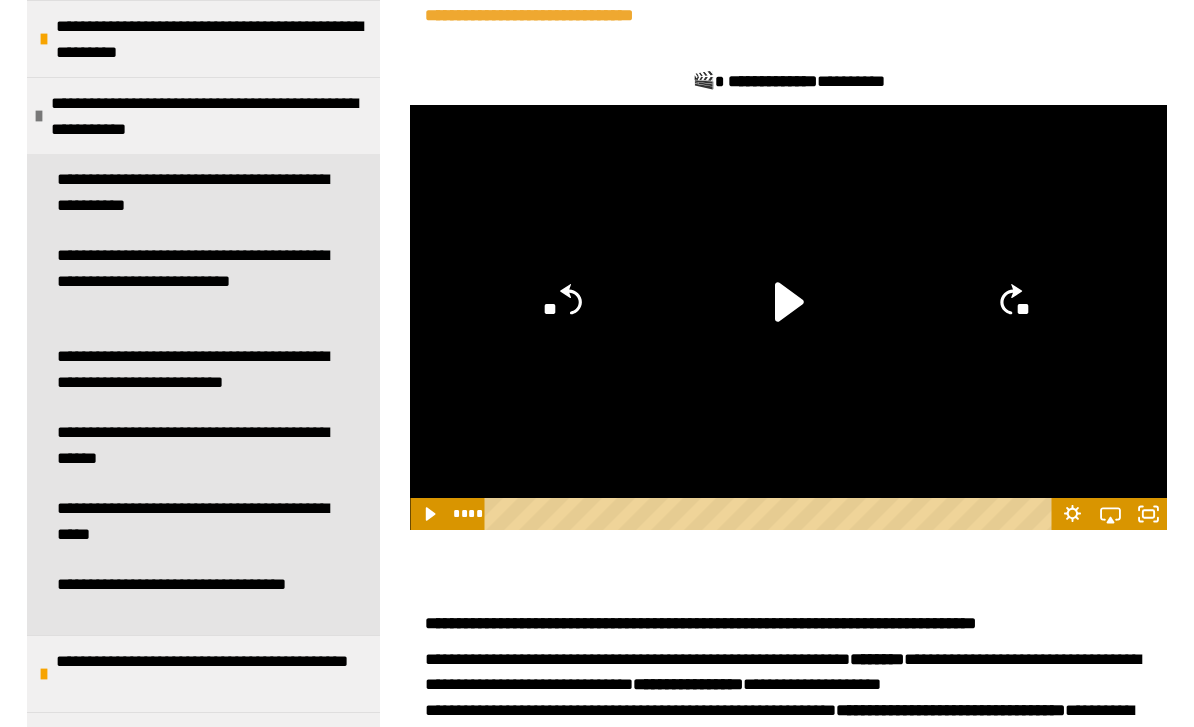 scroll, scrollTop: 302, scrollLeft: 0, axis: vertical 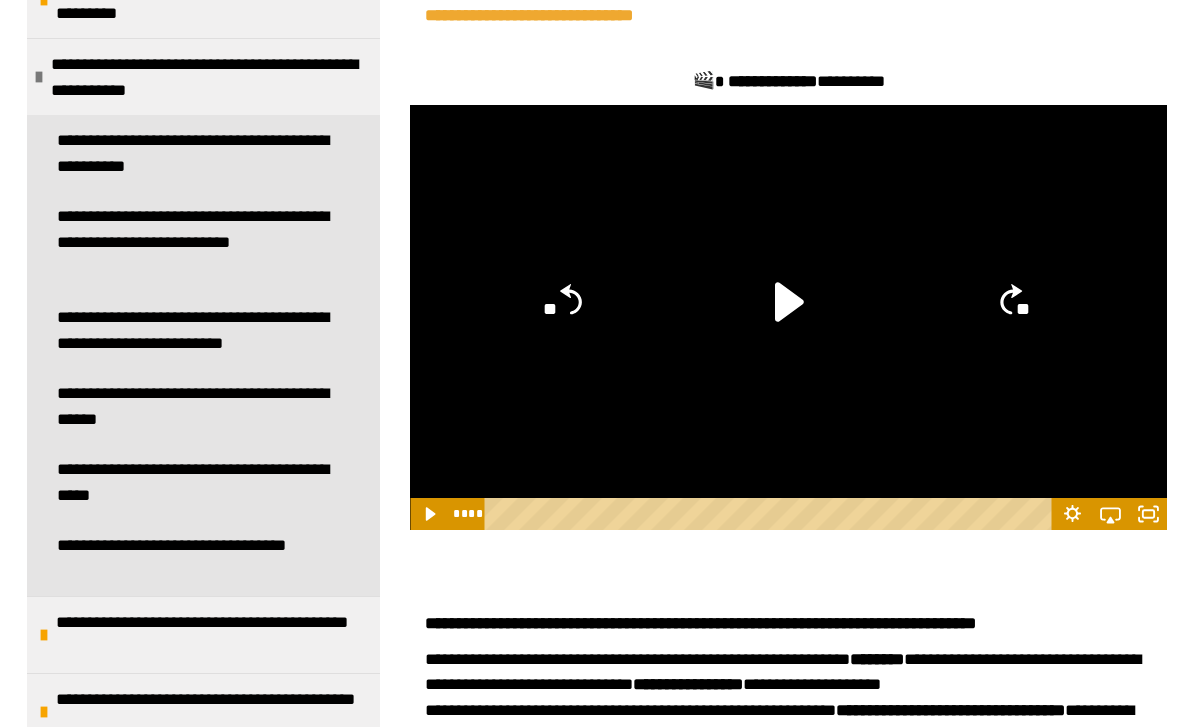 click on "**********" at bounding box center (195, 482) 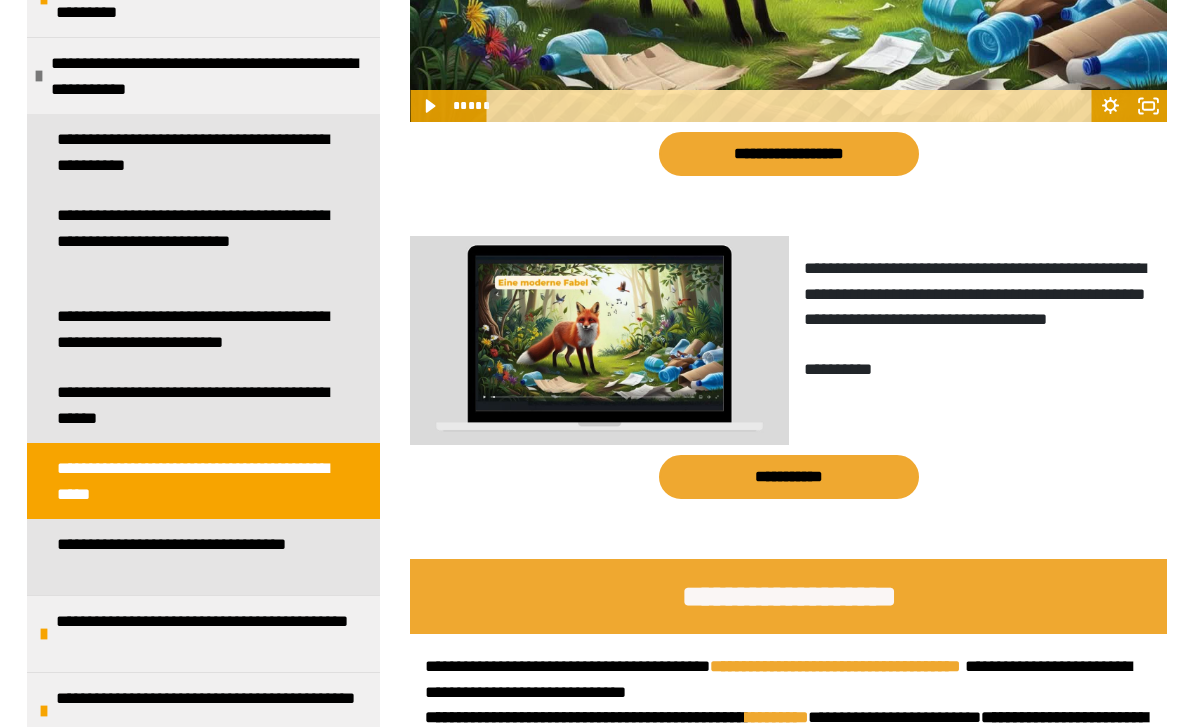 scroll, scrollTop: 2864, scrollLeft: 0, axis: vertical 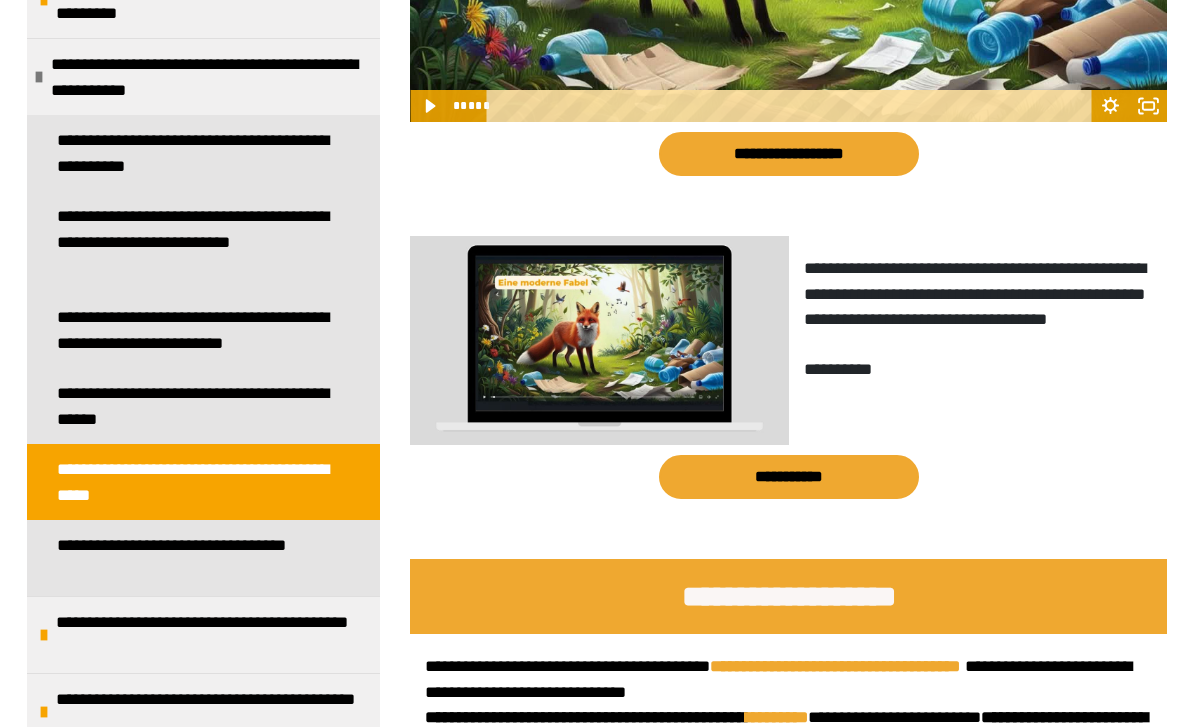 click on "**********" at bounding box center (789, 477) 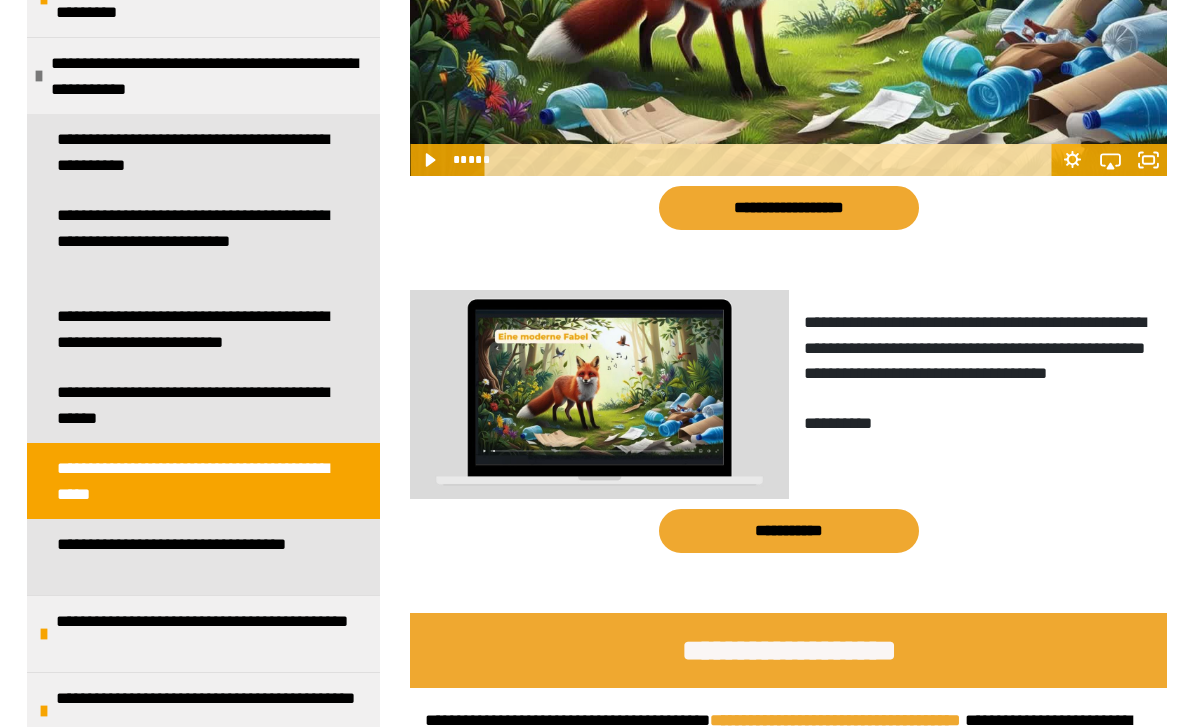 scroll, scrollTop: 2712, scrollLeft: 0, axis: vertical 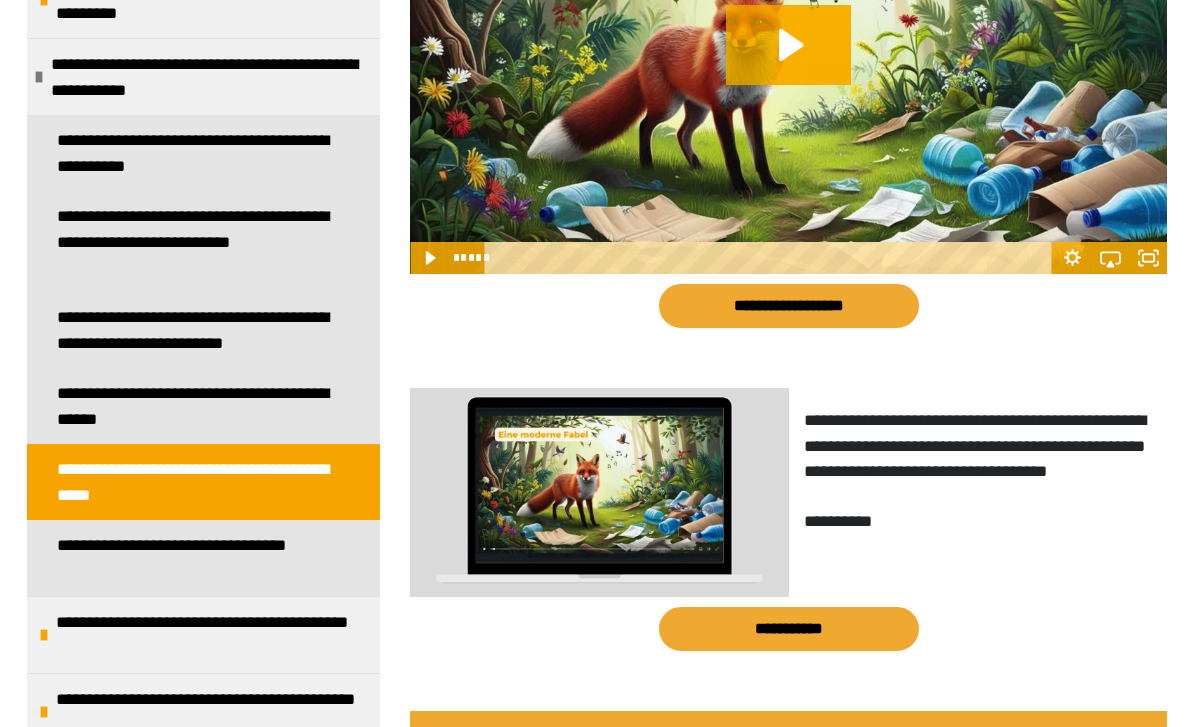 click 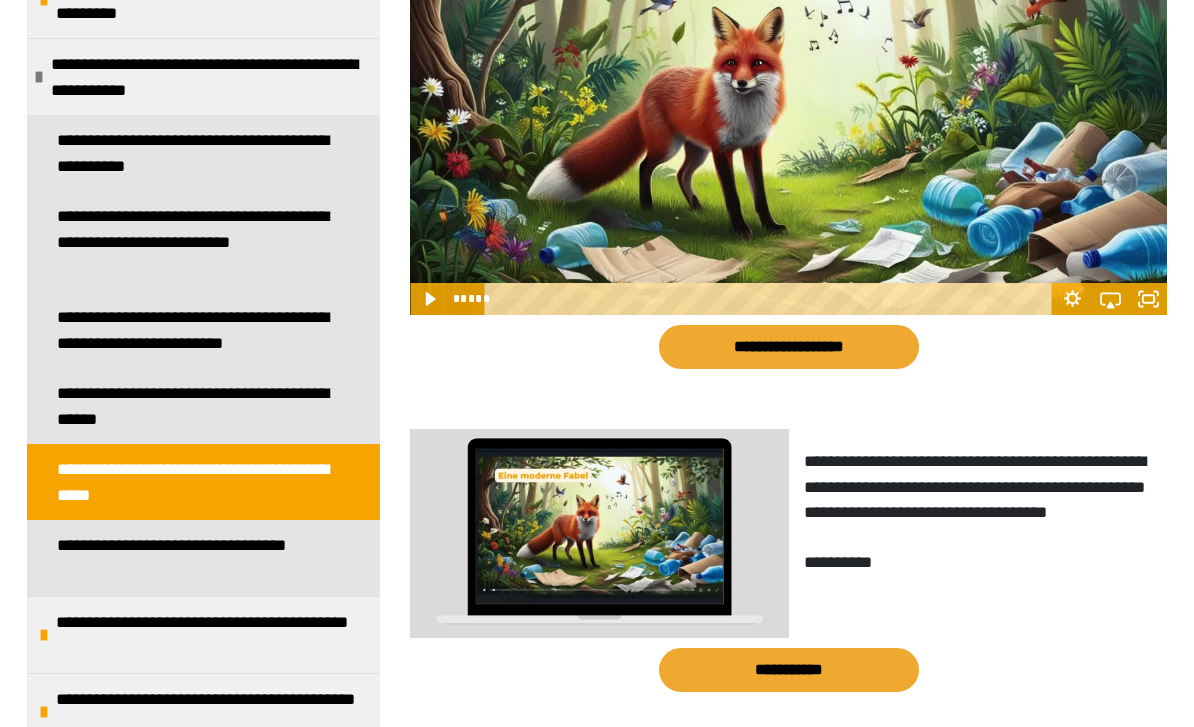 scroll, scrollTop: 2659, scrollLeft: 0, axis: vertical 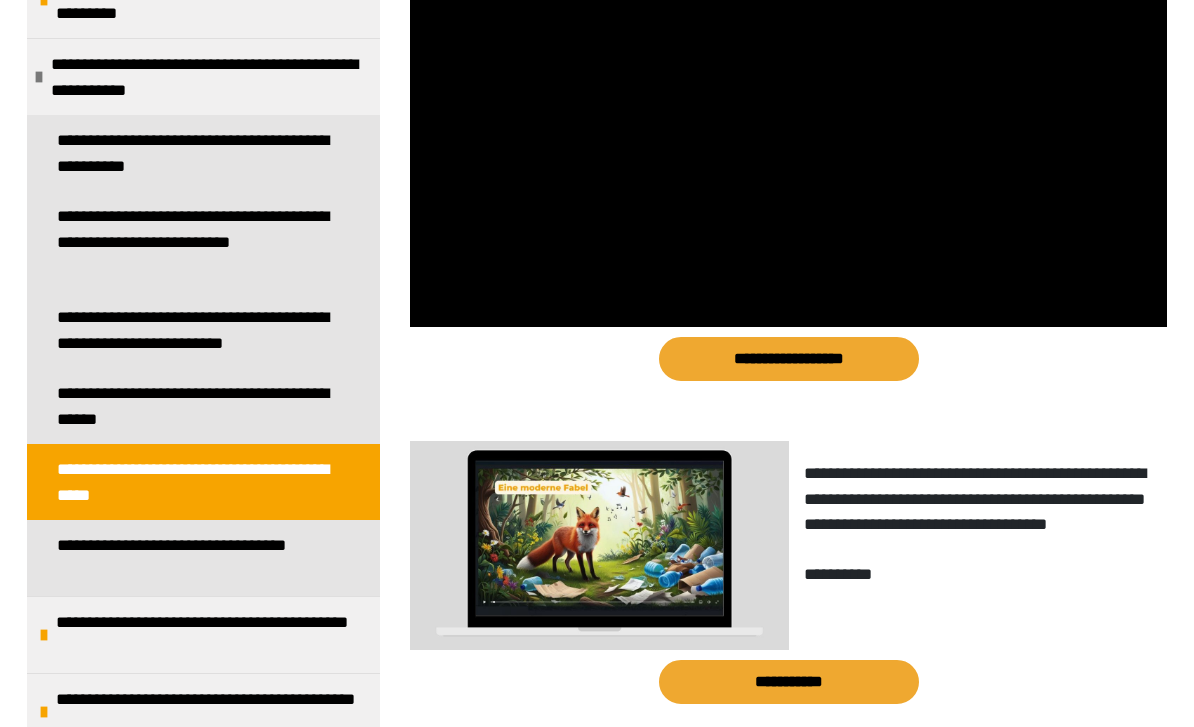 click at bounding box center [788, 114] 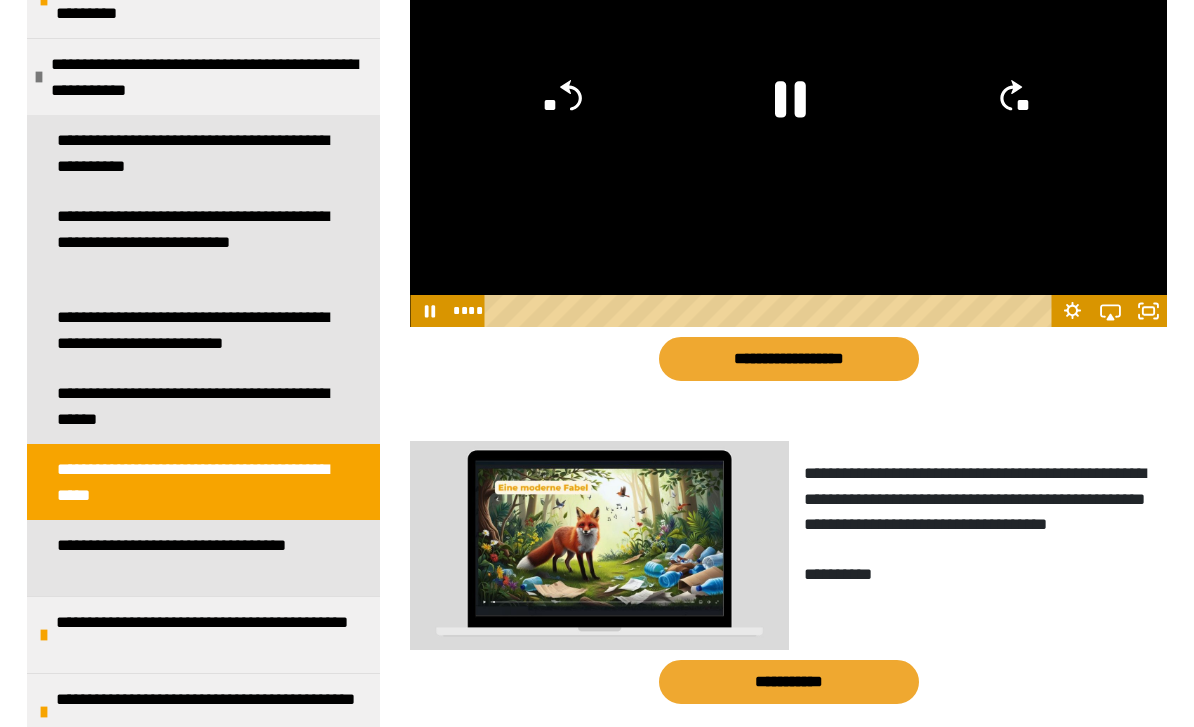 click 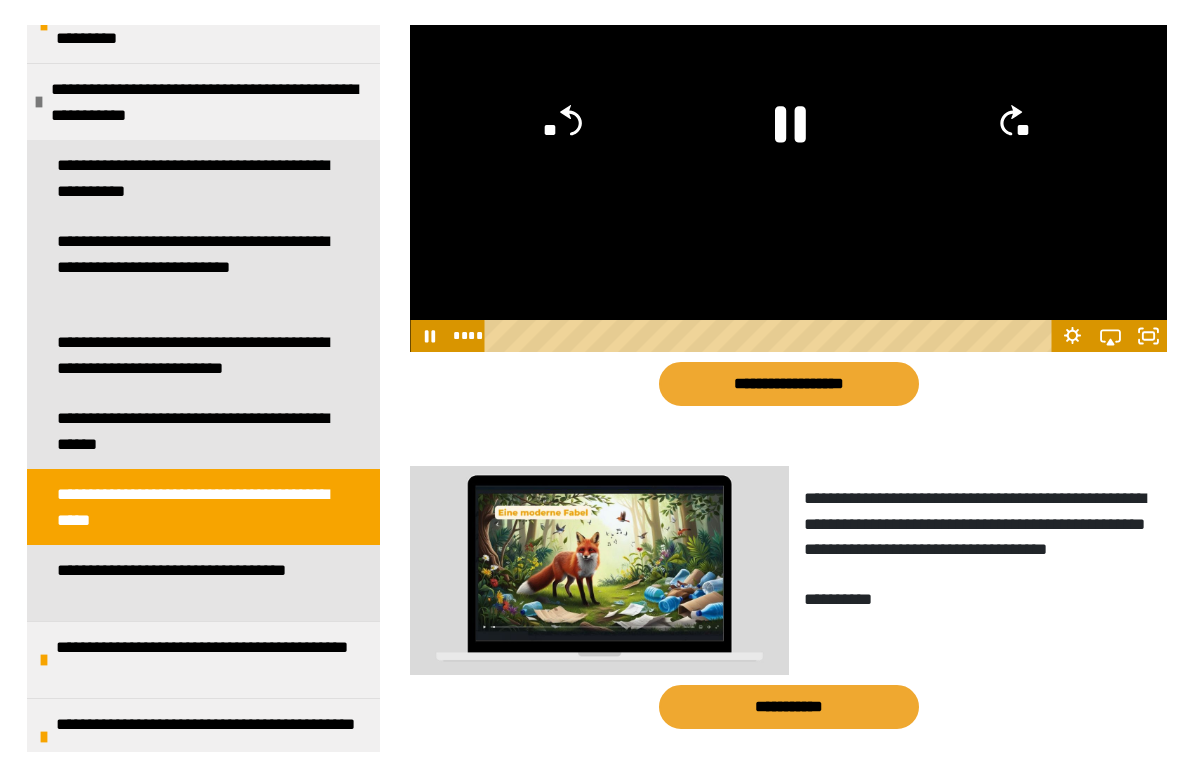 scroll, scrollTop: 24, scrollLeft: 0, axis: vertical 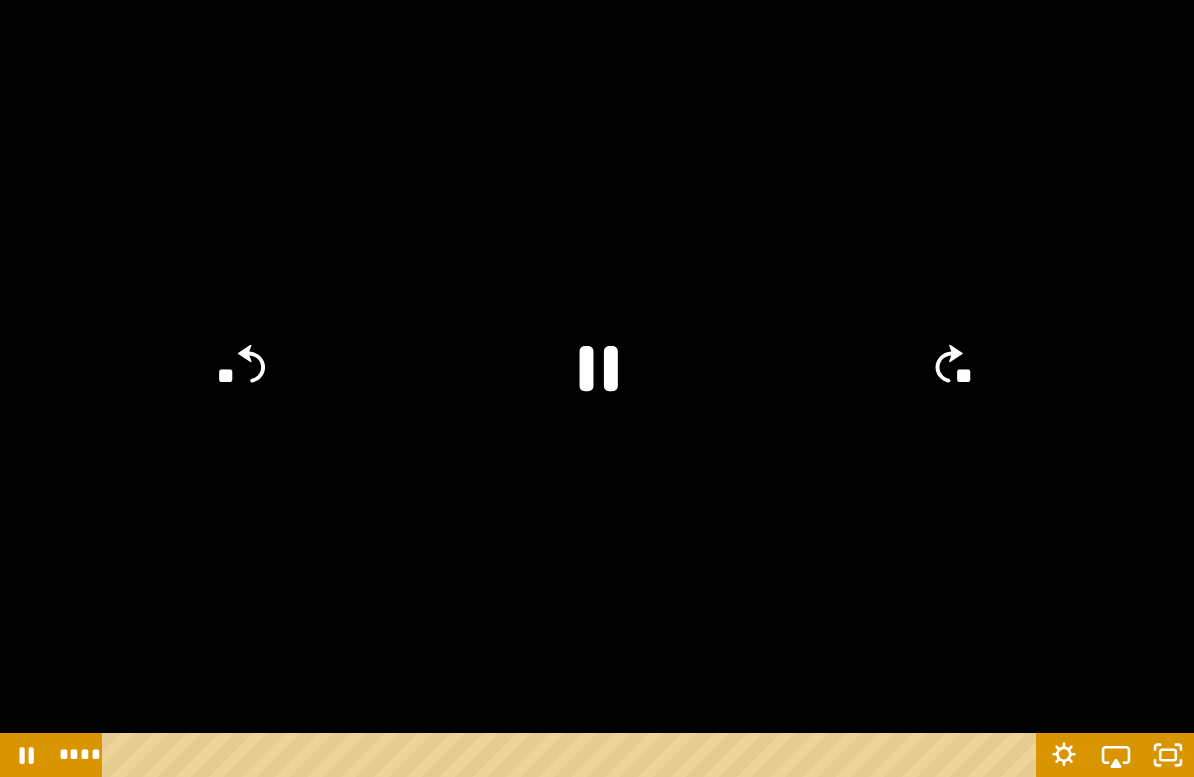click on "**" 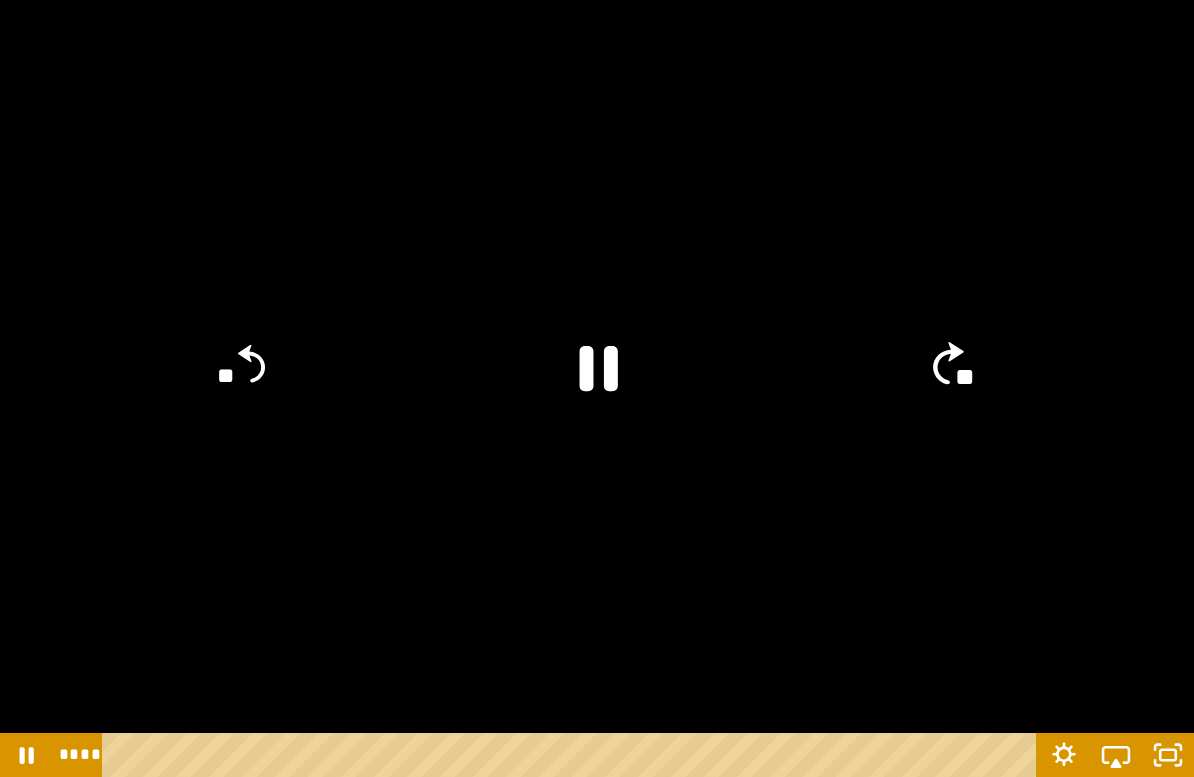click on "**" 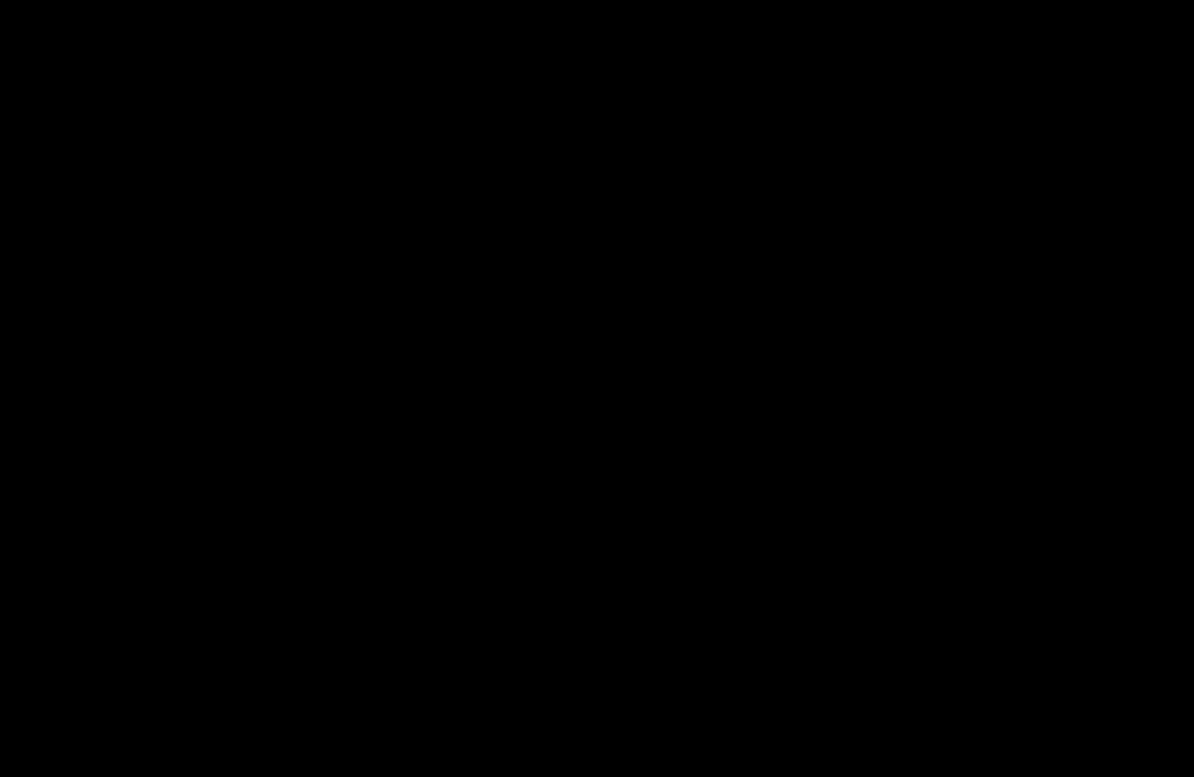 click at bounding box center (597, 388) 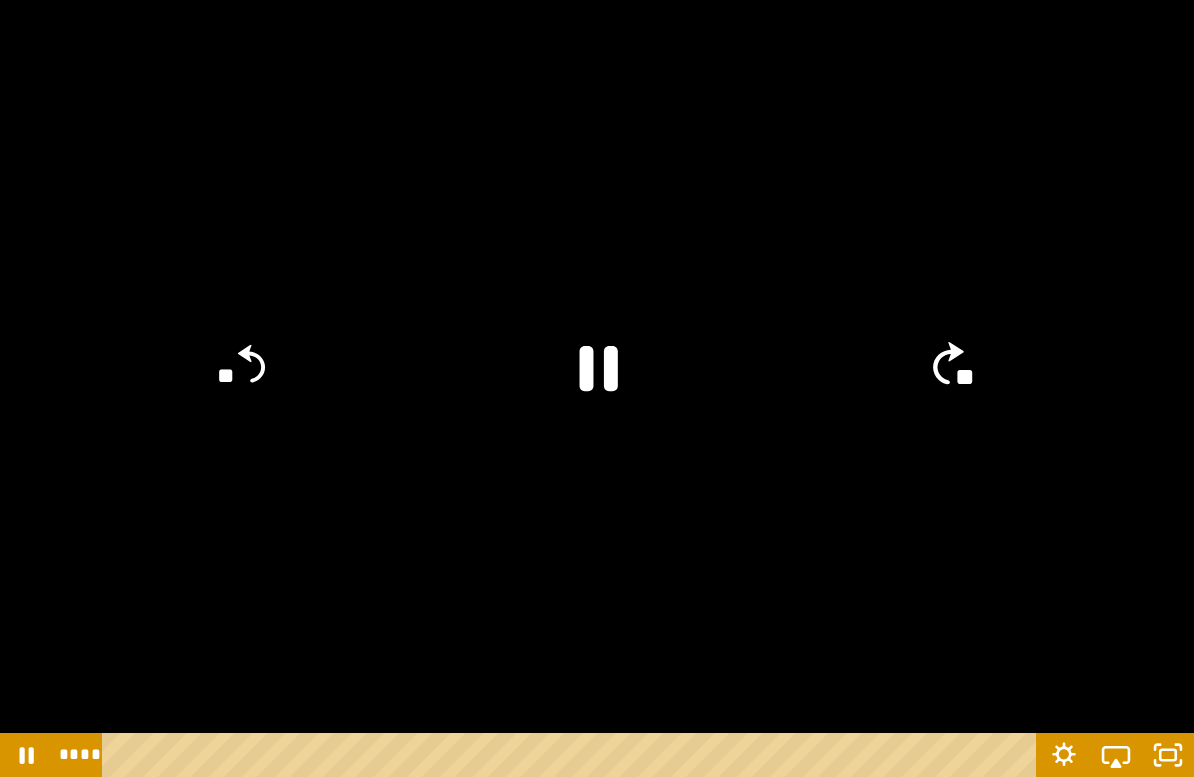 click on "**" 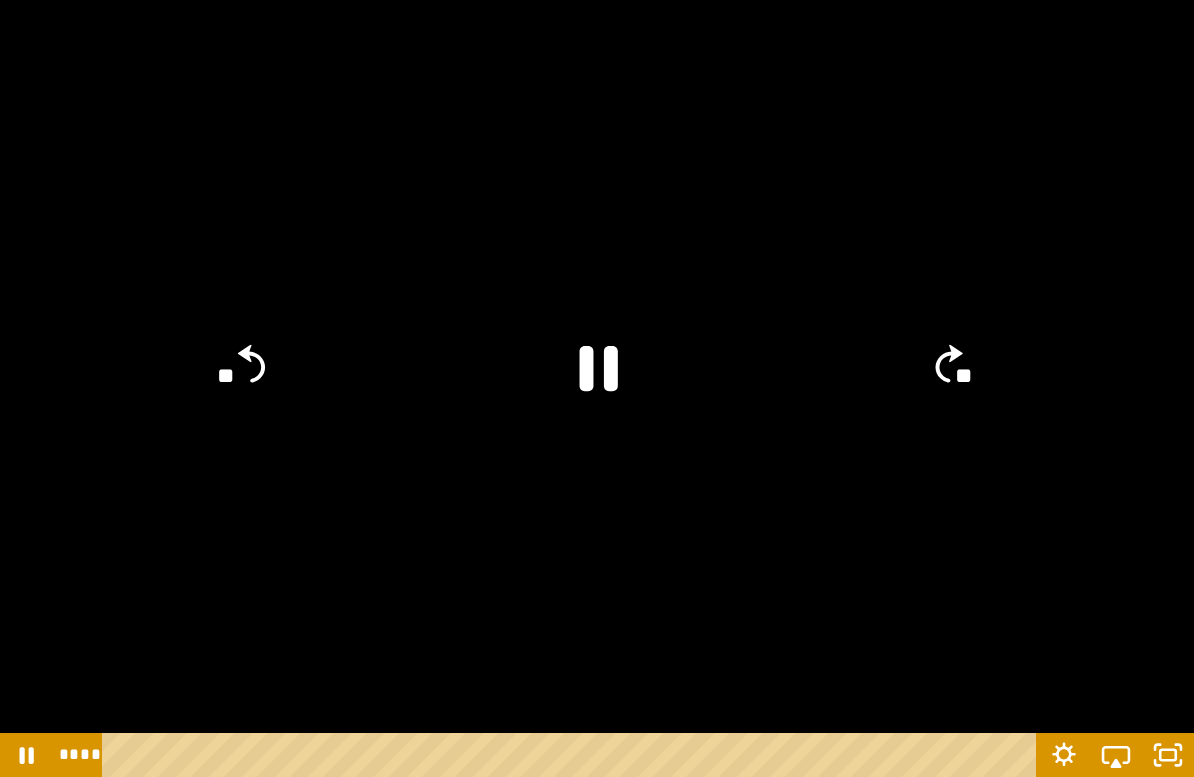 click on "**" 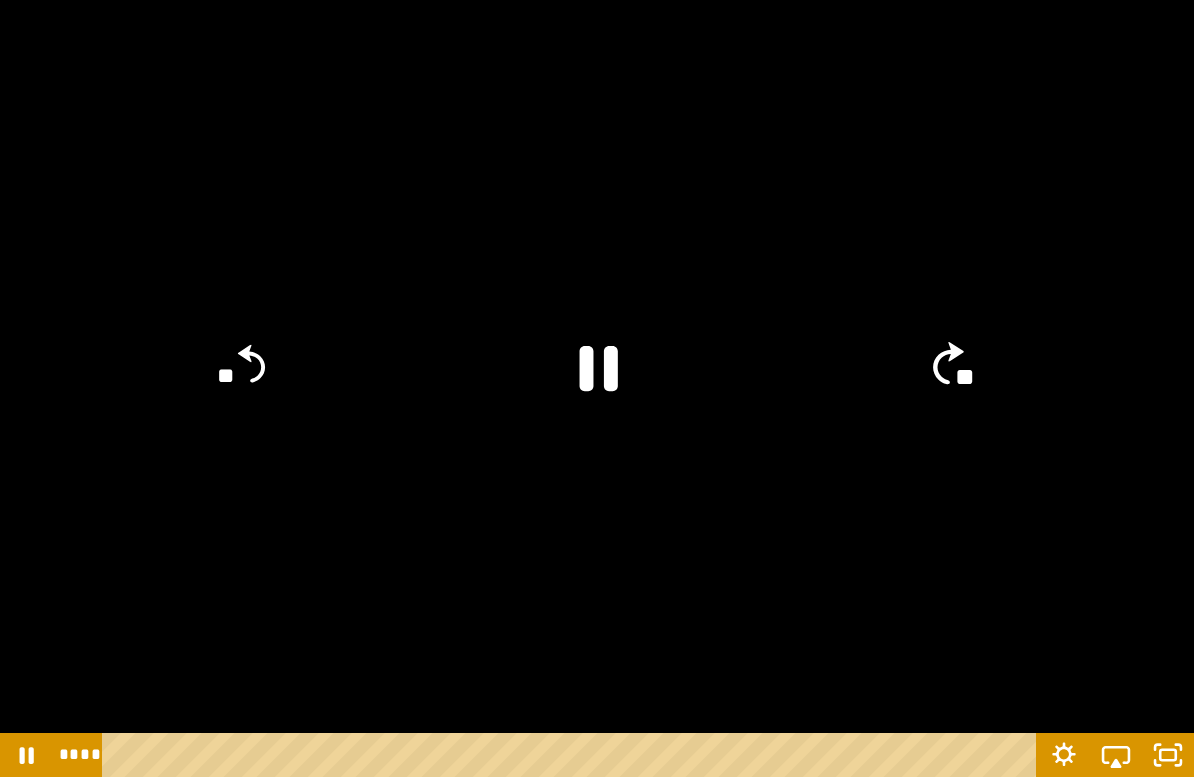 click on "**" 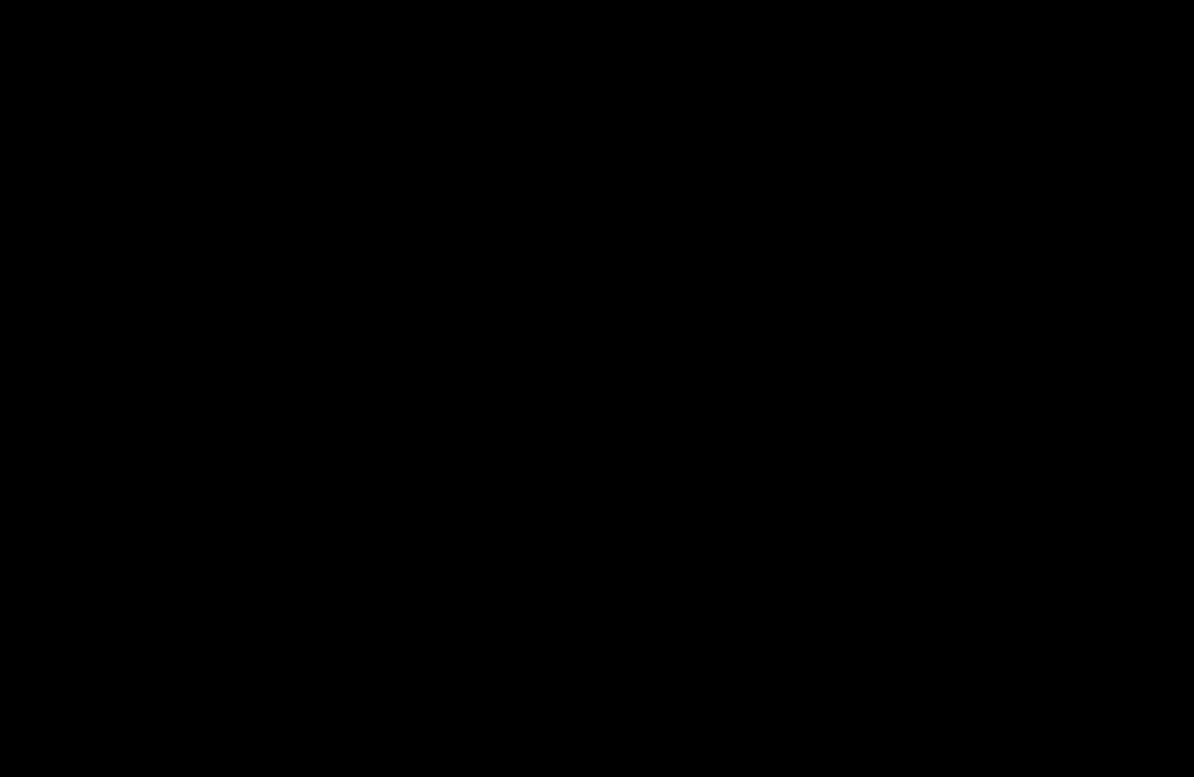 click at bounding box center [597, 388] 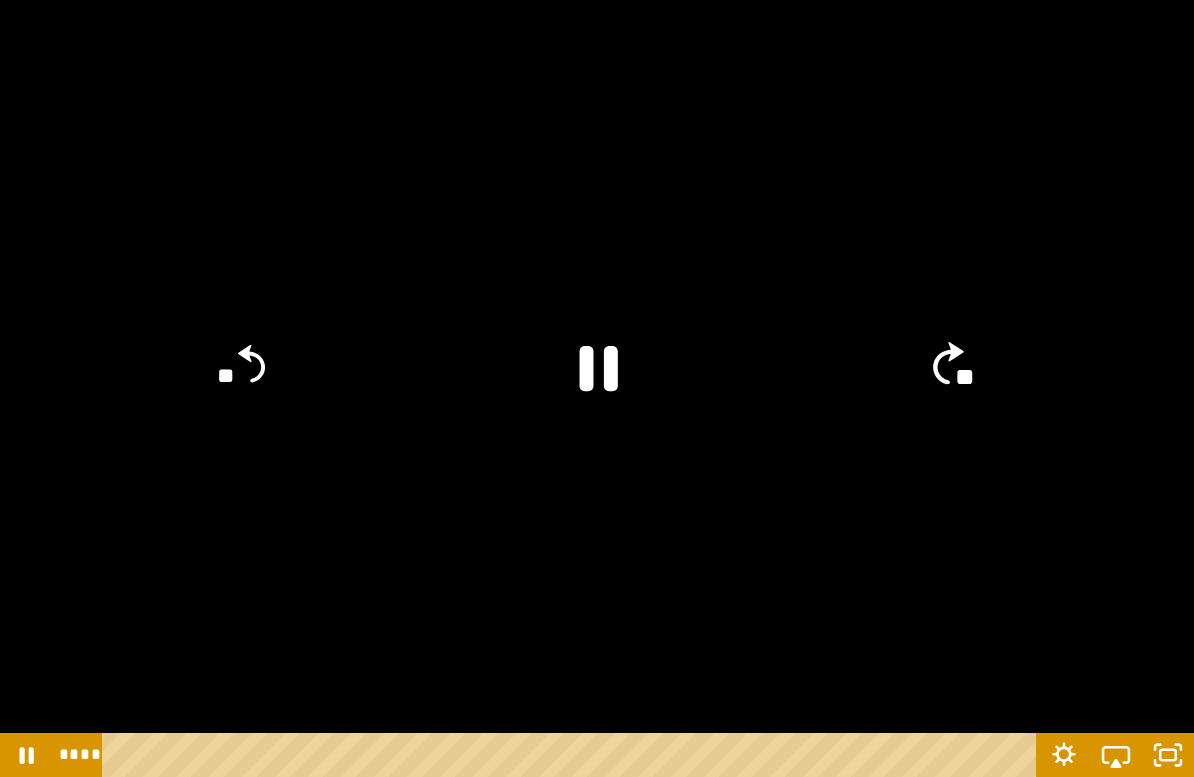 click on "**" 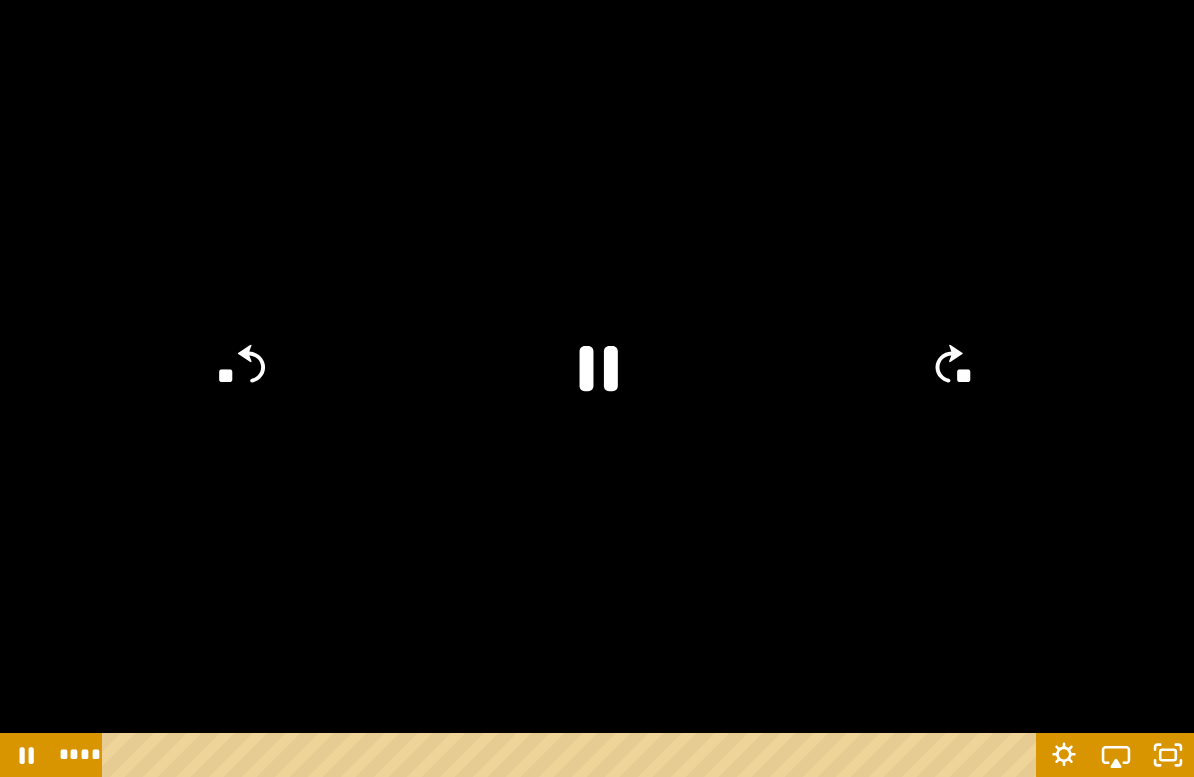 click on "**" 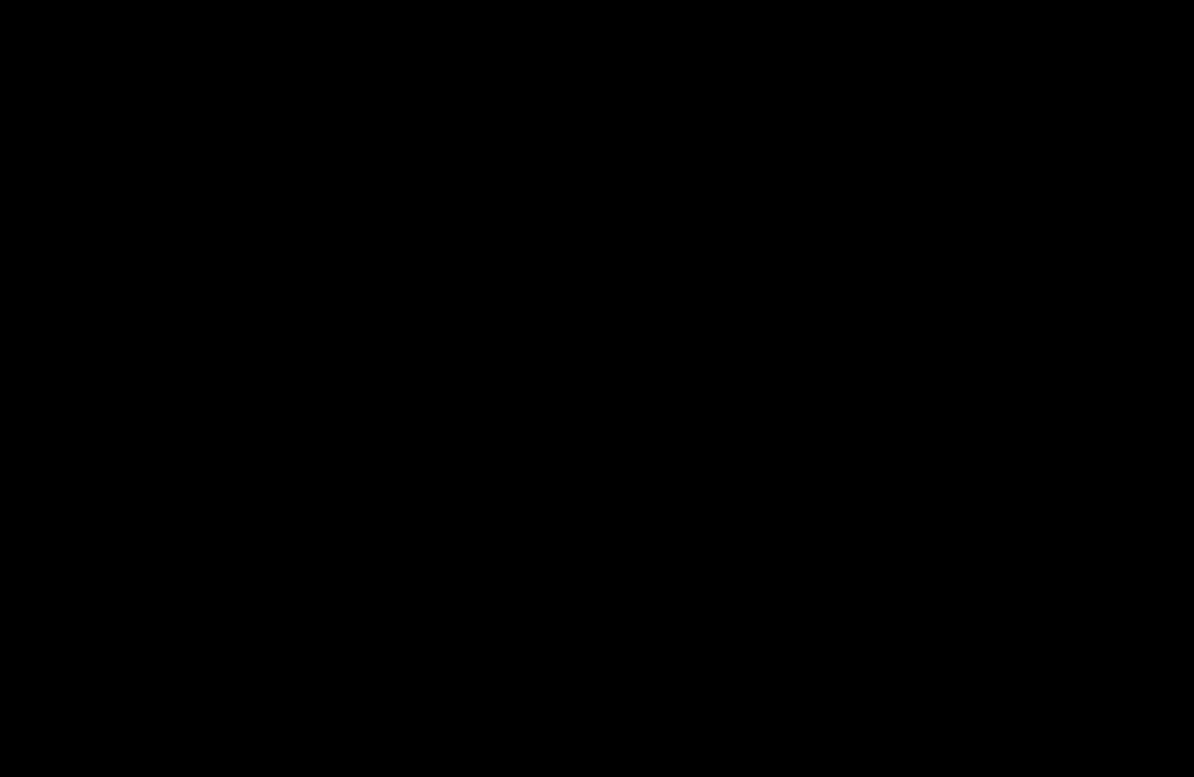 click at bounding box center (597, 388) 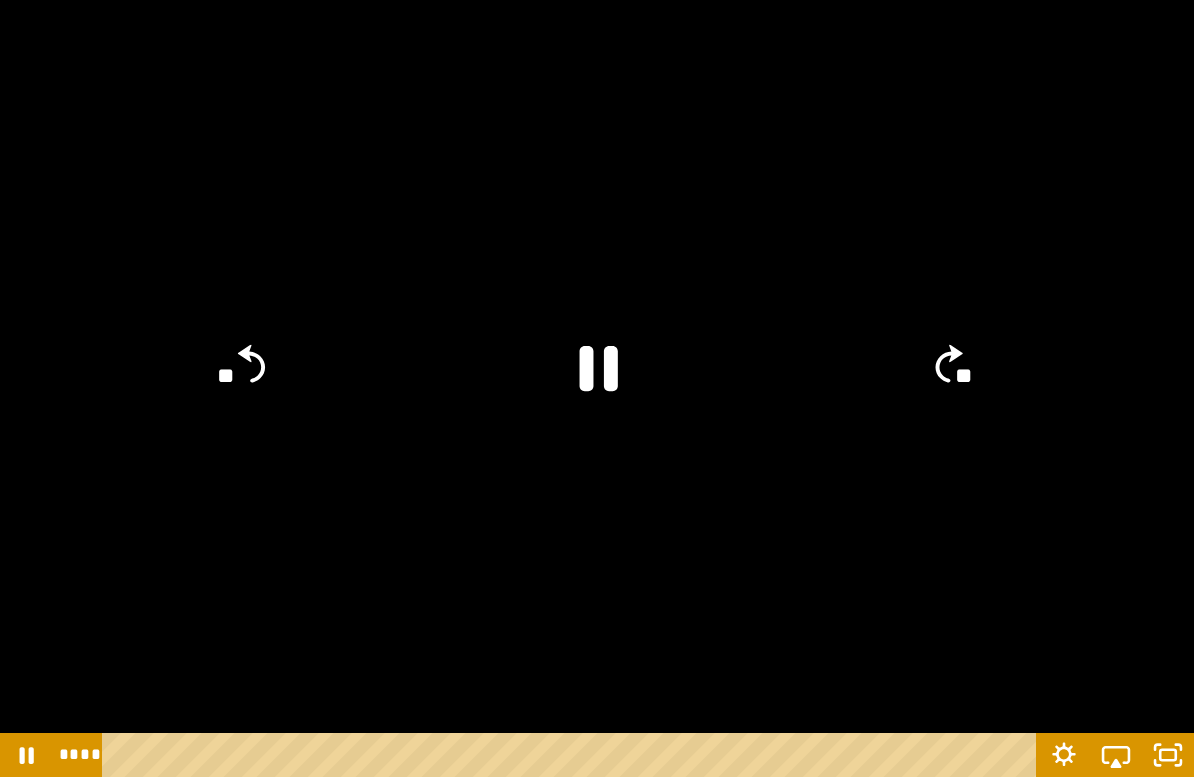 click on "**" 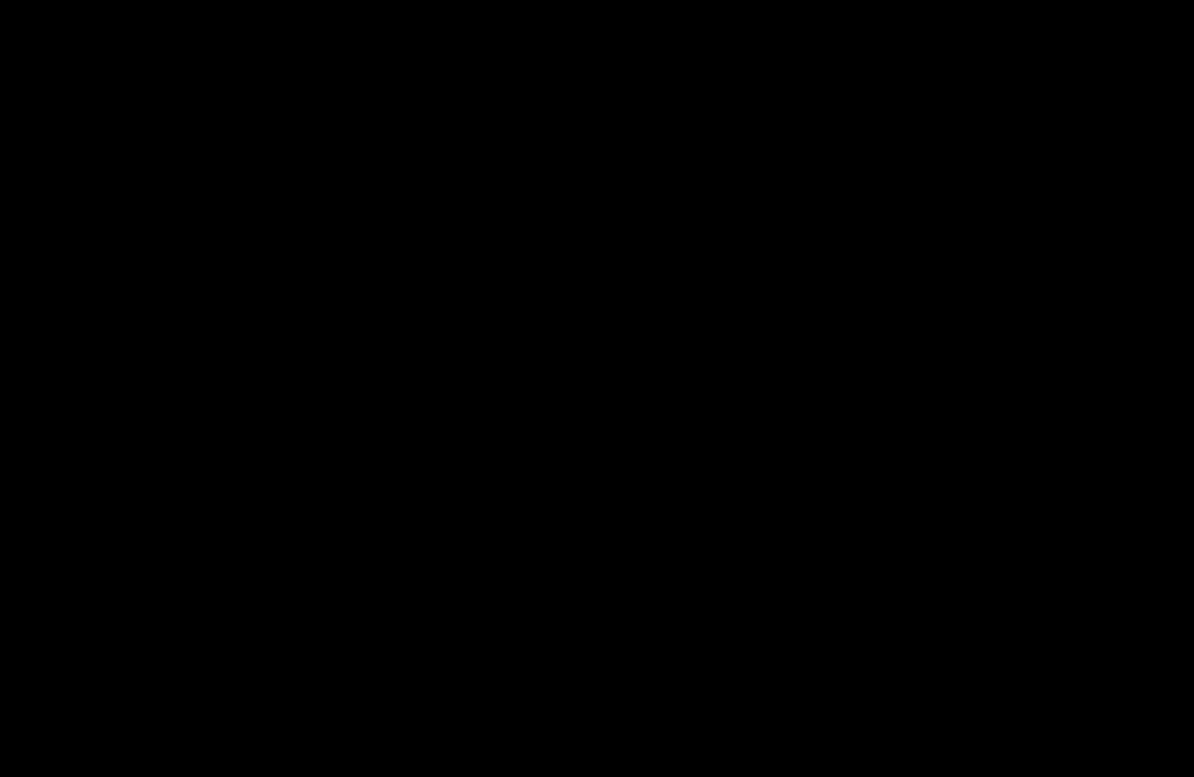 click at bounding box center (597, 388) 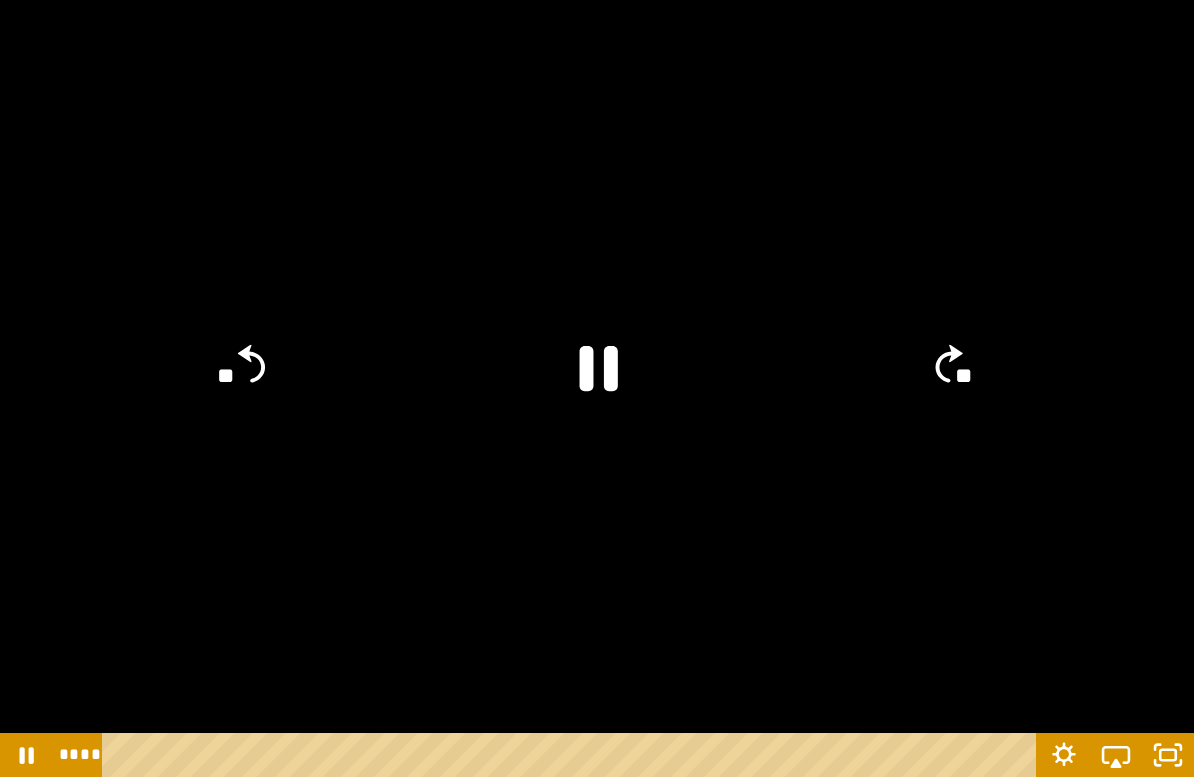 click on "**" 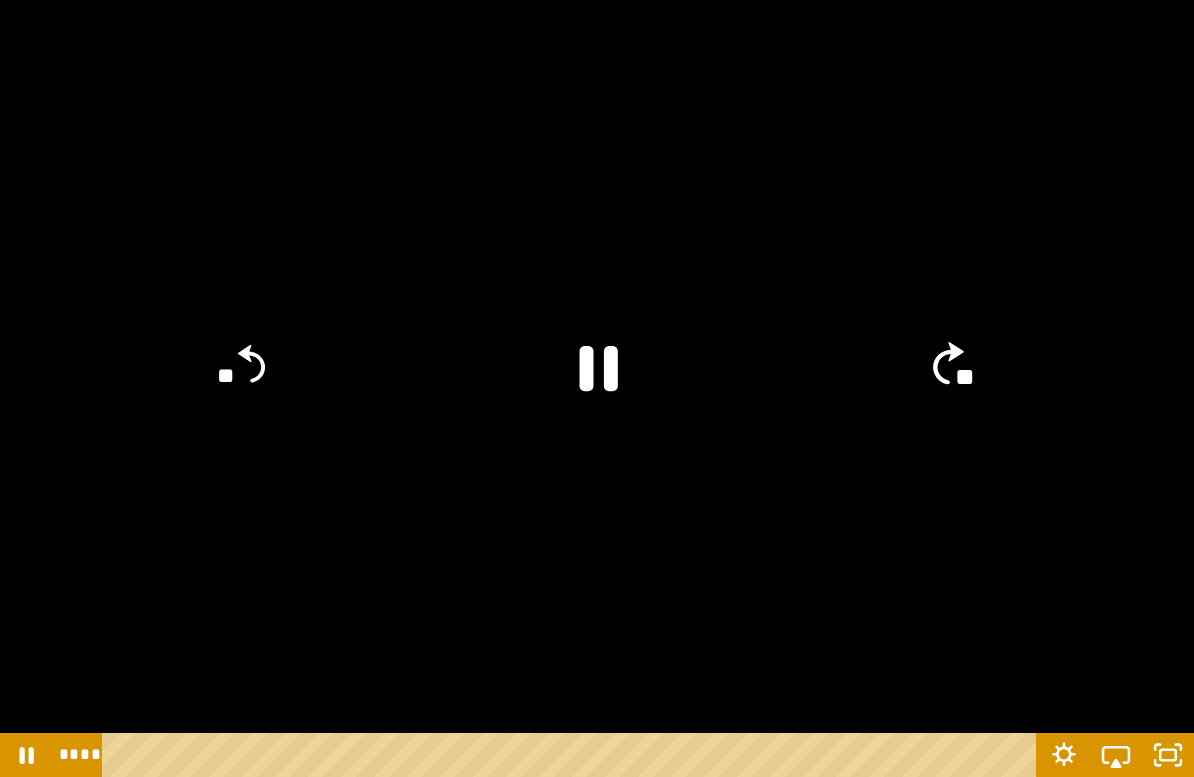 click on "**" 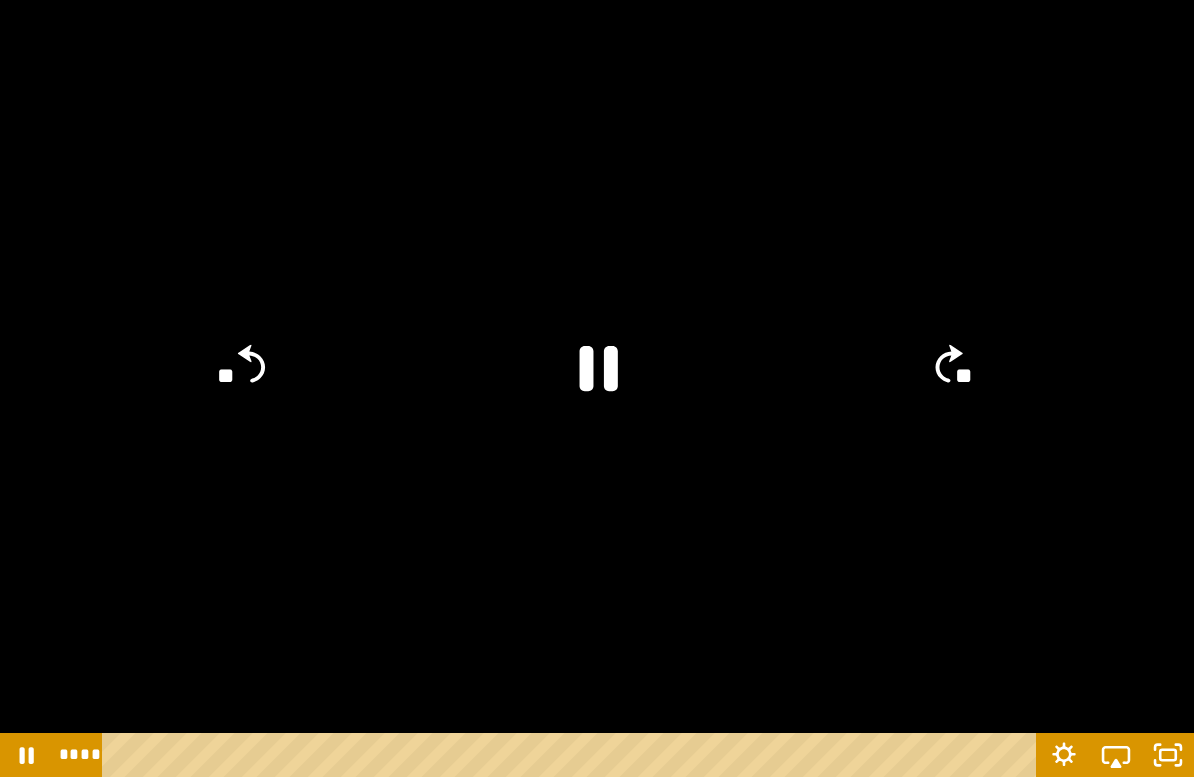 click on "**" 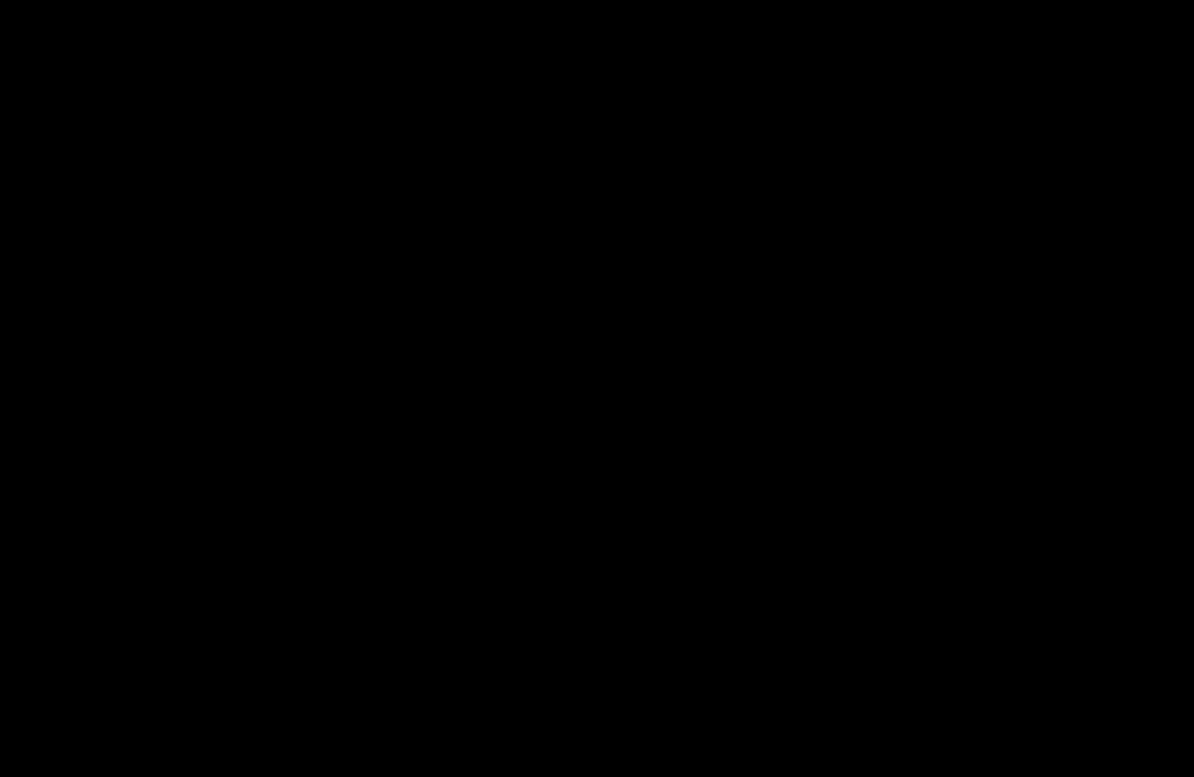 click at bounding box center (597, 388) 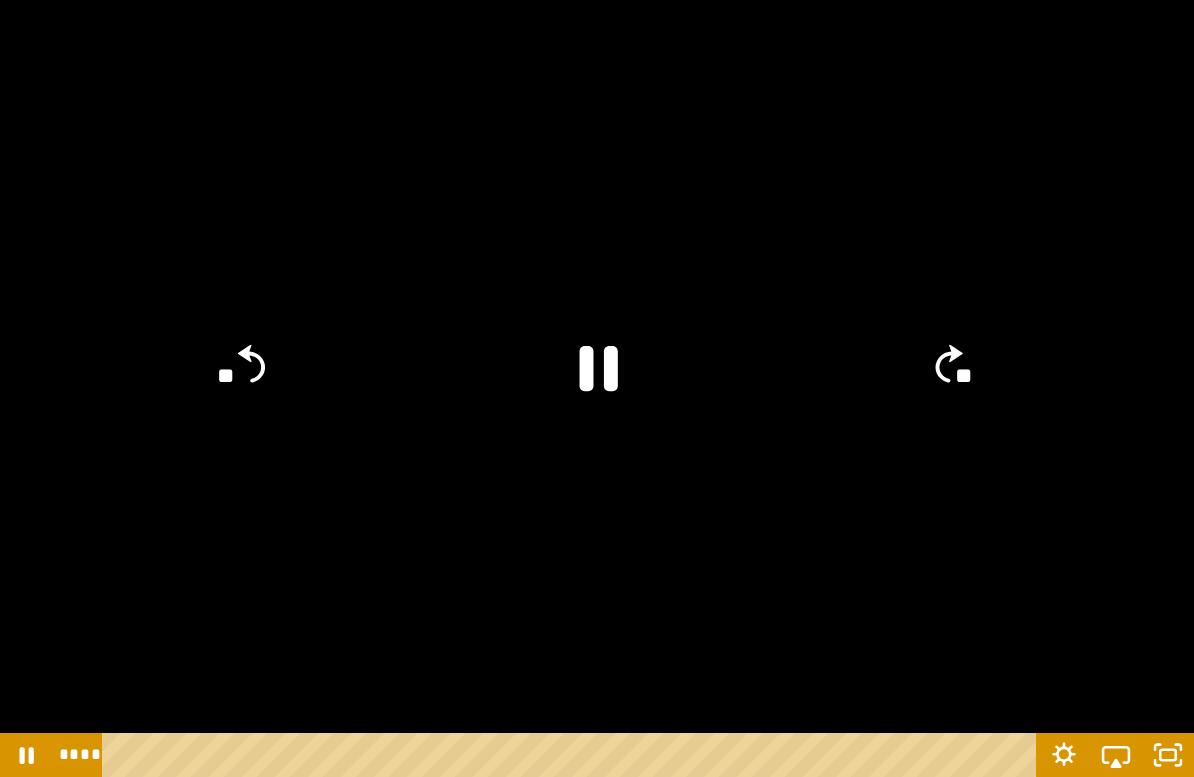 click on "**" 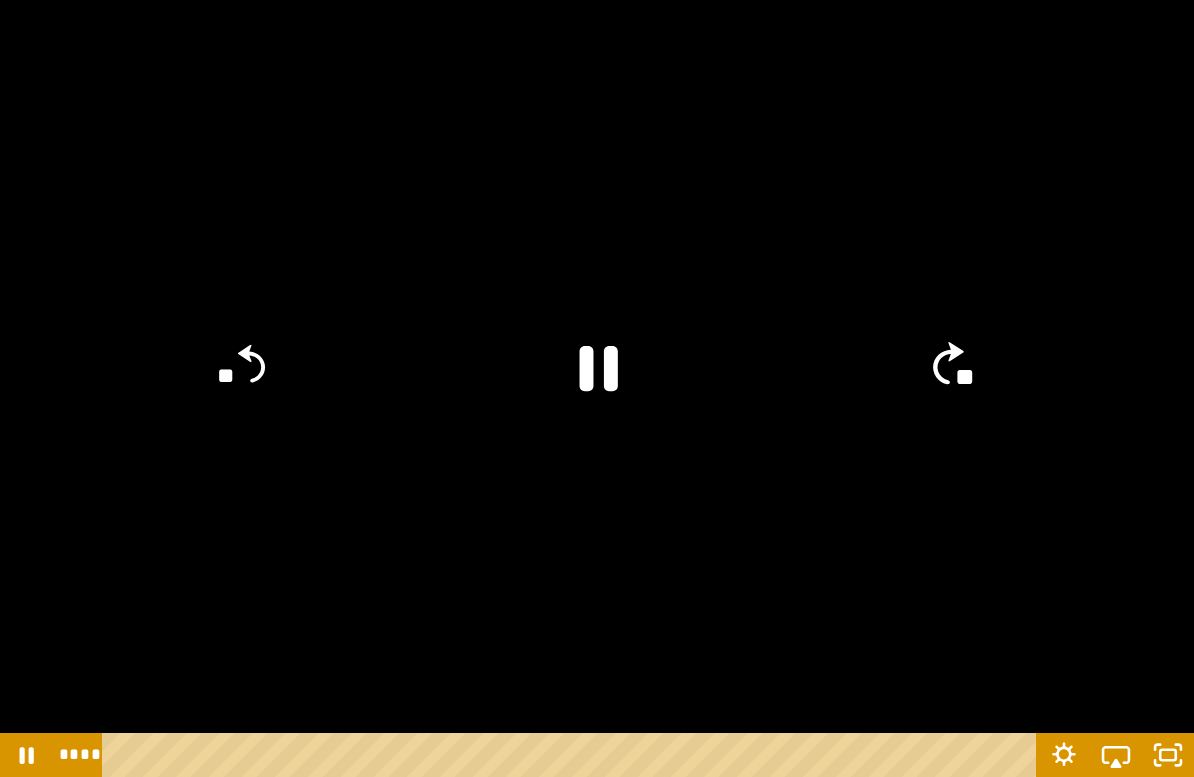 click on "**" 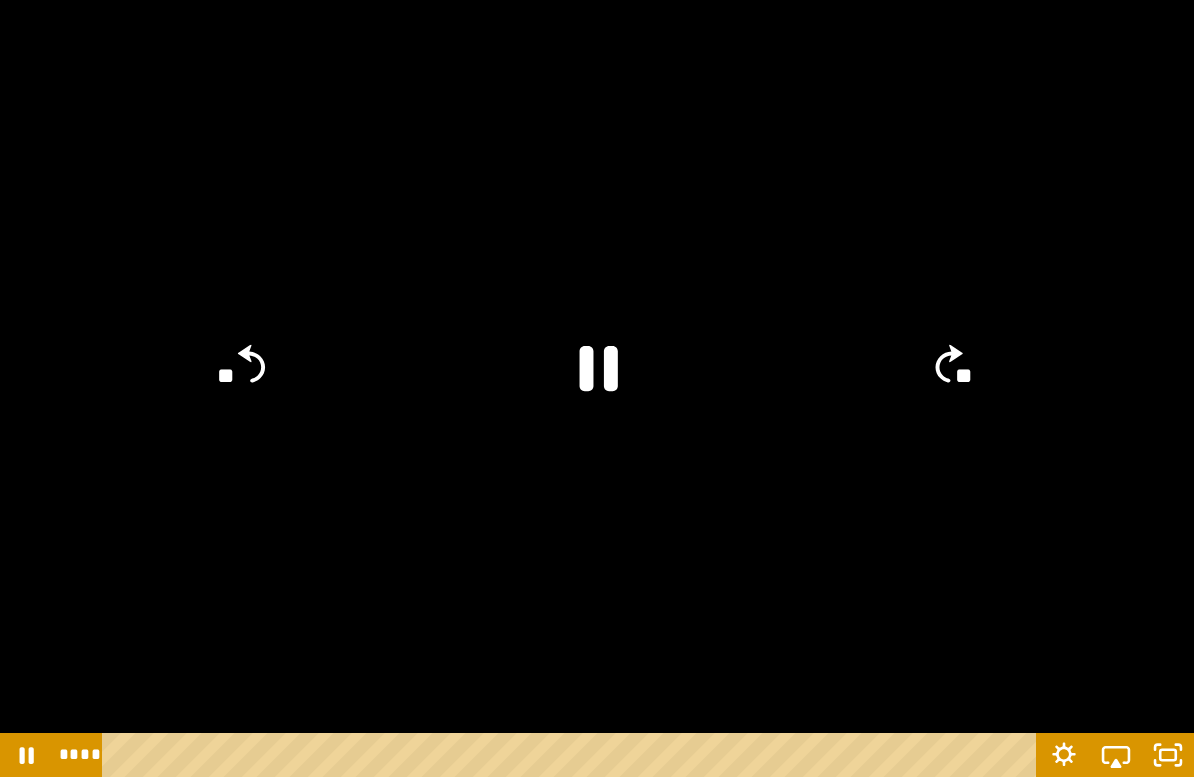 click on "**" 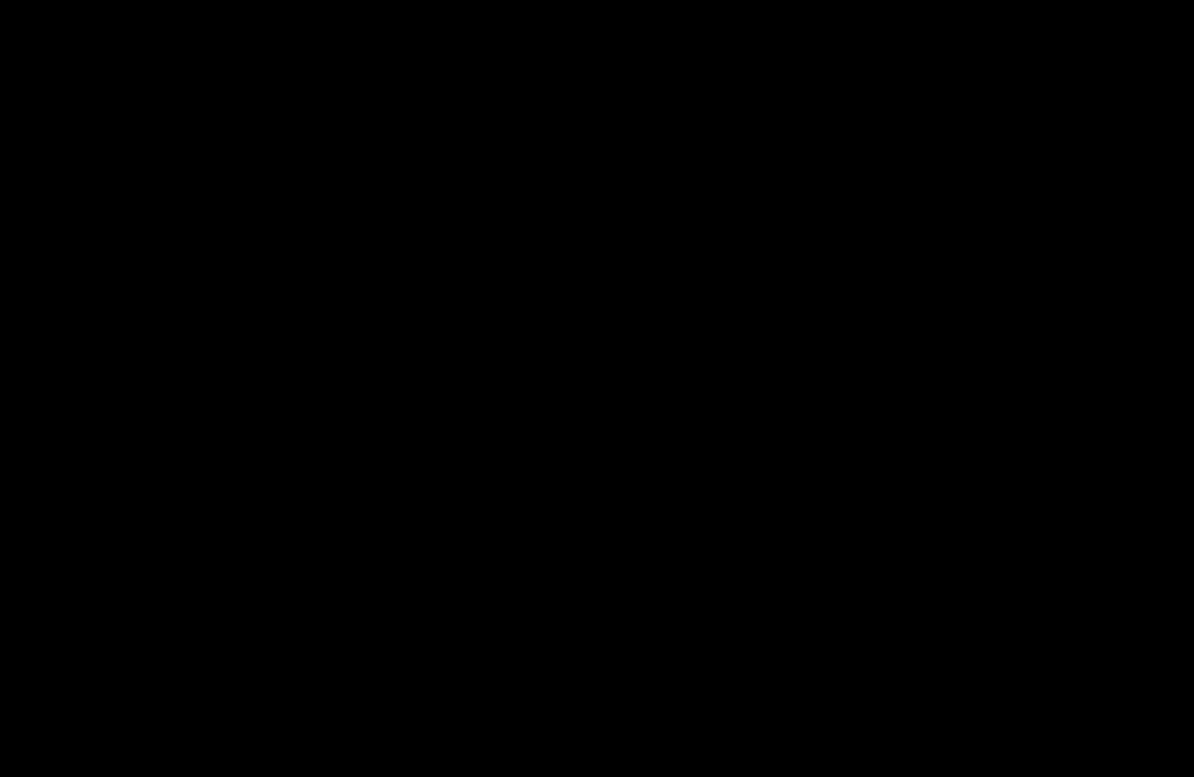 click at bounding box center (597, 388) 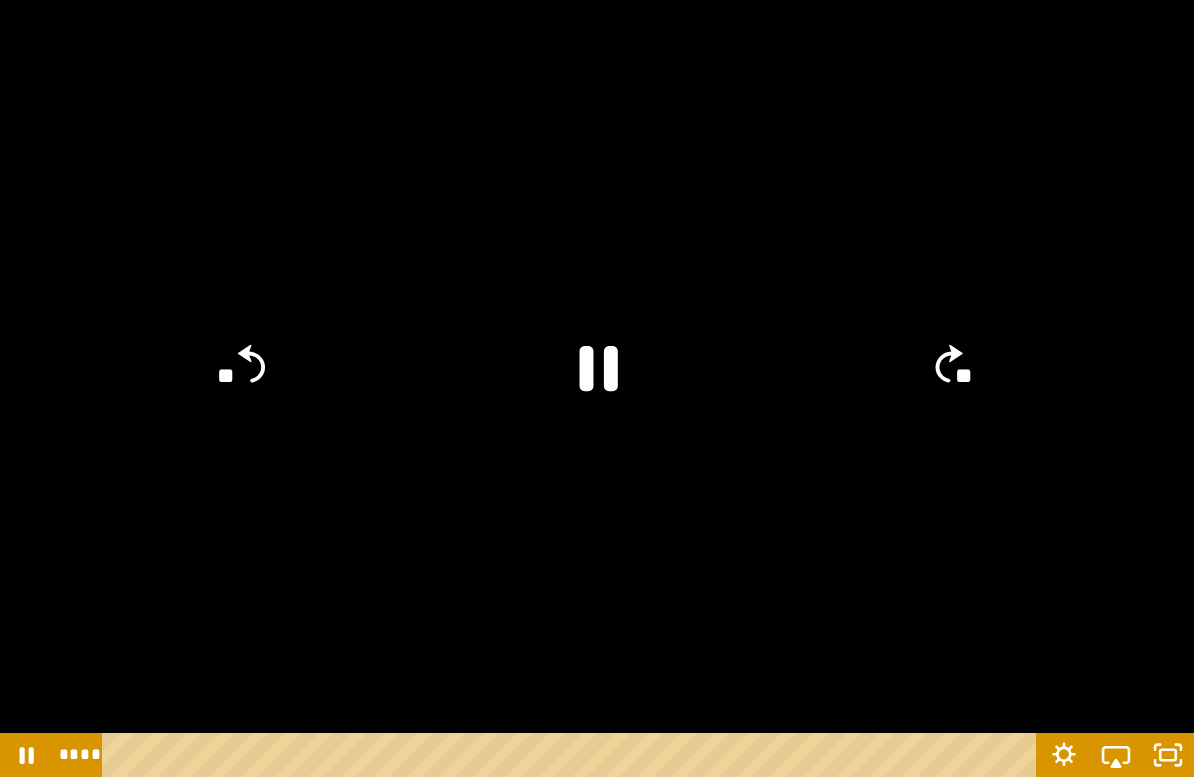 click on "**" 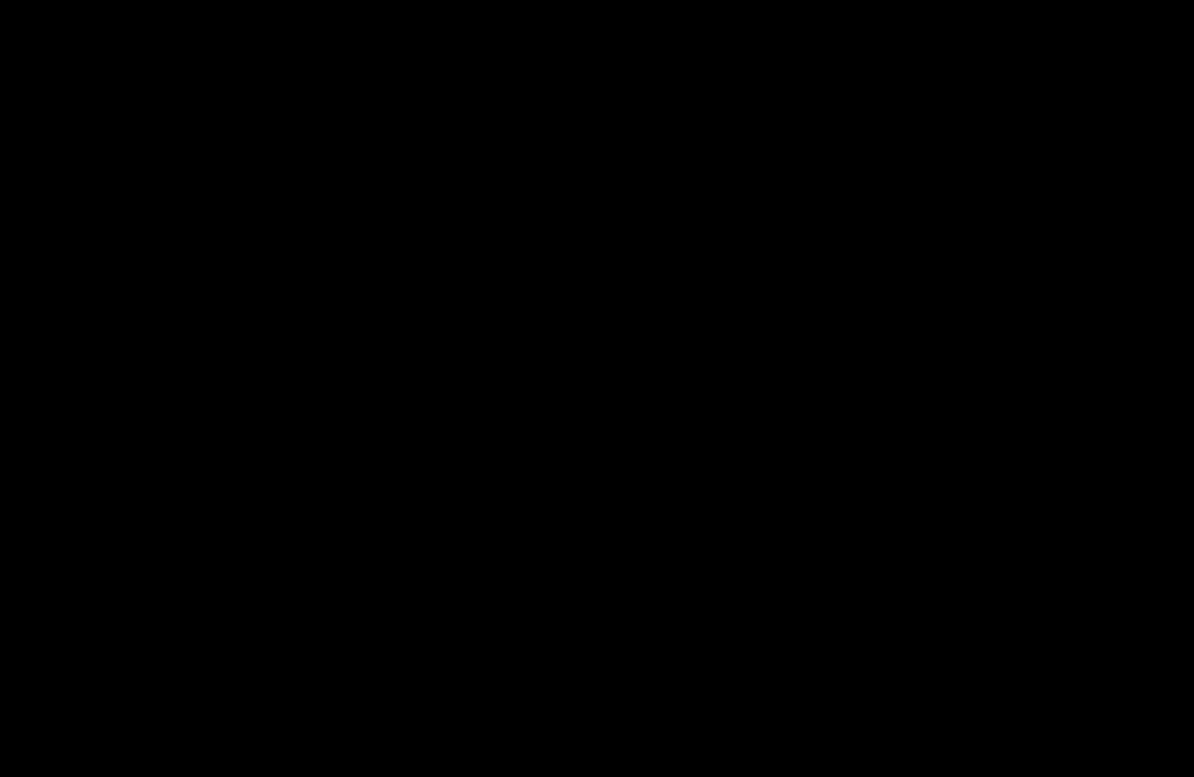 click at bounding box center (597, 388) 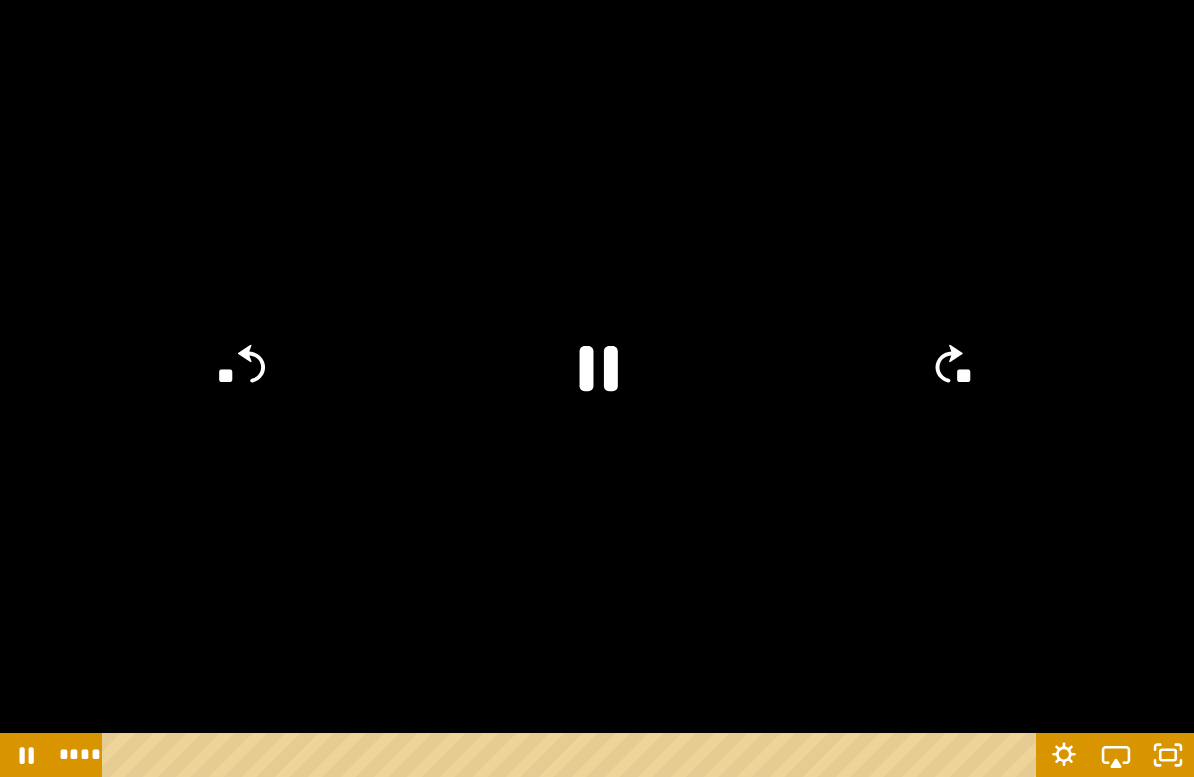 click on "**" 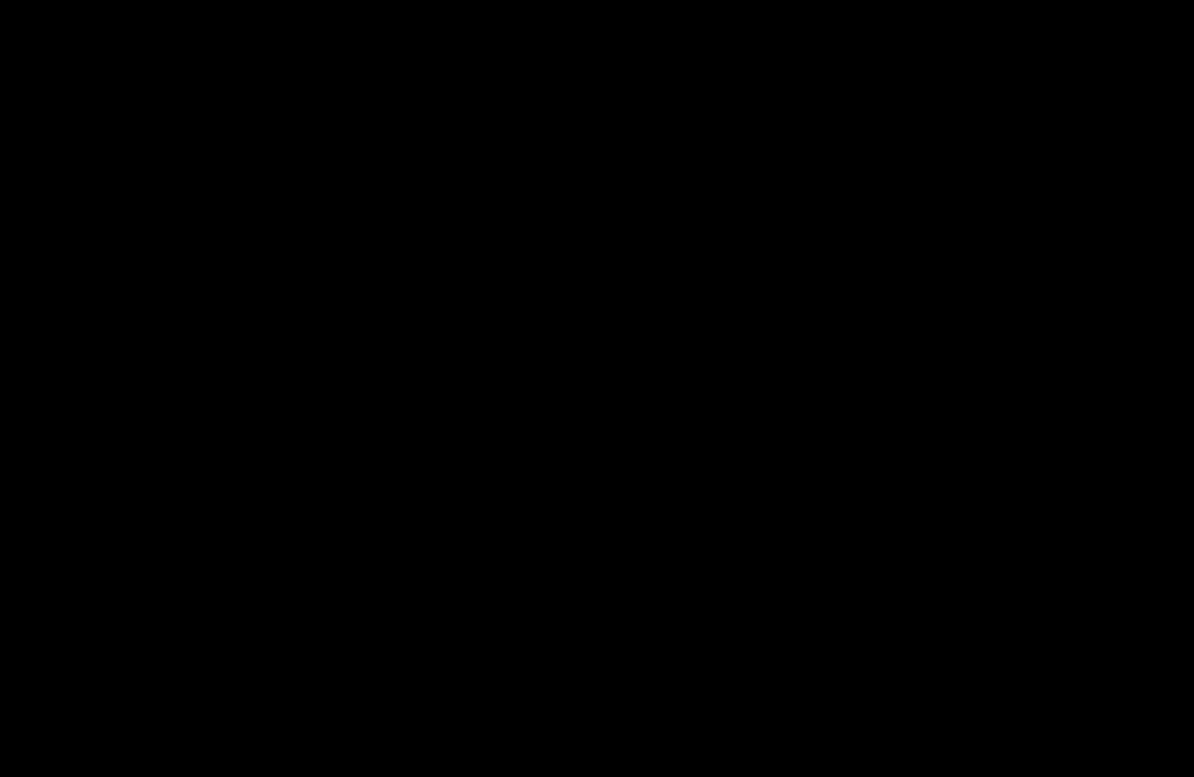 click at bounding box center (597, 388) 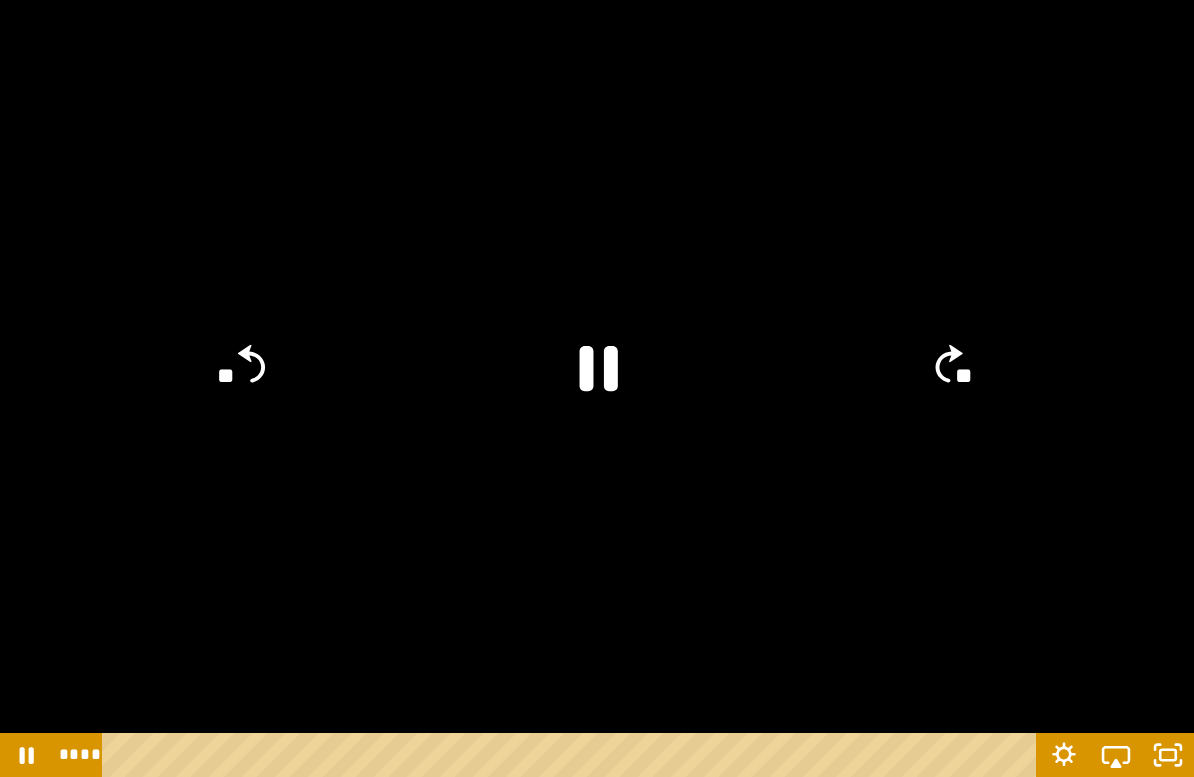click on "**" 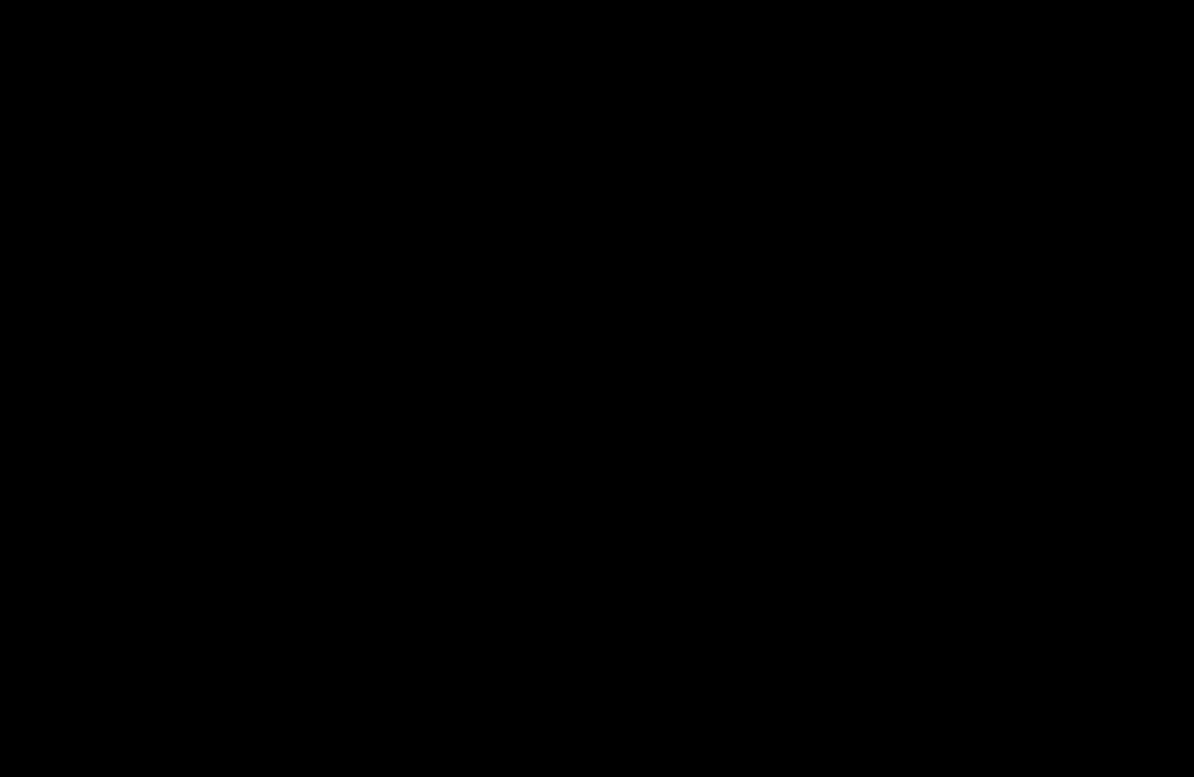click at bounding box center (597, 388) 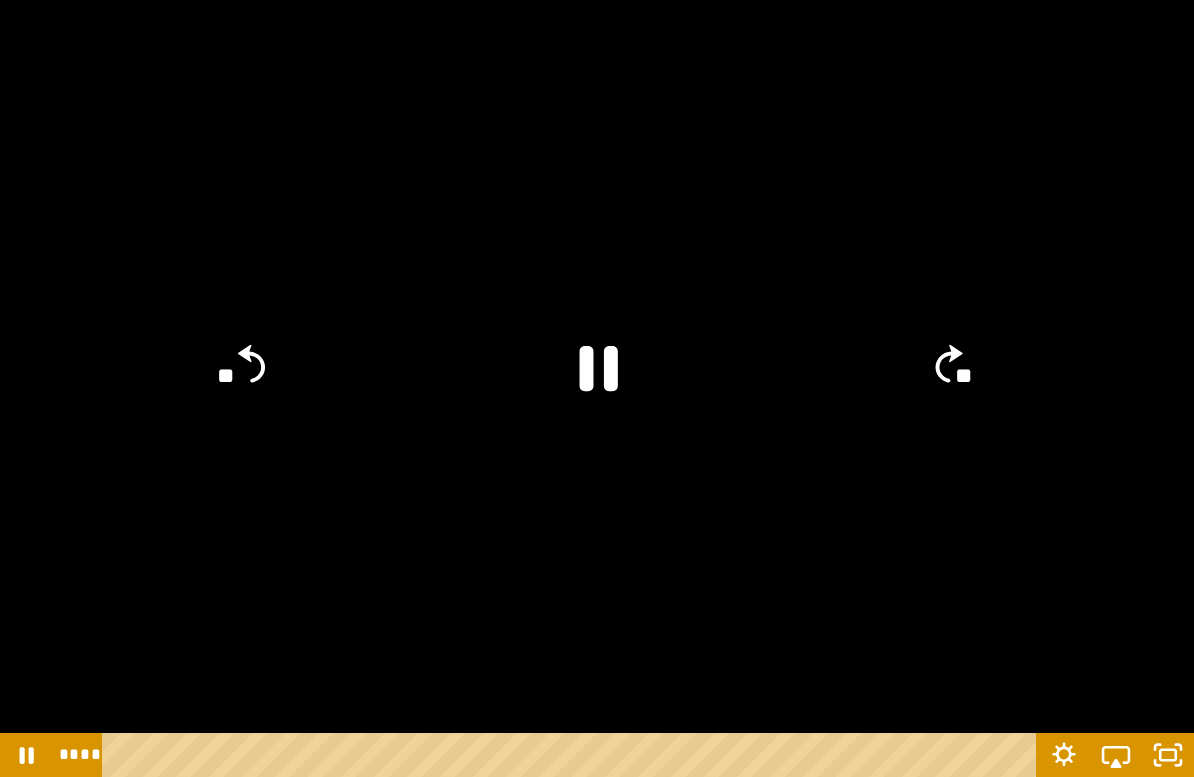 click 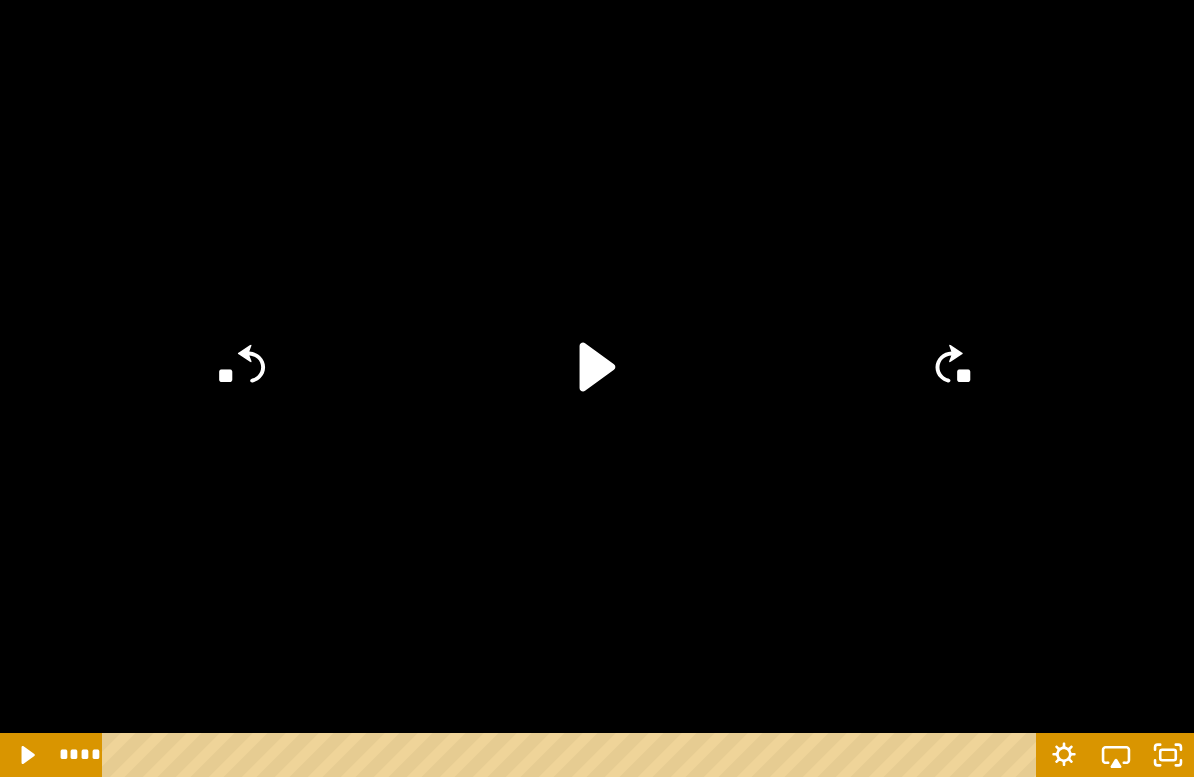 click 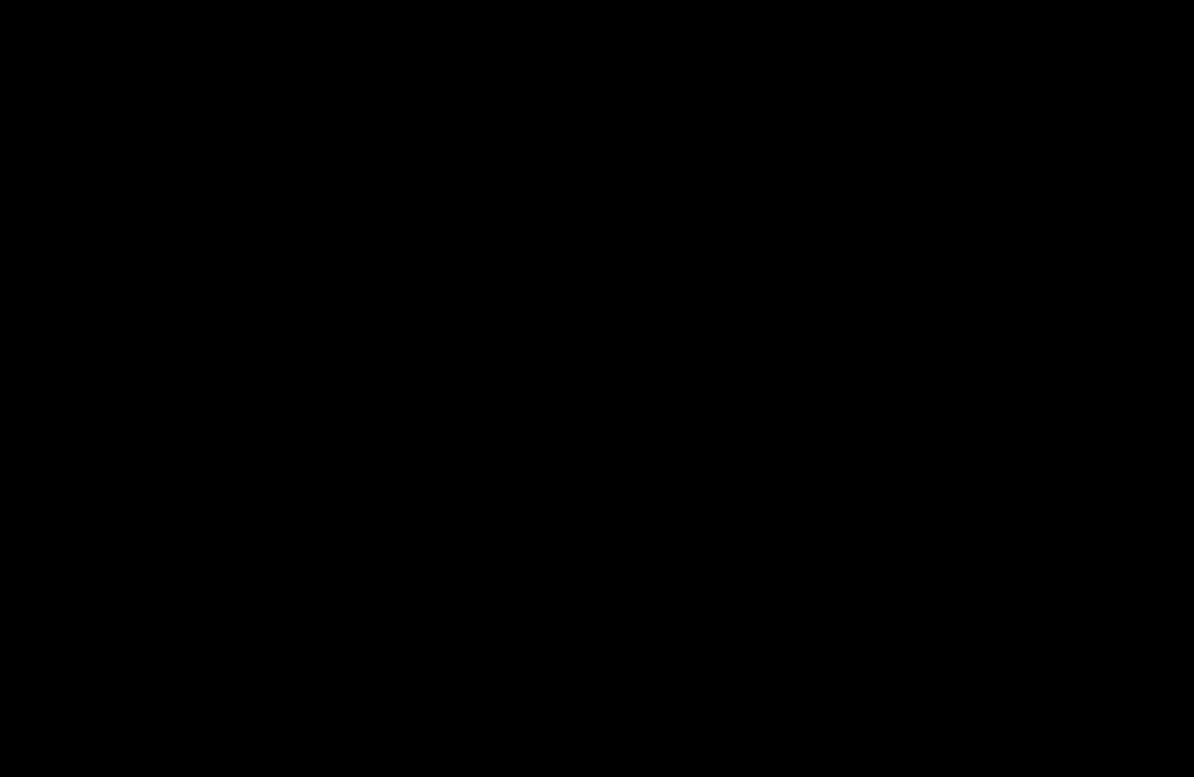 click at bounding box center [597, 388] 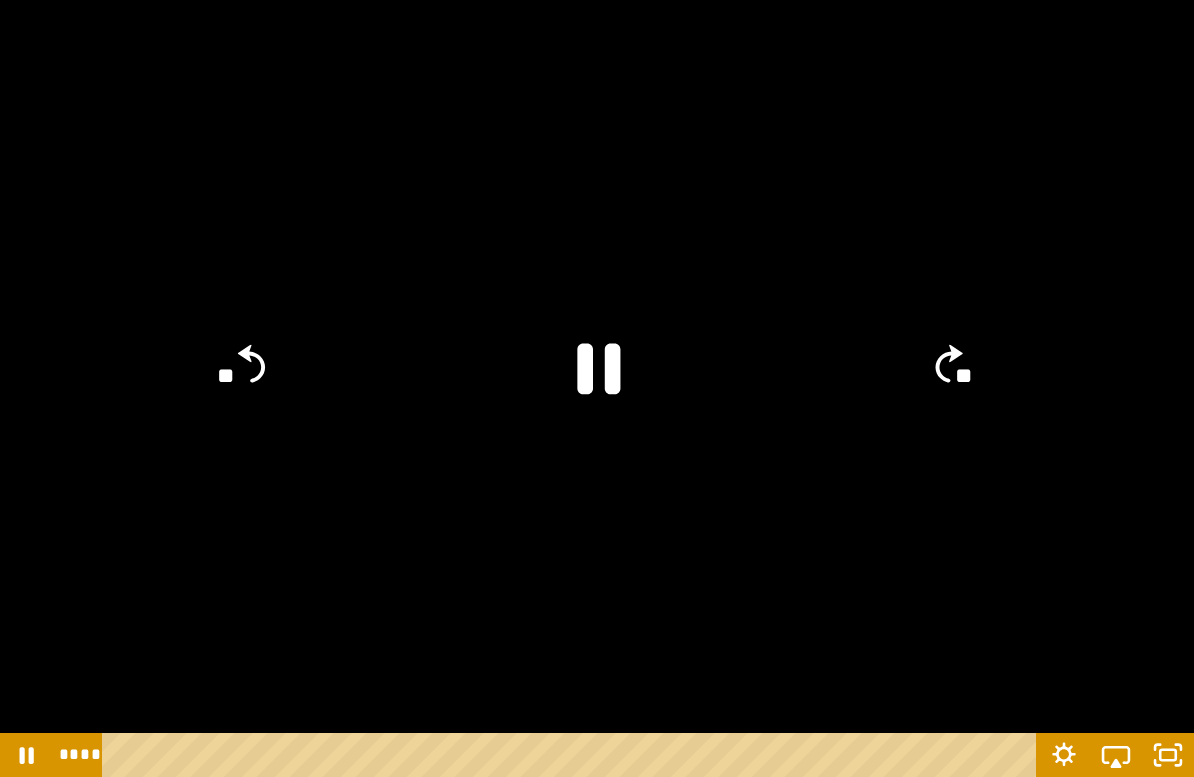 click 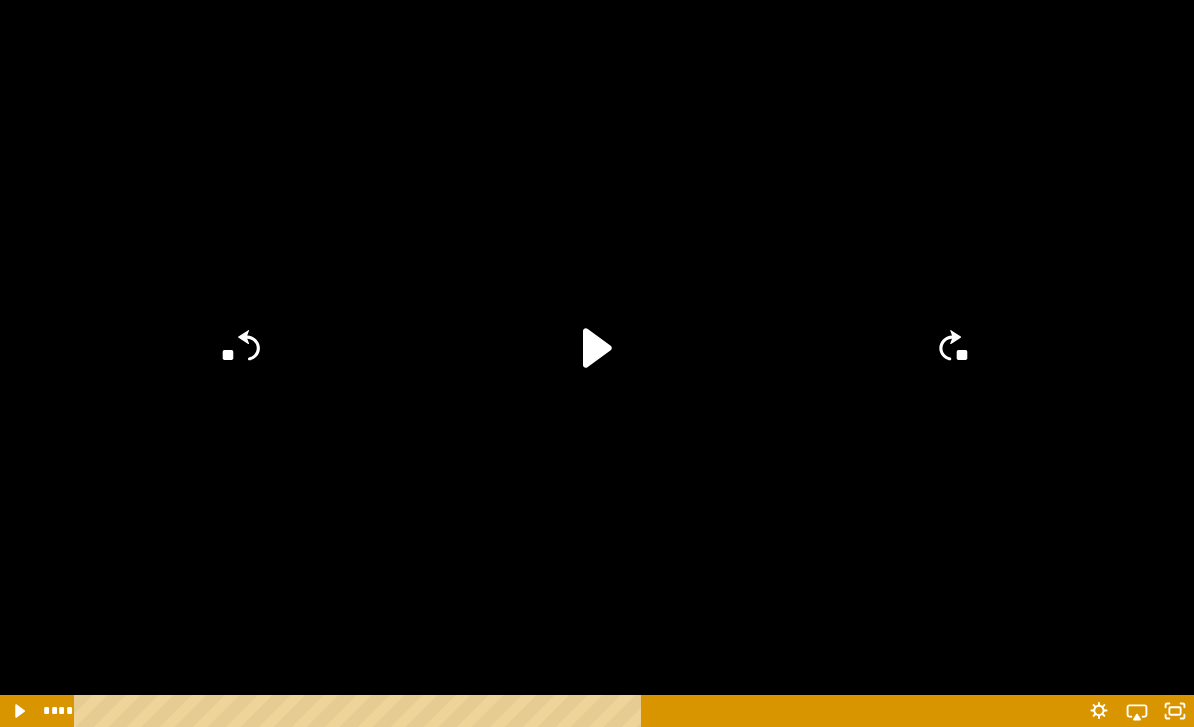 scroll, scrollTop: 3689, scrollLeft: 0, axis: vertical 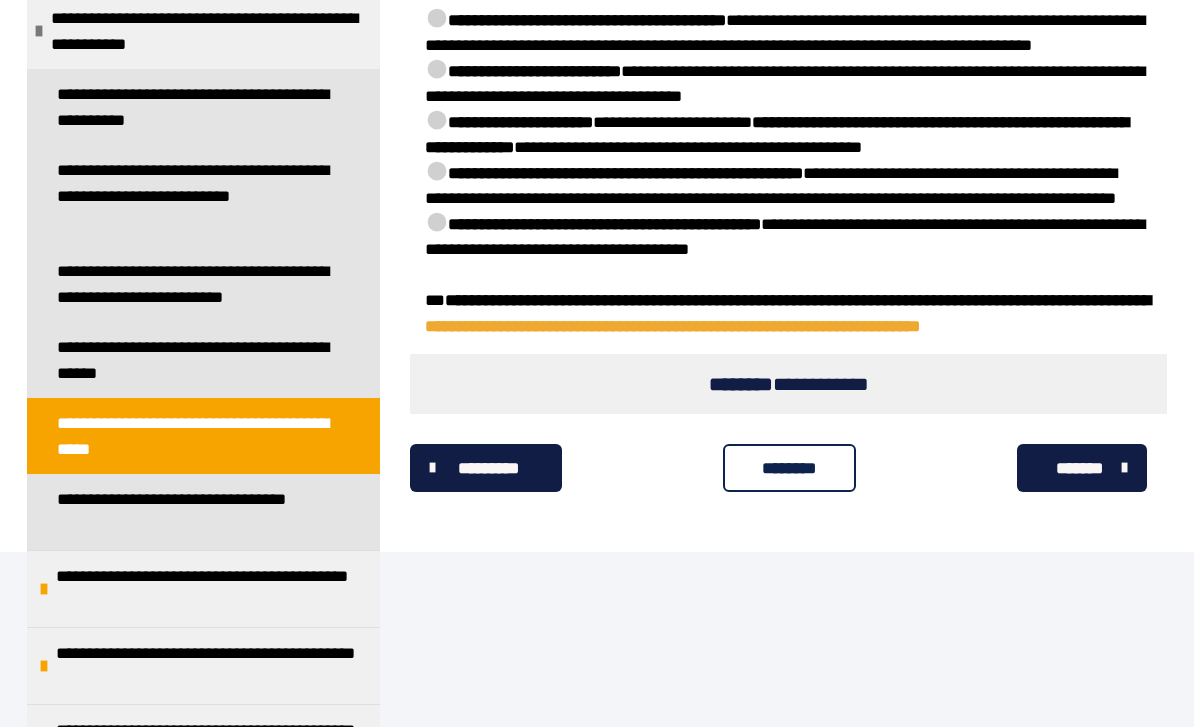 click on "**********" at bounding box center (195, 360) 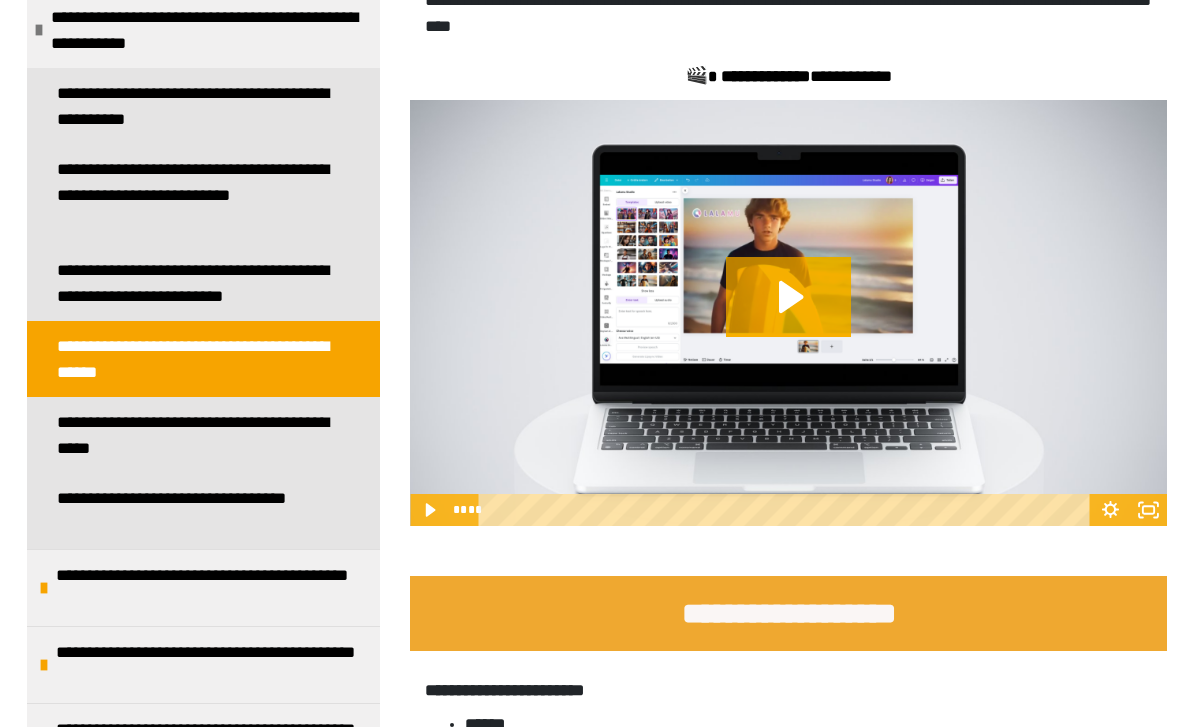 scroll, scrollTop: 1808, scrollLeft: 0, axis: vertical 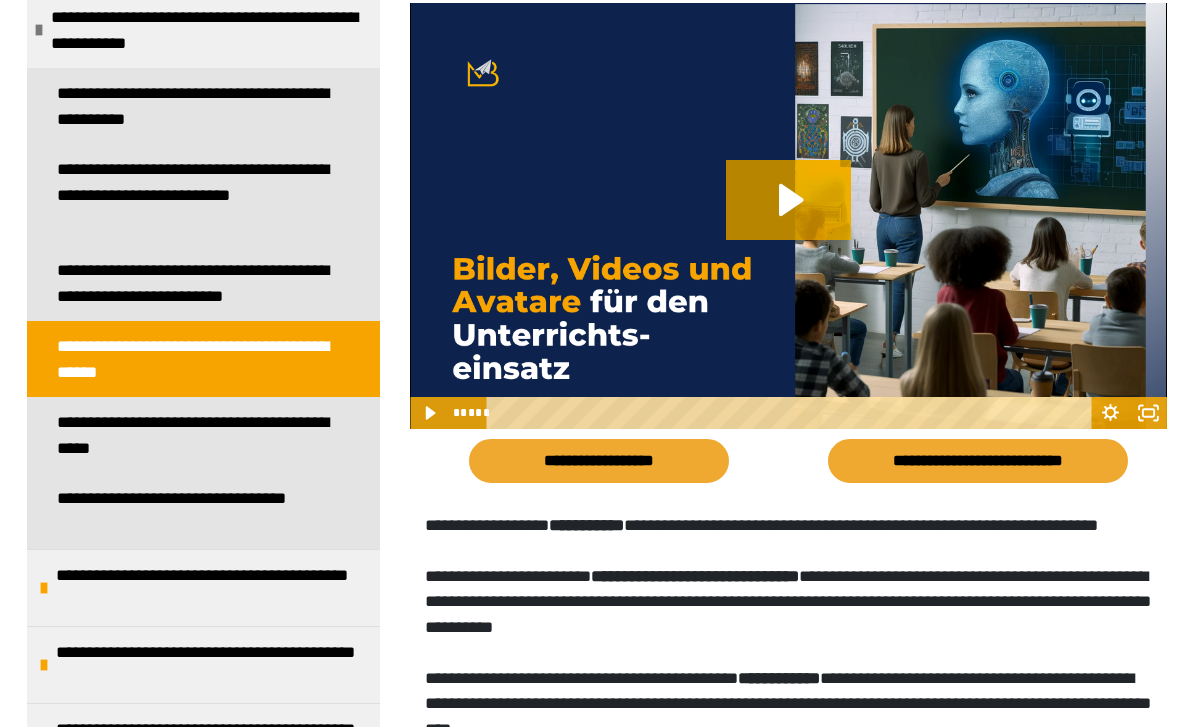 click 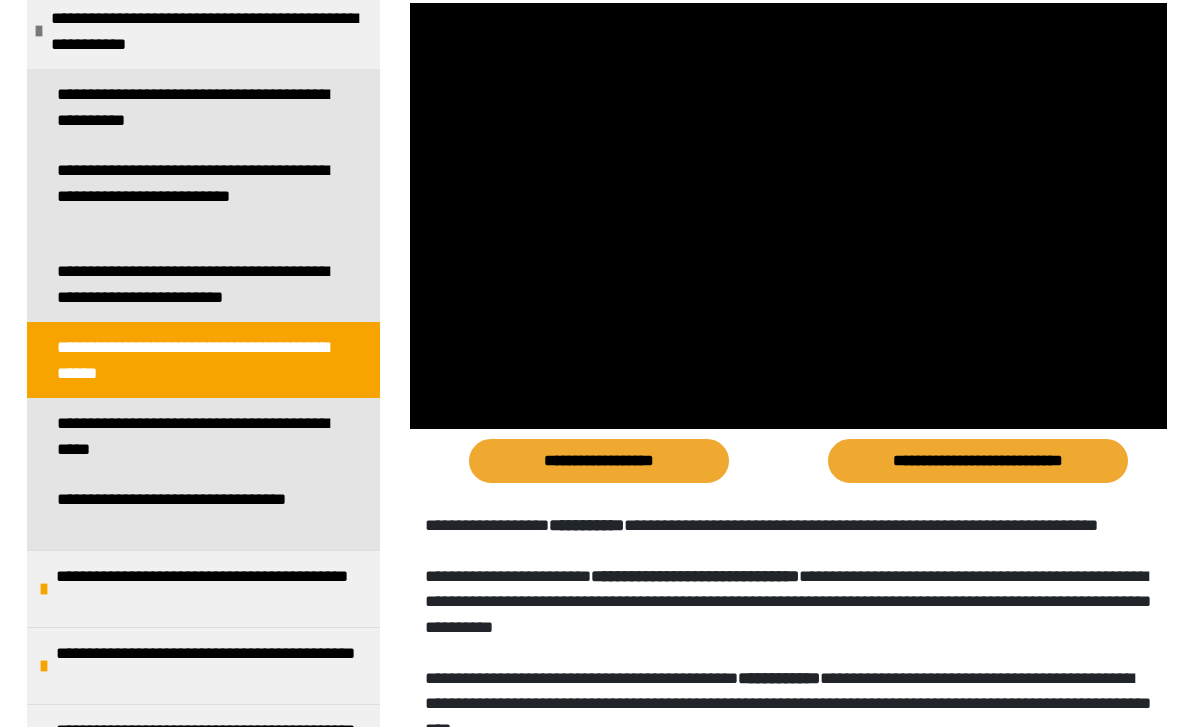 click at bounding box center (788, 216) 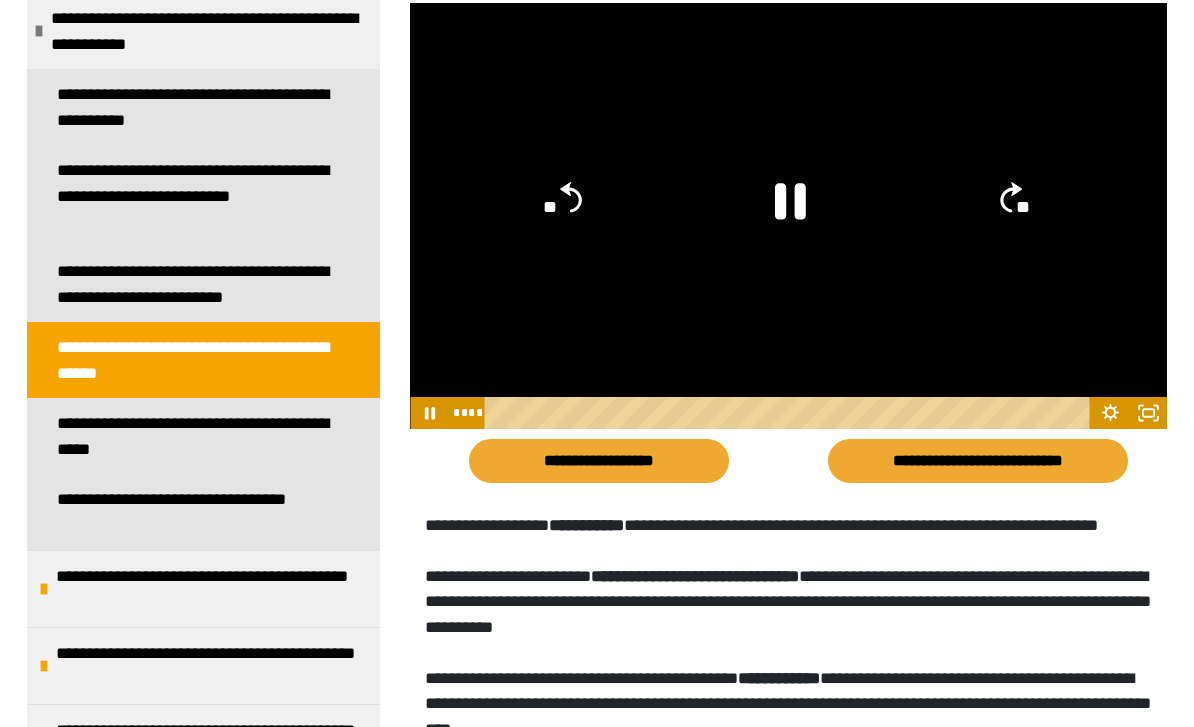 click 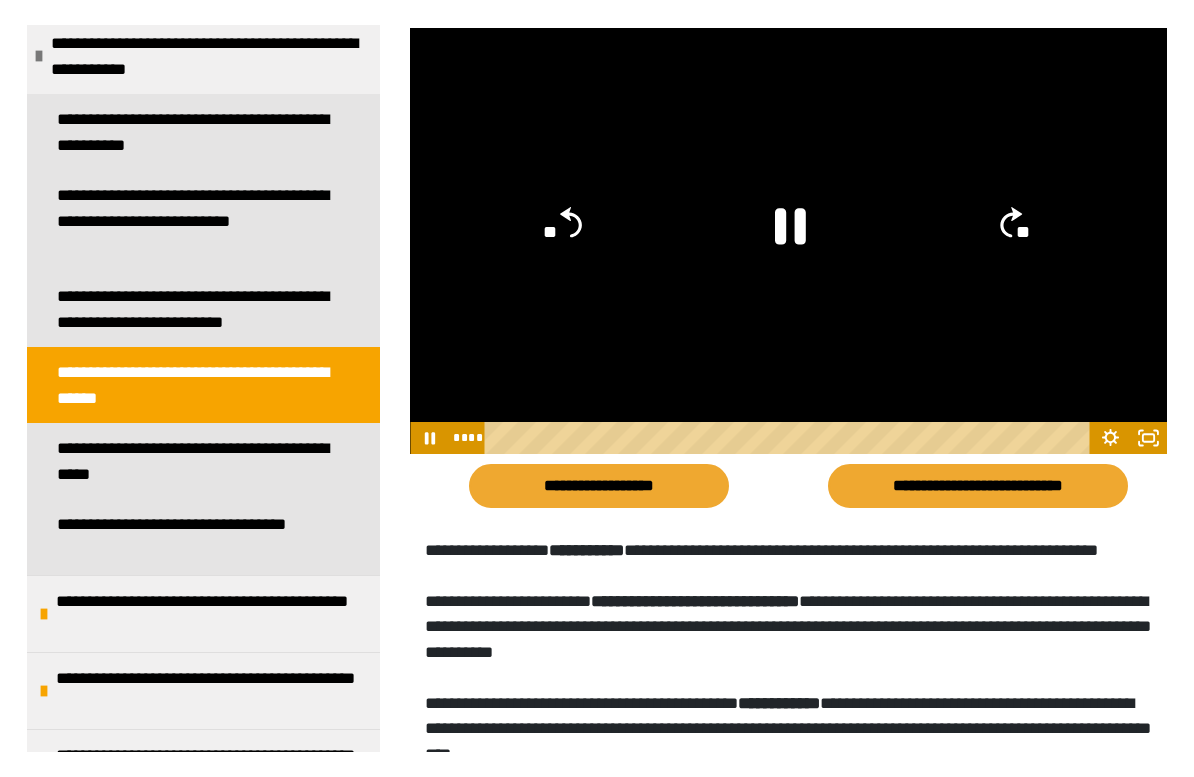 scroll, scrollTop: 24, scrollLeft: 0, axis: vertical 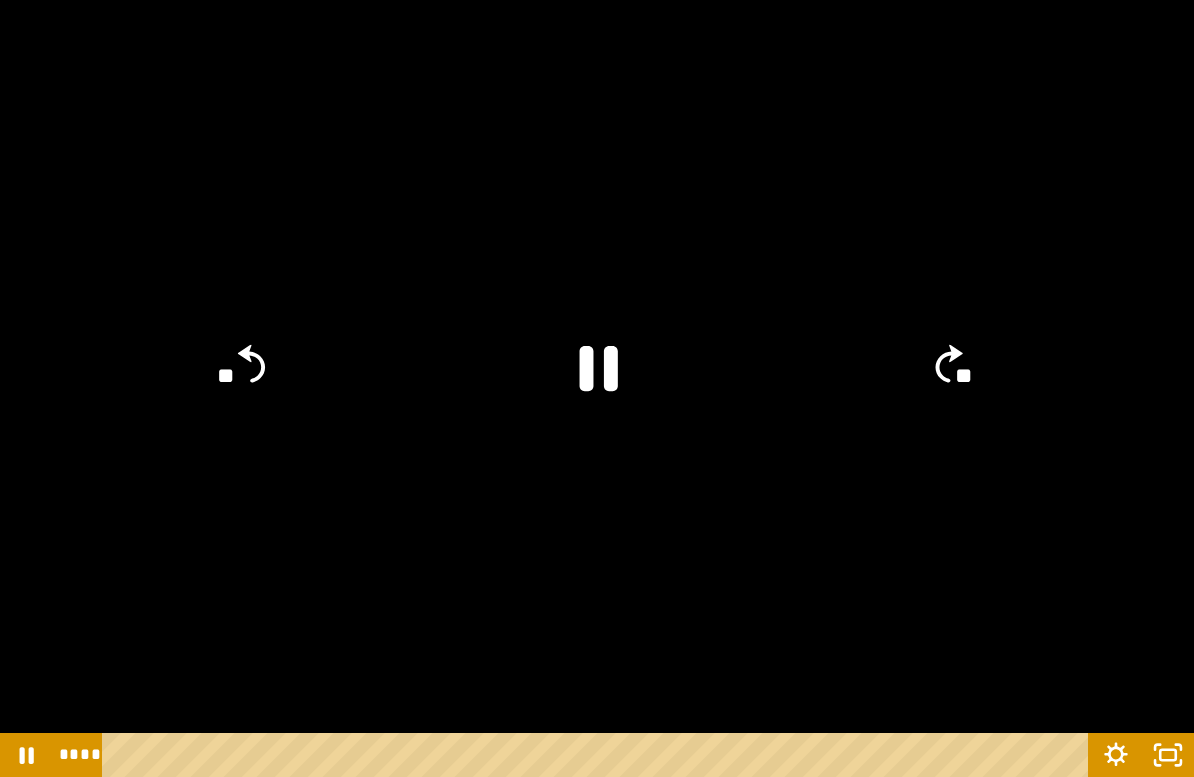 click on "**" 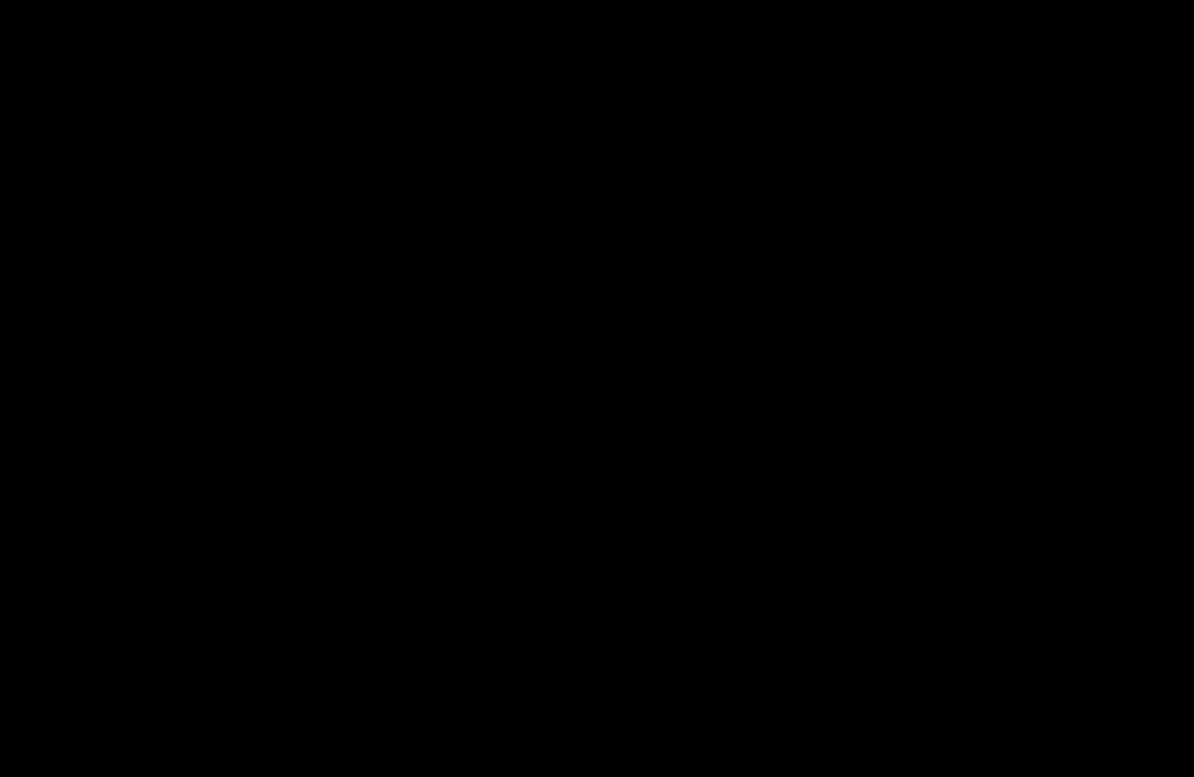 click at bounding box center (597, 388) 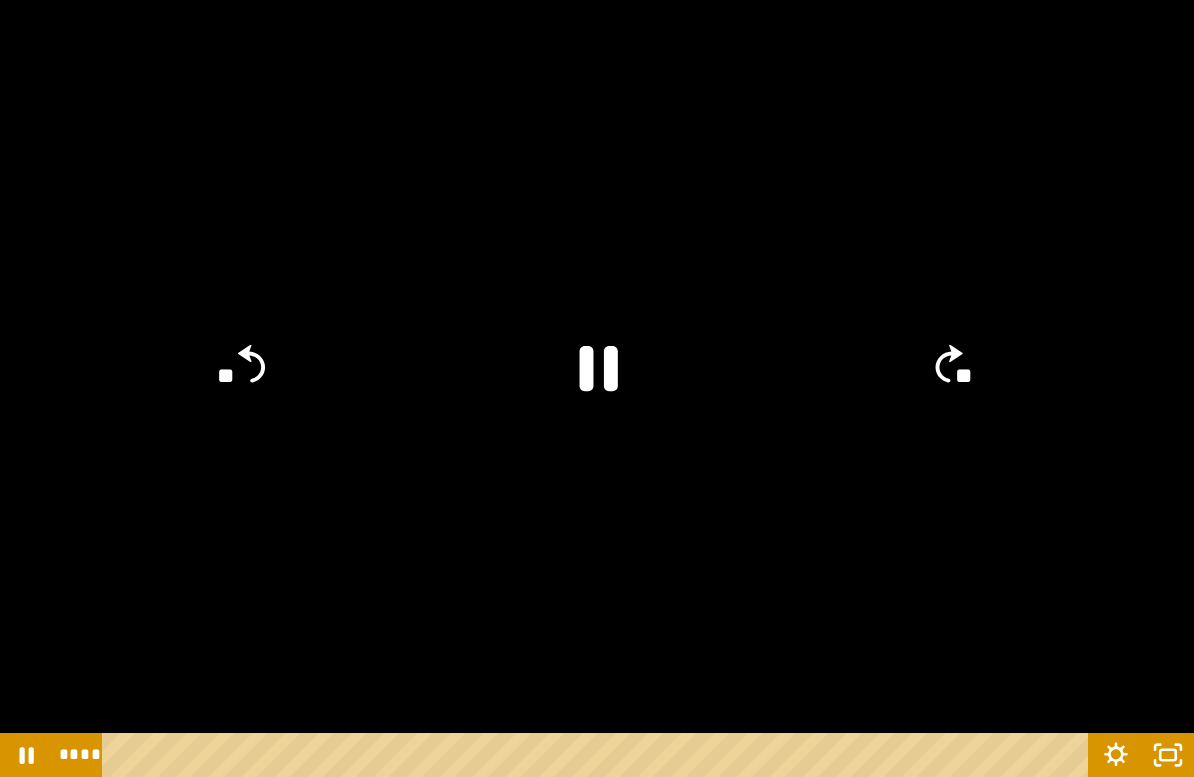 click on "**" 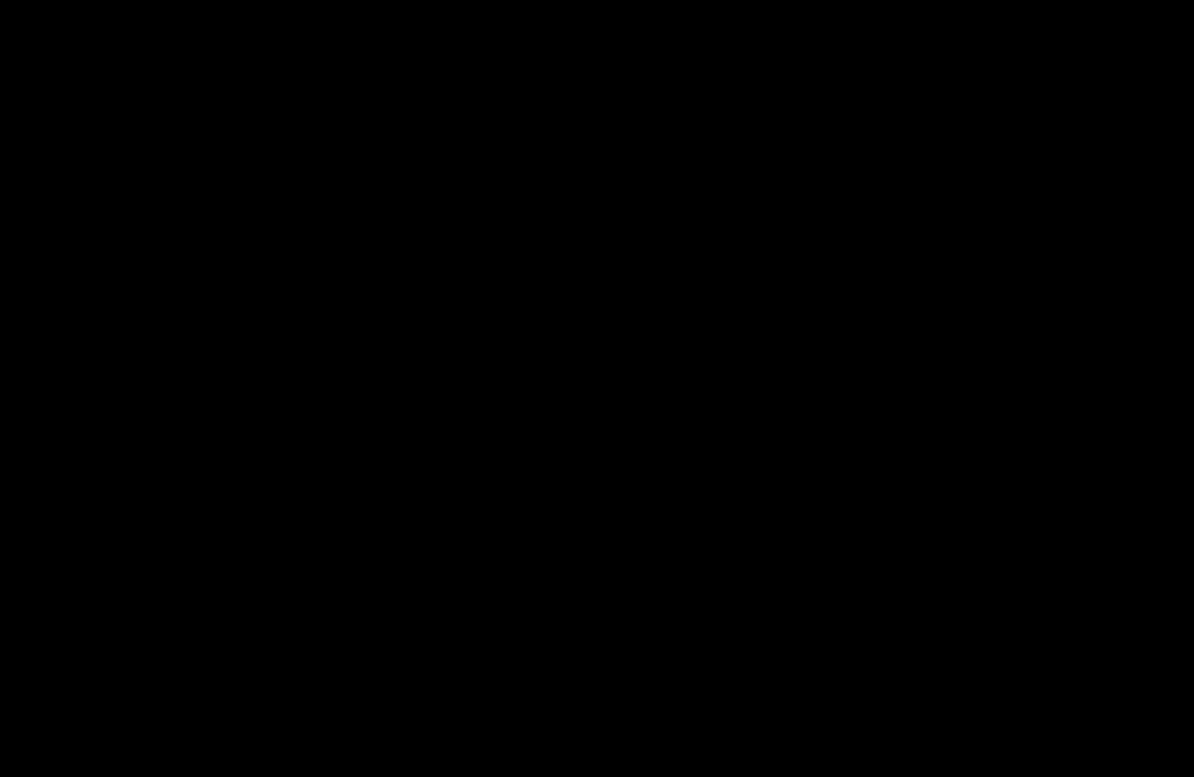 click at bounding box center [597, 388] 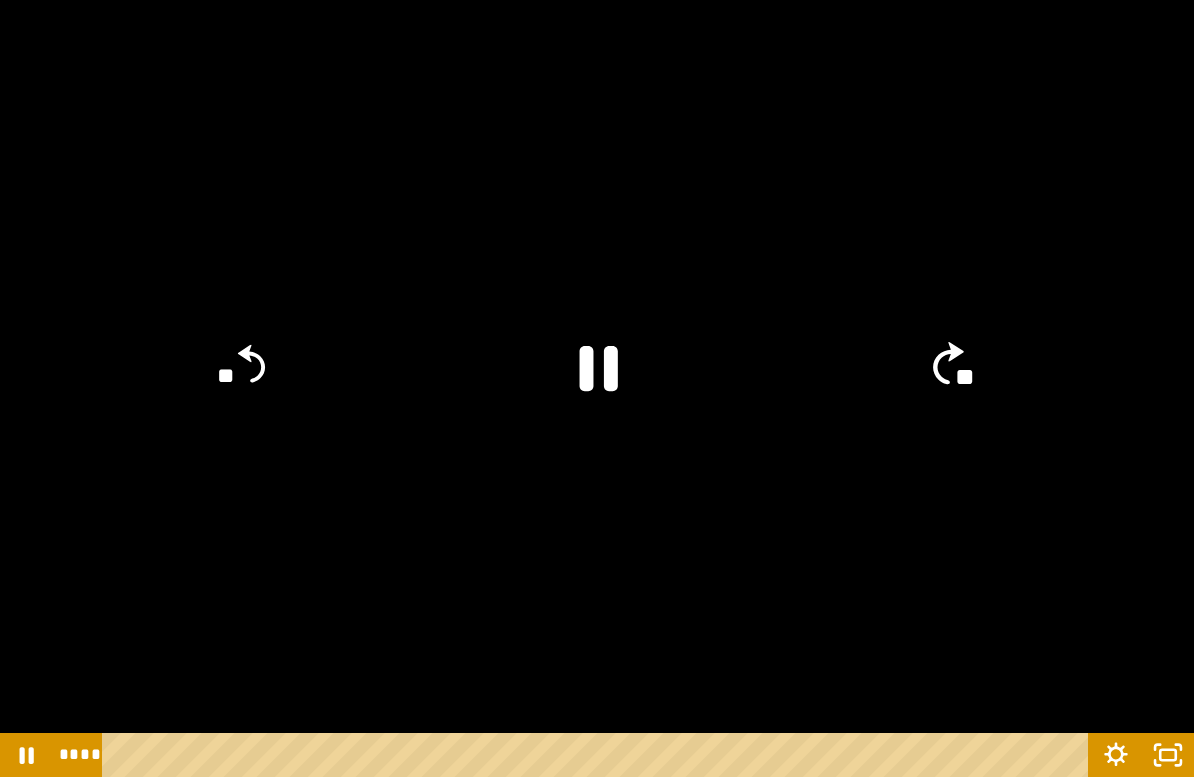 click on "**" 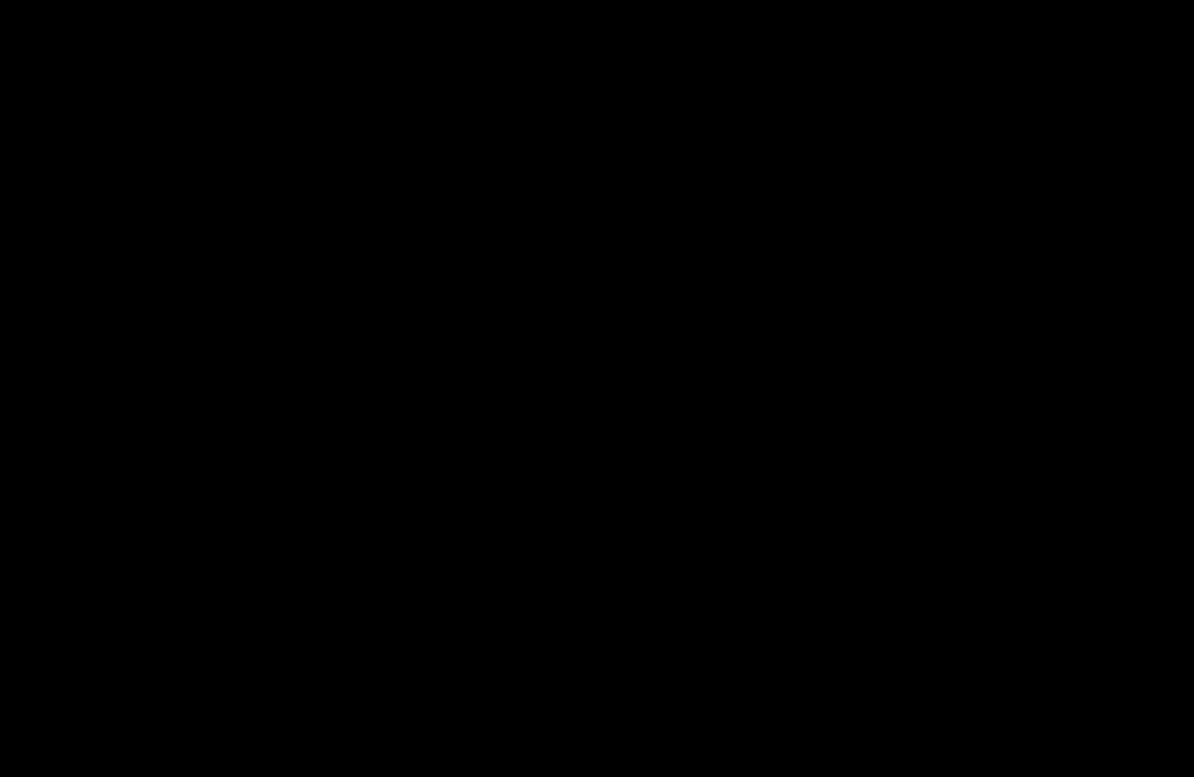 click at bounding box center (597, 388) 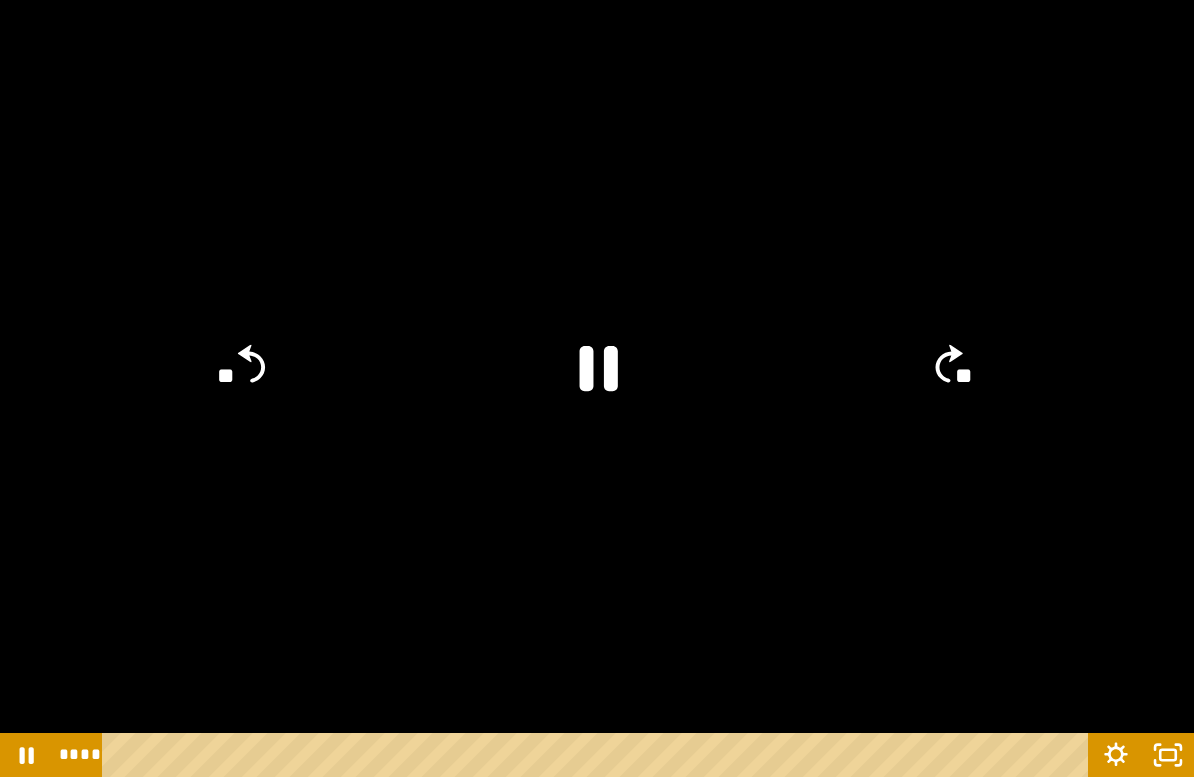 click on "**" 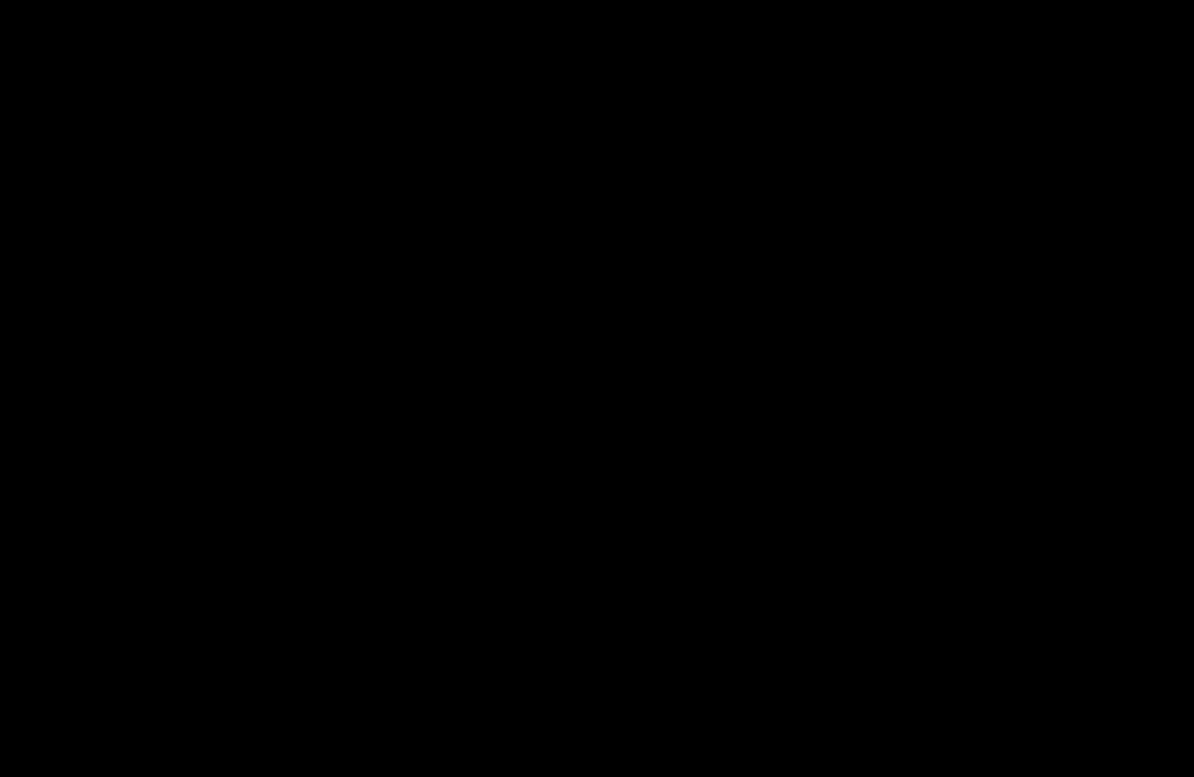 click at bounding box center [597, 388] 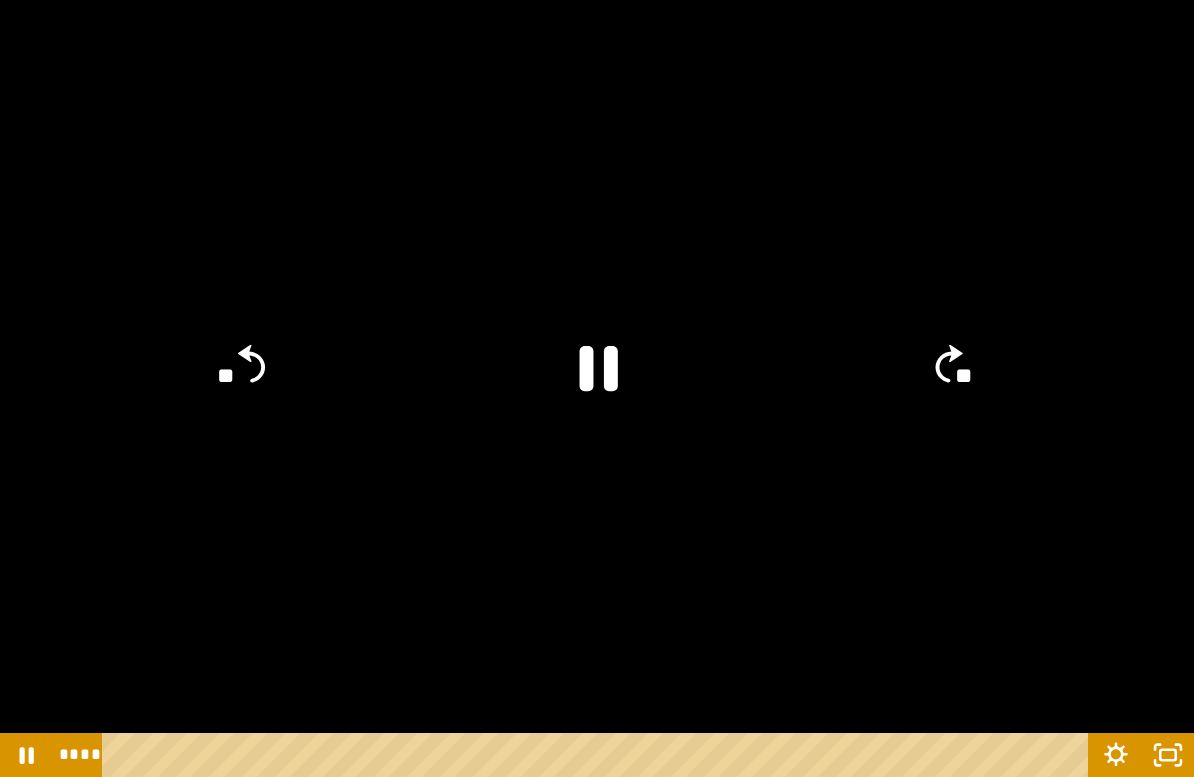 click on "**" 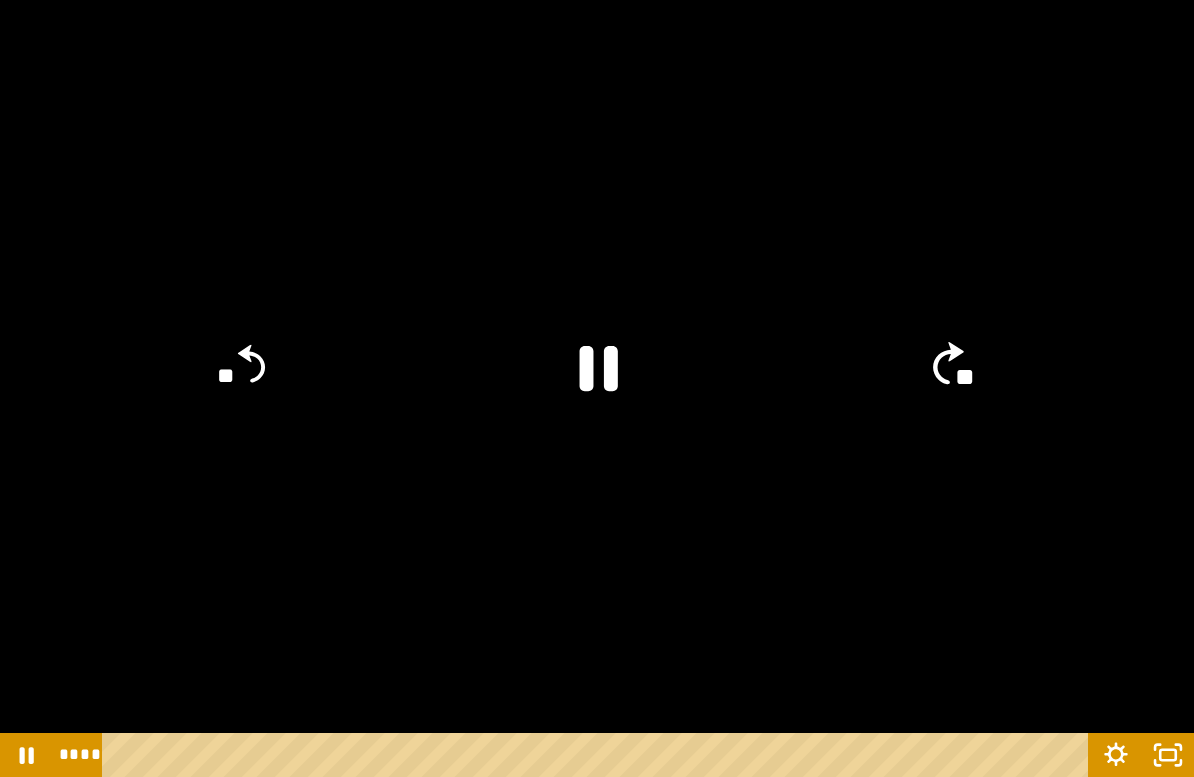 click on "**" 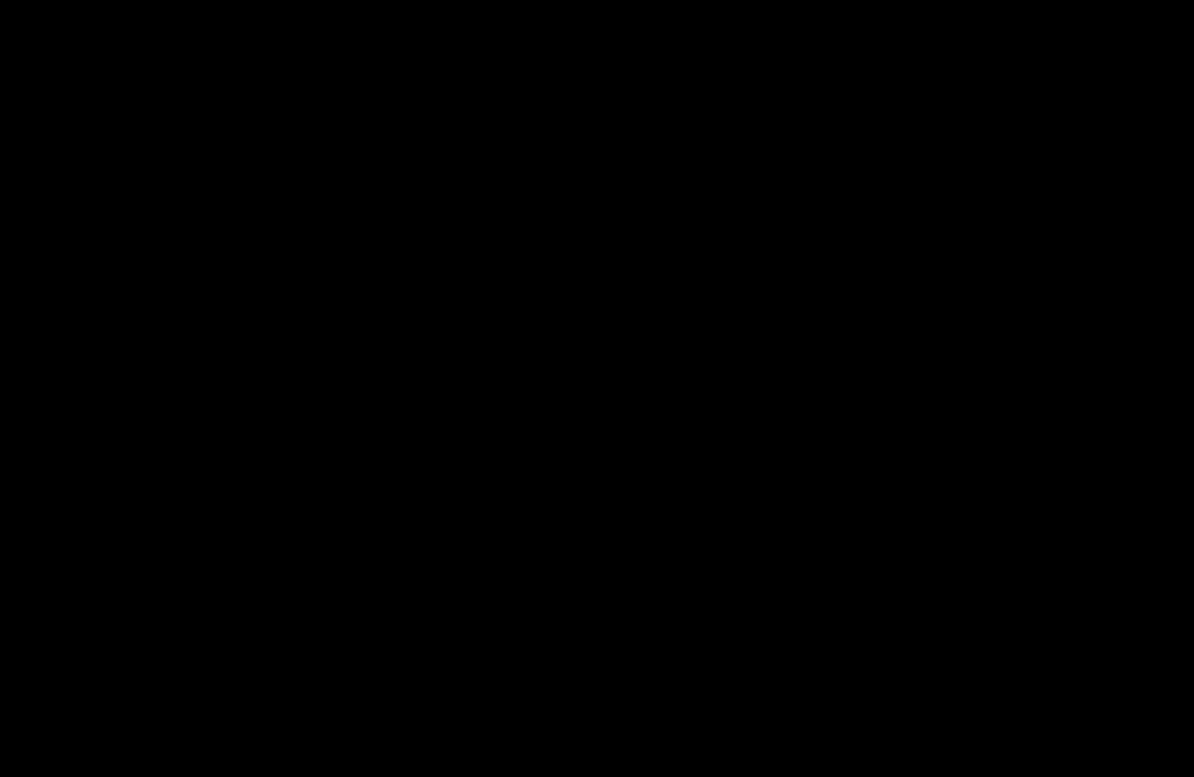 click at bounding box center (597, 388) 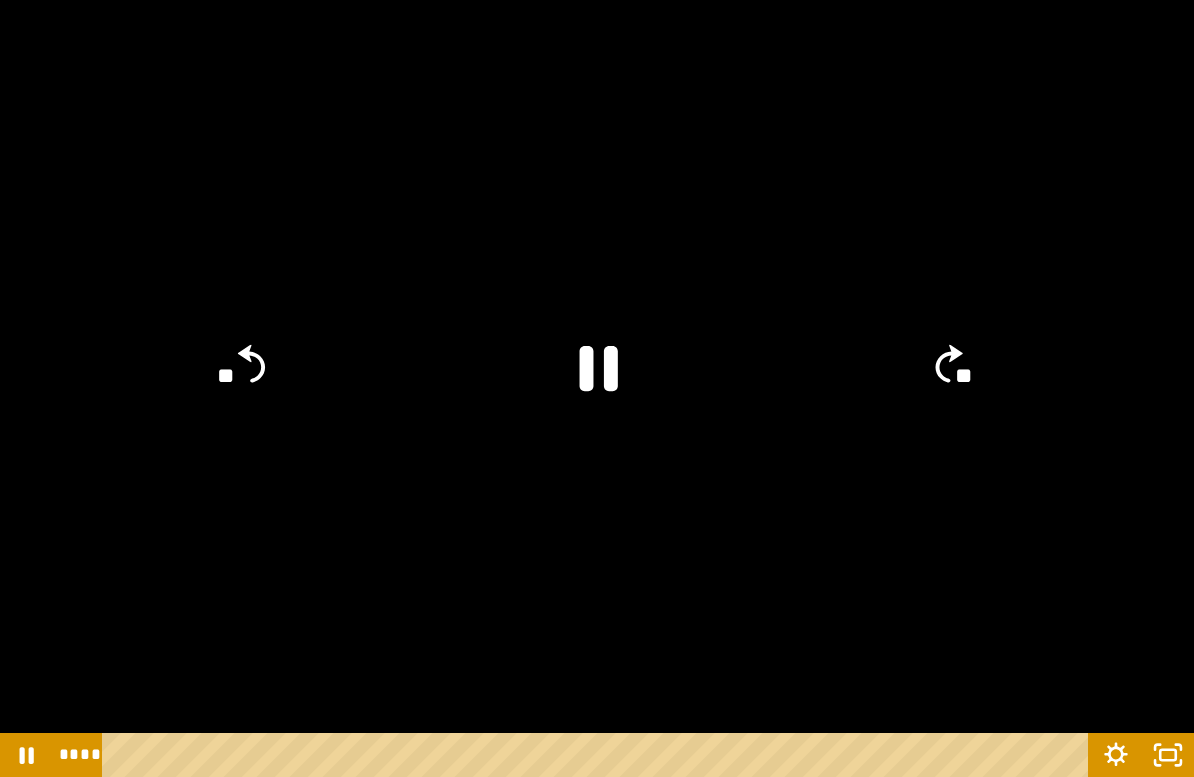 click on "**" 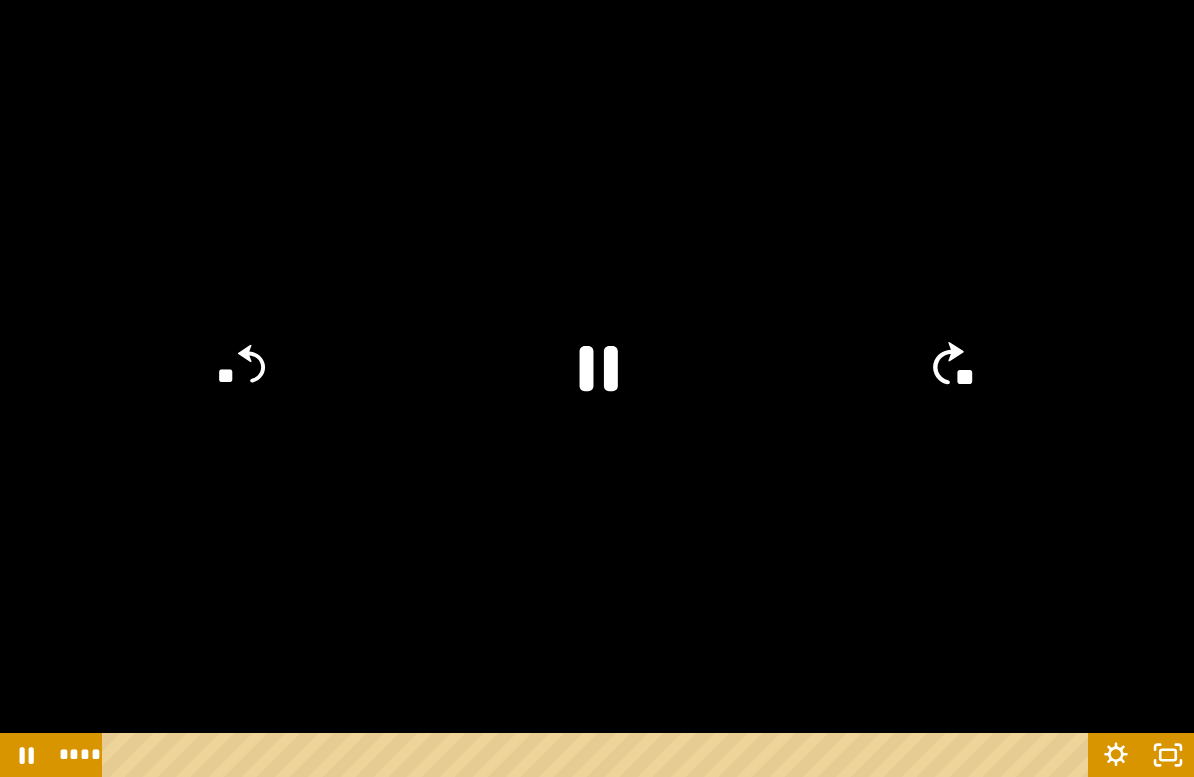click on "**" 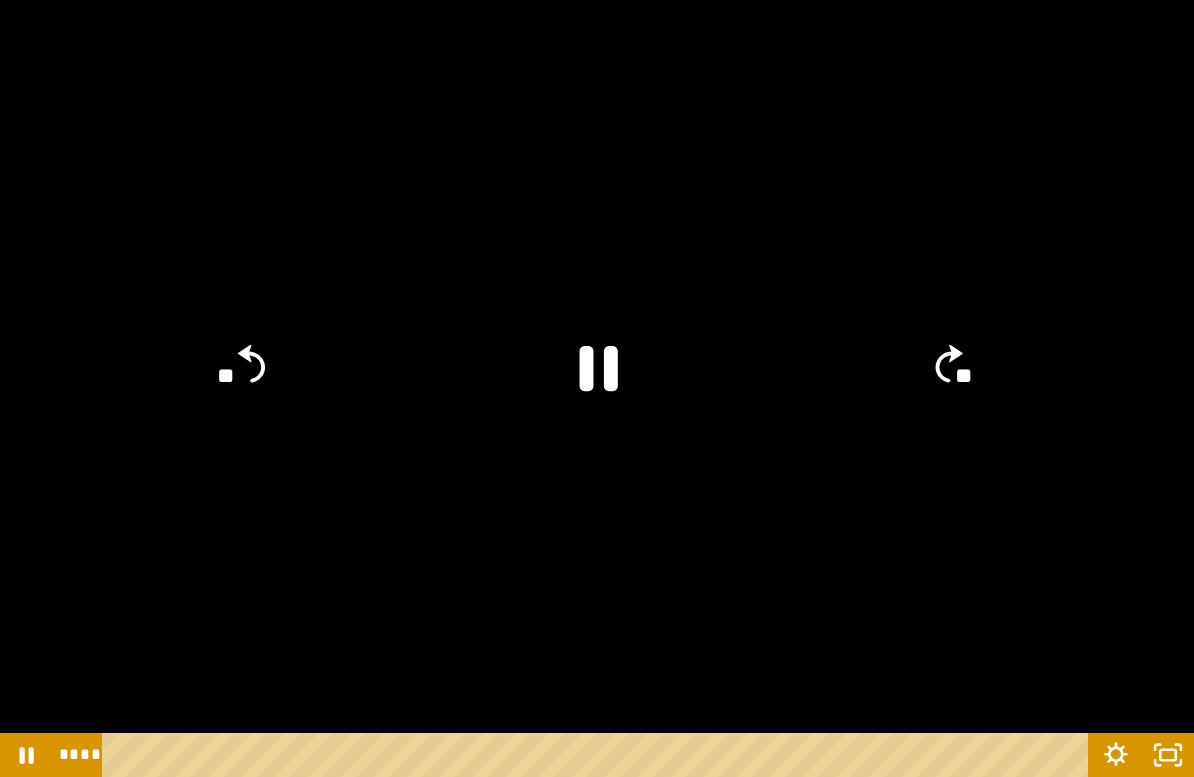 click on "**" 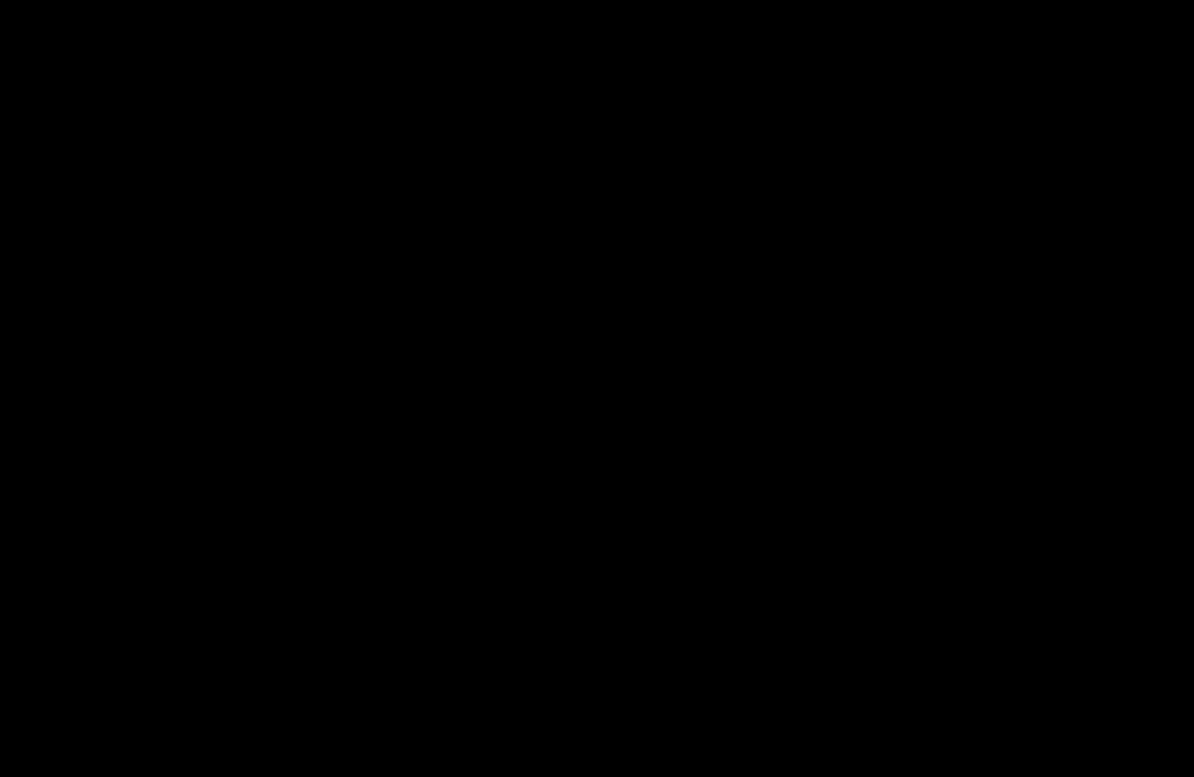 click at bounding box center (597, 388) 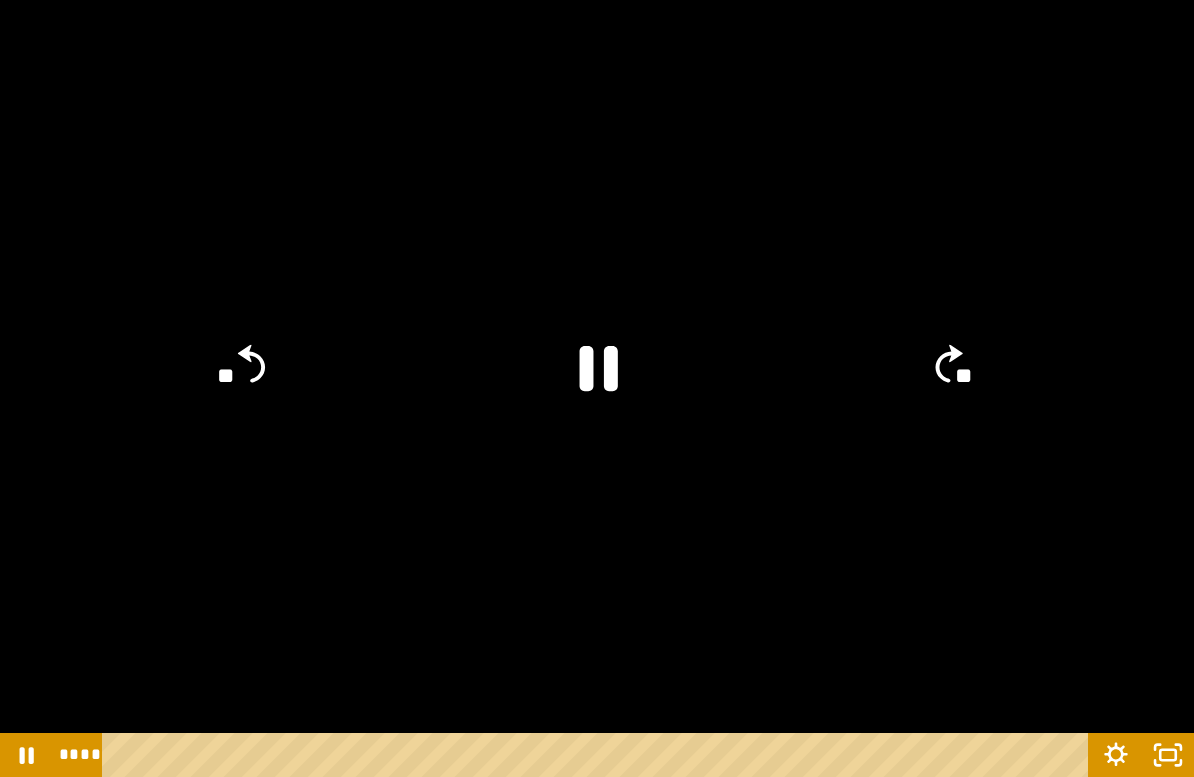 click on "**" 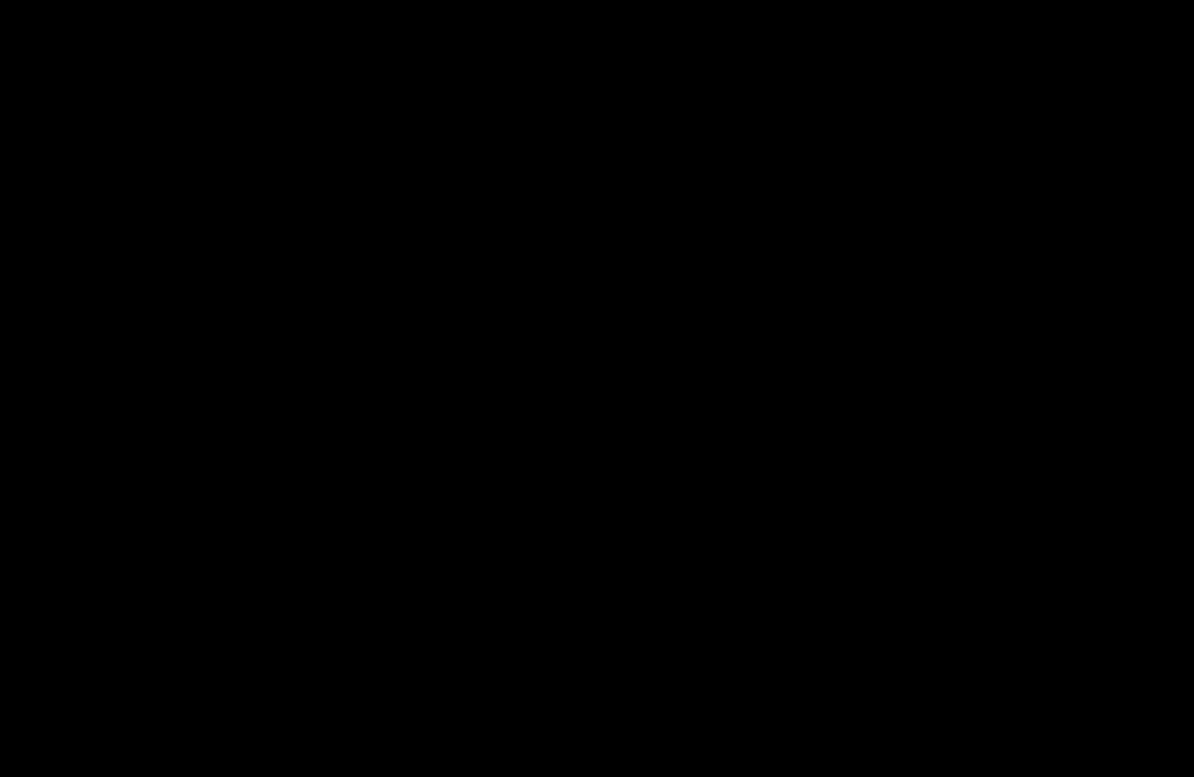 click at bounding box center [597, 388] 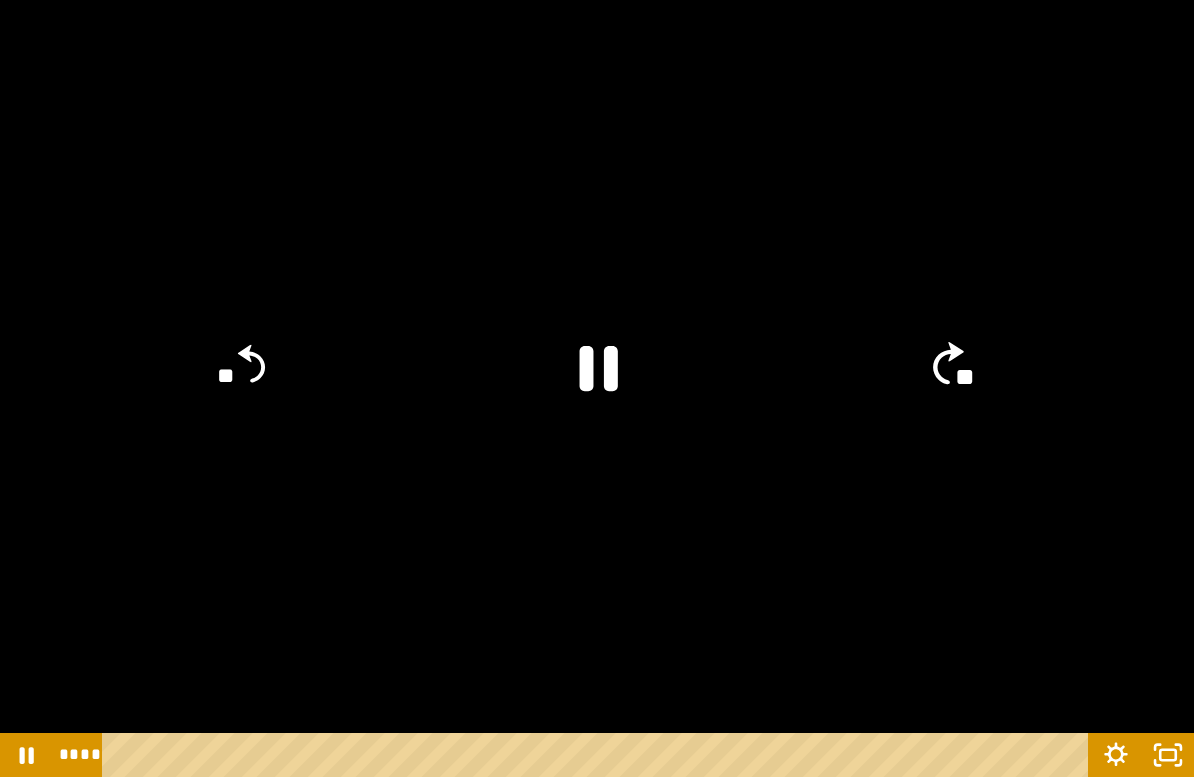 click on "**" 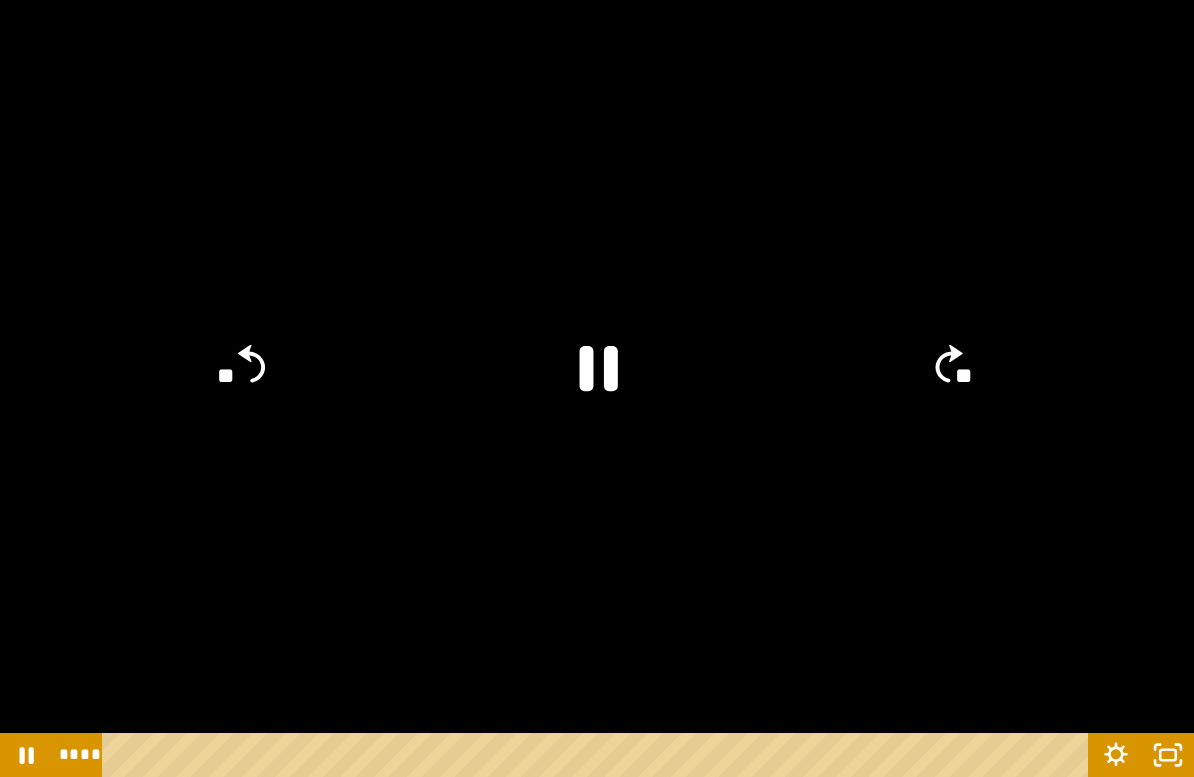 click 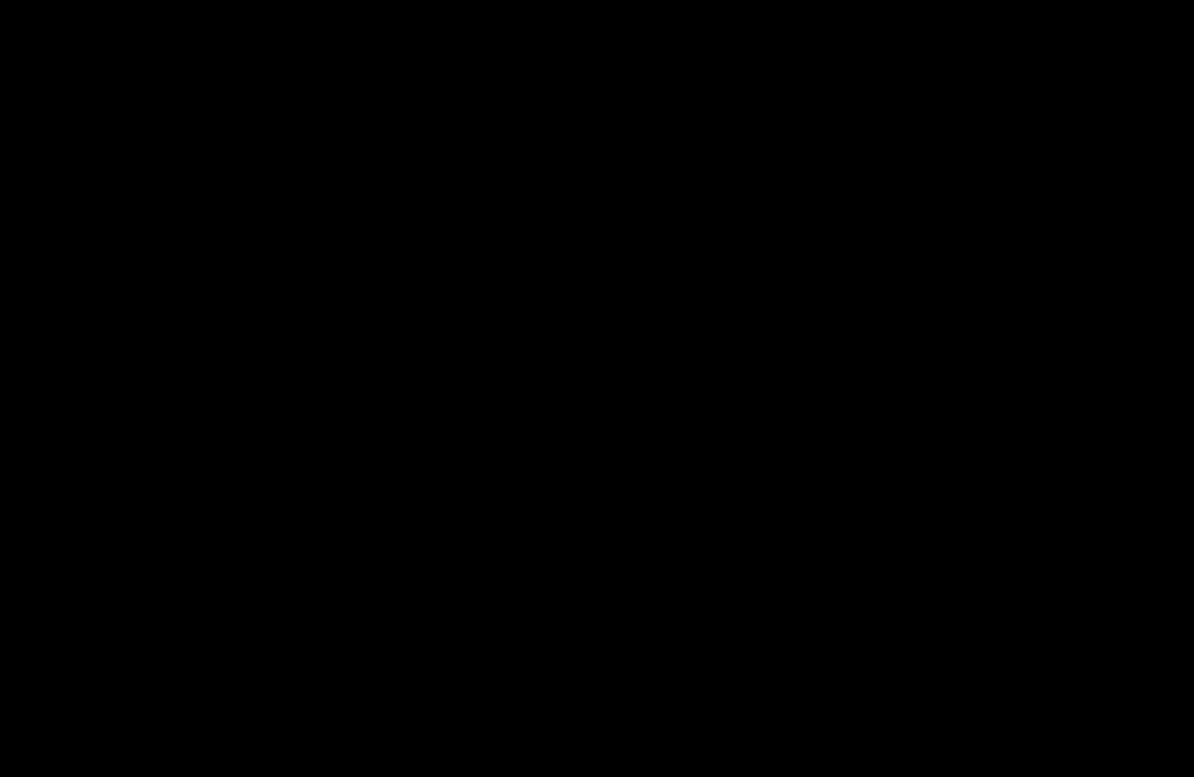 click at bounding box center (597, 388) 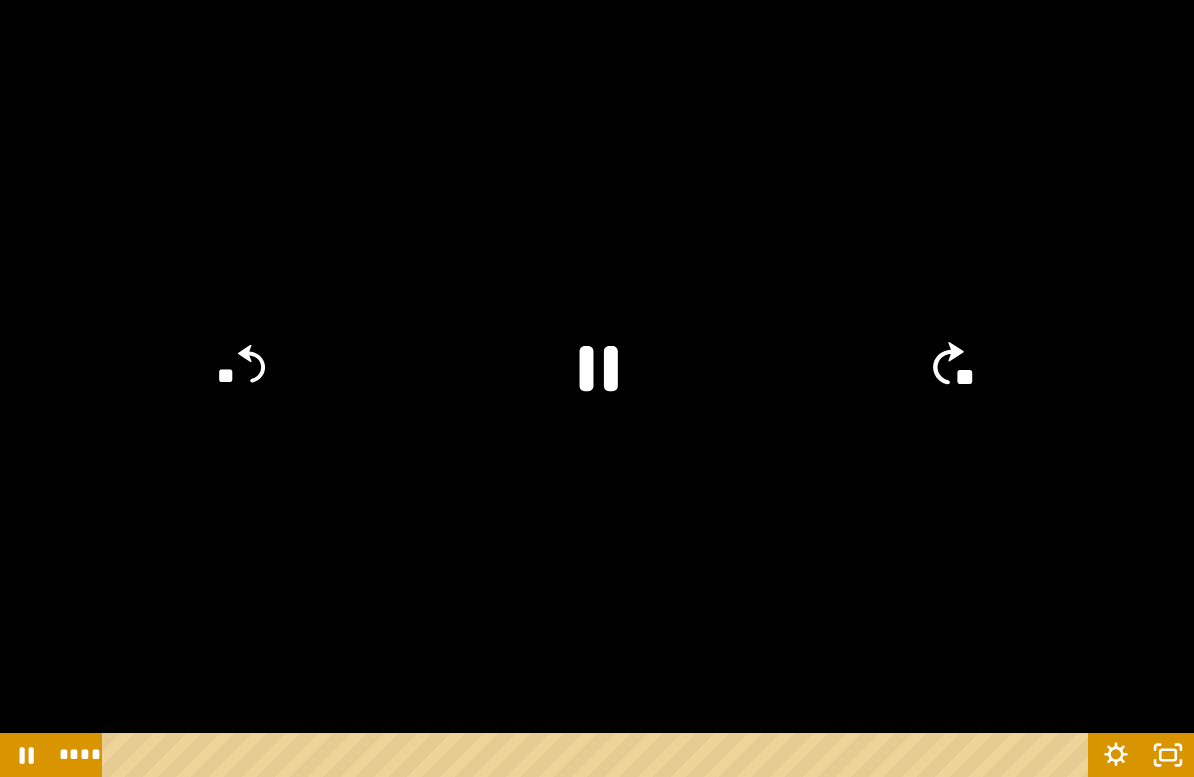 click on "**" 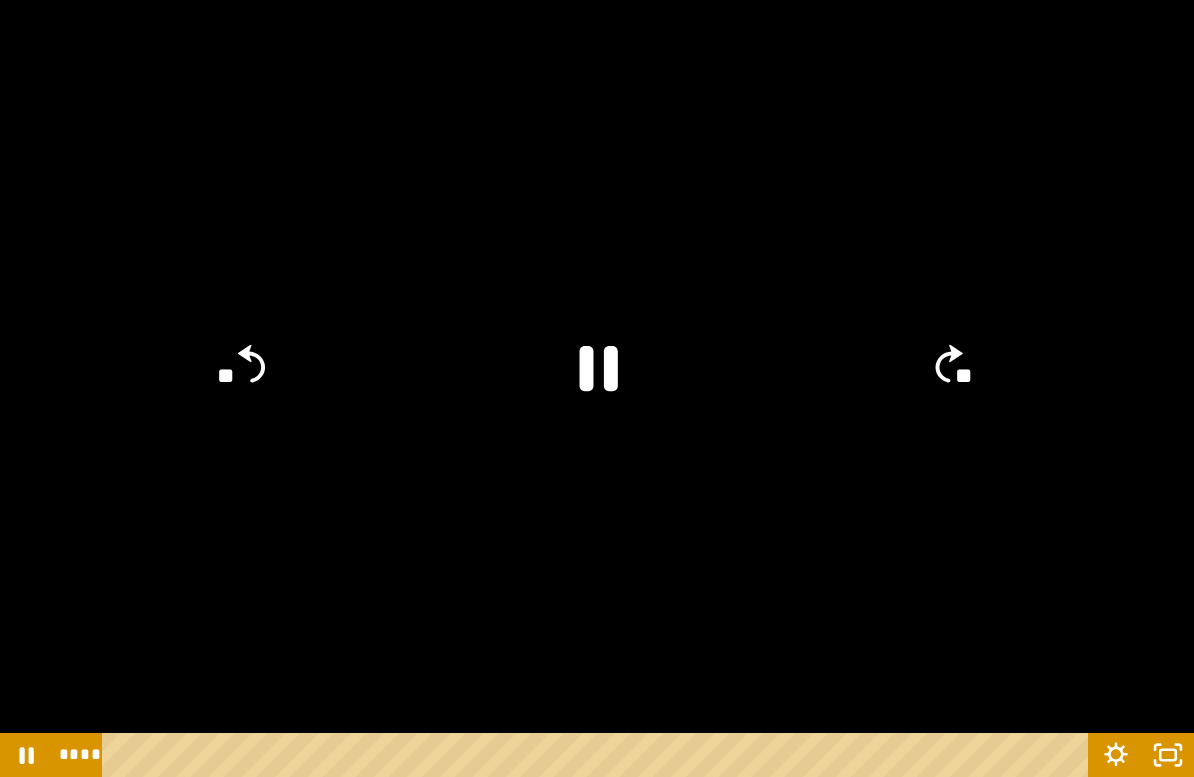 click on "**" 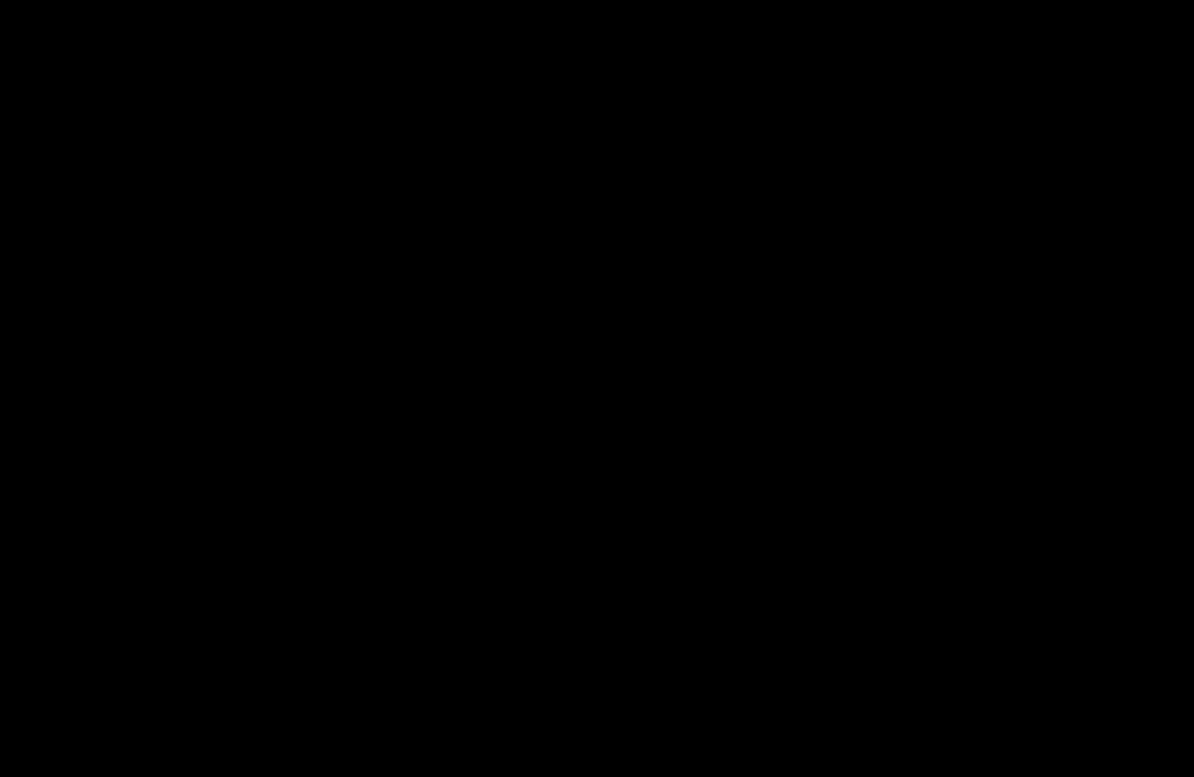 click at bounding box center (597, 388) 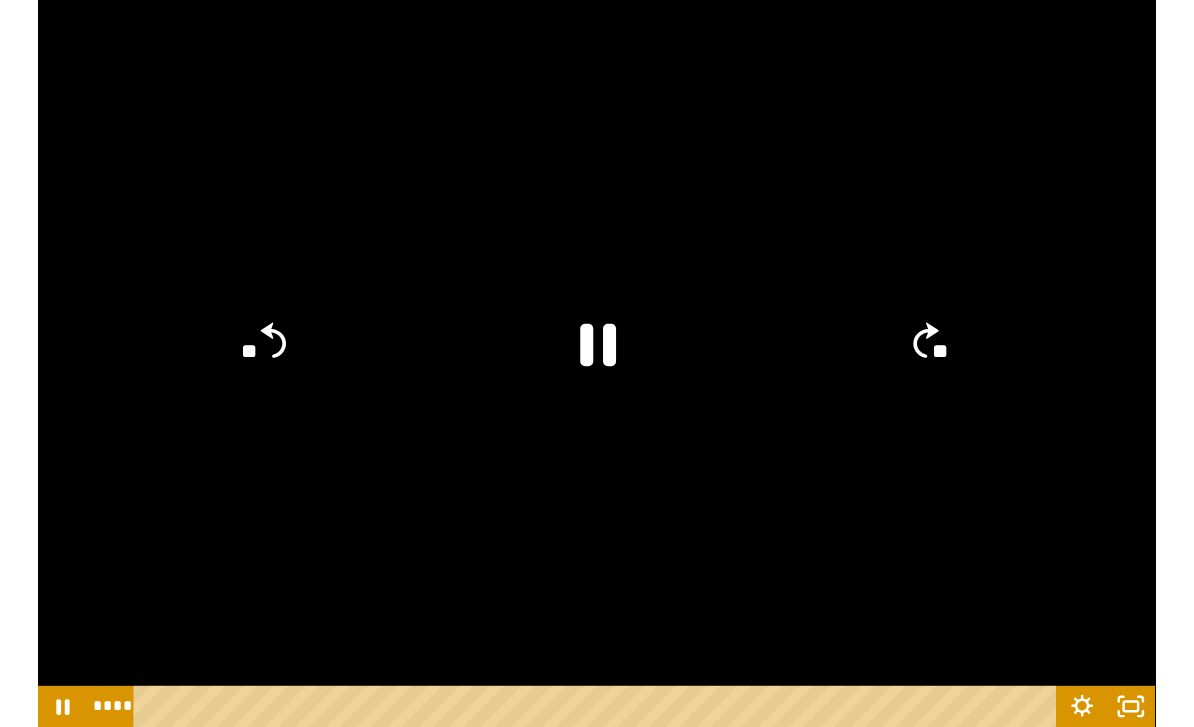 scroll, scrollTop: 1133, scrollLeft: 0, axis: vertical 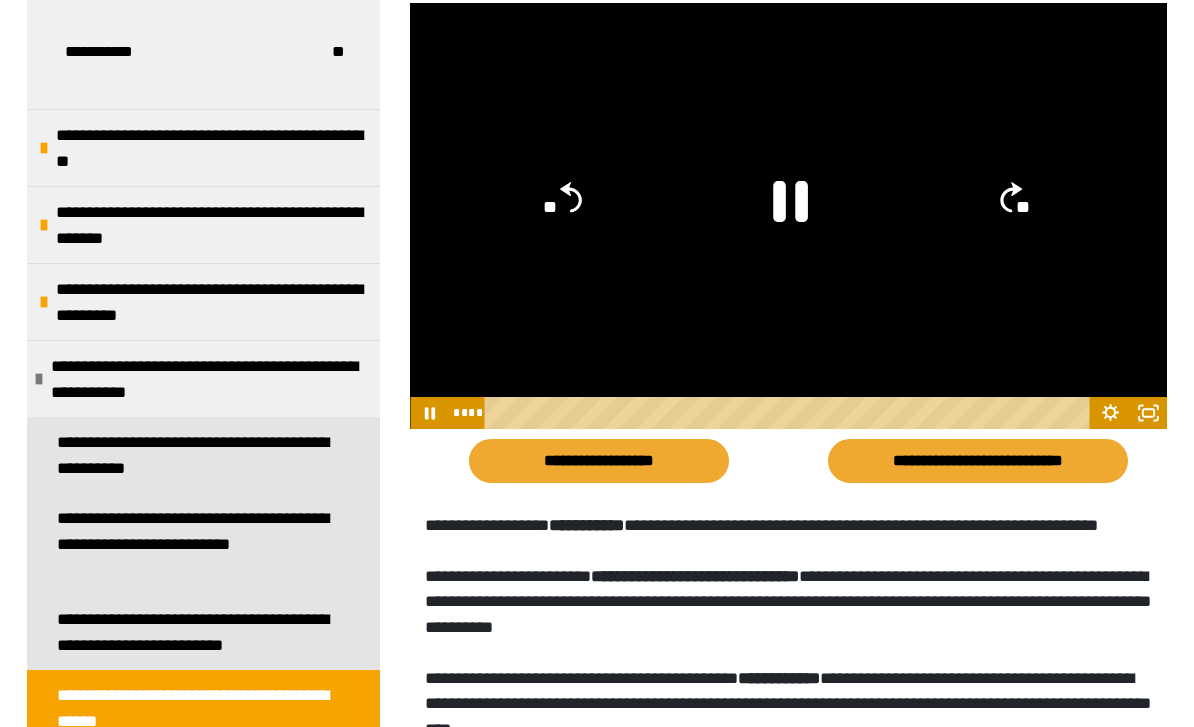 click 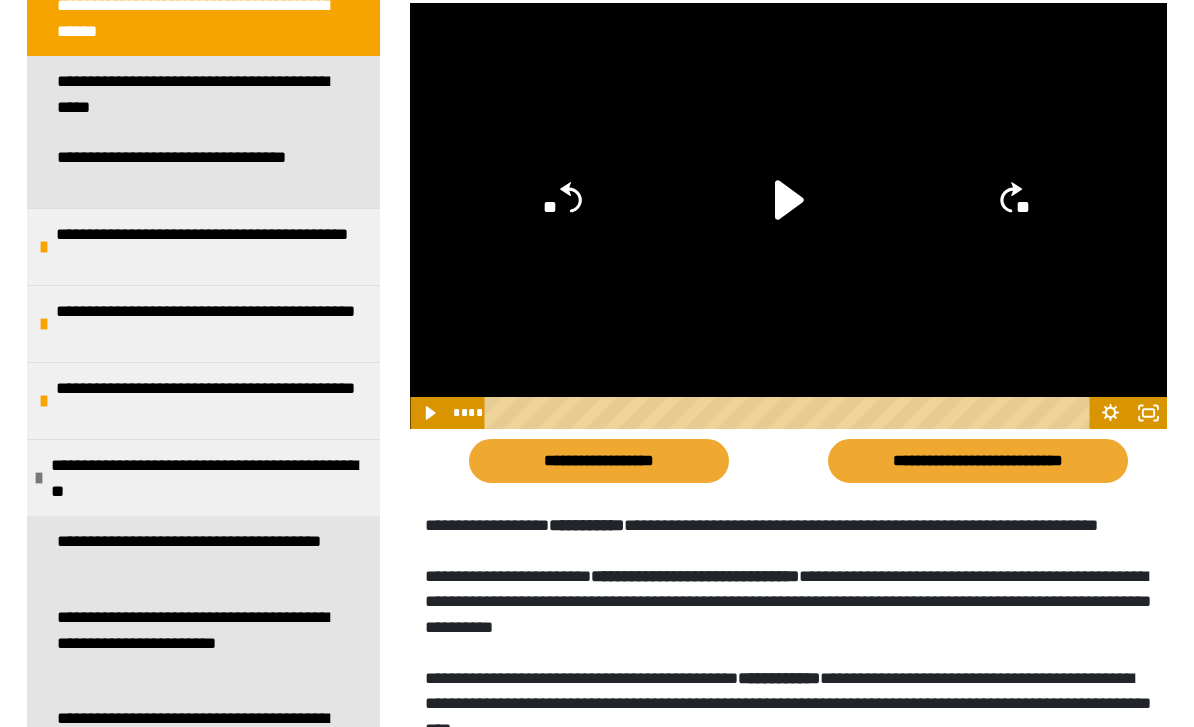 scroll, scrollTop: 691, scrollLeft: 0, axis: vertical 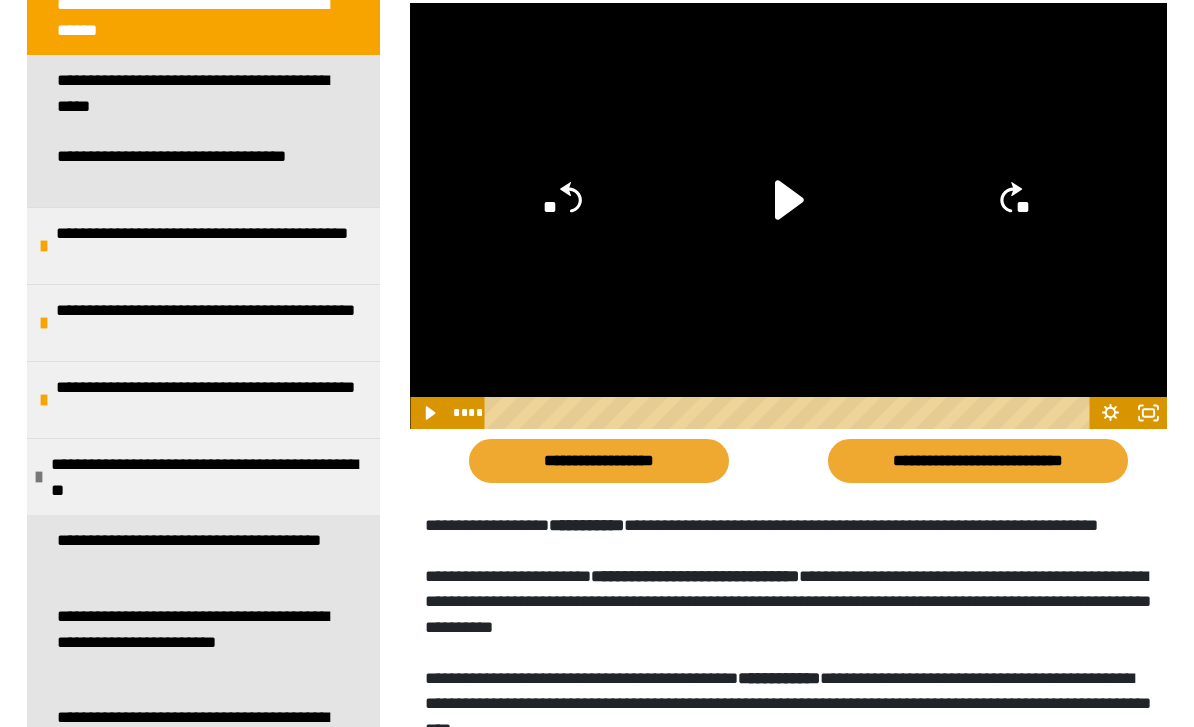 click on "**********" at bounding box center [213, 246] 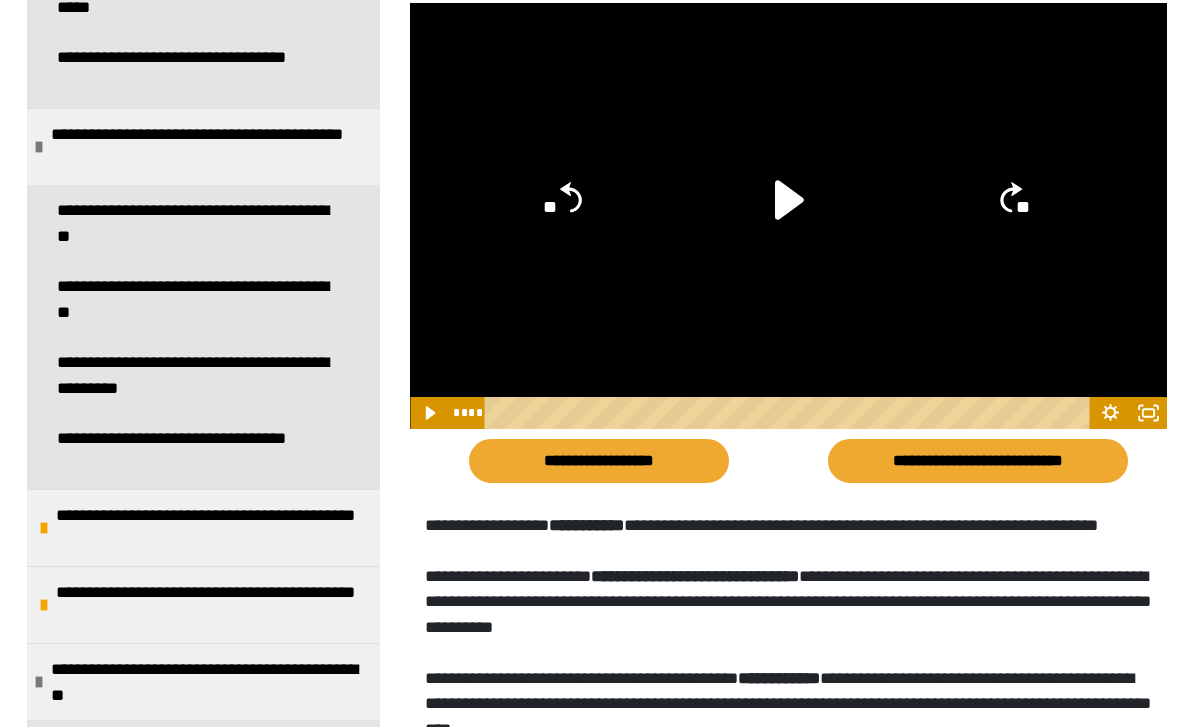 scroll, scrollTop: 794, scrollLeft: 0, axis: vertical 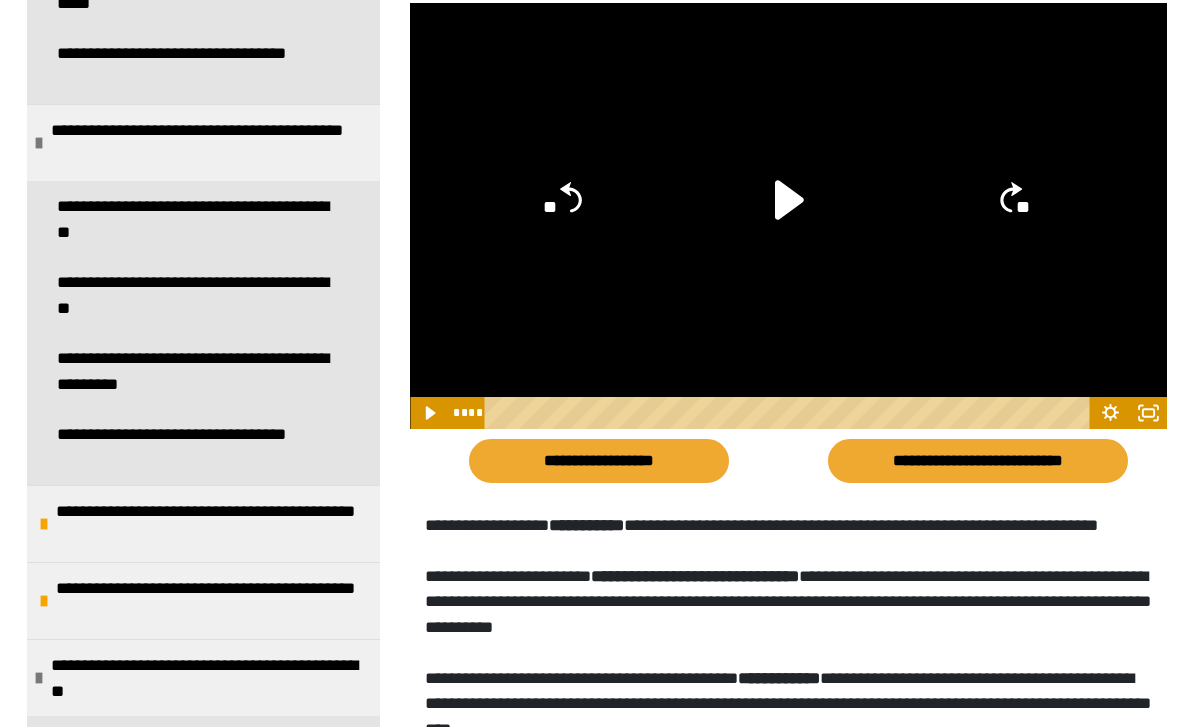 click on "**********" at bounding box center [195, 219] 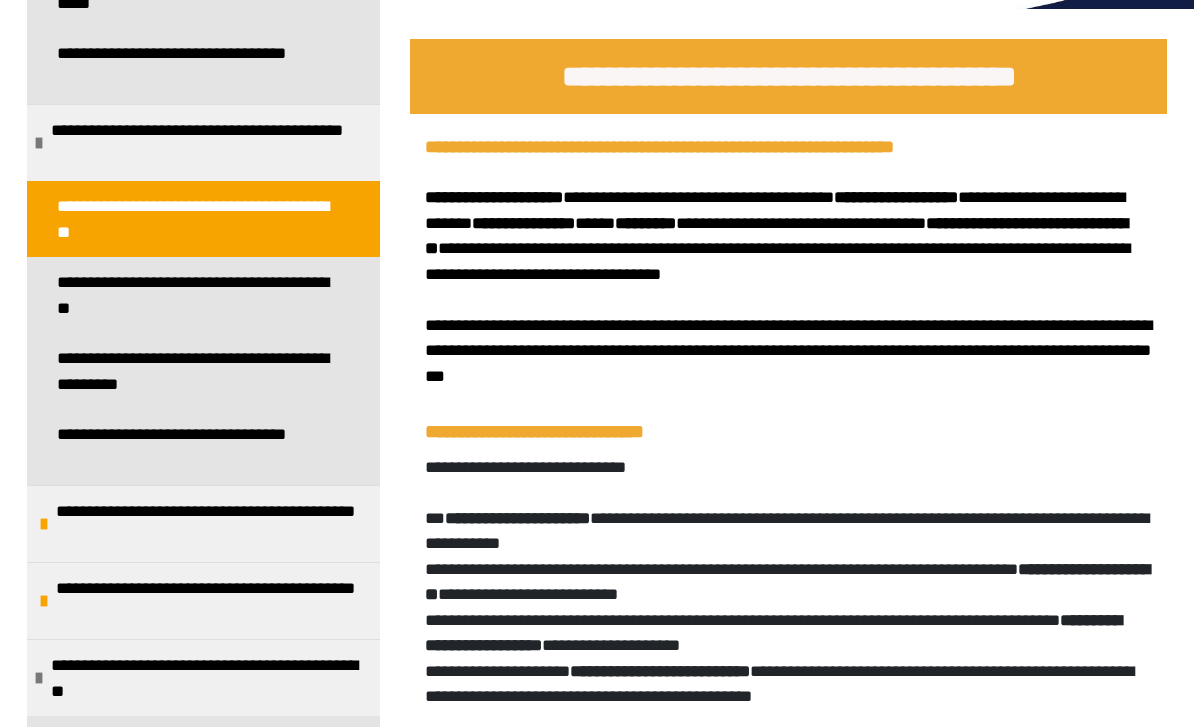 scroll, scrollTop: 315, scrollLeft: 0, axis: vertical 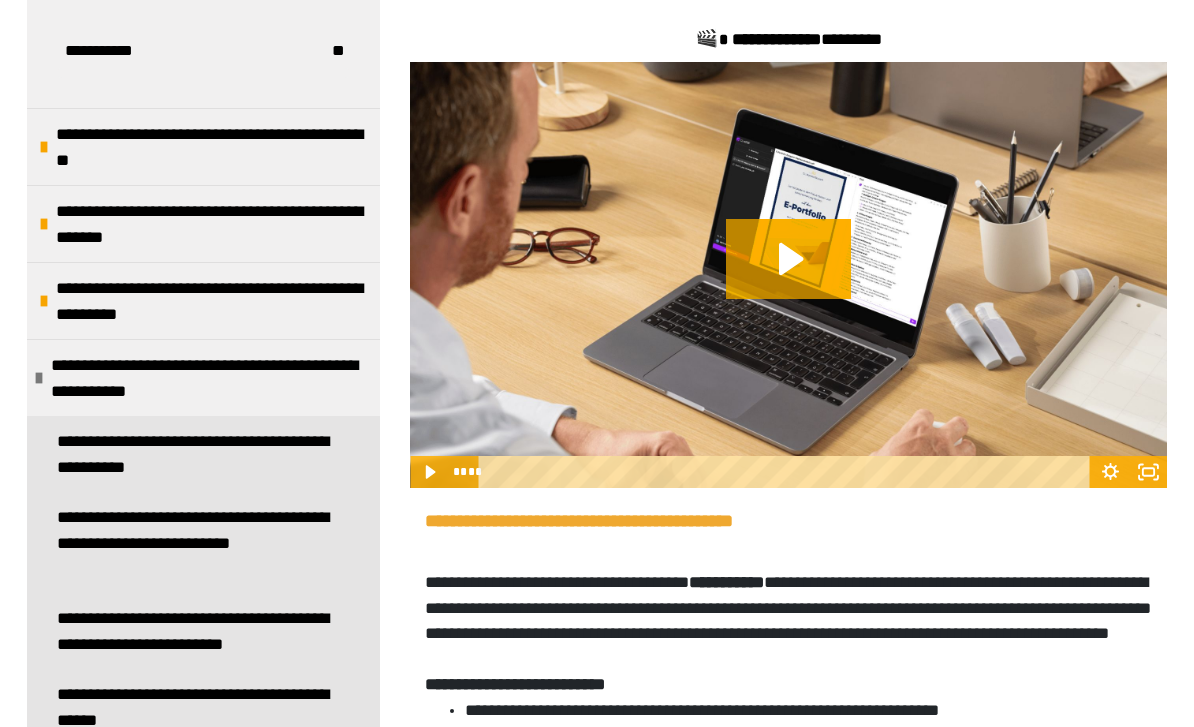click 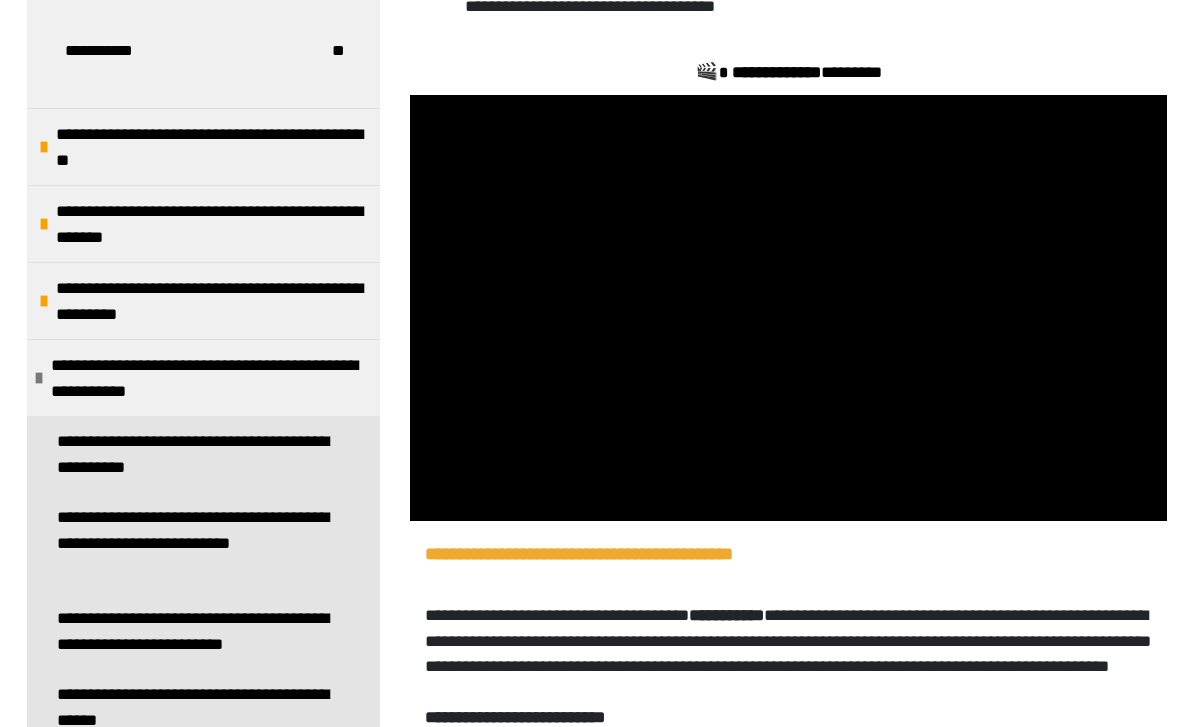scroll, scrollTop: 1954, scrollLeft: 0, axis: vertical 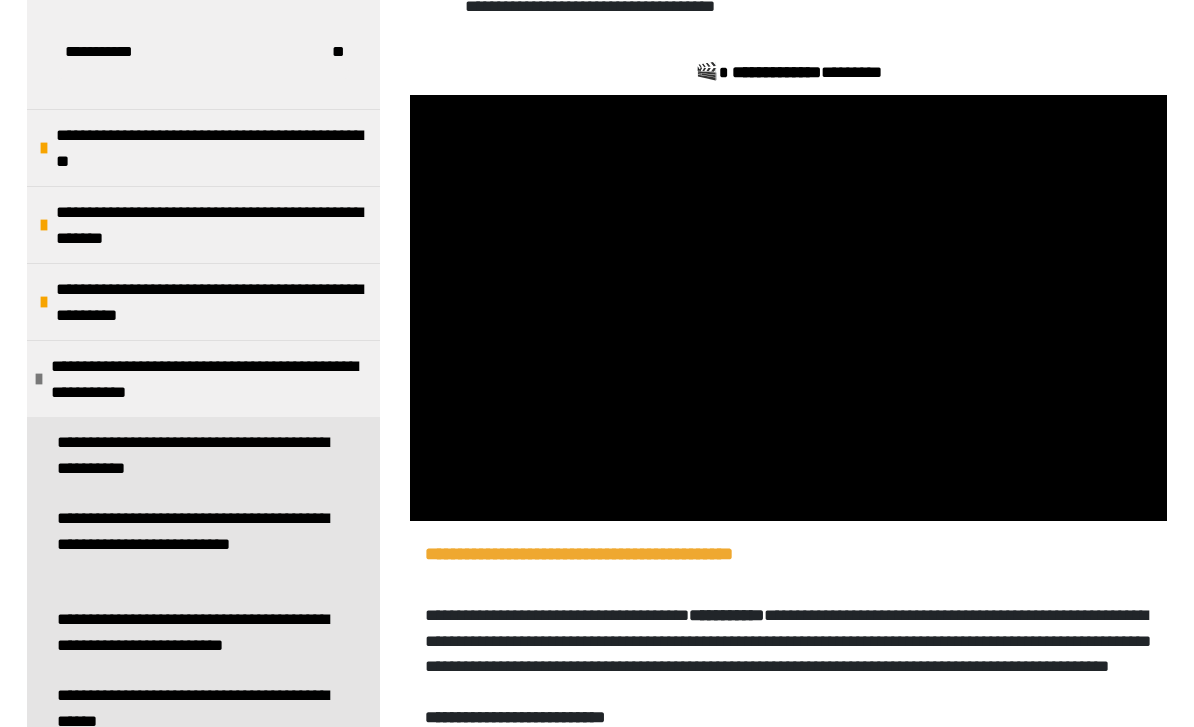 click at bounding box center [788, 308] 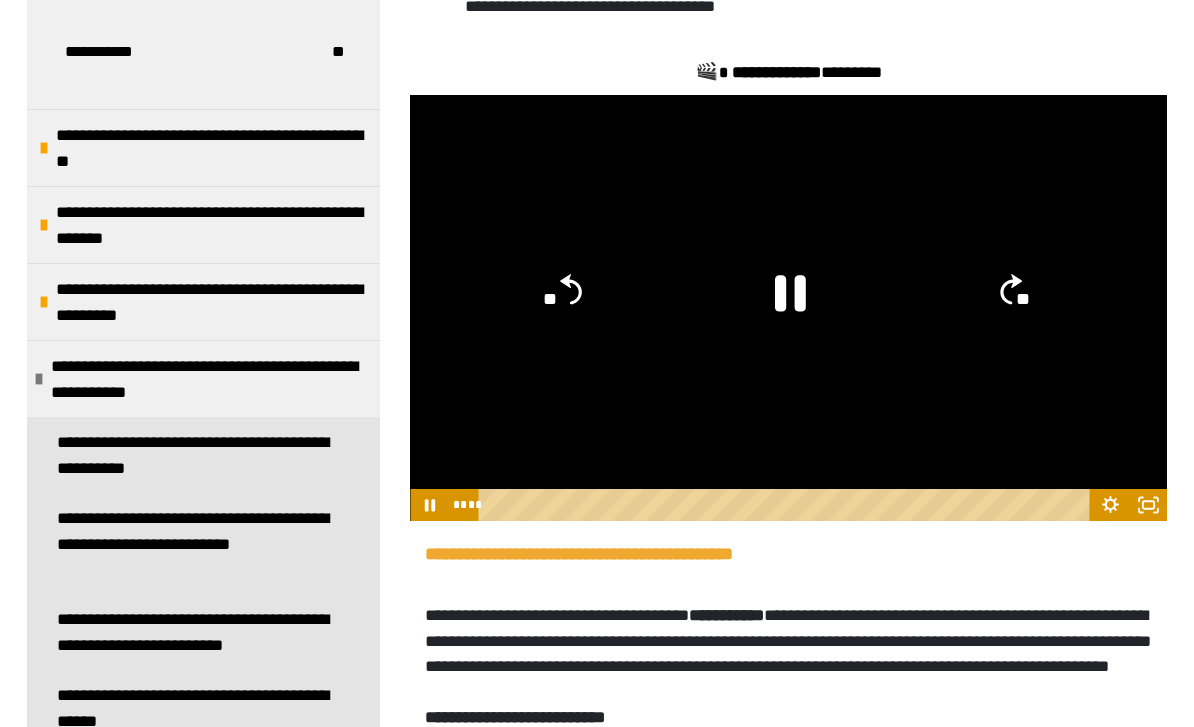 click 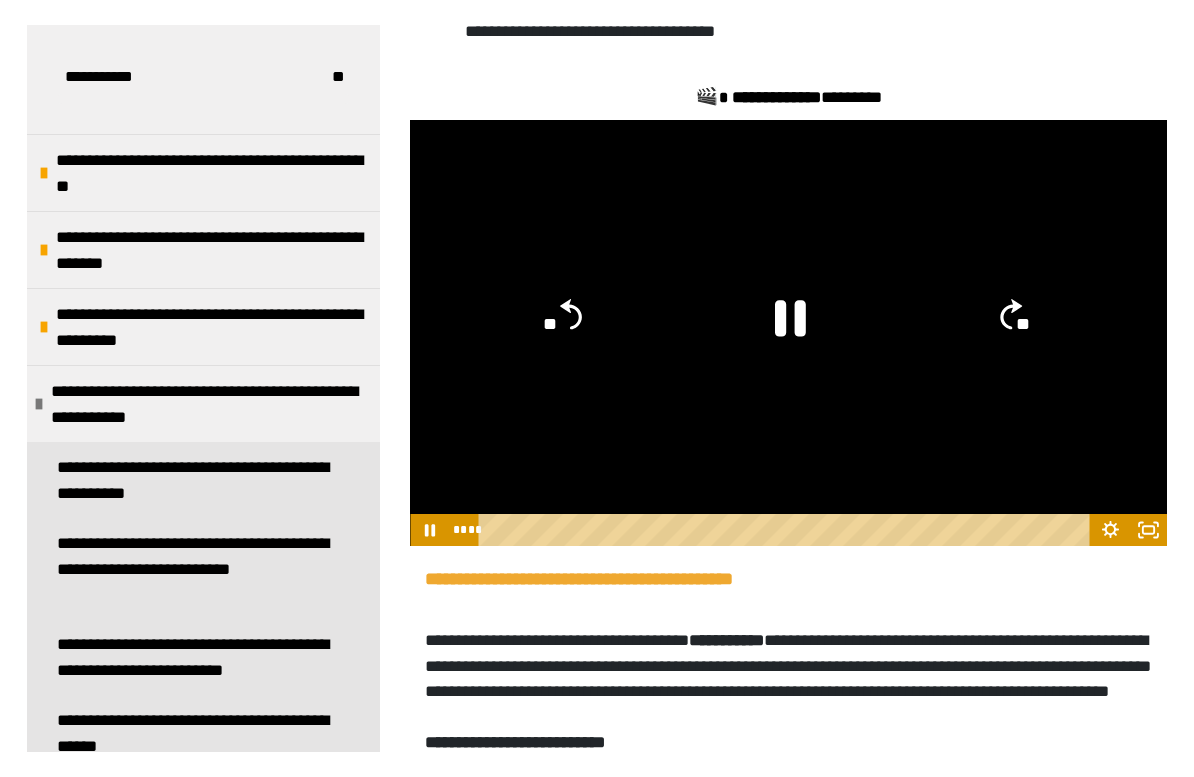 scroll, scrollTop: 24, scrollLeft: 0, axis: vertical 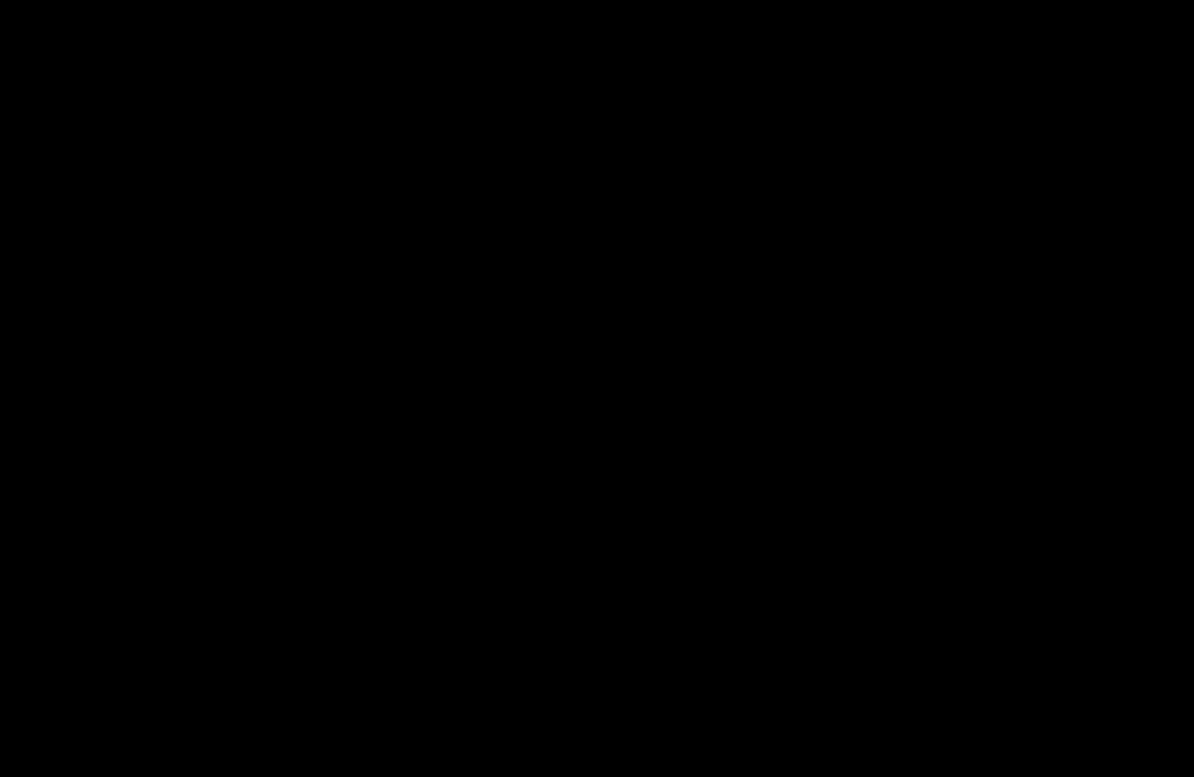 click at bounding box center [597, 388] 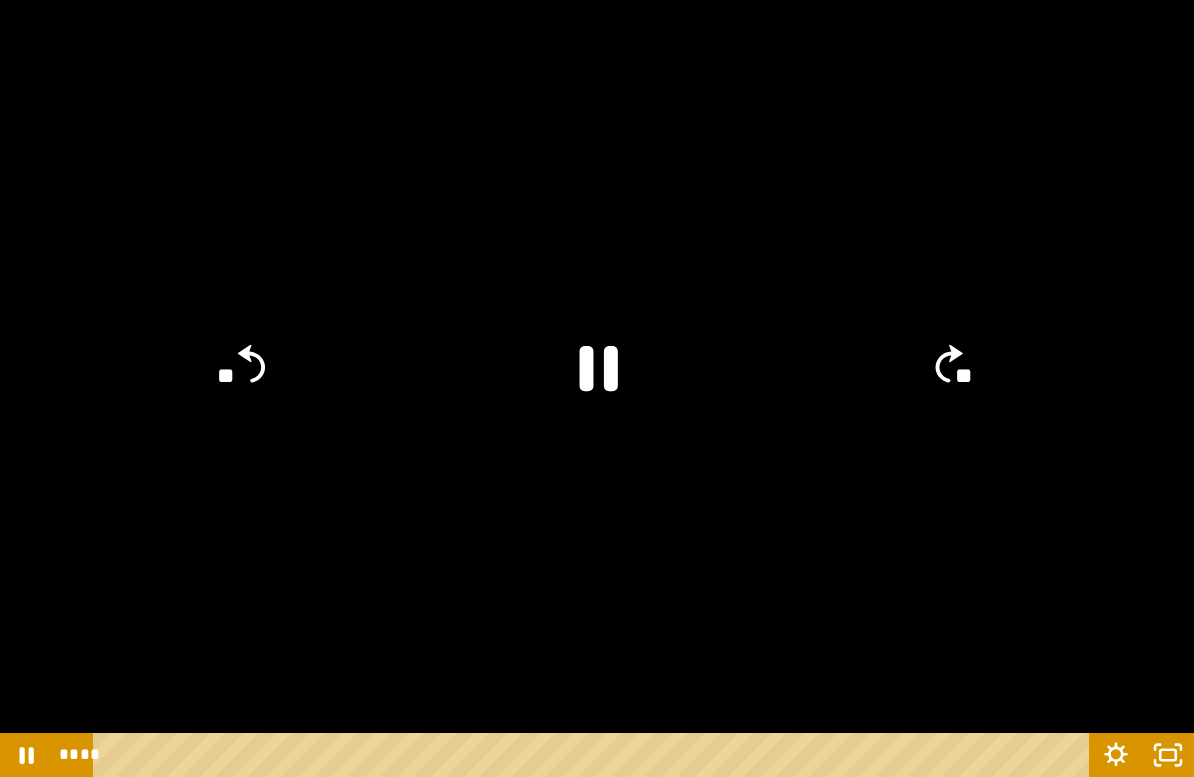 click on "**" 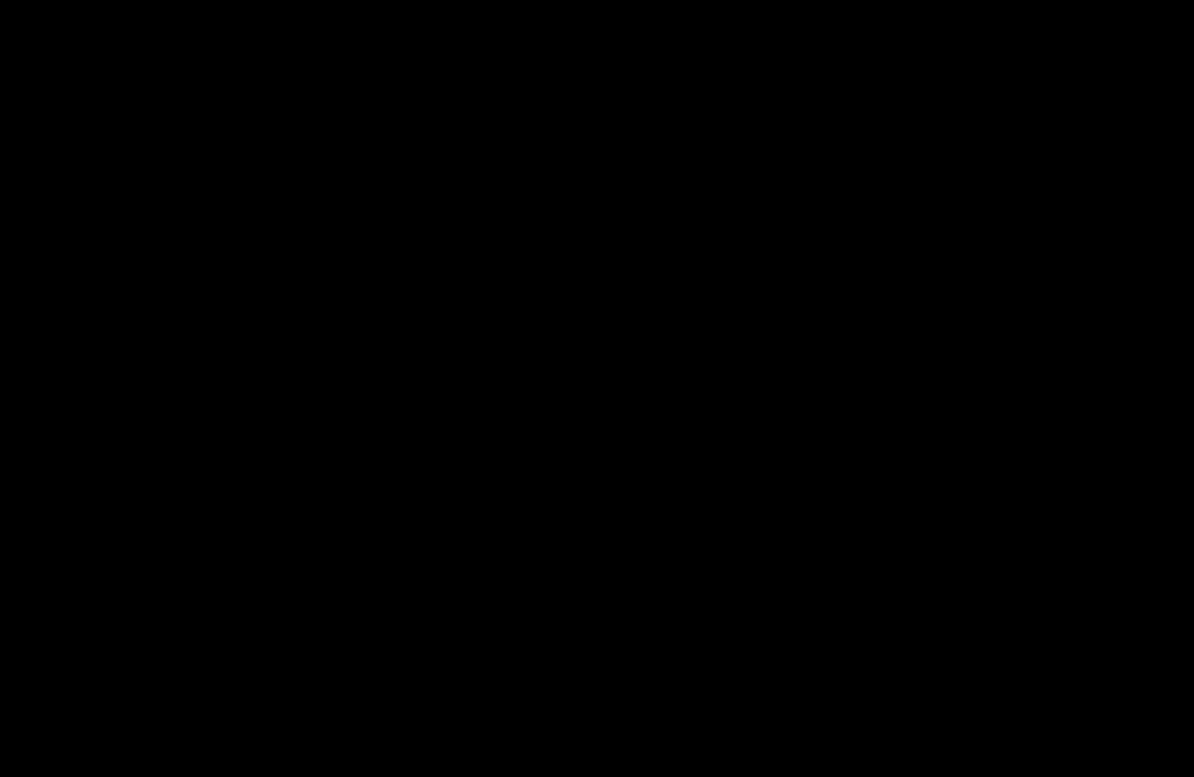 click at bounding box center [597, 388] 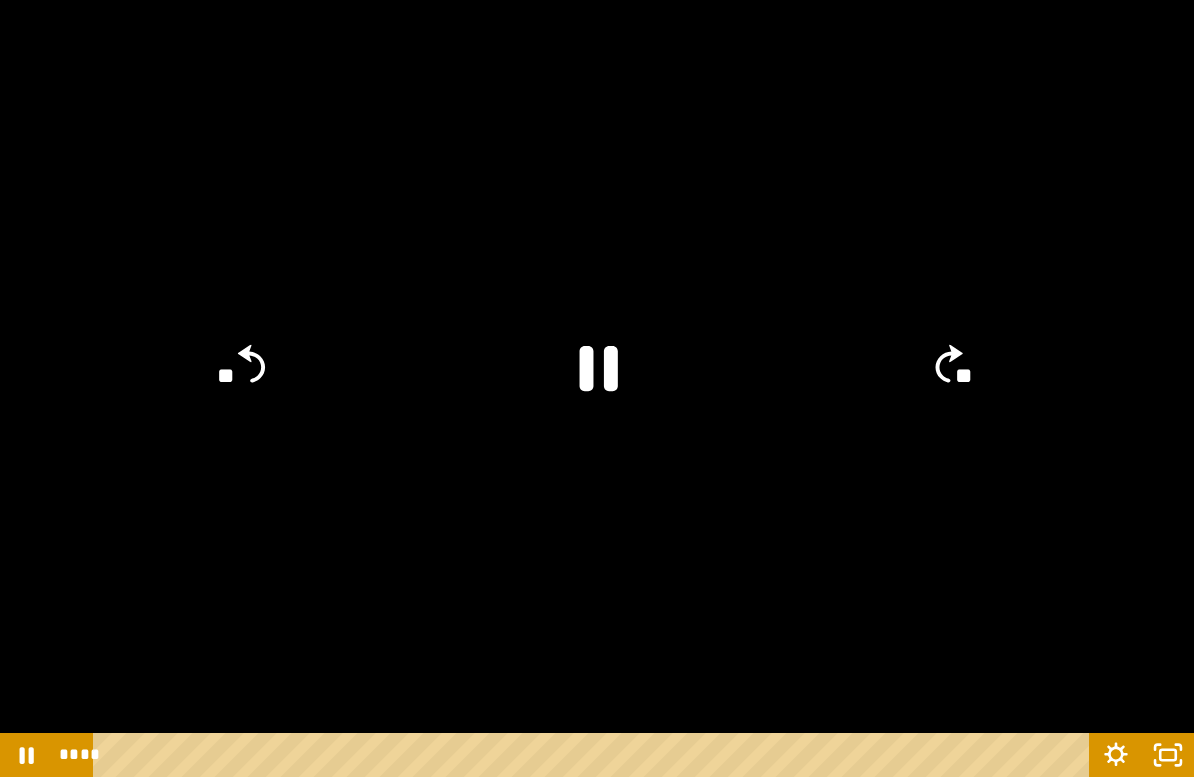 click on "**" 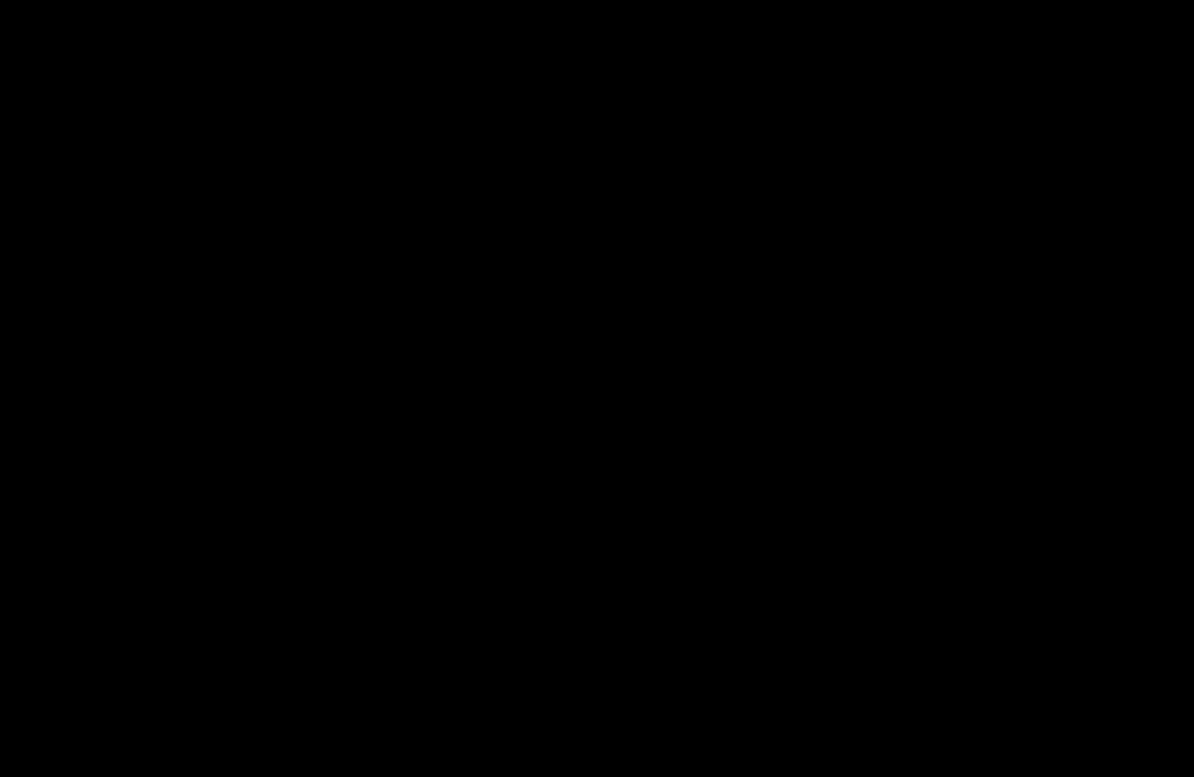 click at bounding box center [597, 388] 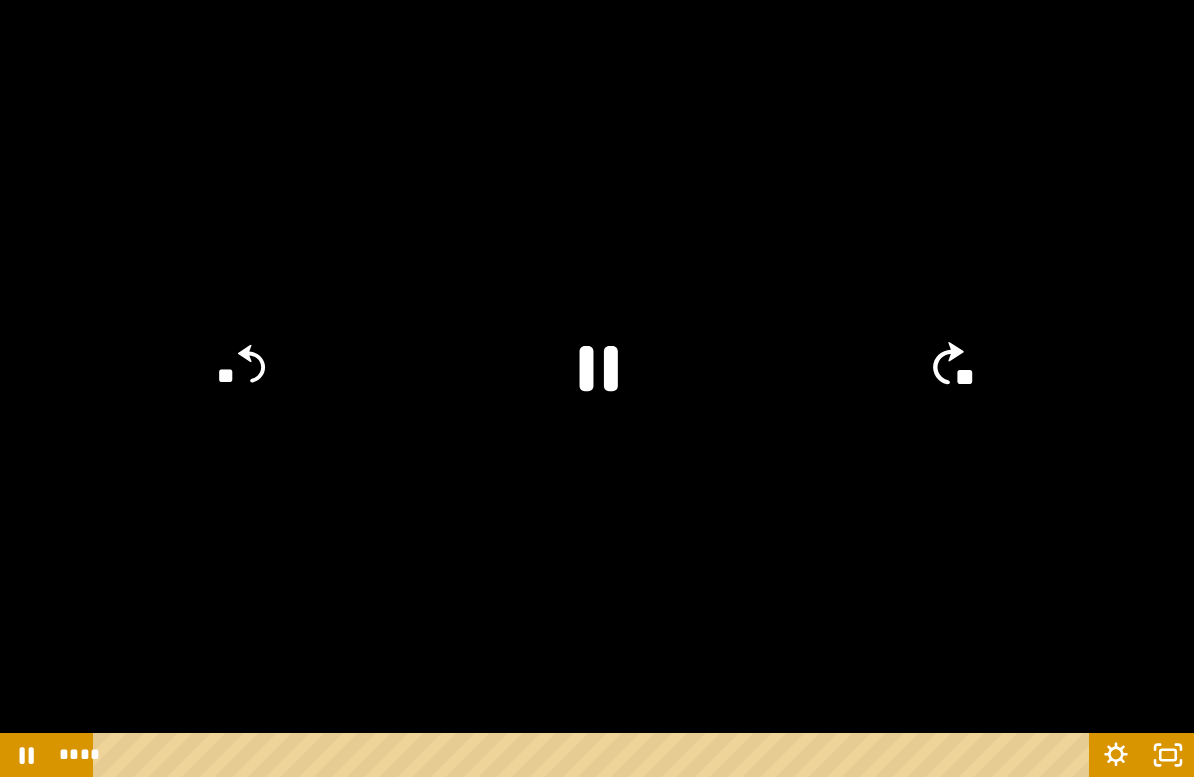 click on "**" 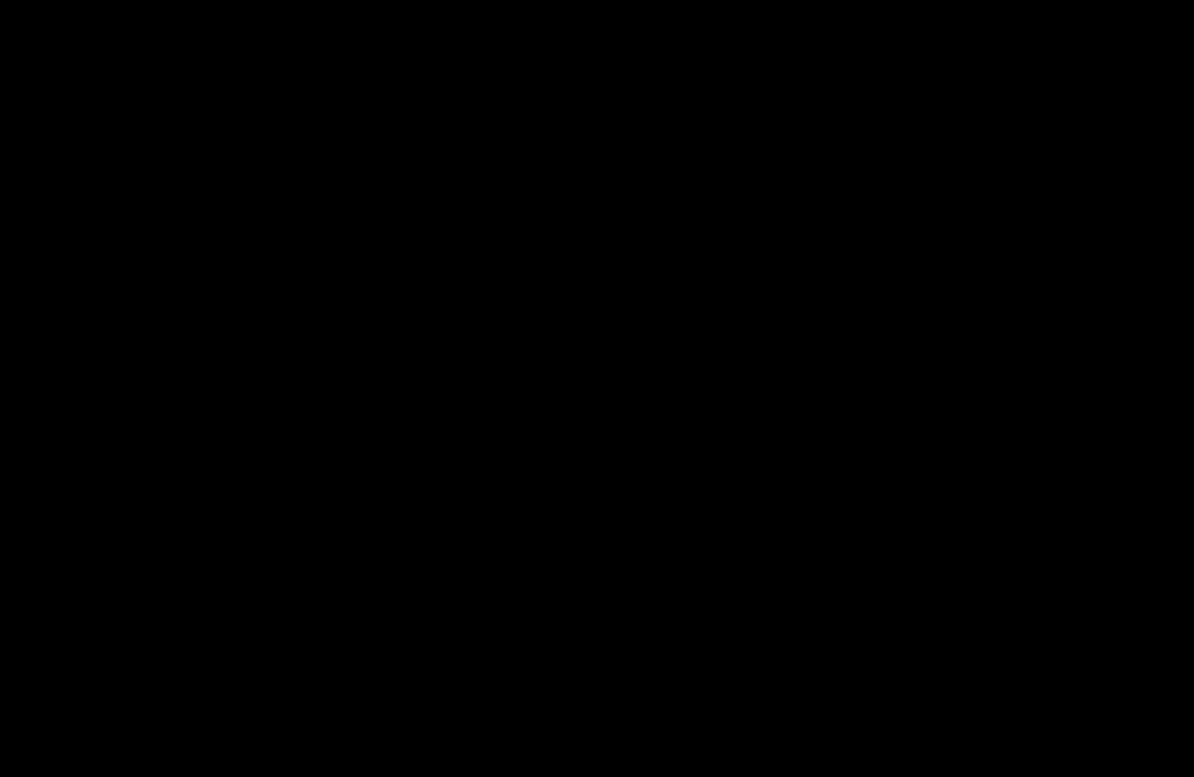 click at bounding box center (597, 388) 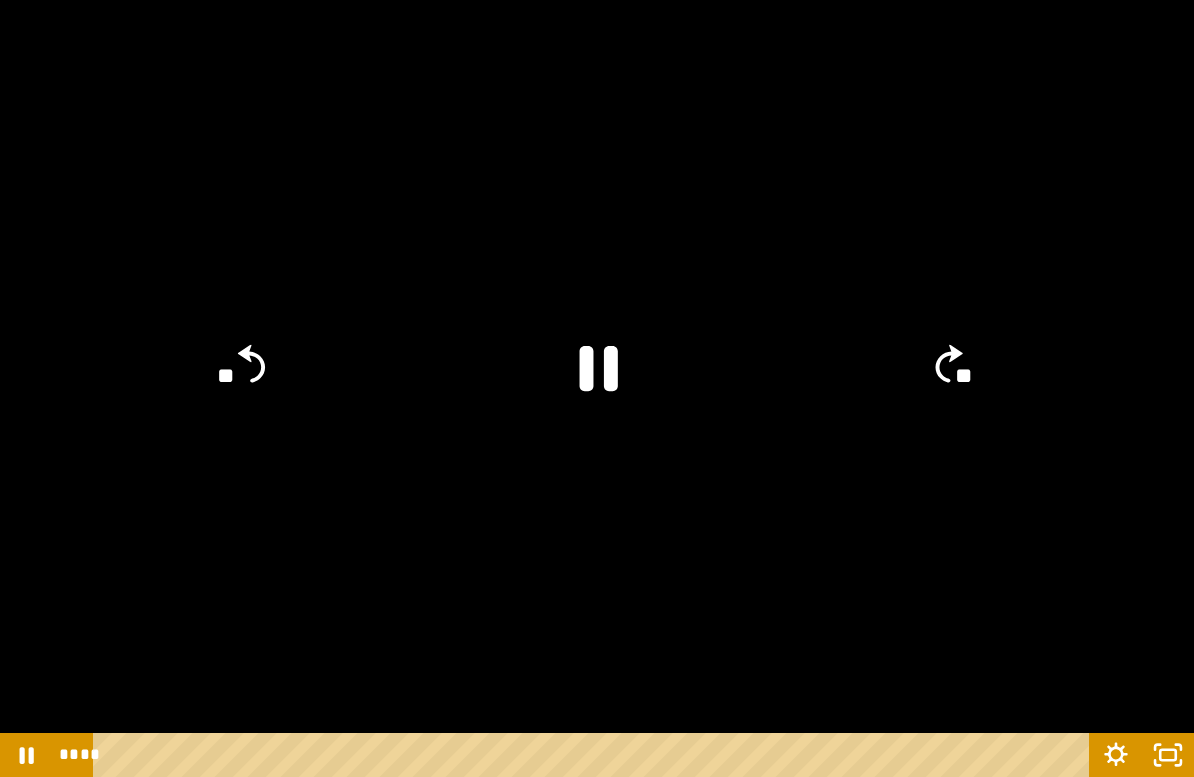 click on "**" 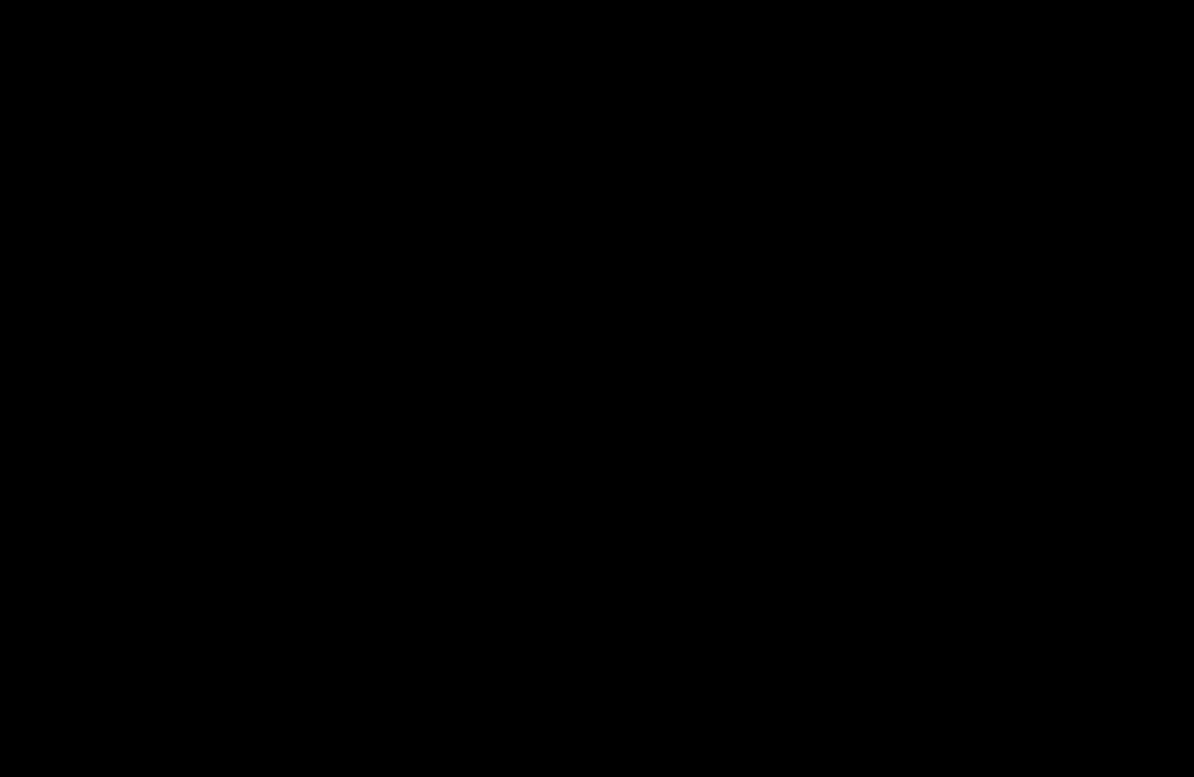 click at bounding box center (597, 388) 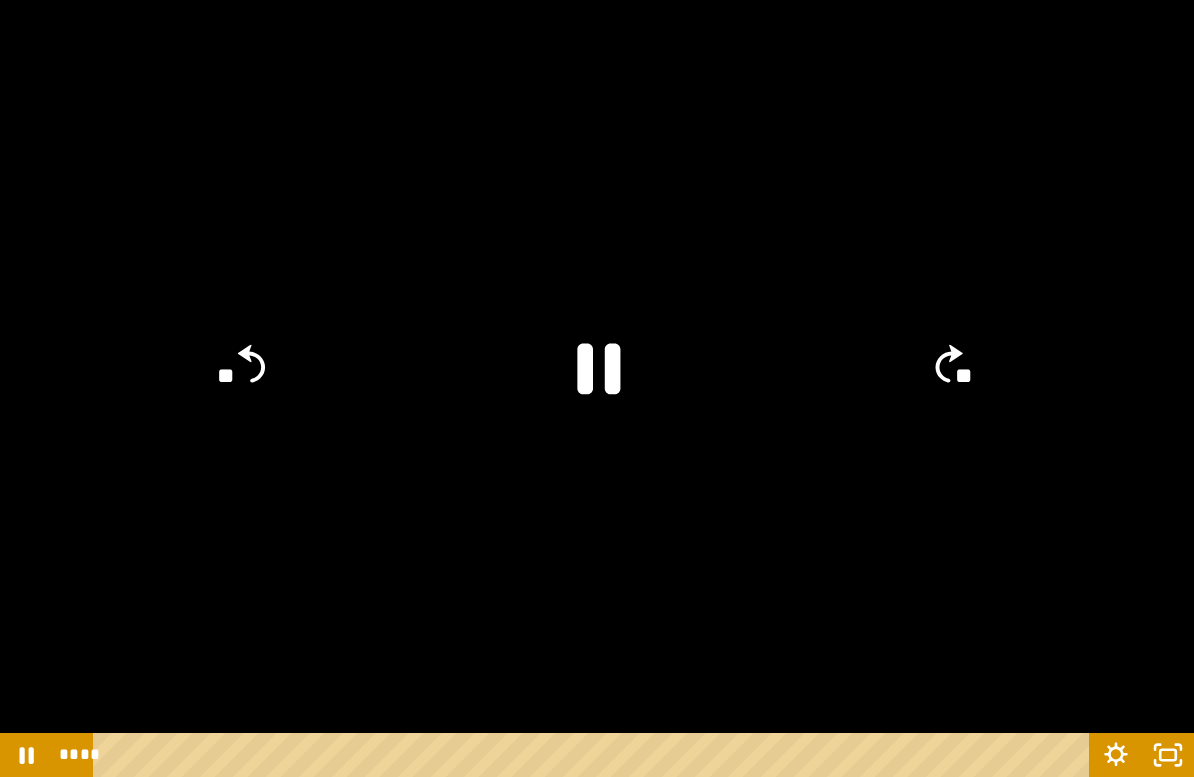 click 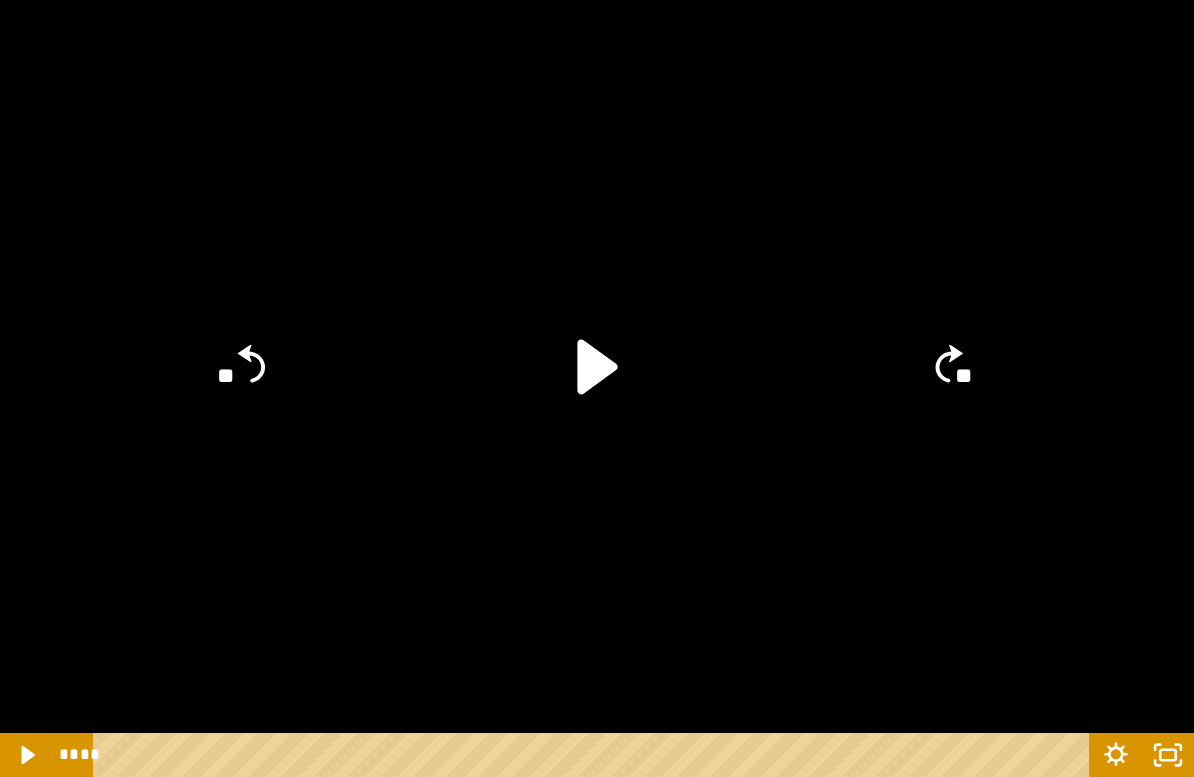 click 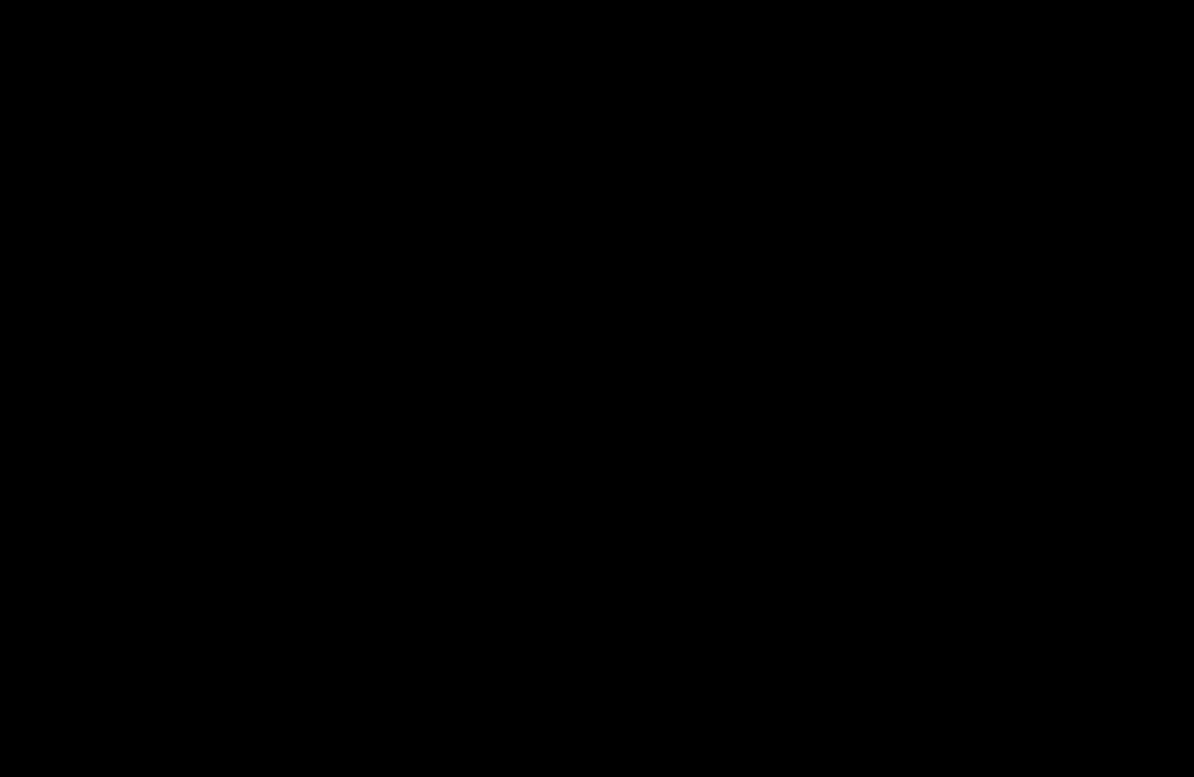click at bounding box center (597, 388) 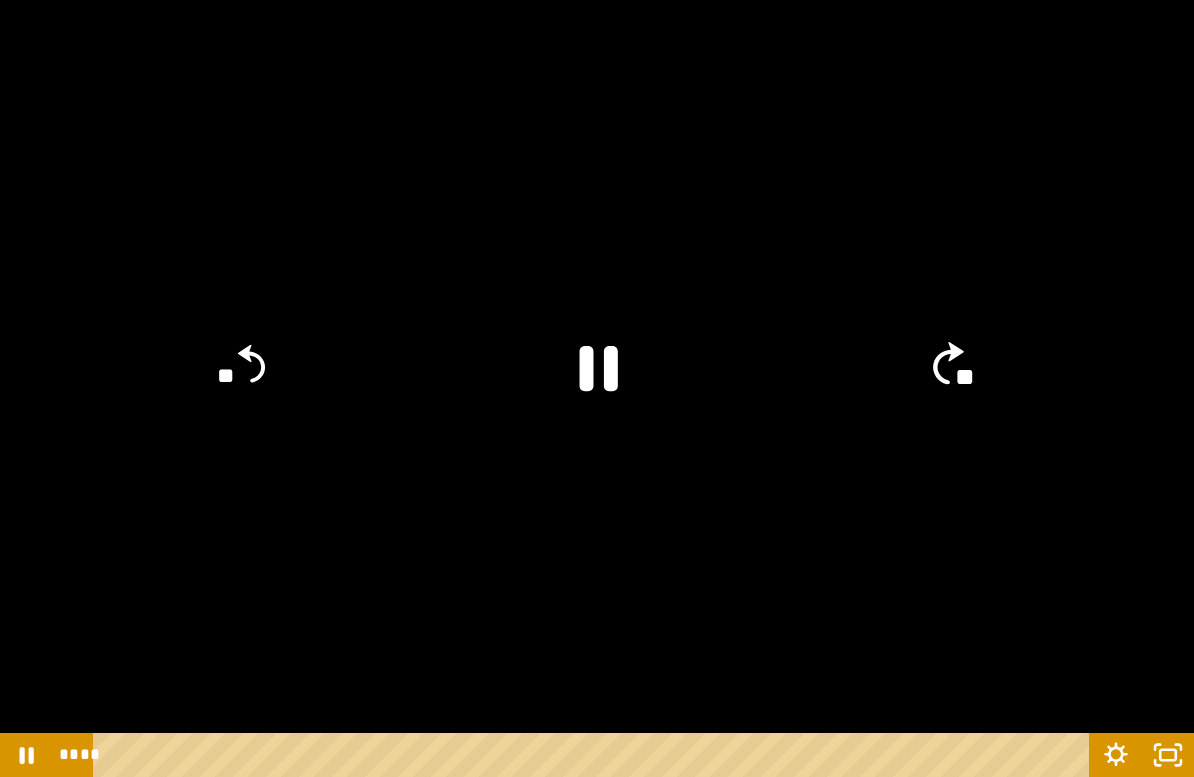 click on "**" 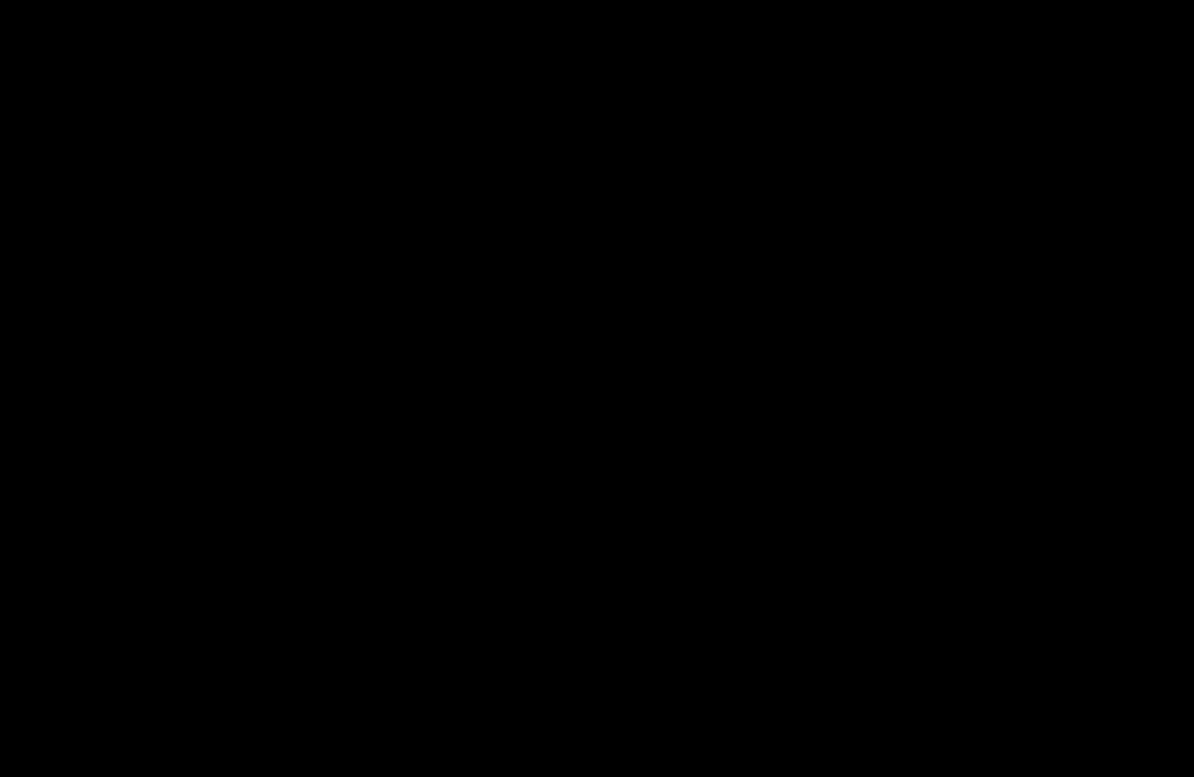 click at bounding box center [597, 388] 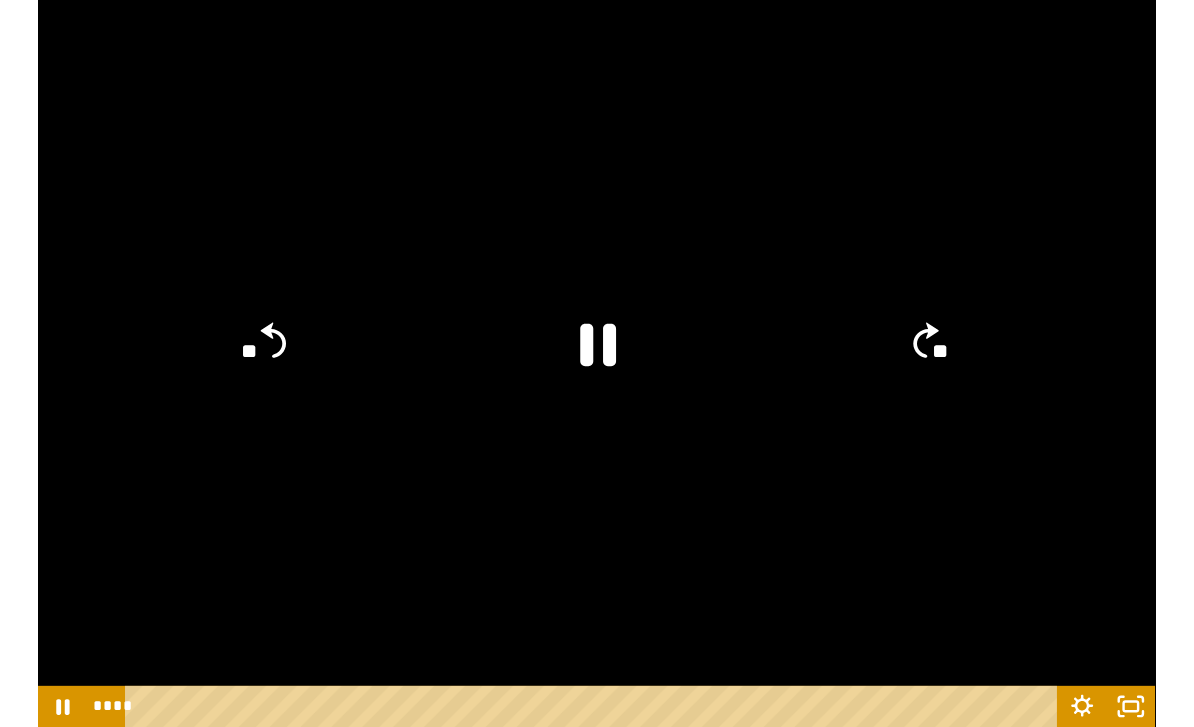 scroll, scrollTop: 1909, scrollLeft: 0, axis: vertical 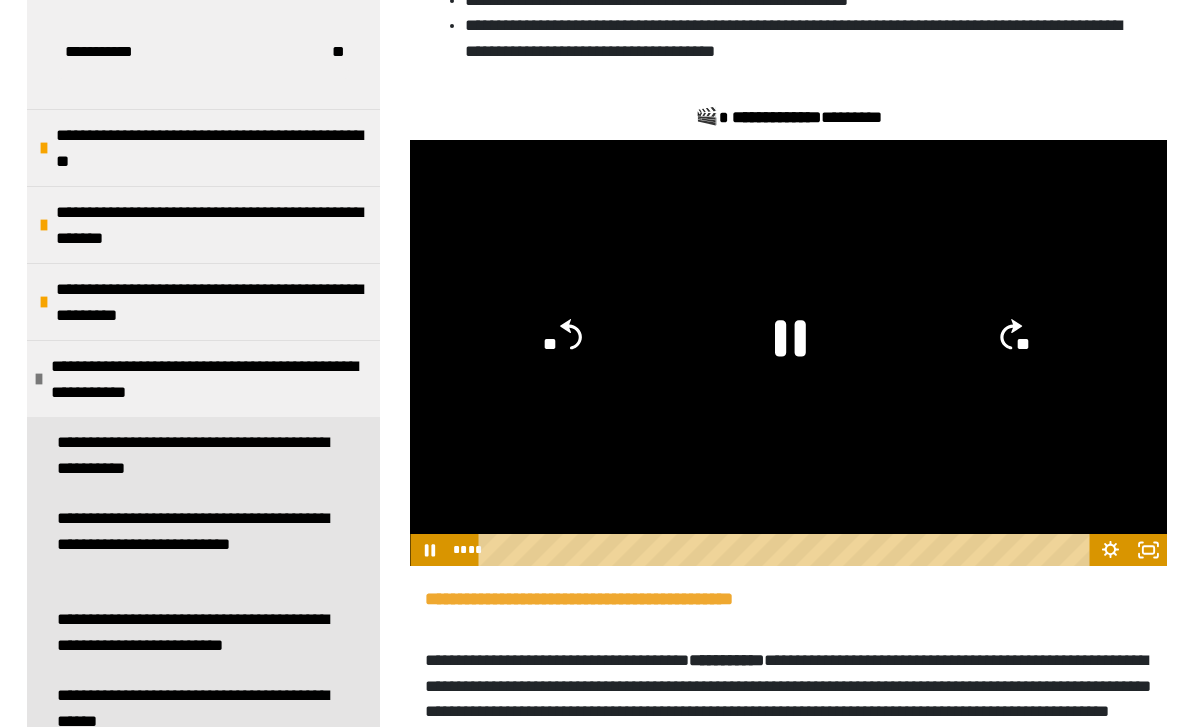 click 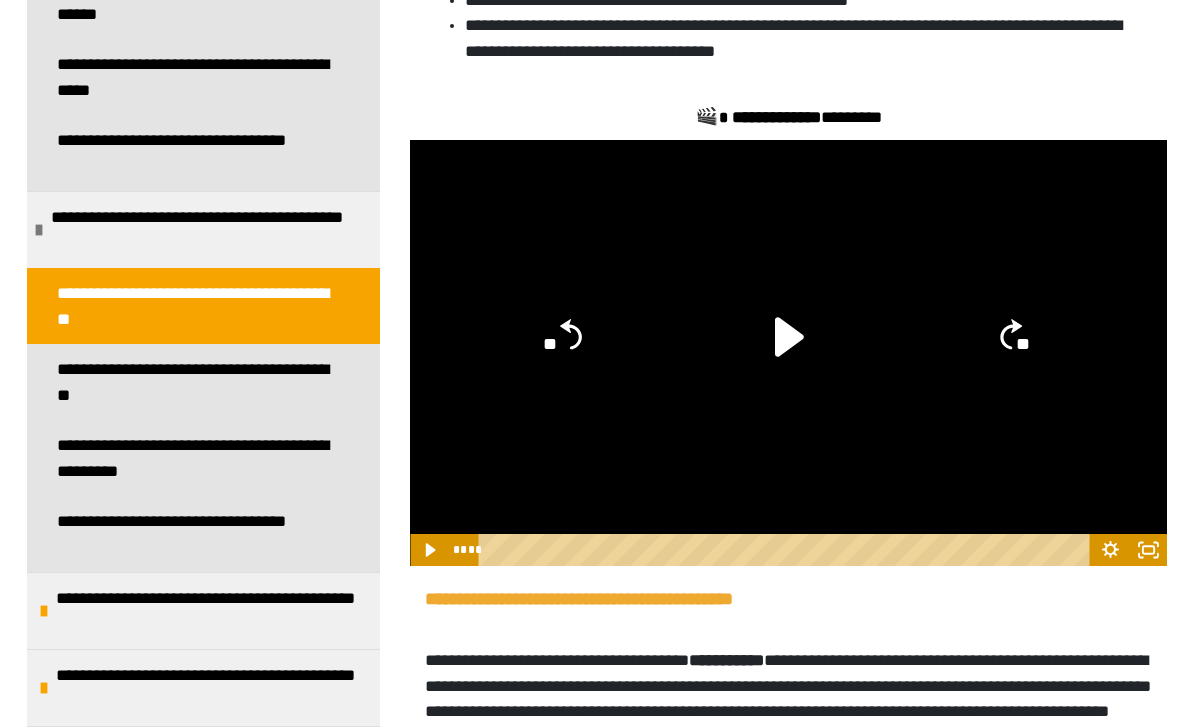 scroll, scrollTop: 708, scrollLeft: 0, axis: vertical 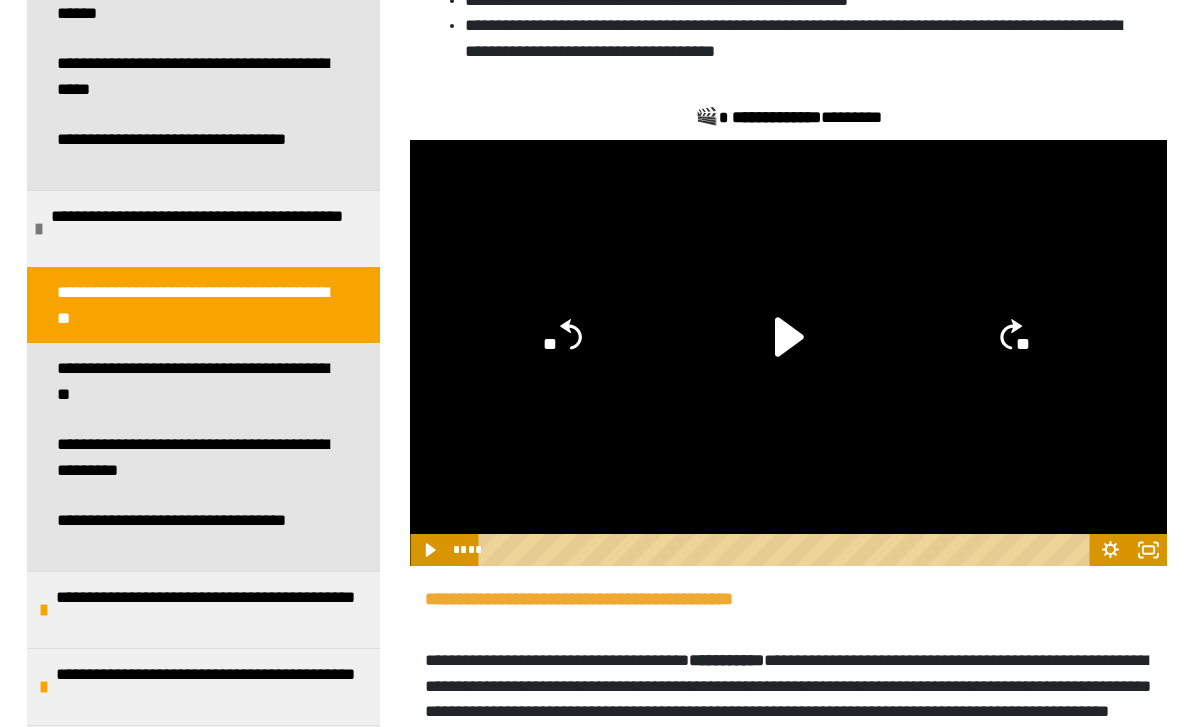 click on "**********" at bounding box center [195, 381] 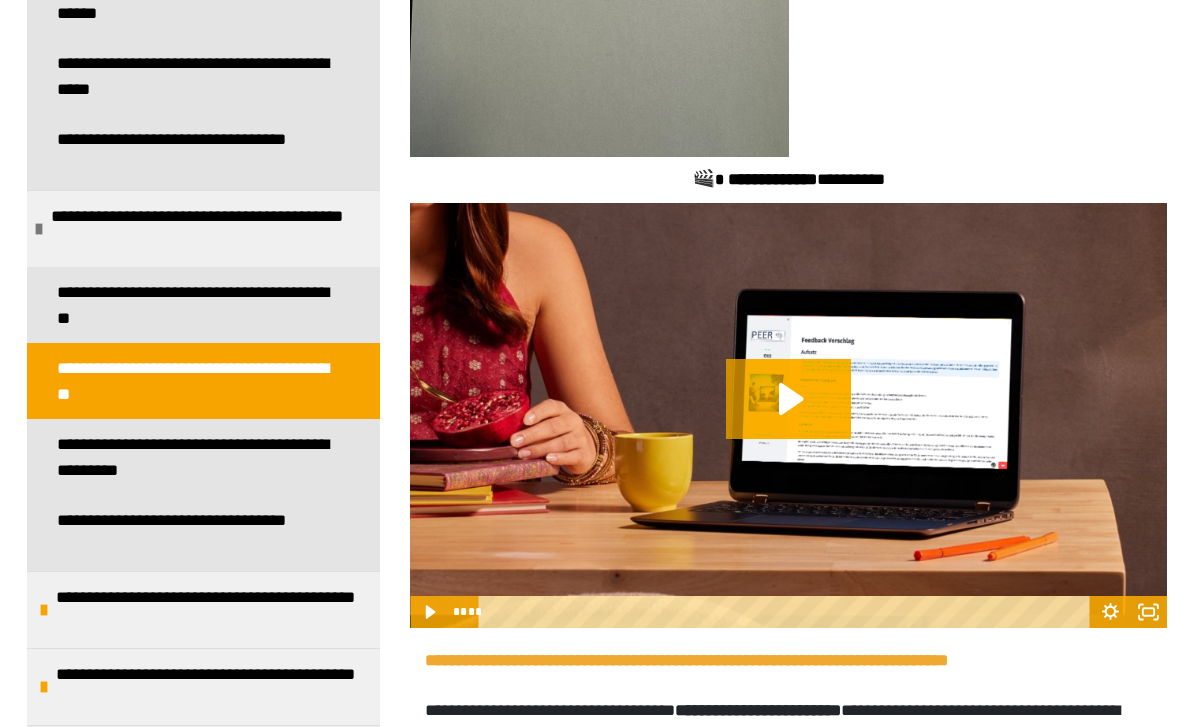 scroll, scrollTop: 2412, scrollLeft: 0, axis: vertical 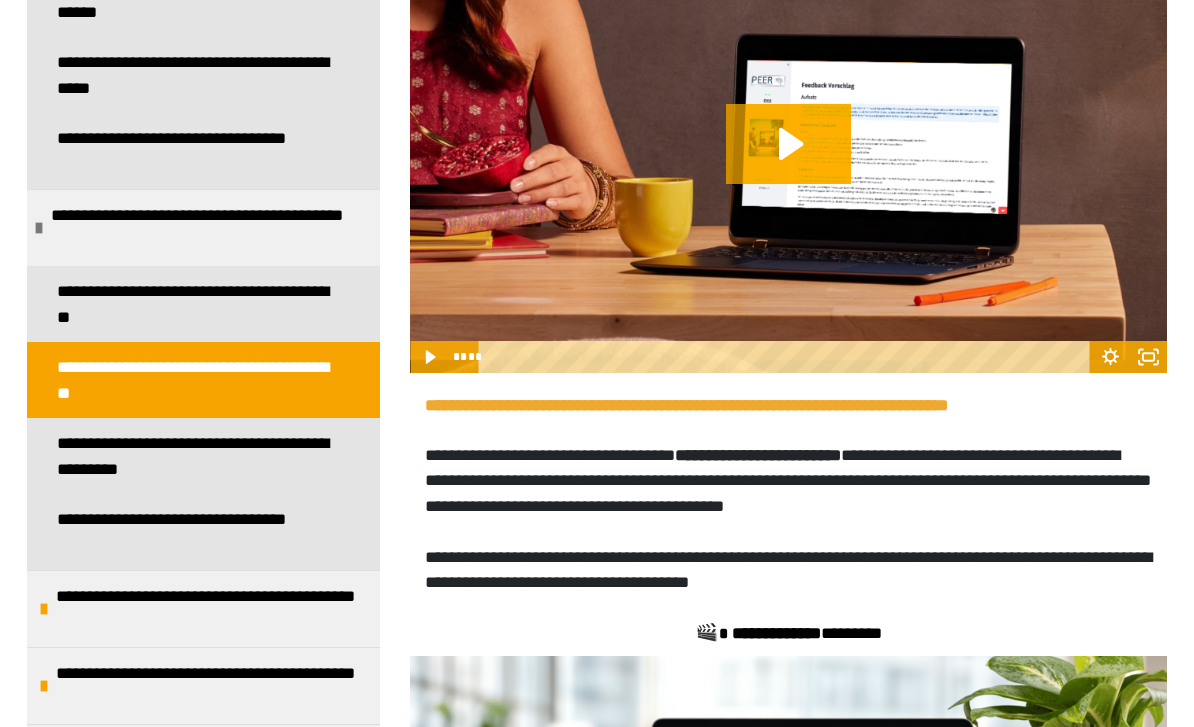 click 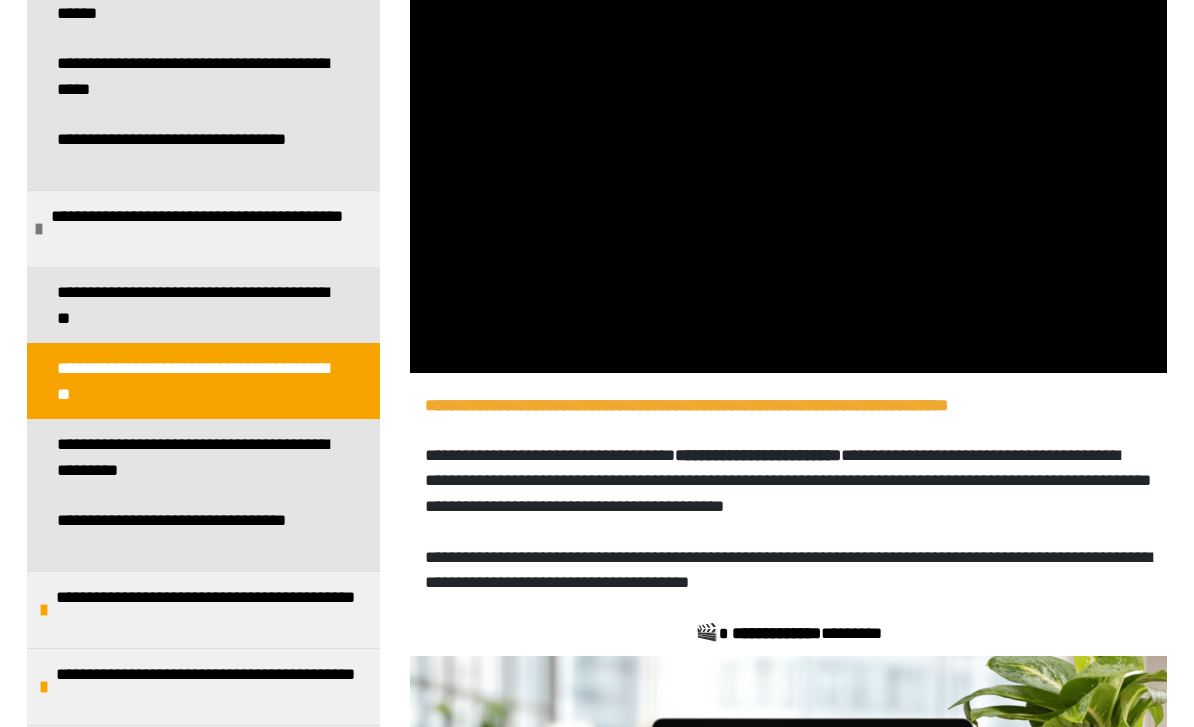 click at bounding box center [788, 161] 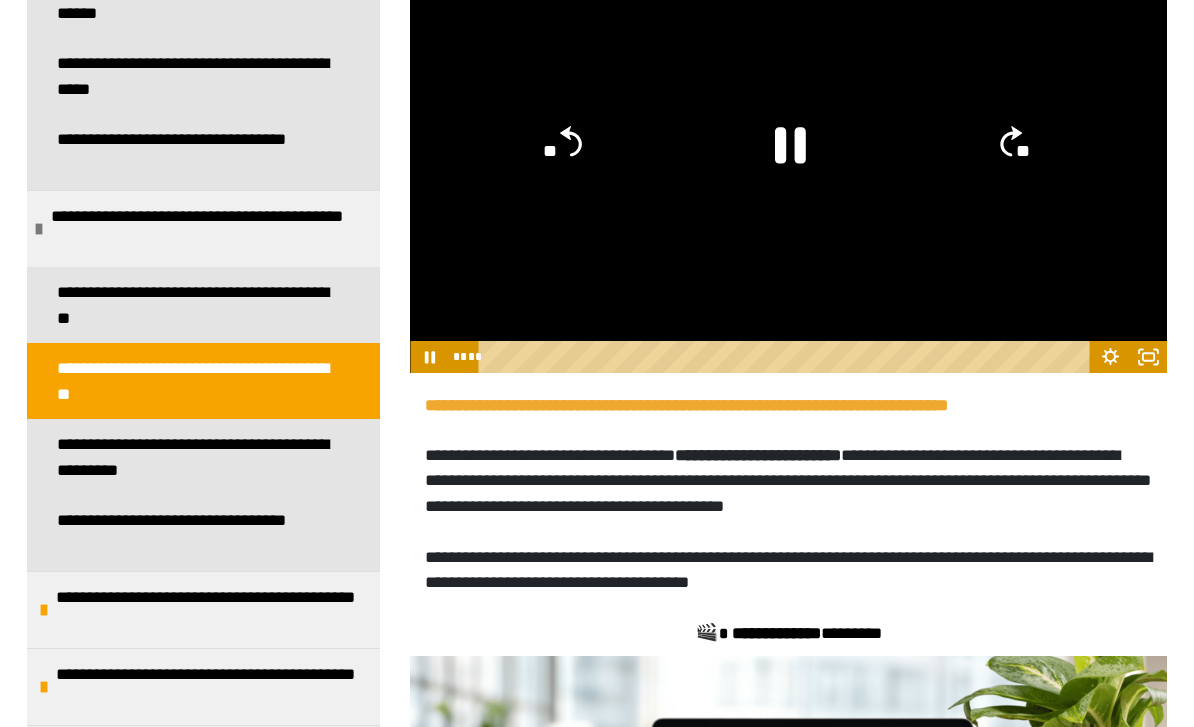 click 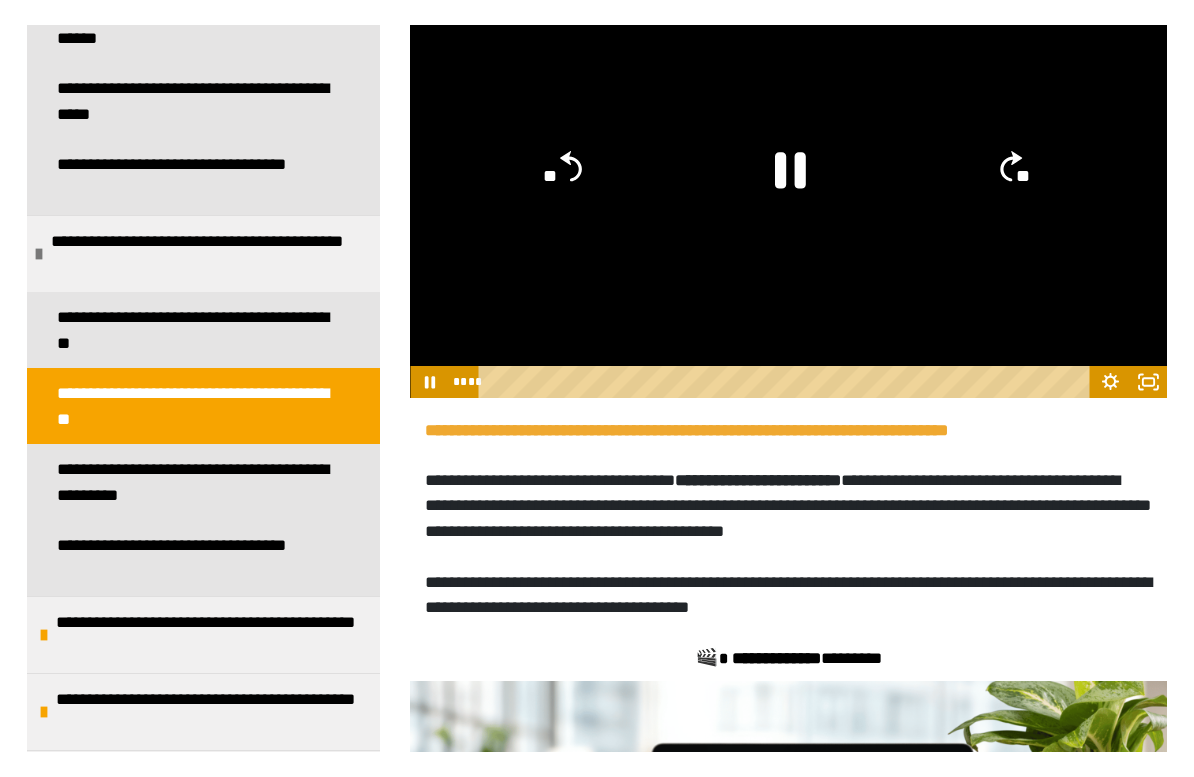 scroll, scrollTop: 24, scrollLeft: 0, axis: vertical 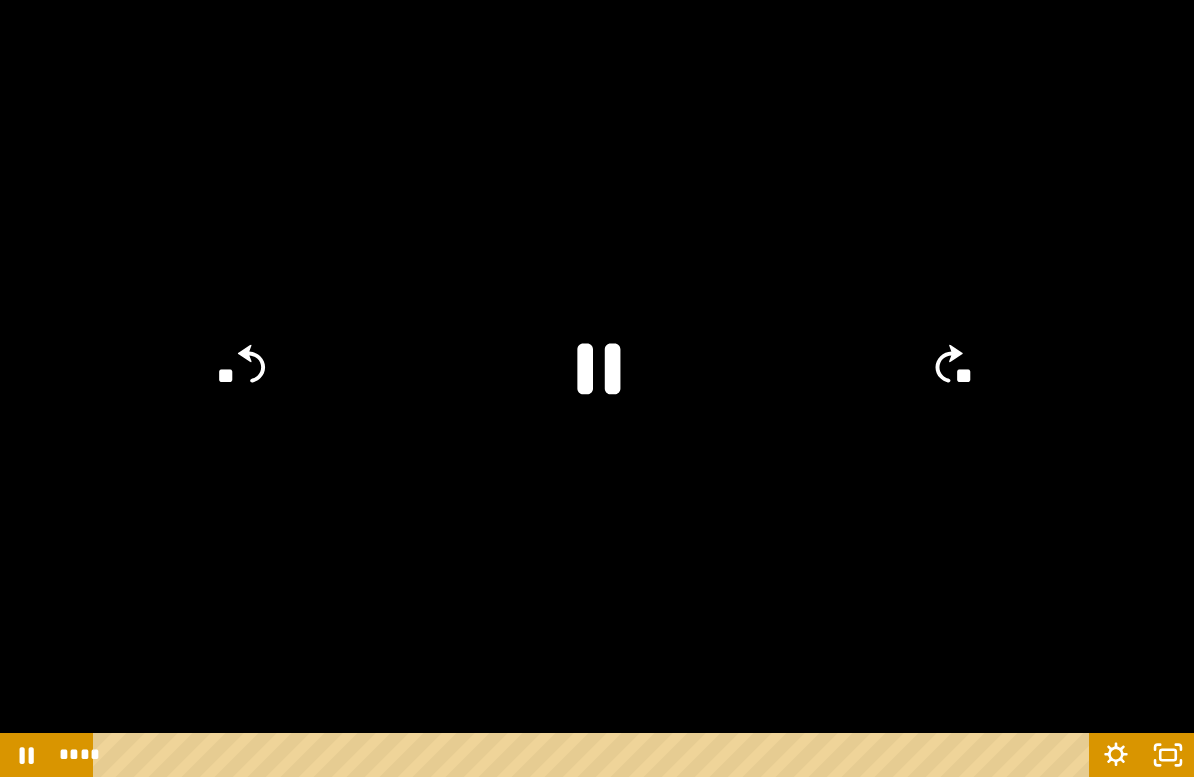 click 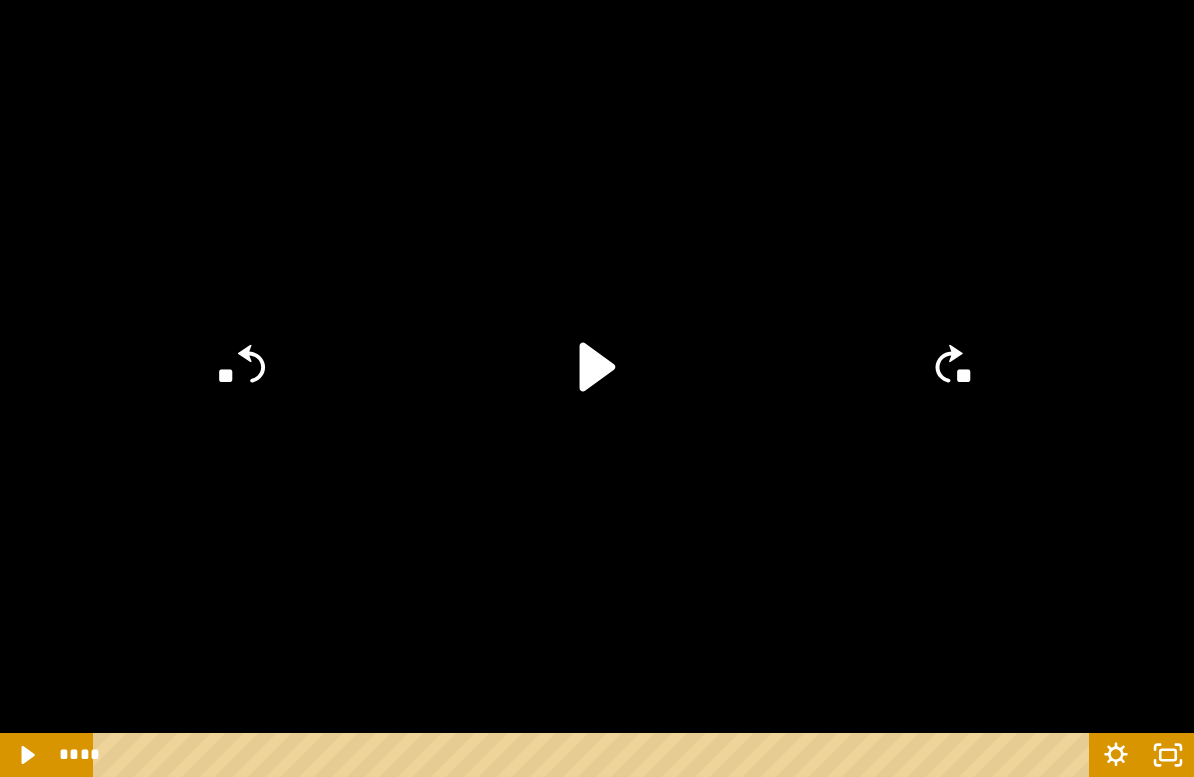 click 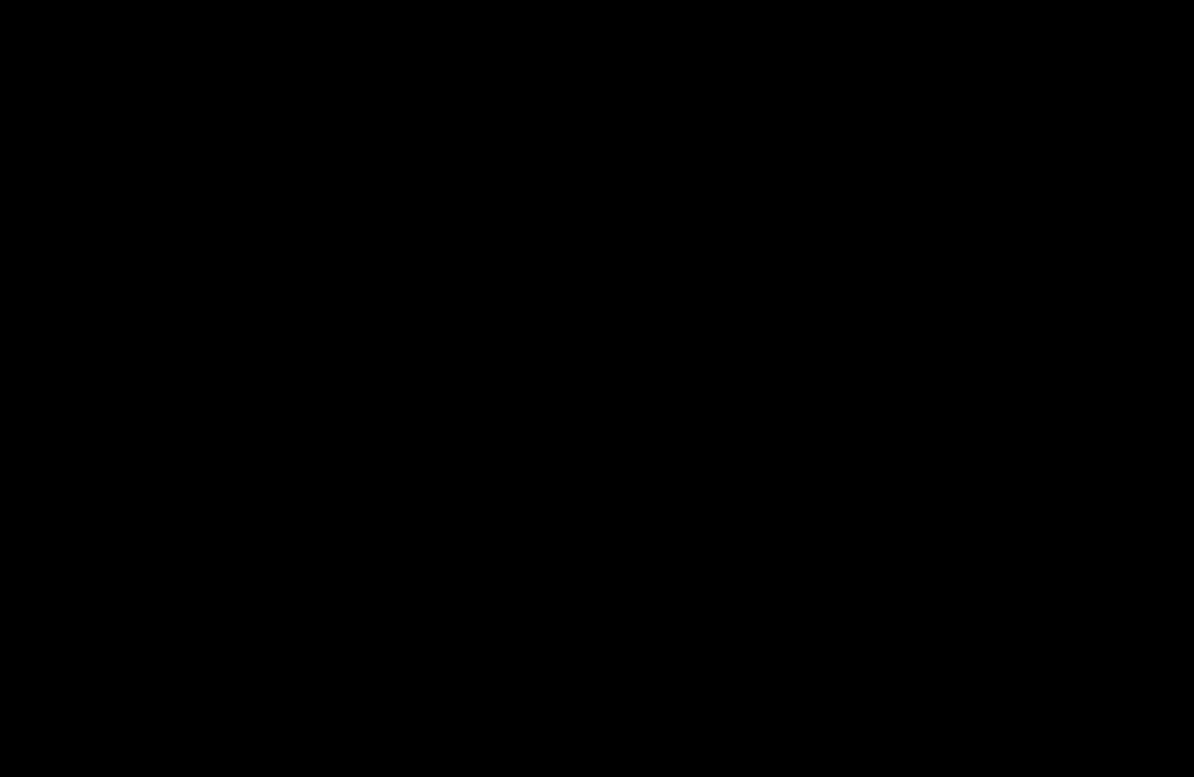 click at bounding box center [597, 388] 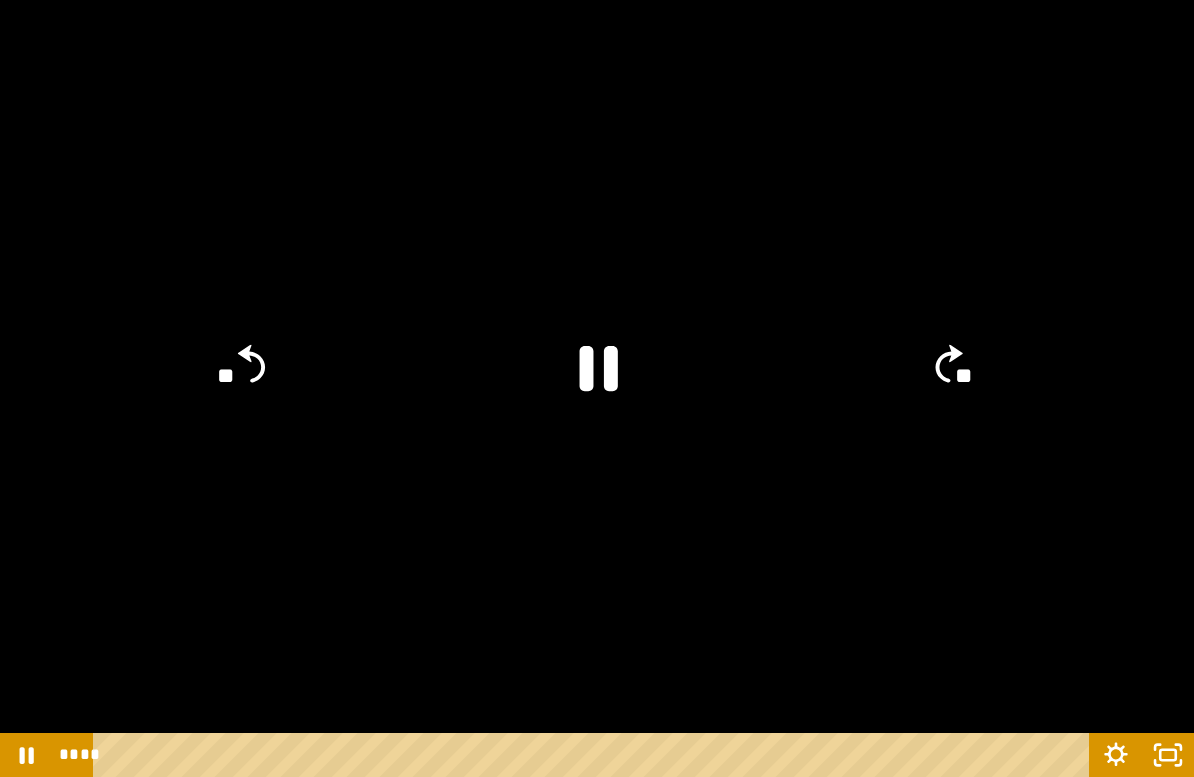 click on "**" 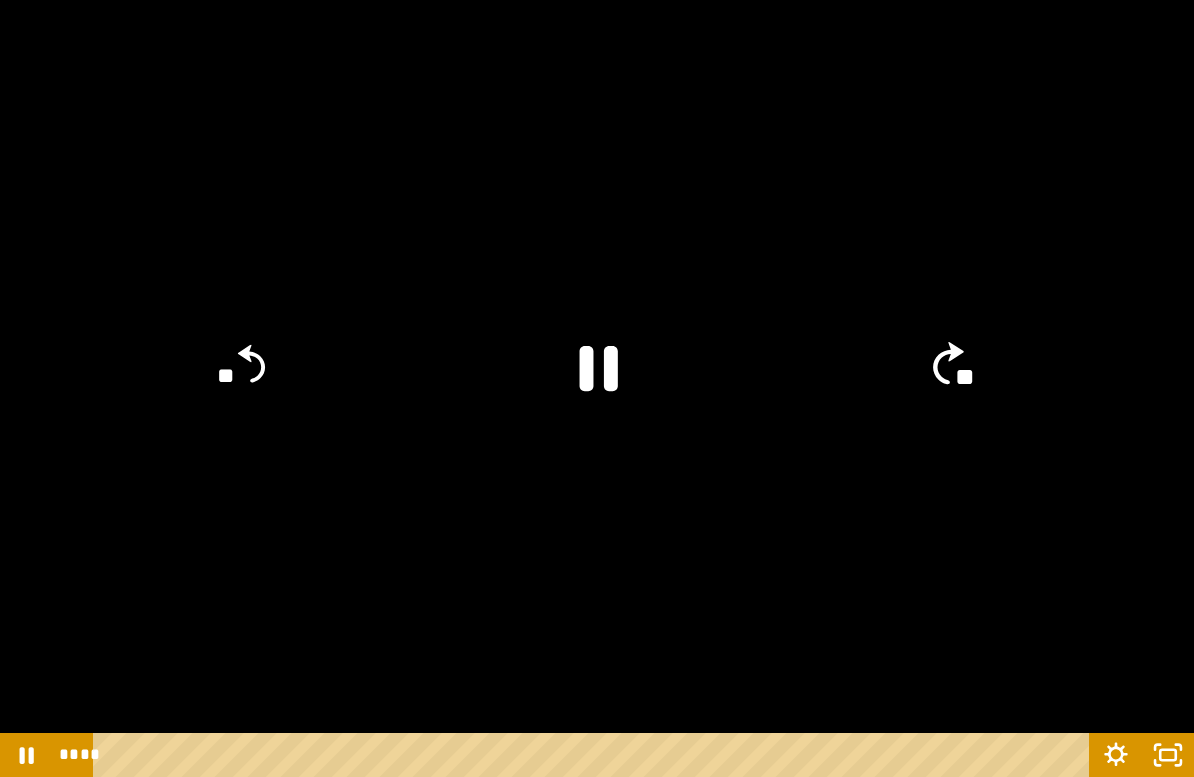 click on "**" 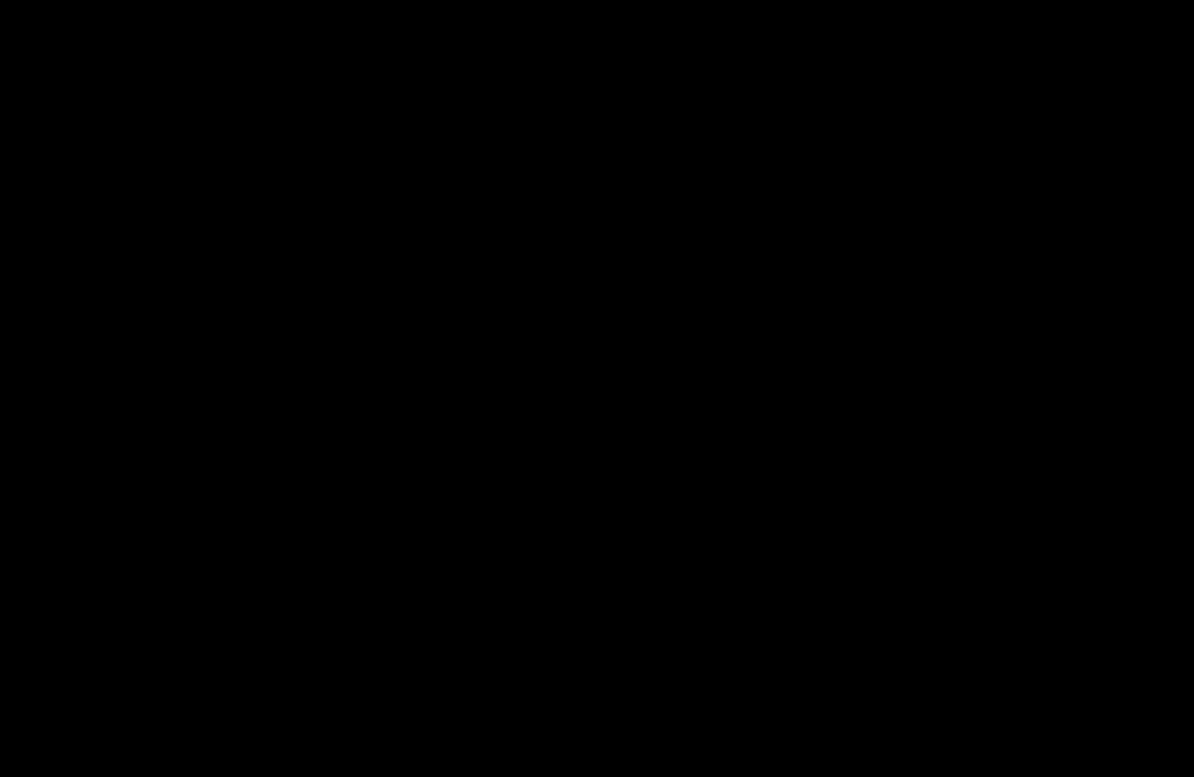 click at bounding box center (597, 388) 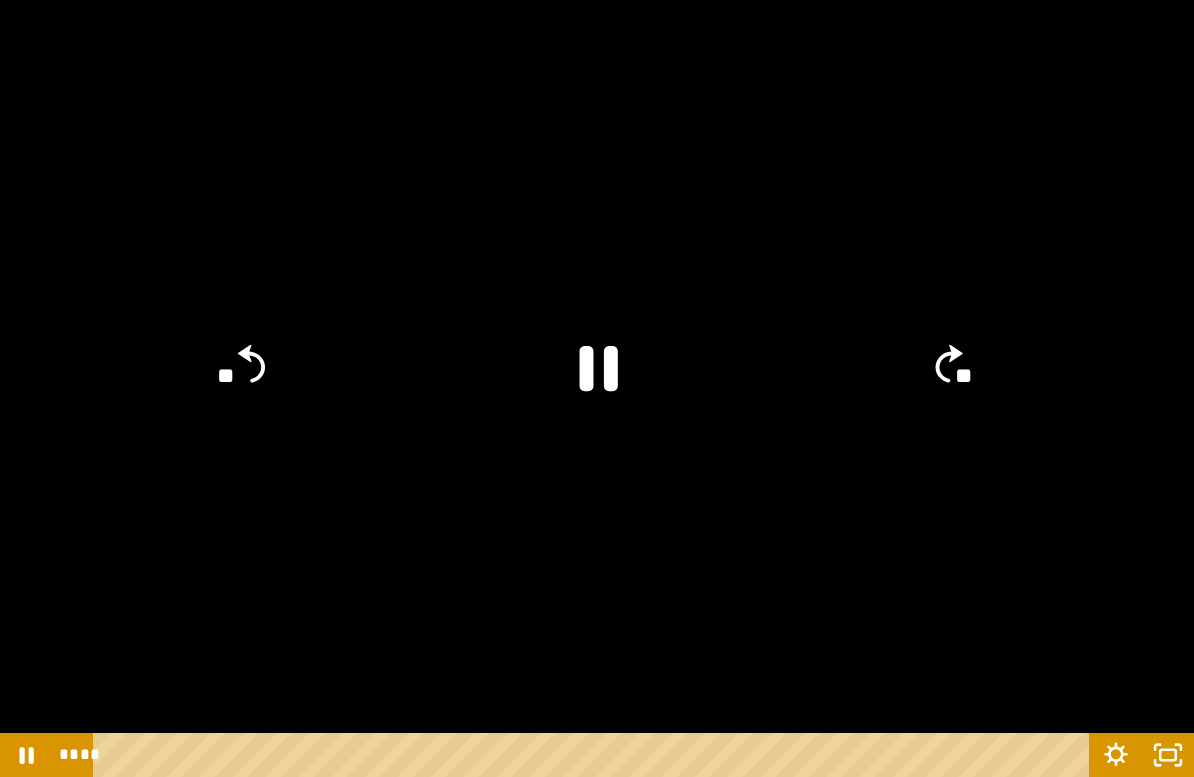 click on "**" 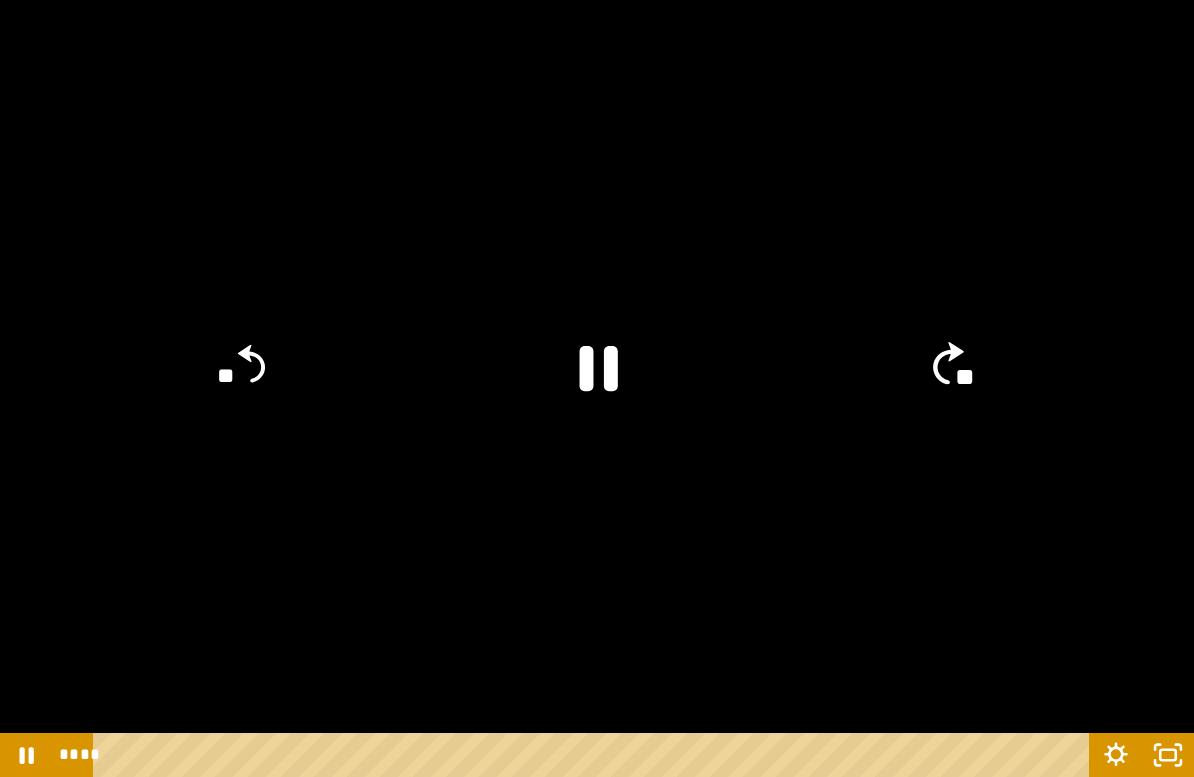 click on "**" 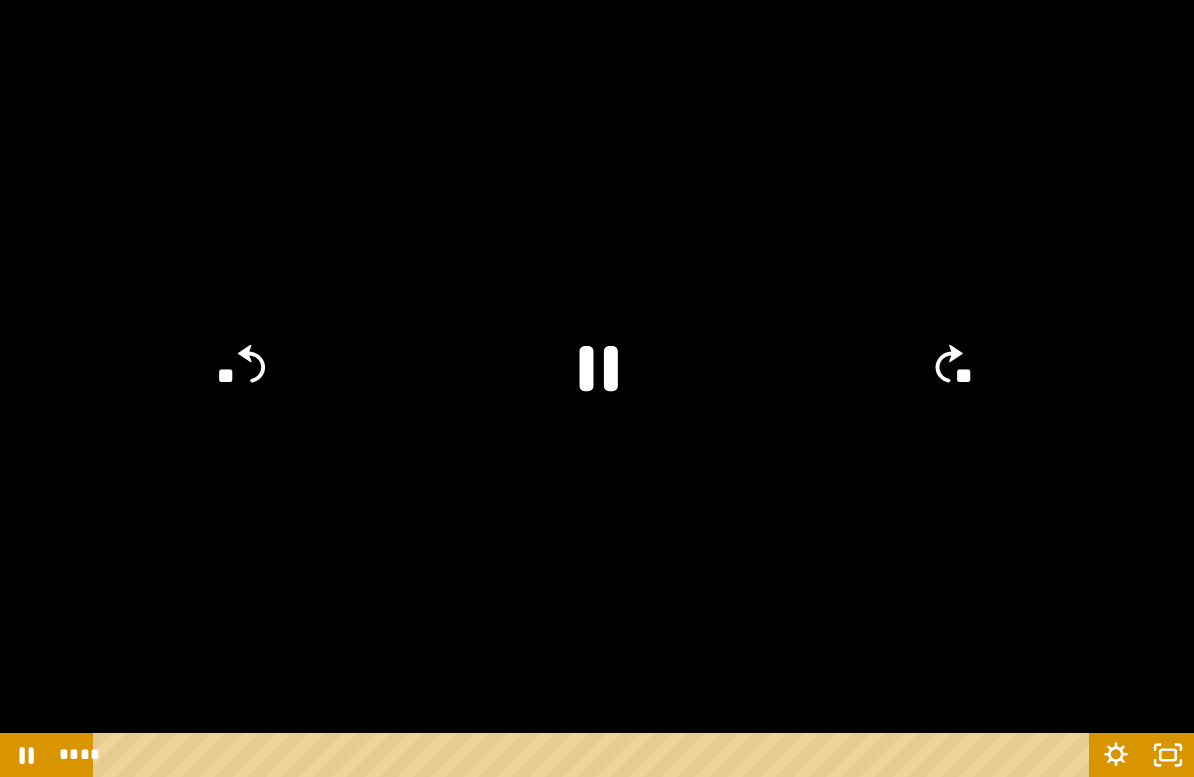 click on "**" 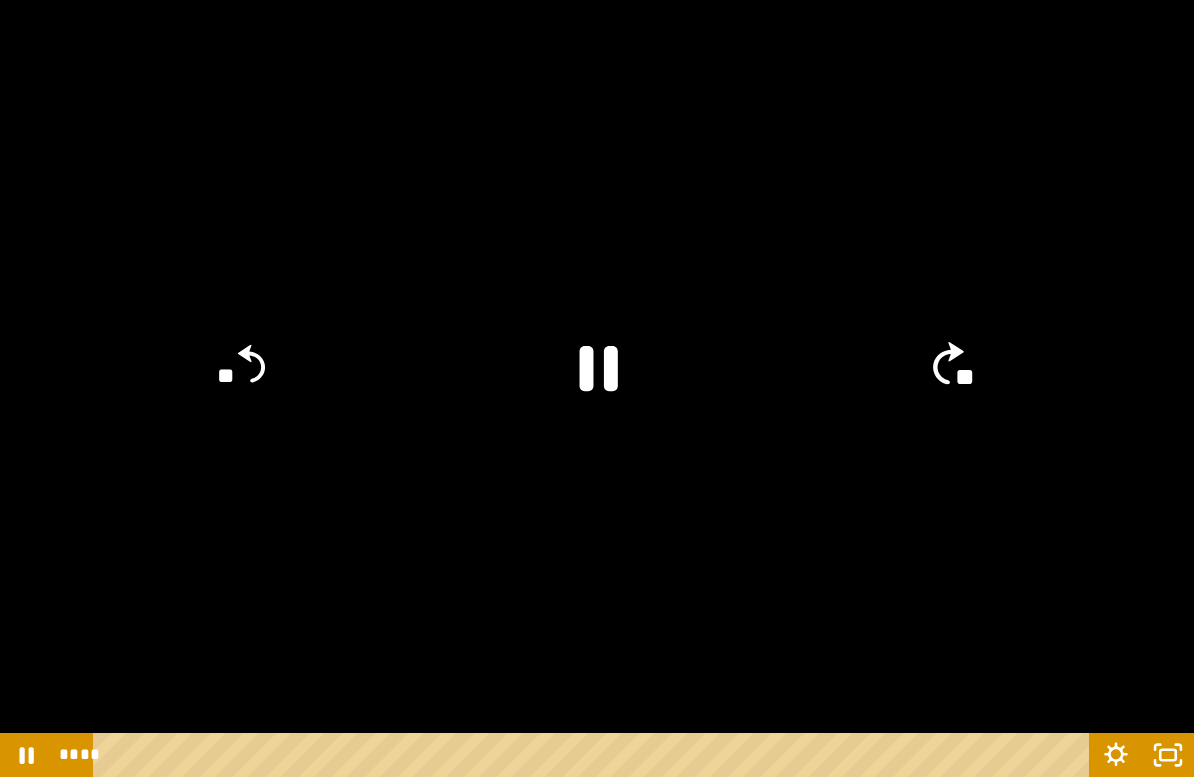 click on "**" 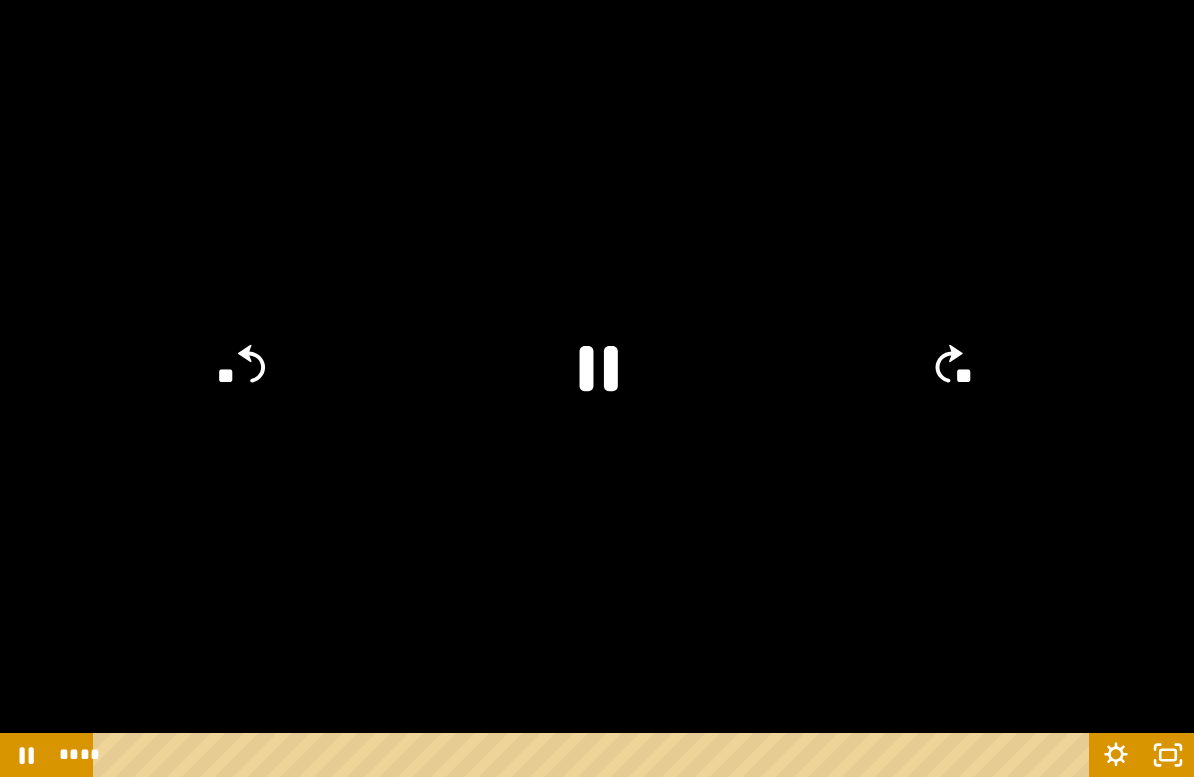 click on "**" 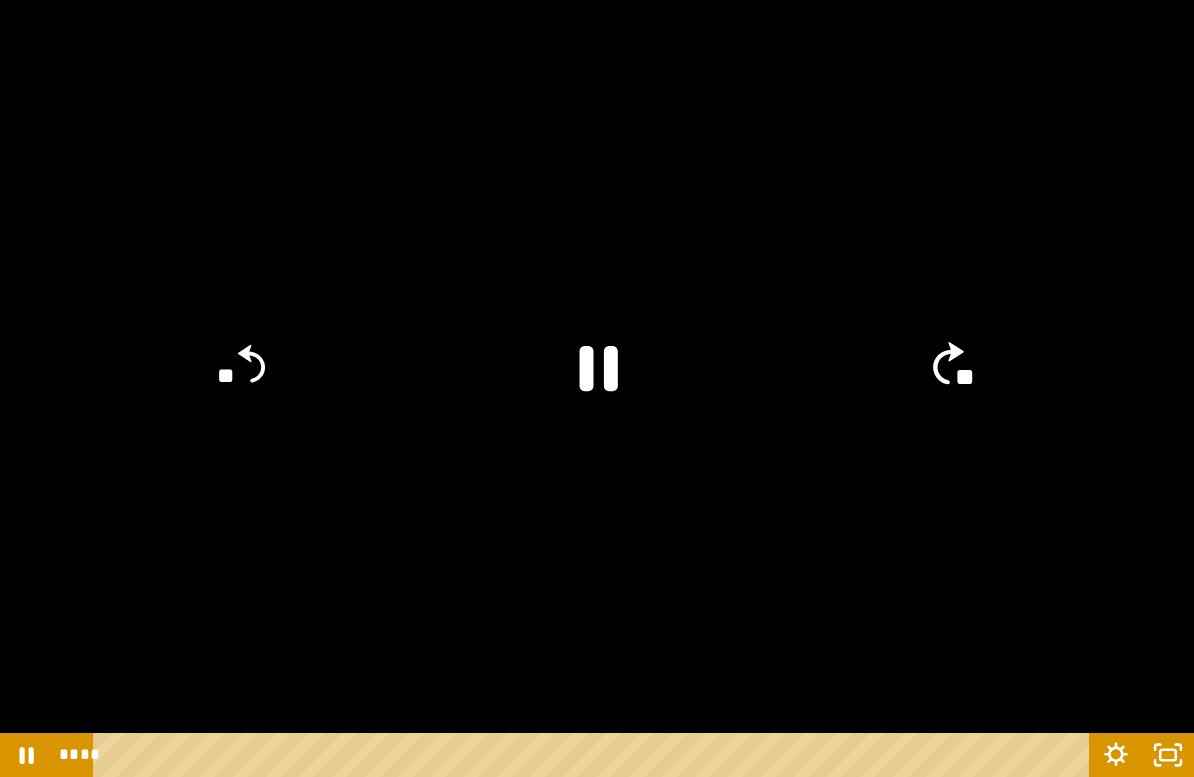 click on "**" 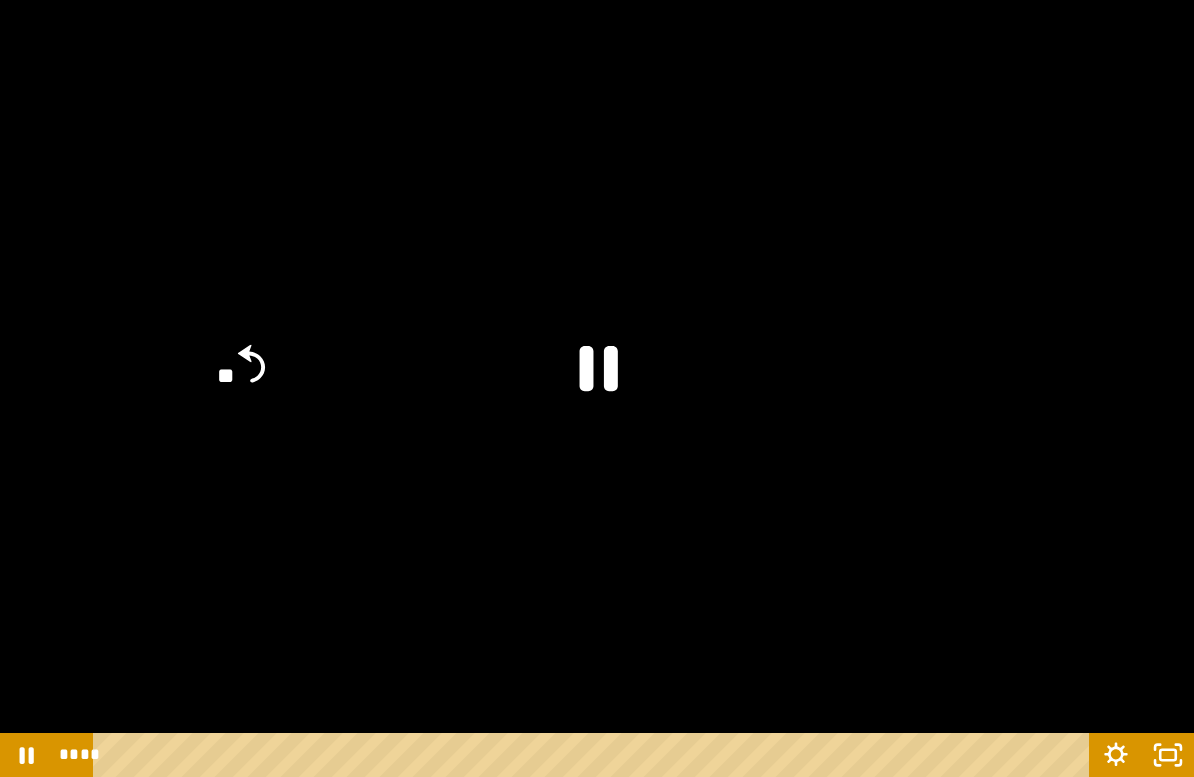 click on "**" 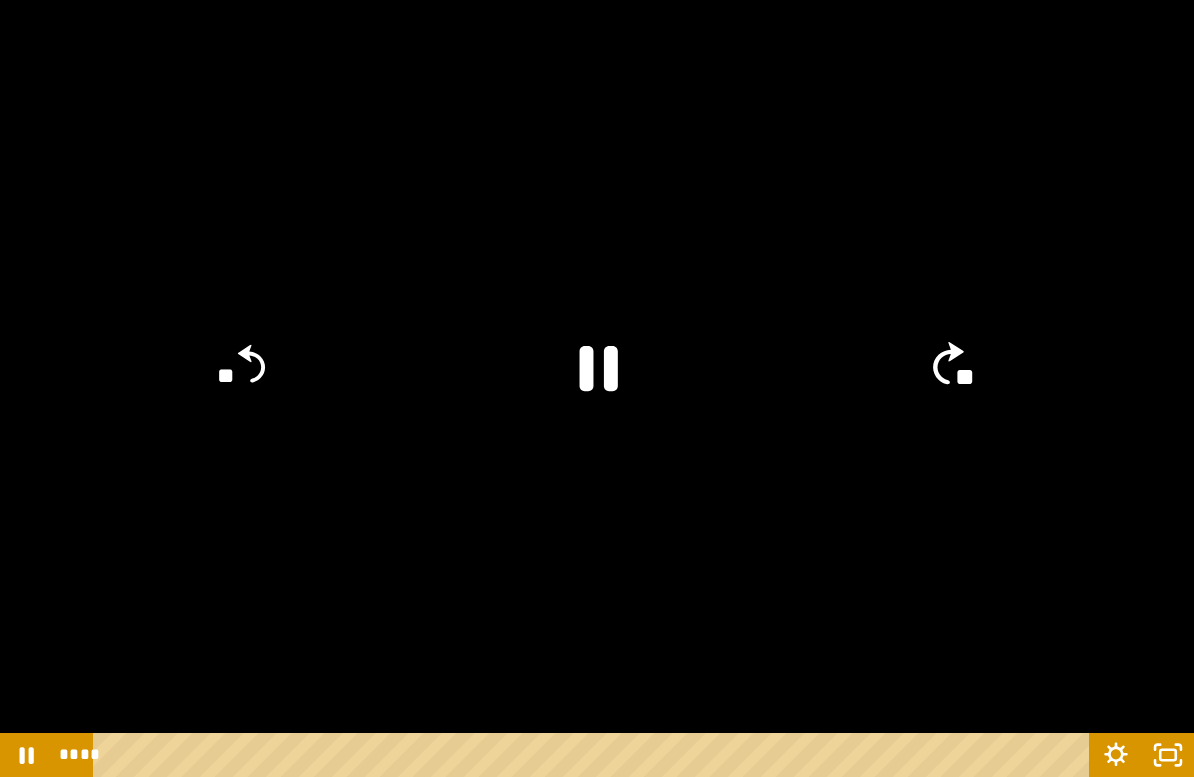 click on "**" 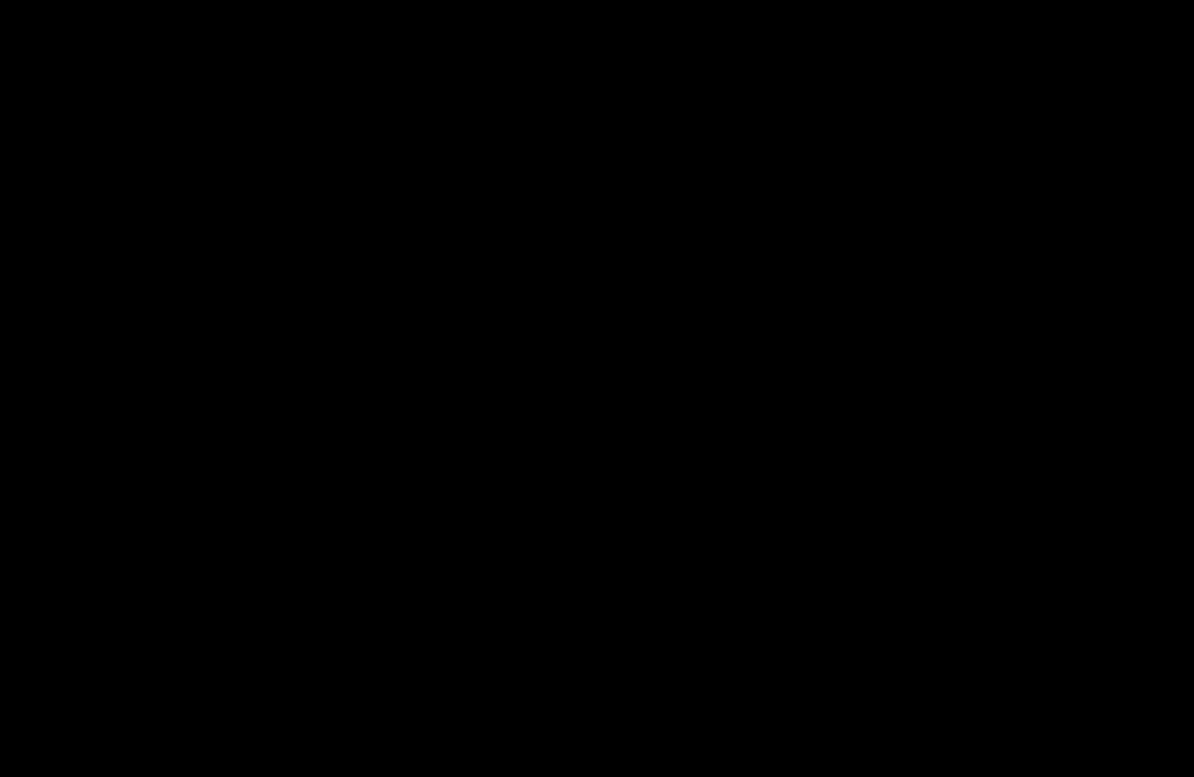 click at bounding box center [597, 388] 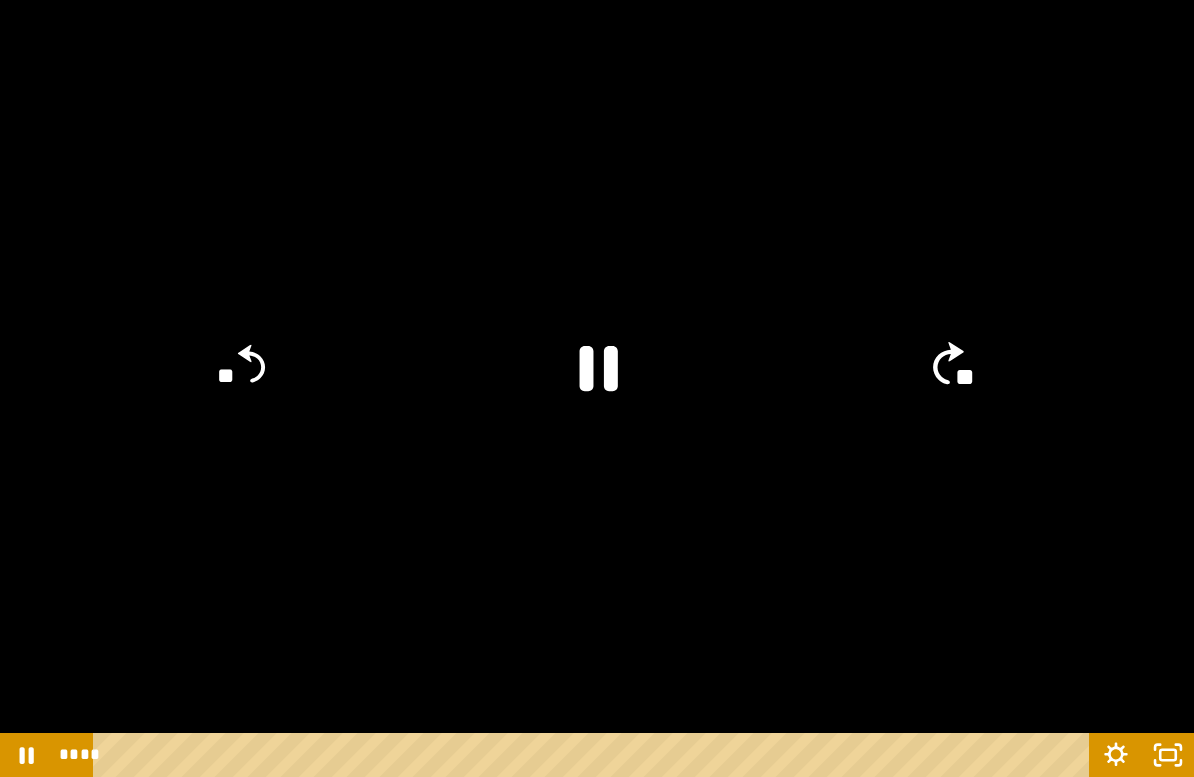 click on "**" 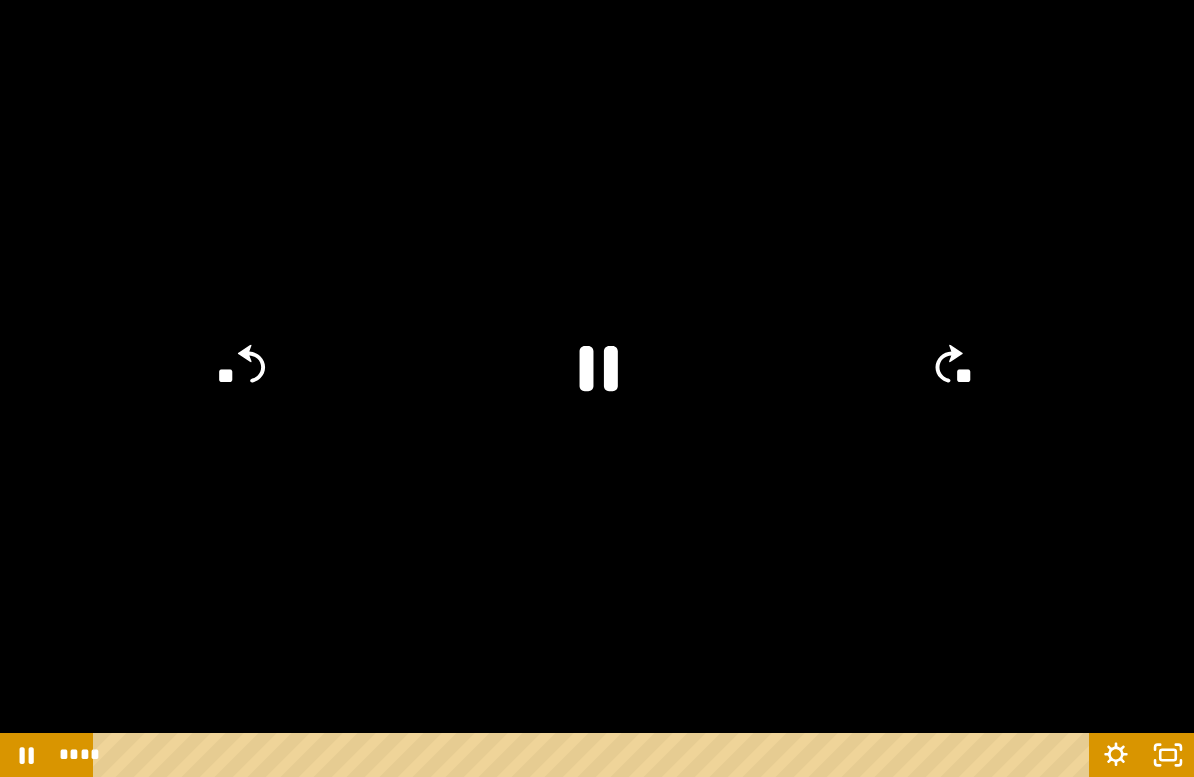 click on "**" 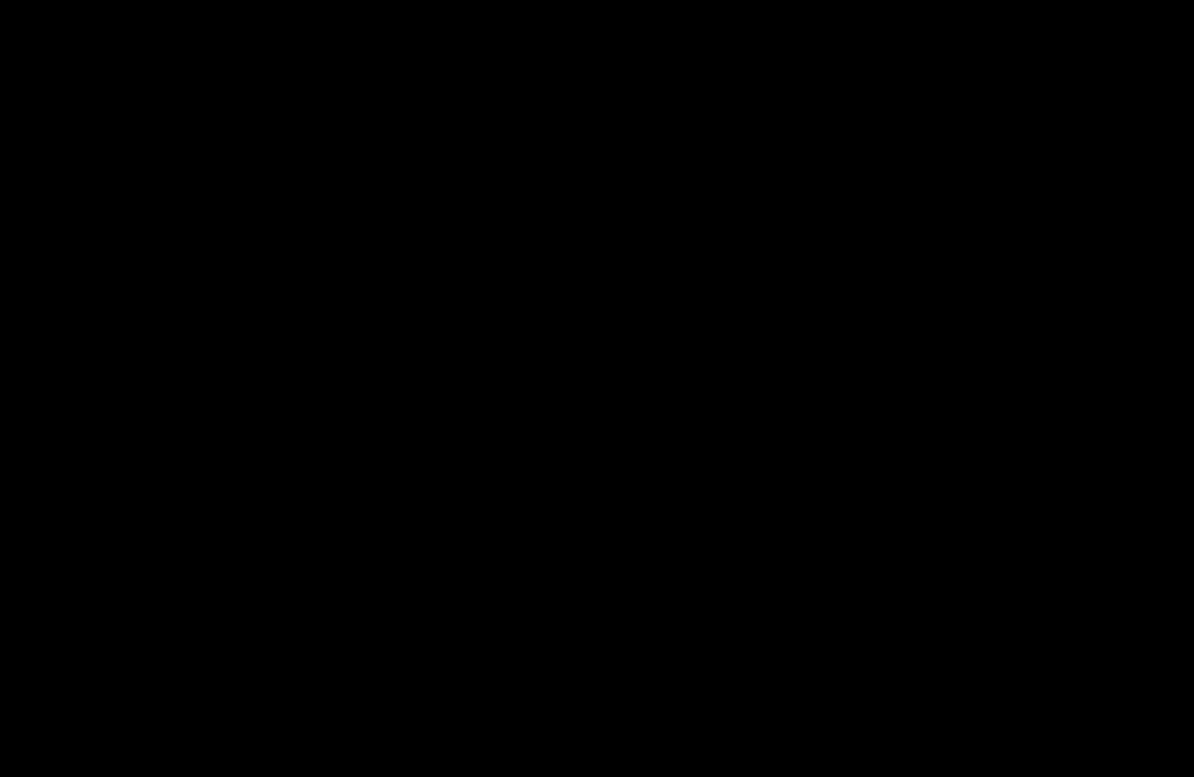 click at bounding box center [597, 388] 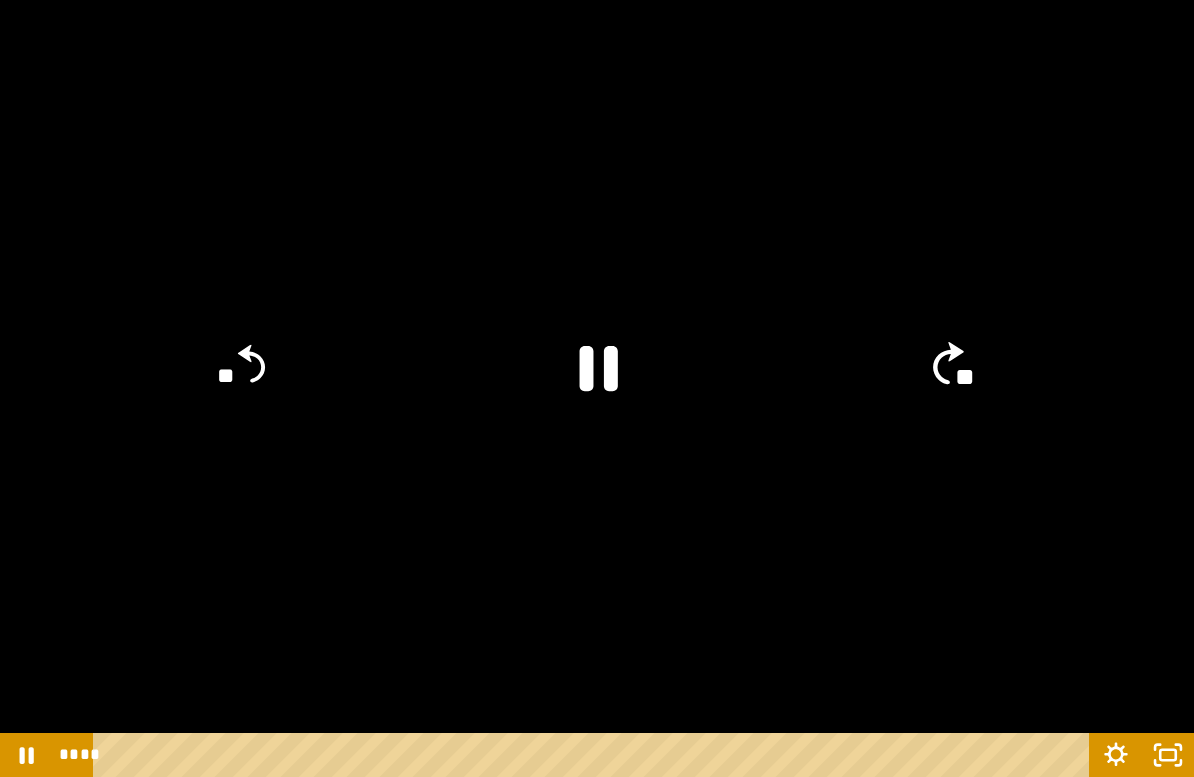 click on "**" 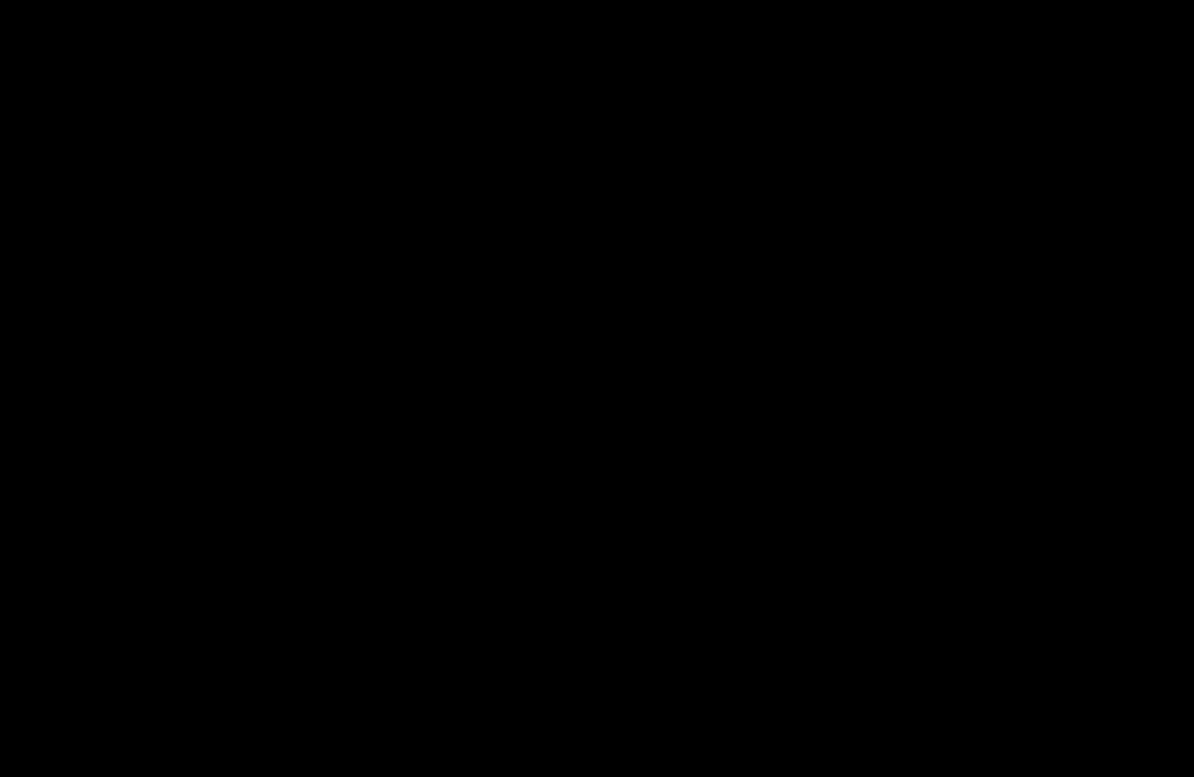 click at bounding box center [597, 388] 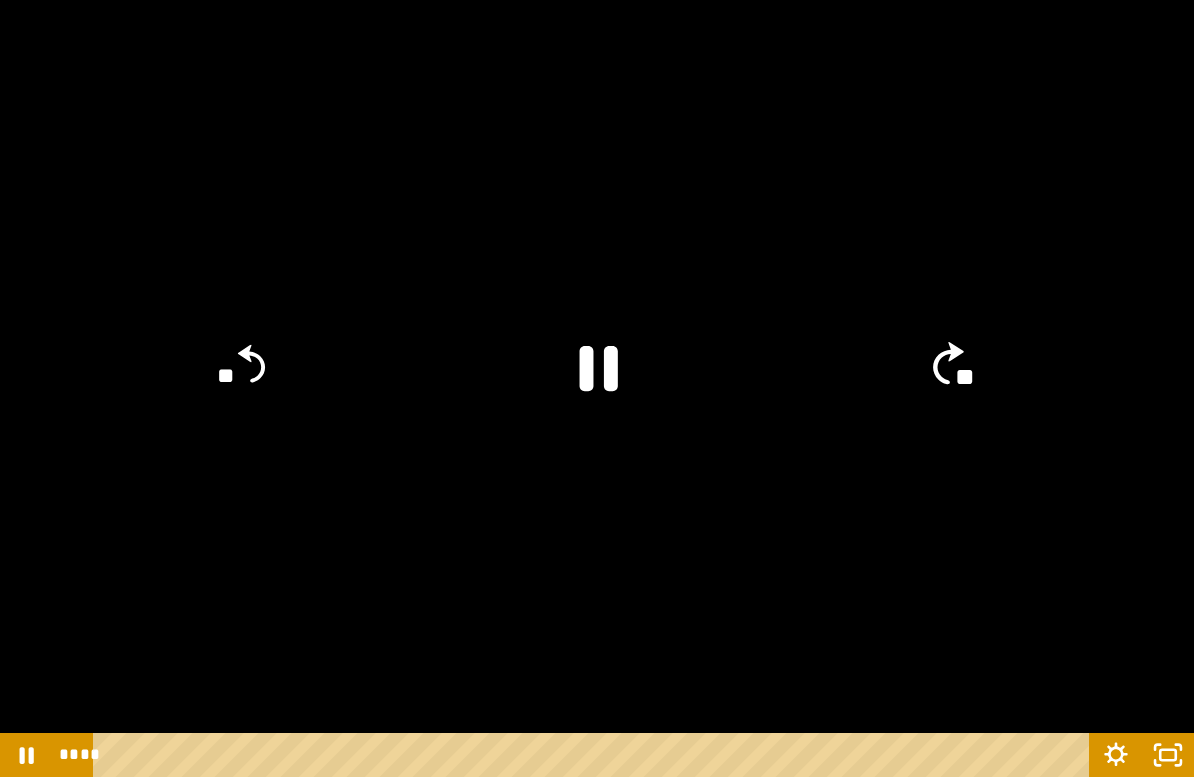 click on "**" 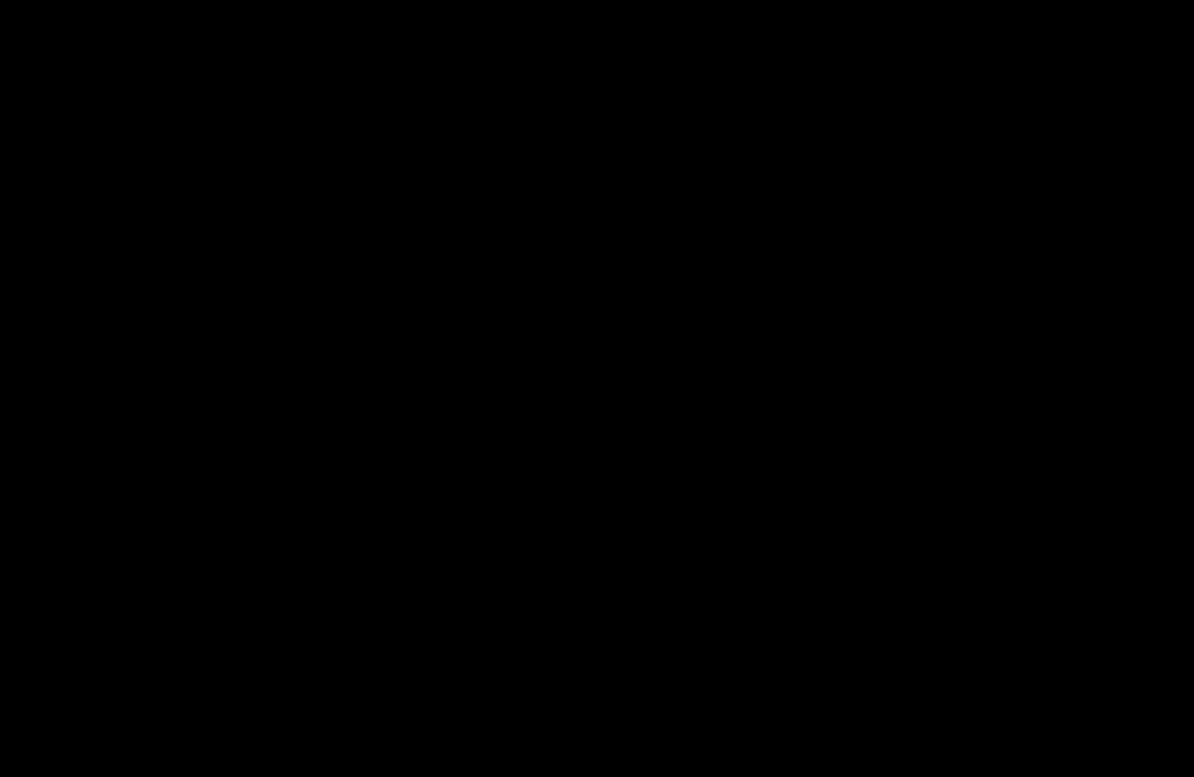 click at bounding box center (597, 388) 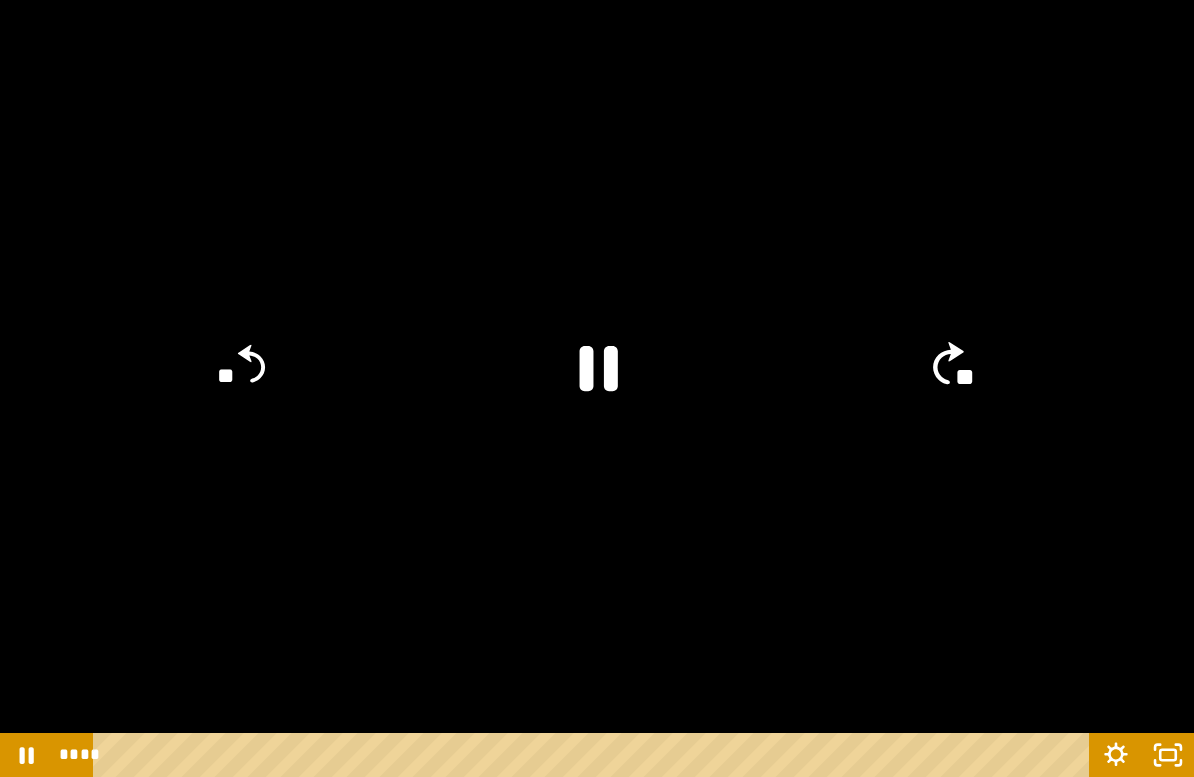 click on "**" 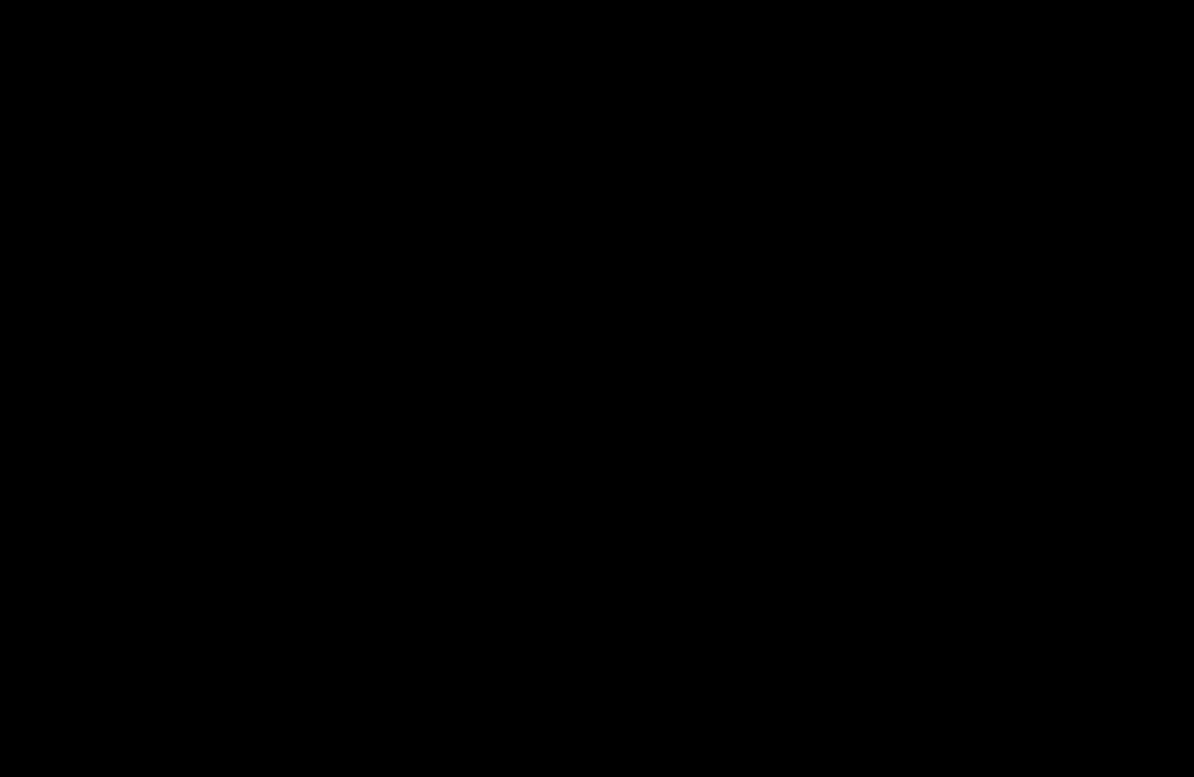click at bounding box center [597, 388] 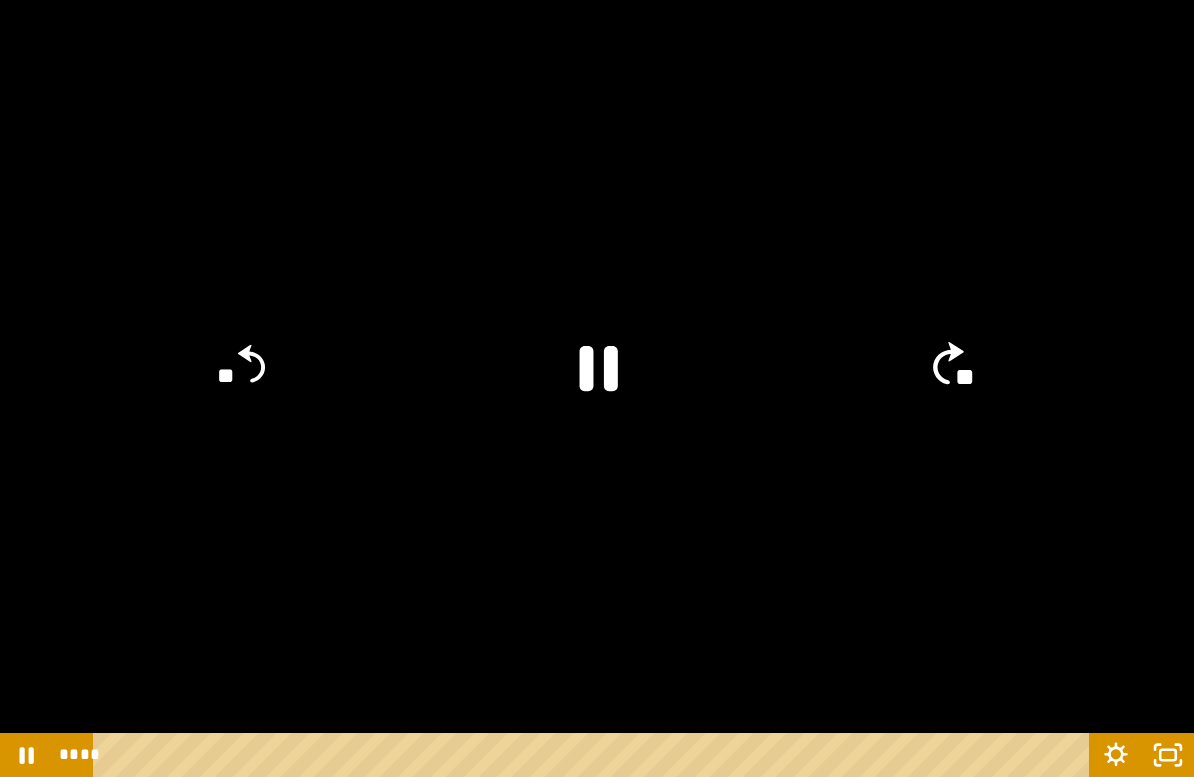 click on "**" 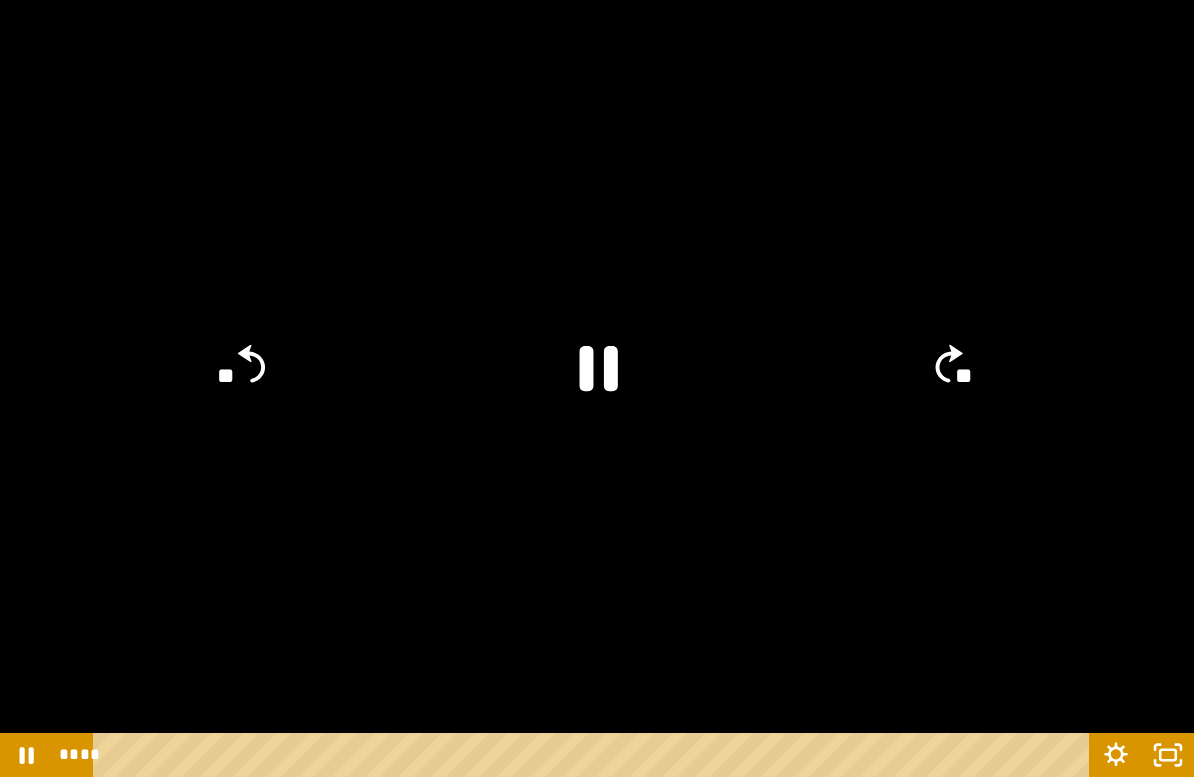 click on "**" 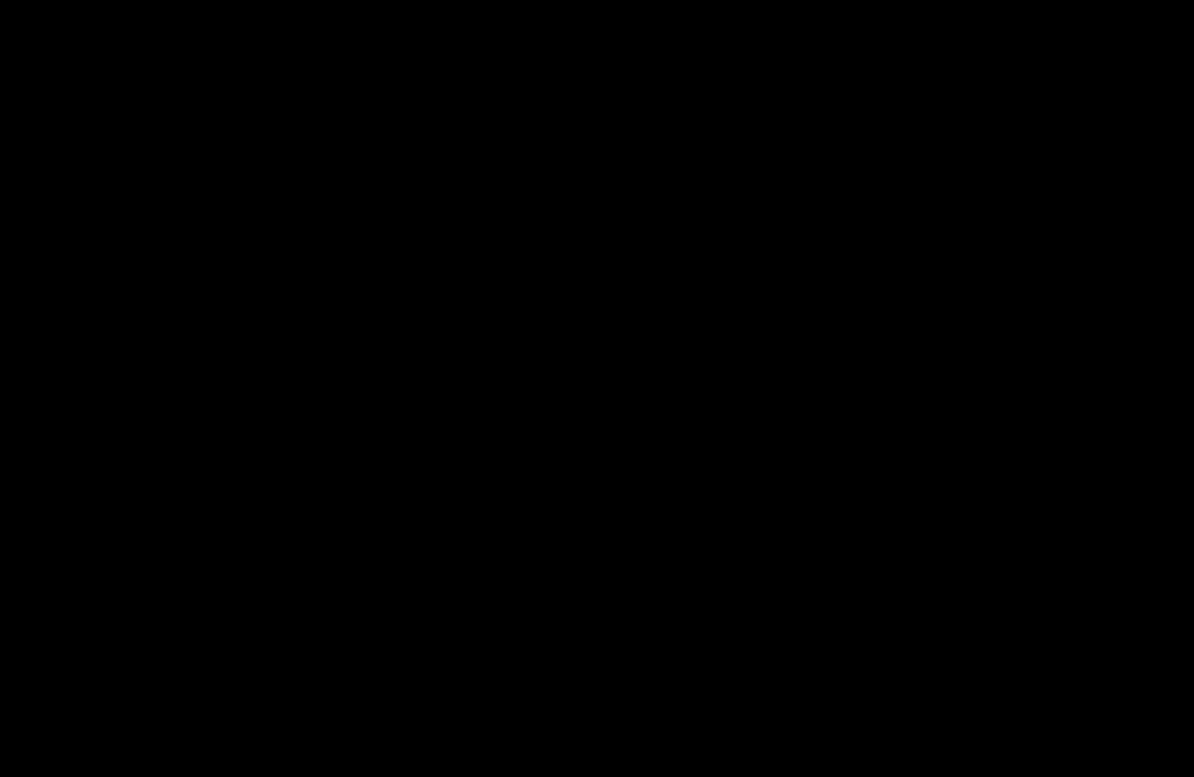 click at bounding box center (597, 388) 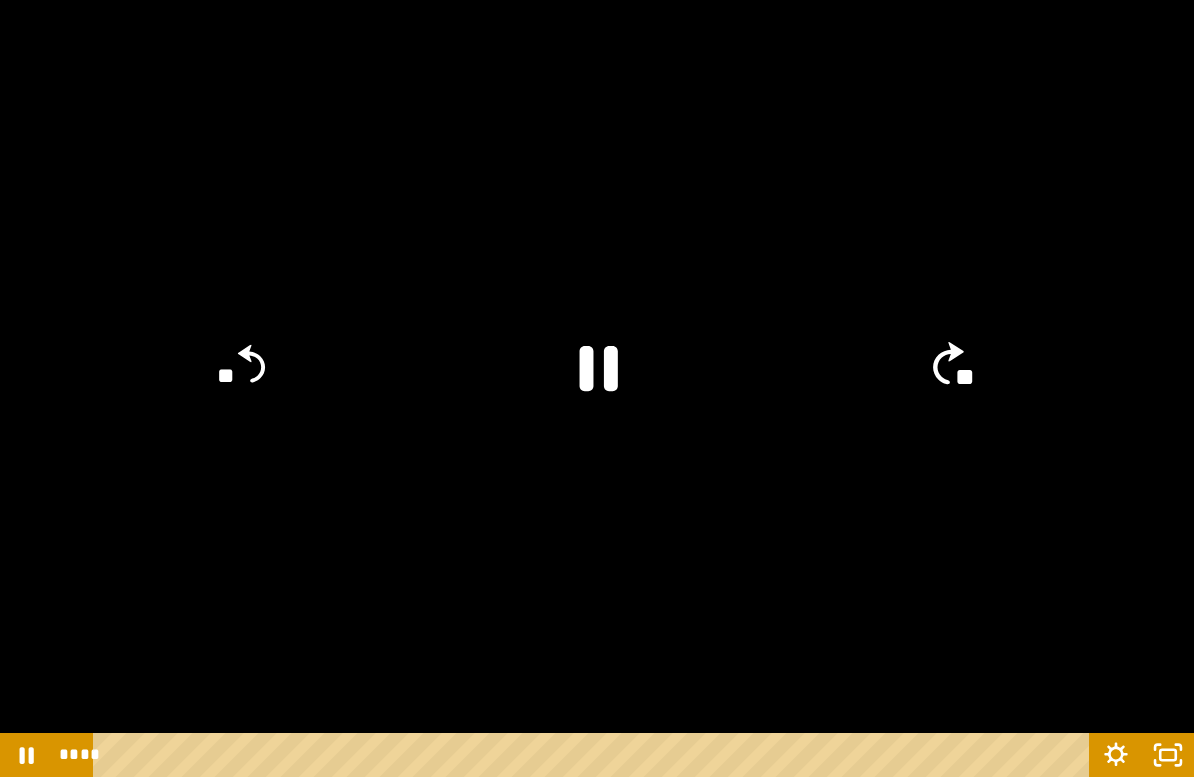 click on "**" 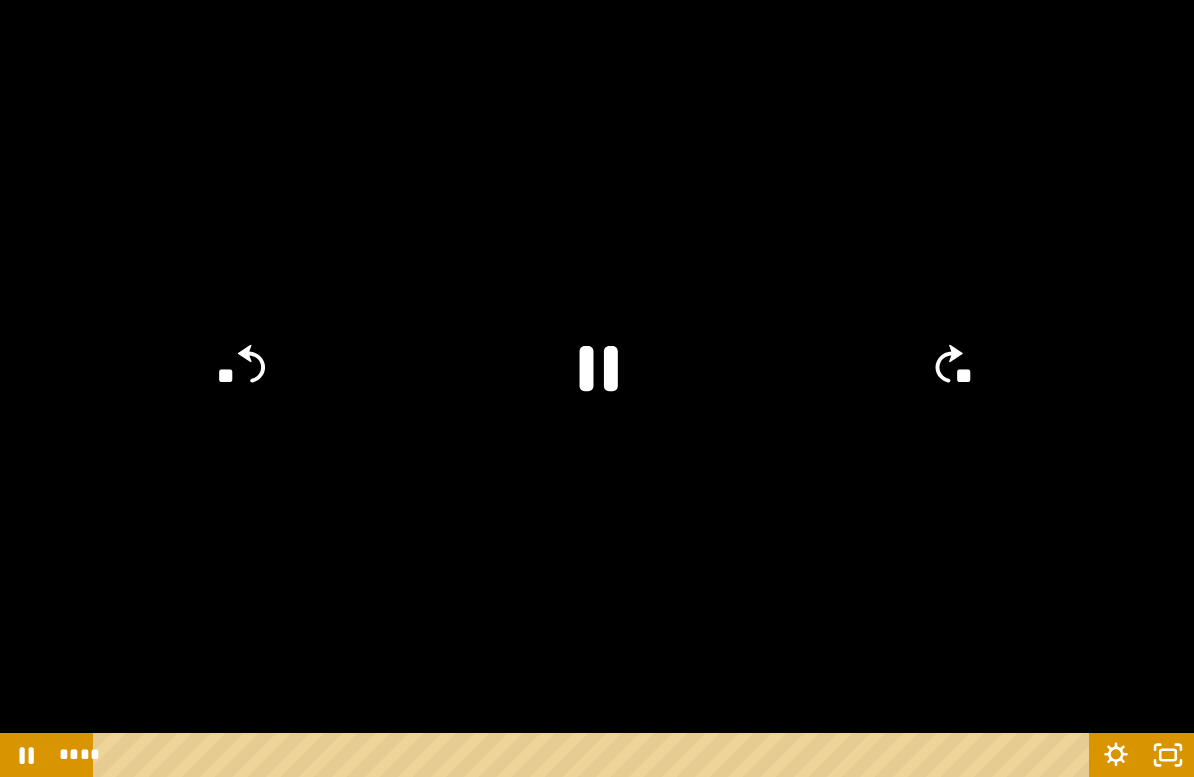 click on "**" 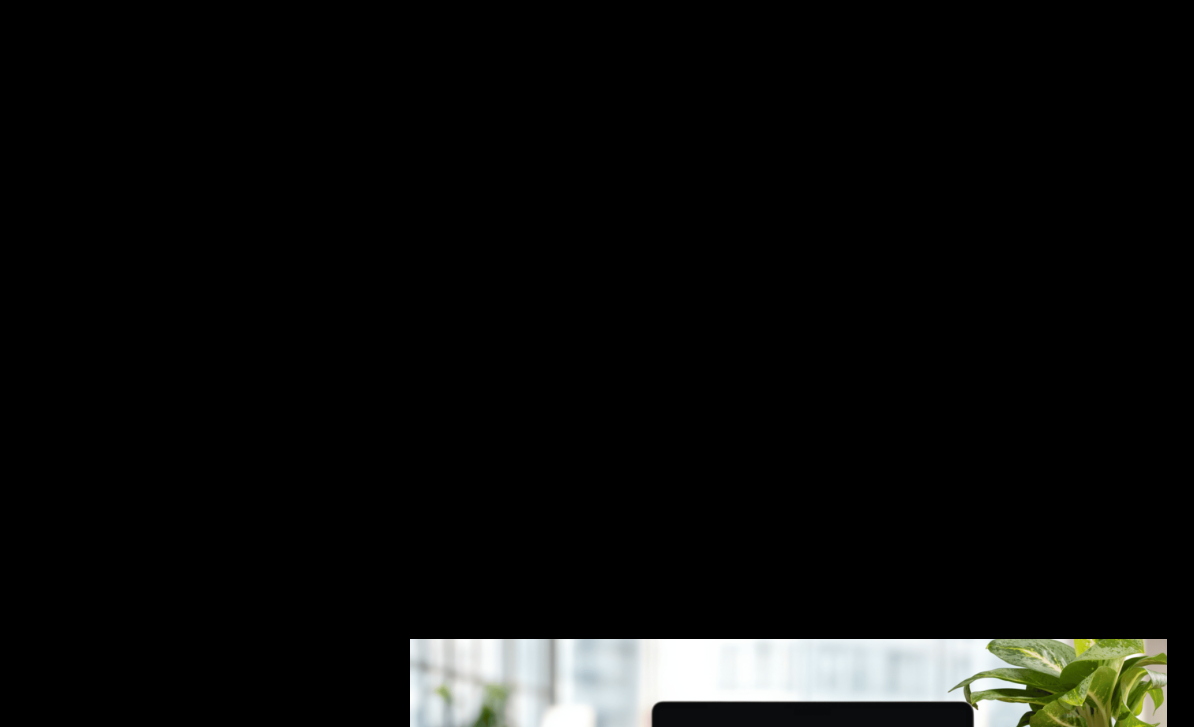 scroll, scrollTop: 2689, scrollLeft: 0, axis: vertical 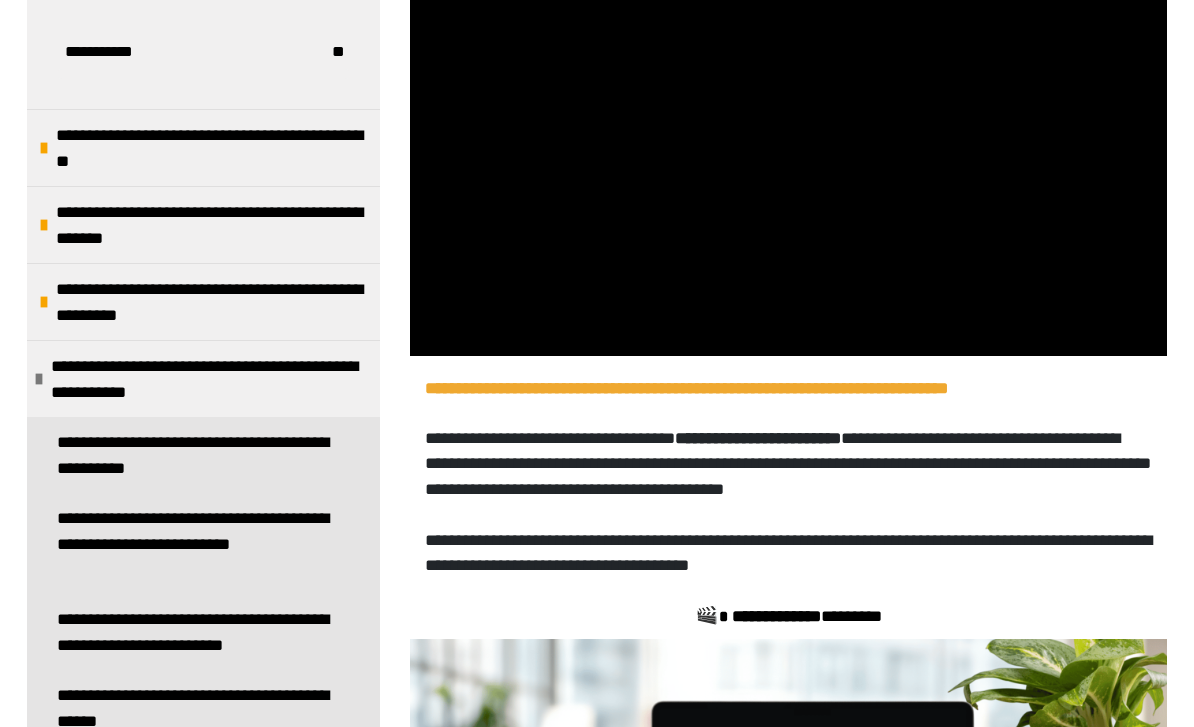 click at bounding box center [788, 144] 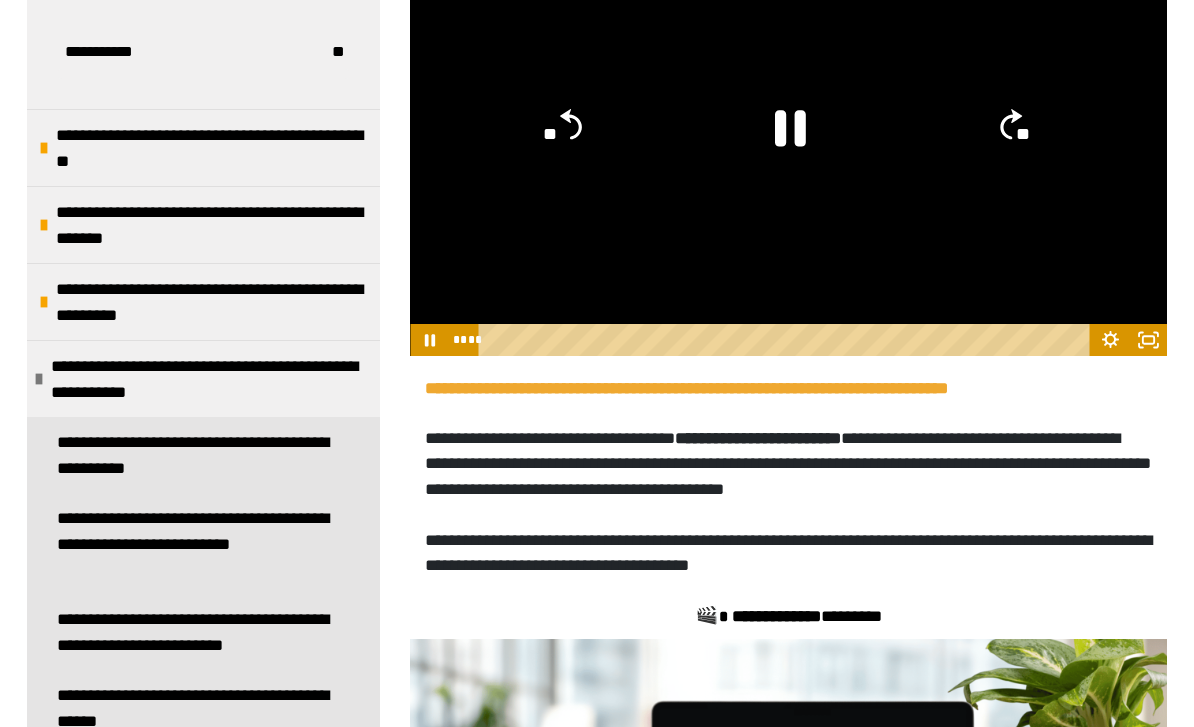 click 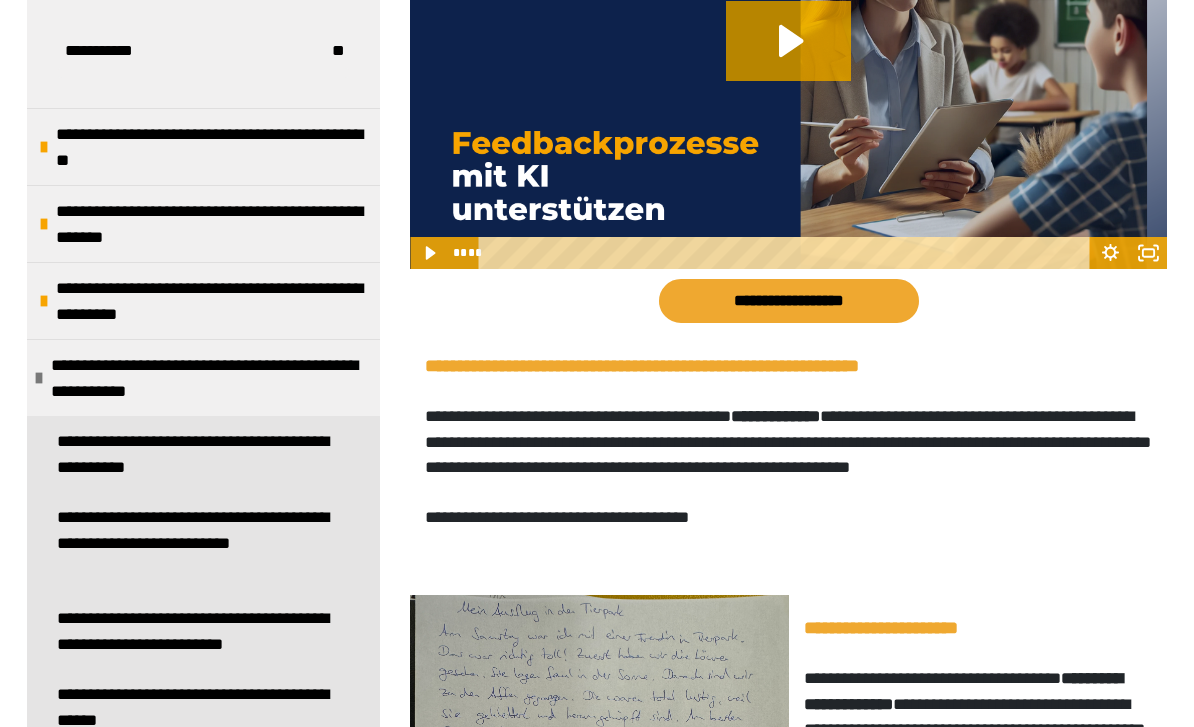 click 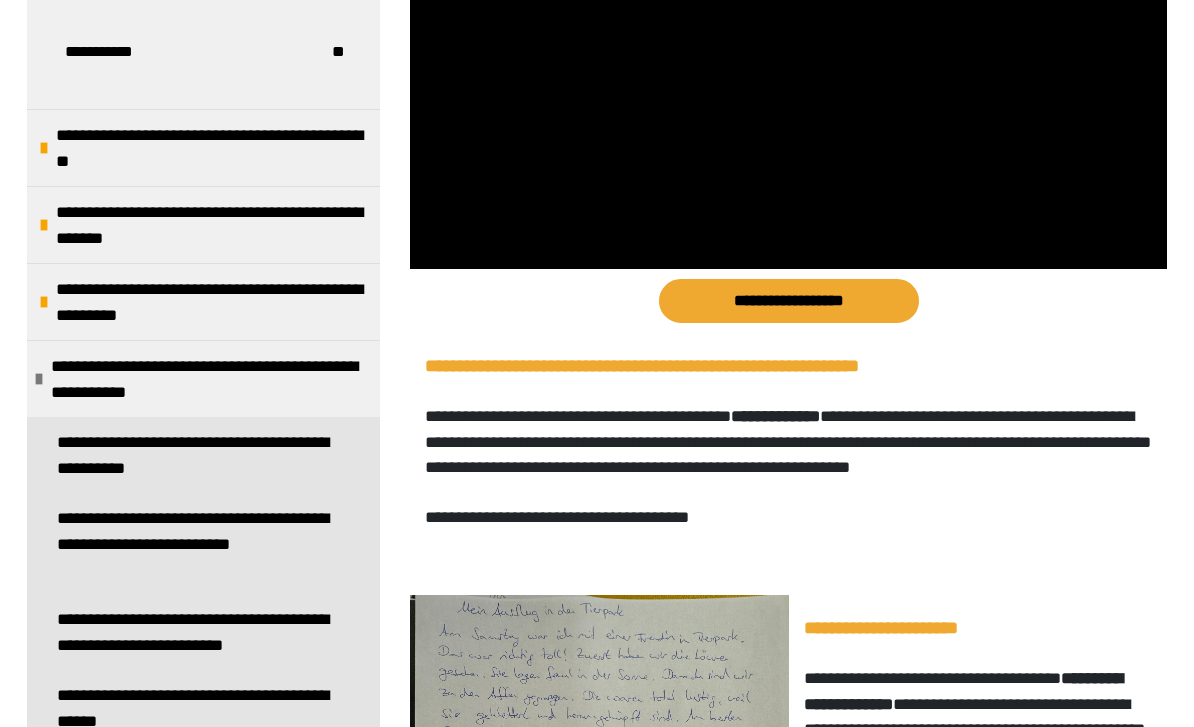 click at bounding box center (788, 57) 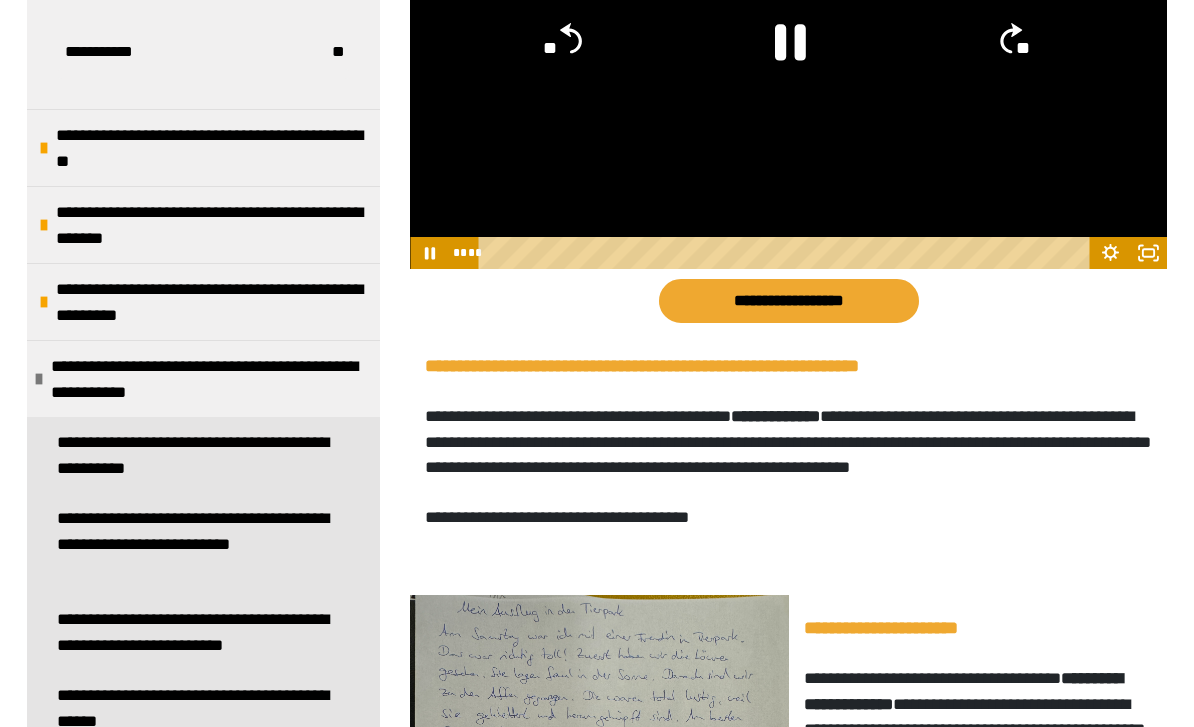 click 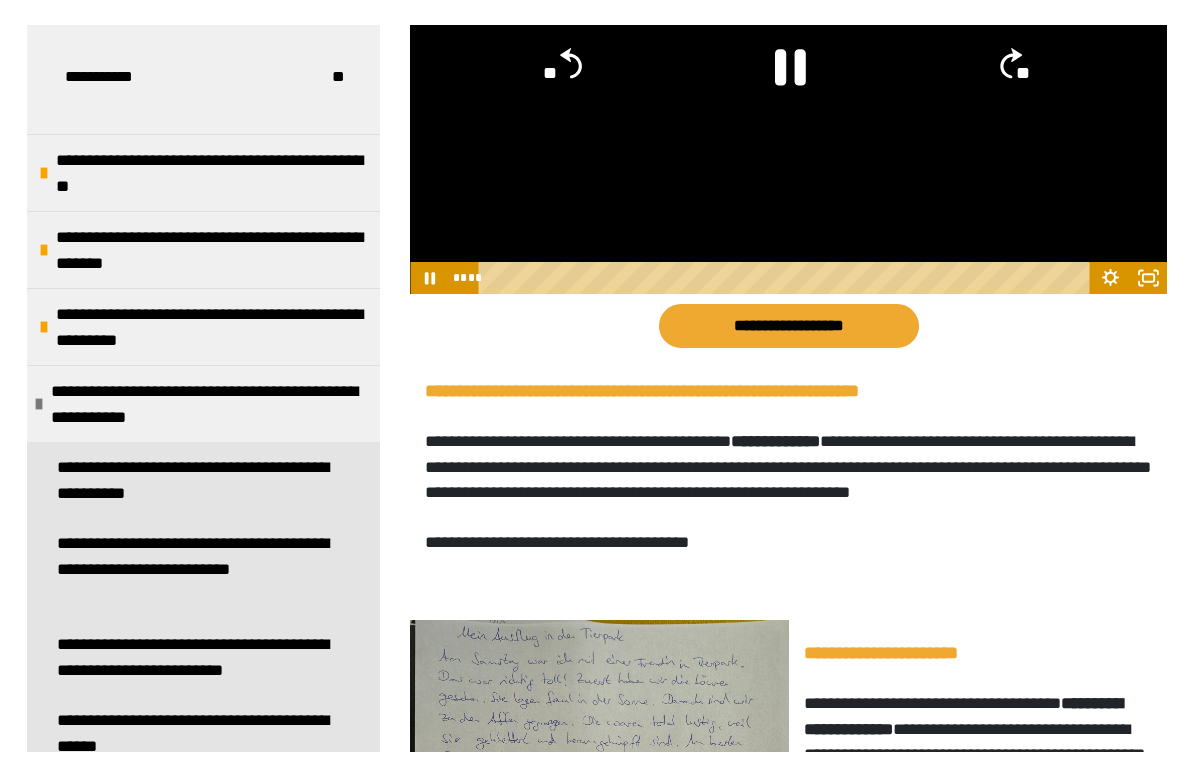 scroll, scrollTop: 24, scrollLeft: 0, axis: vertical 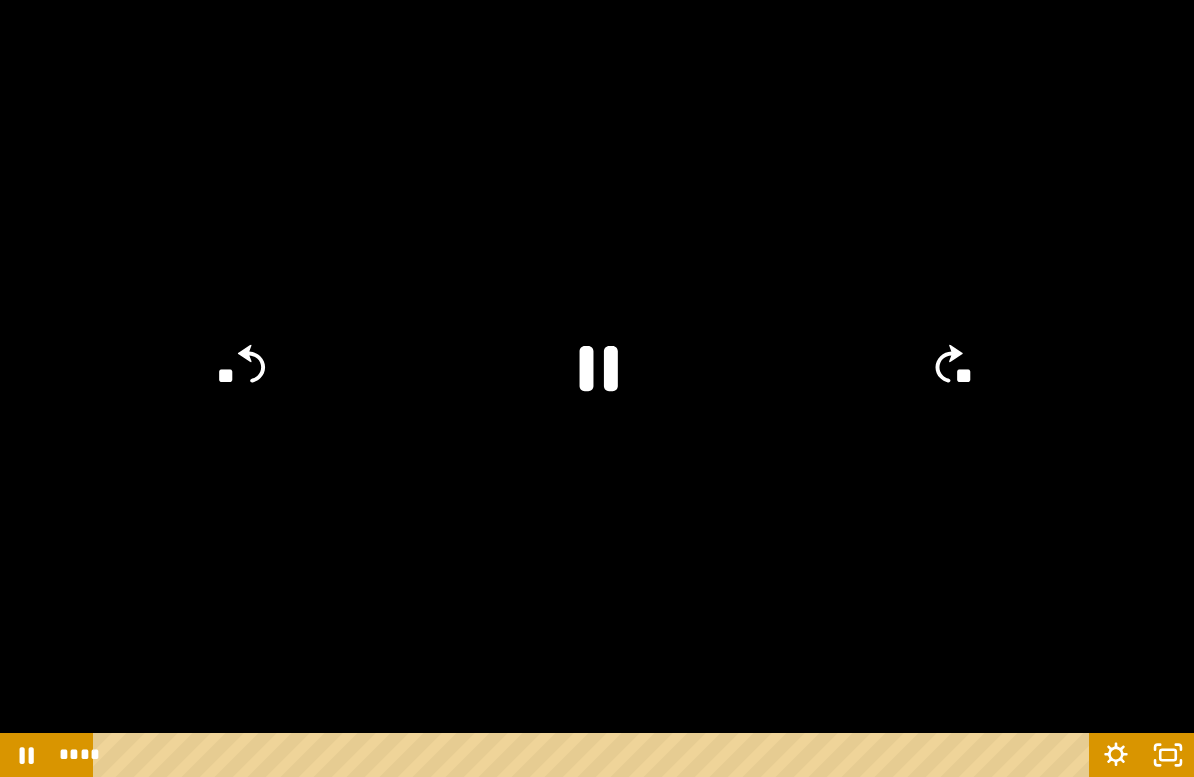 click on "**" 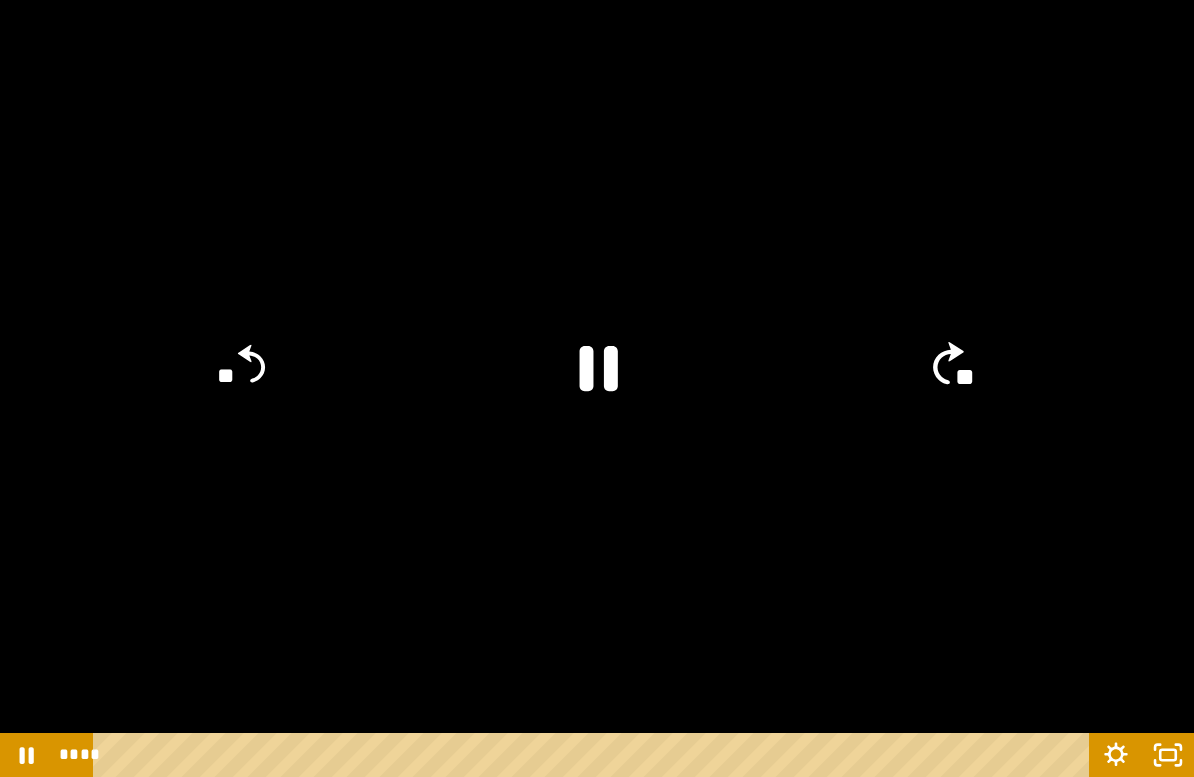 click on "**" 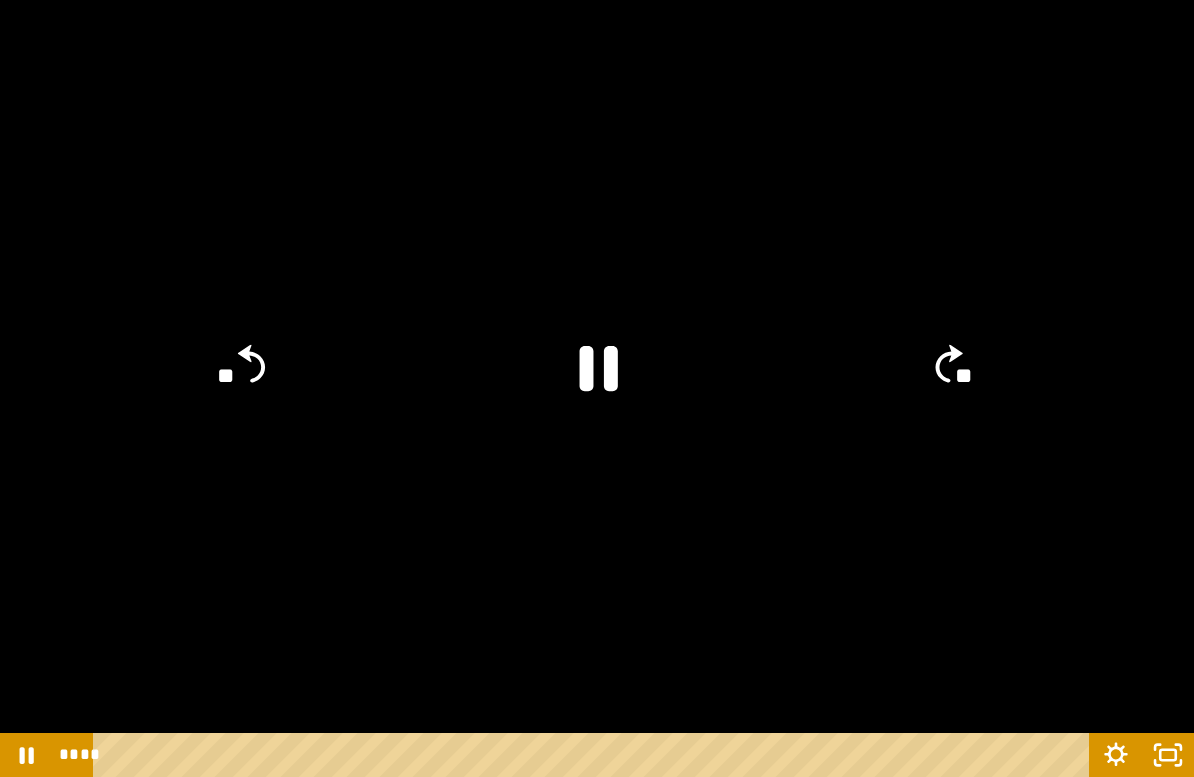 click on "**" 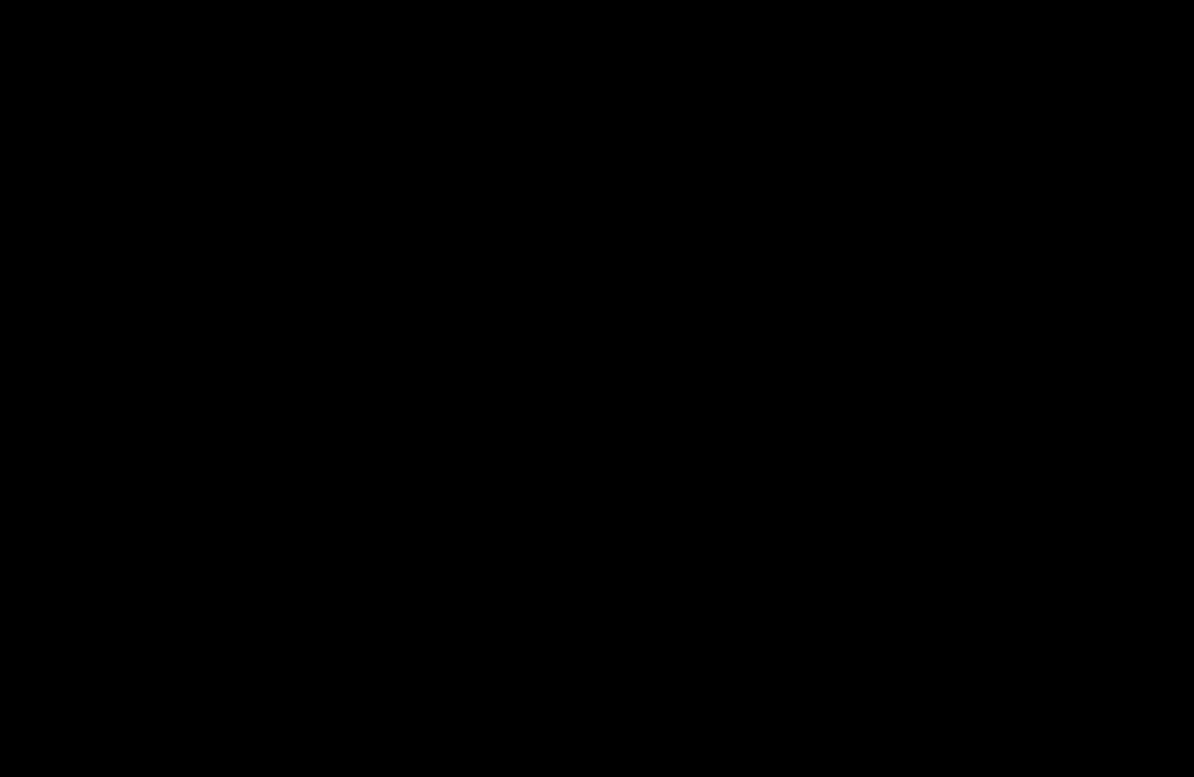 click at bounding box center [597, 388] 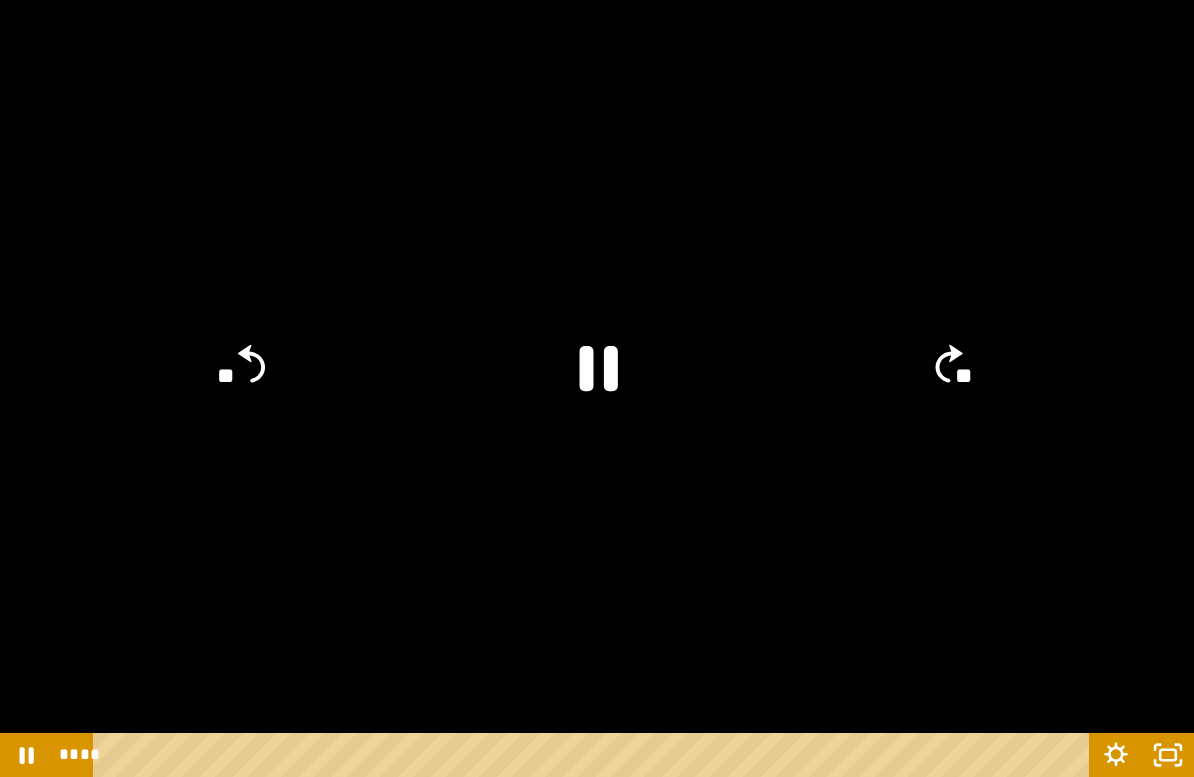 click on "**" 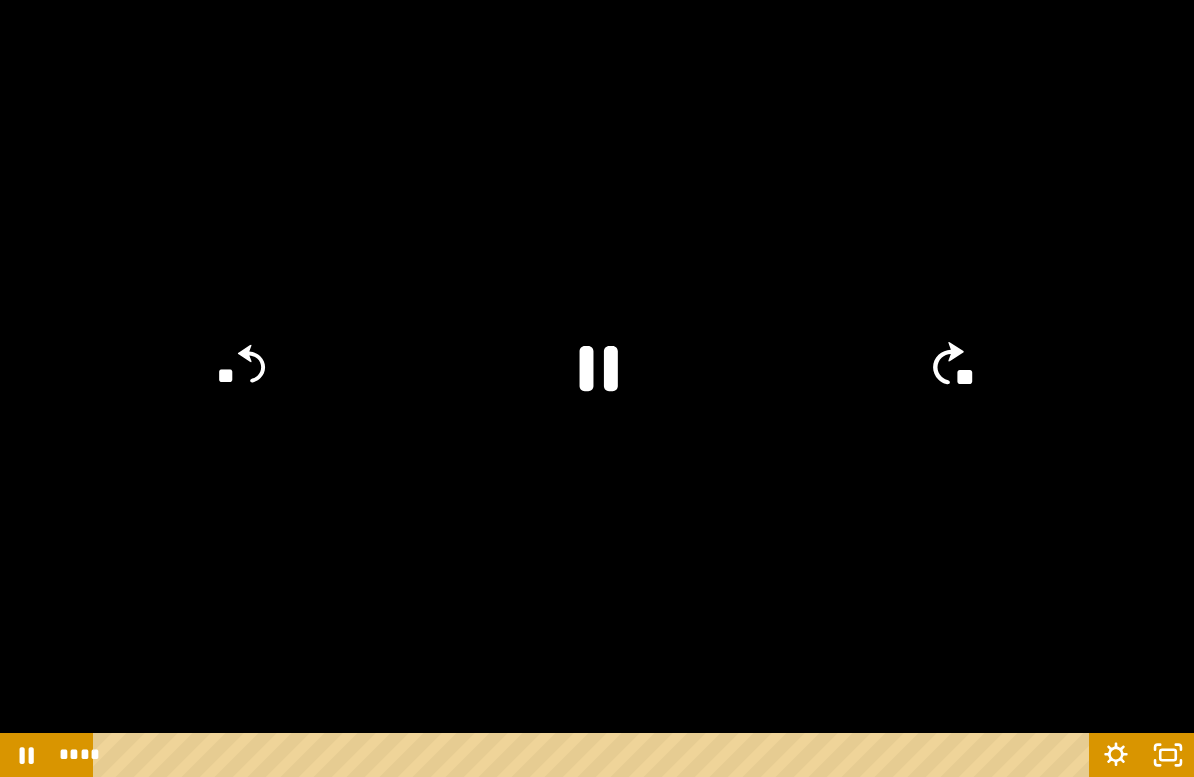 click on "**" 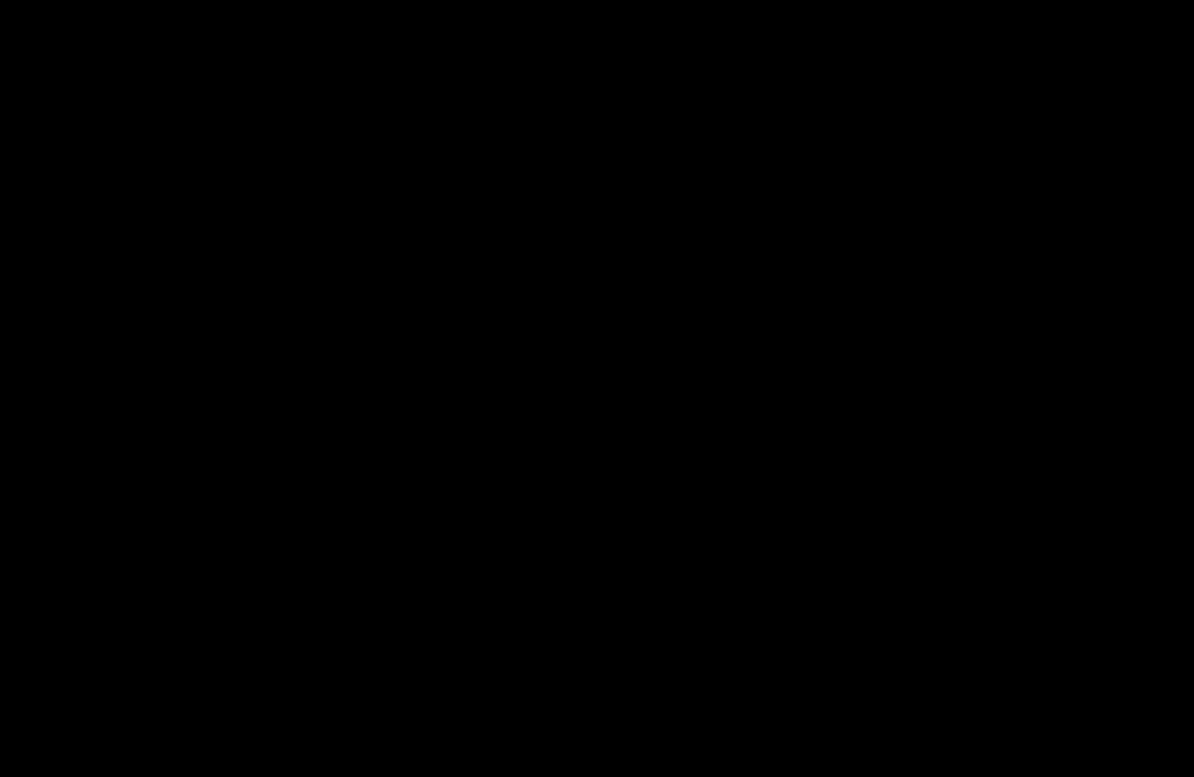 click at bounding box center (597, 388) 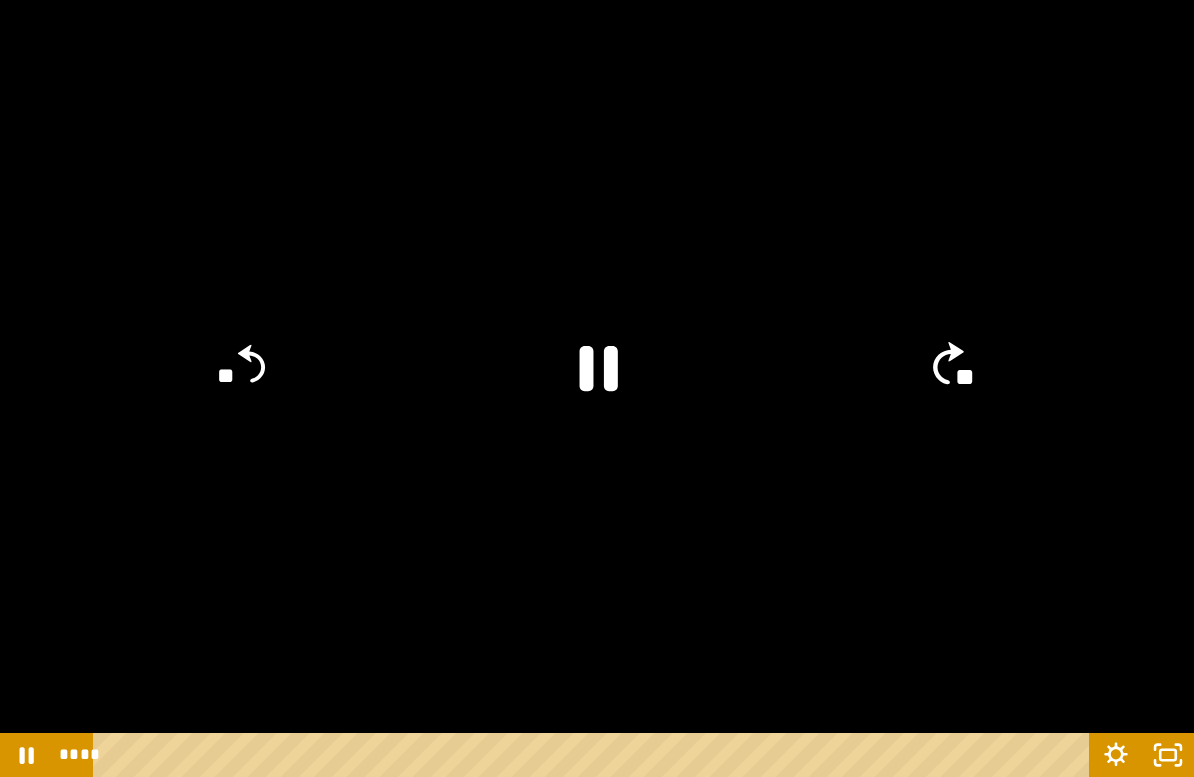 click on "**" 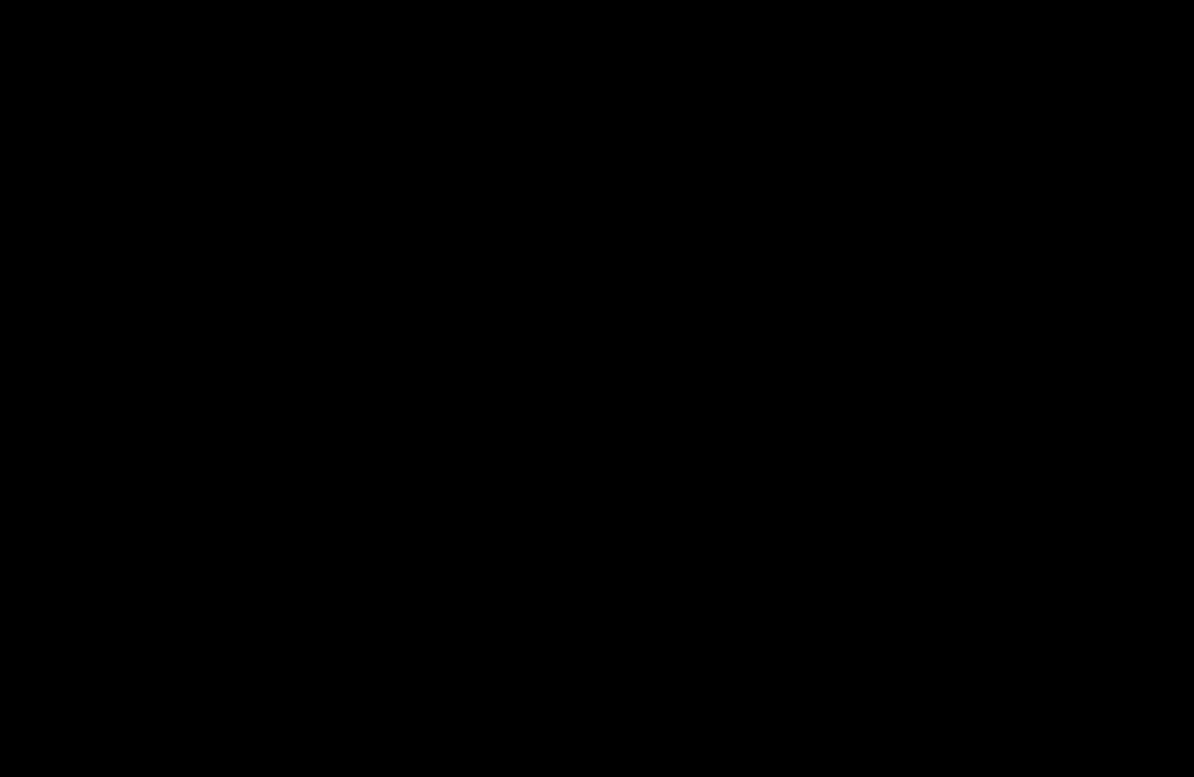 click at bounding box center (597, 388) 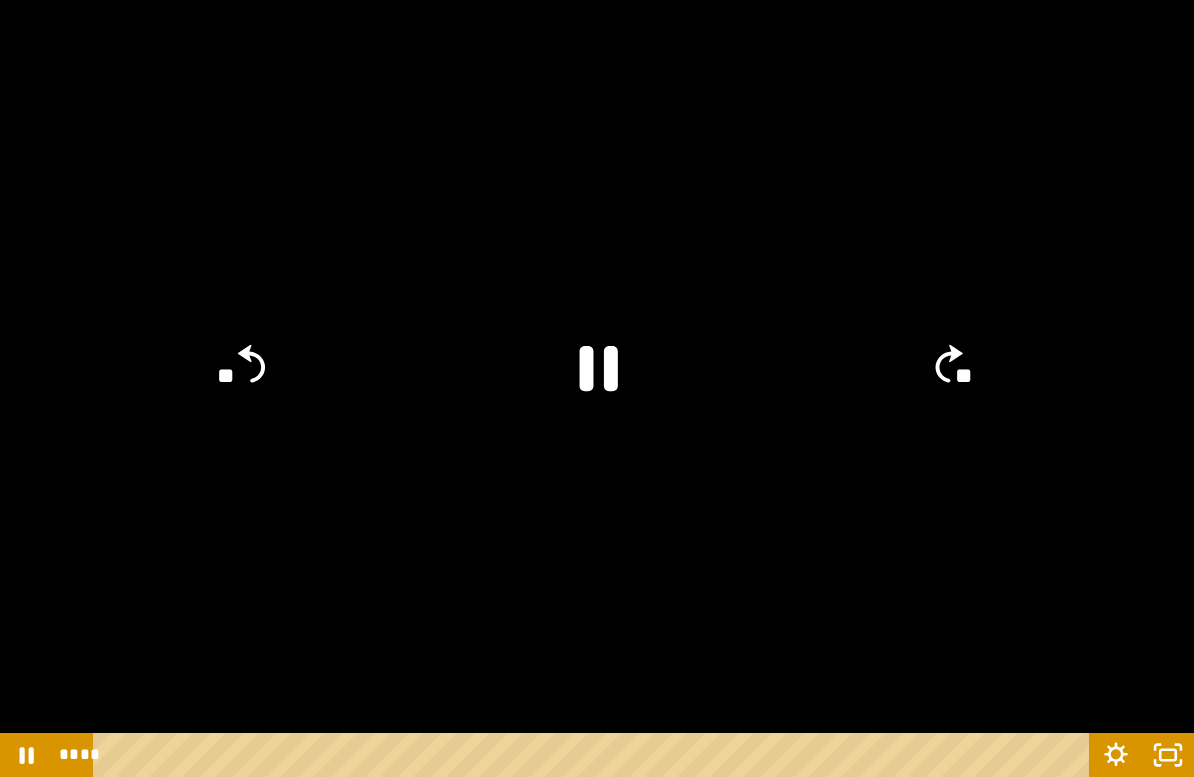 click on "**" 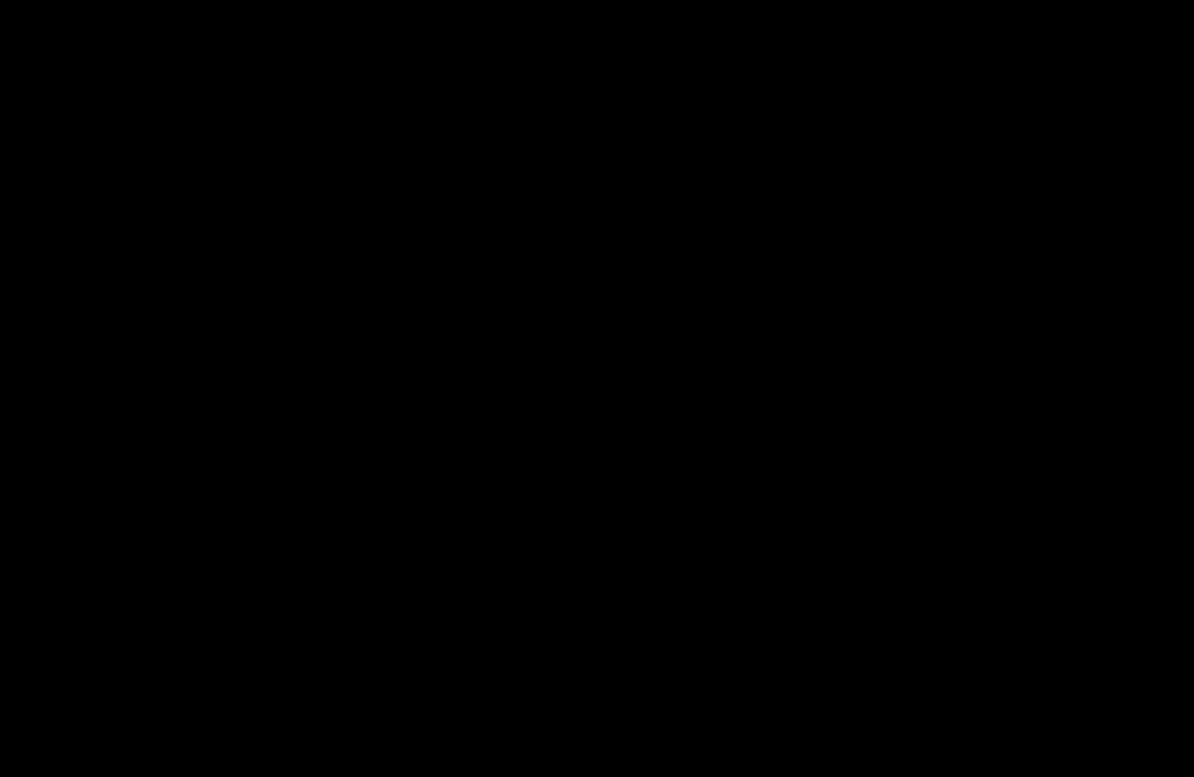 click at bounding box center (597, 388) 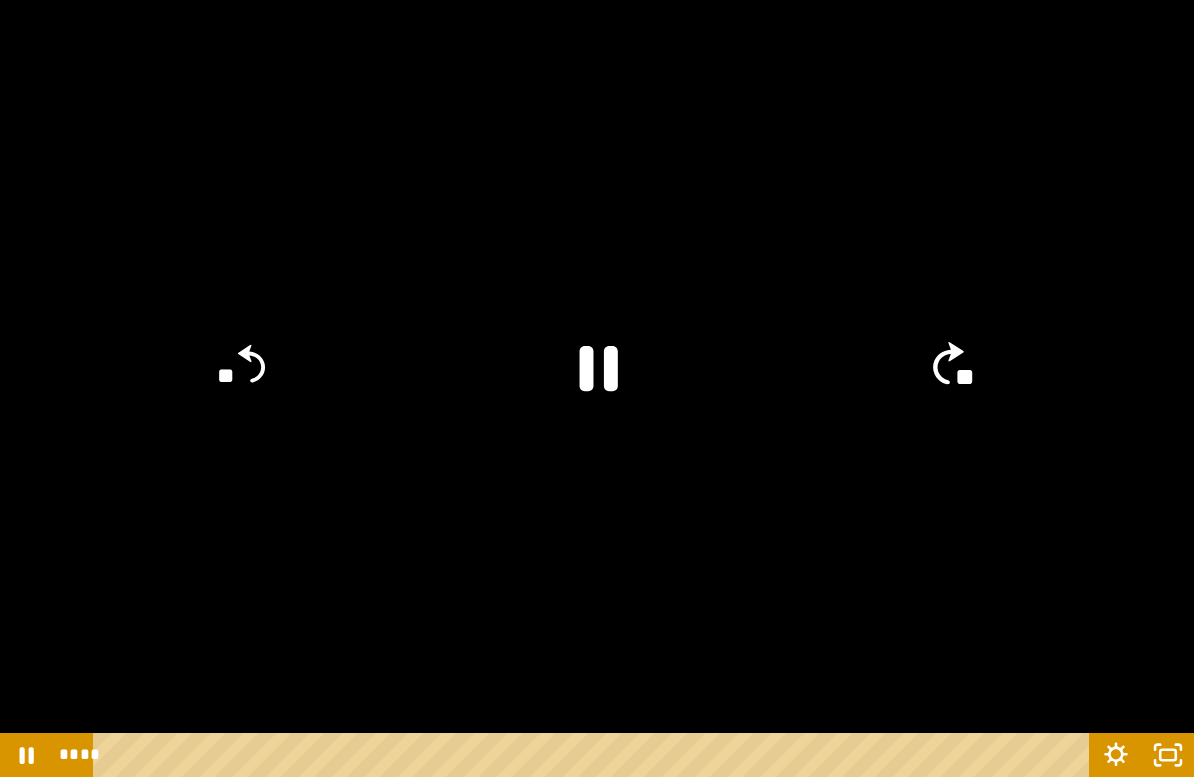 click on "**" 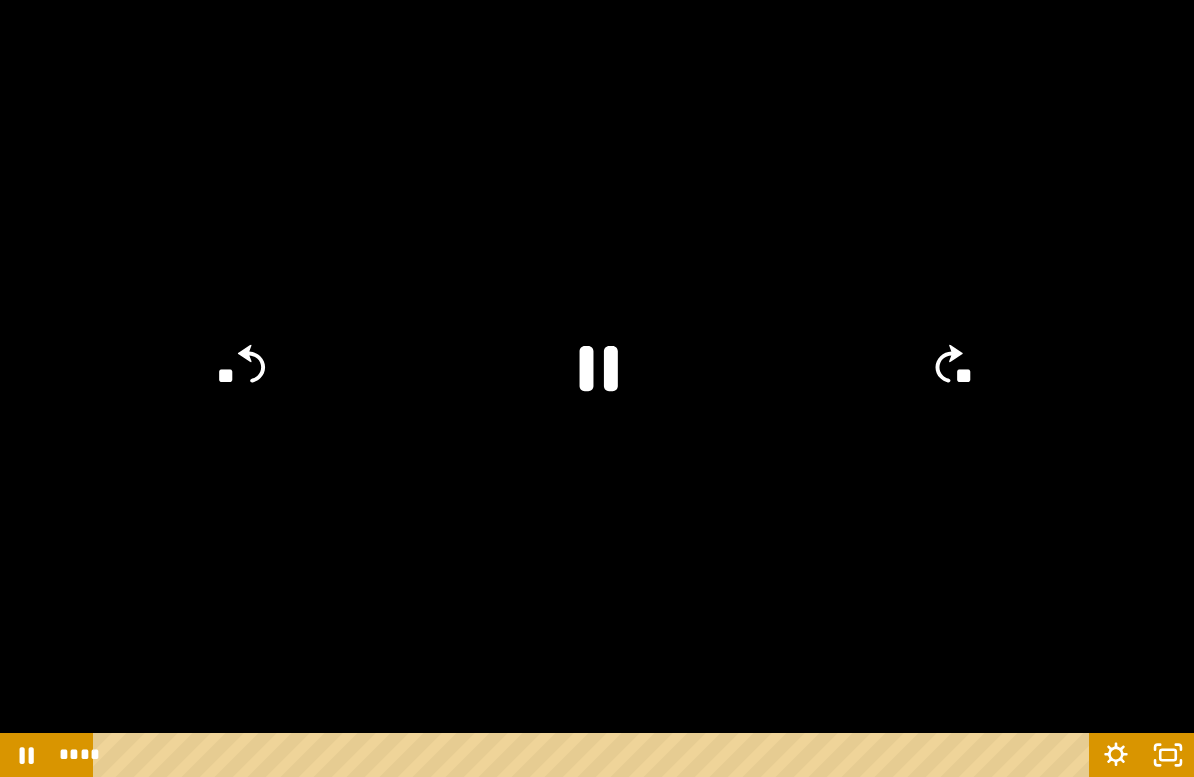 click on "**" 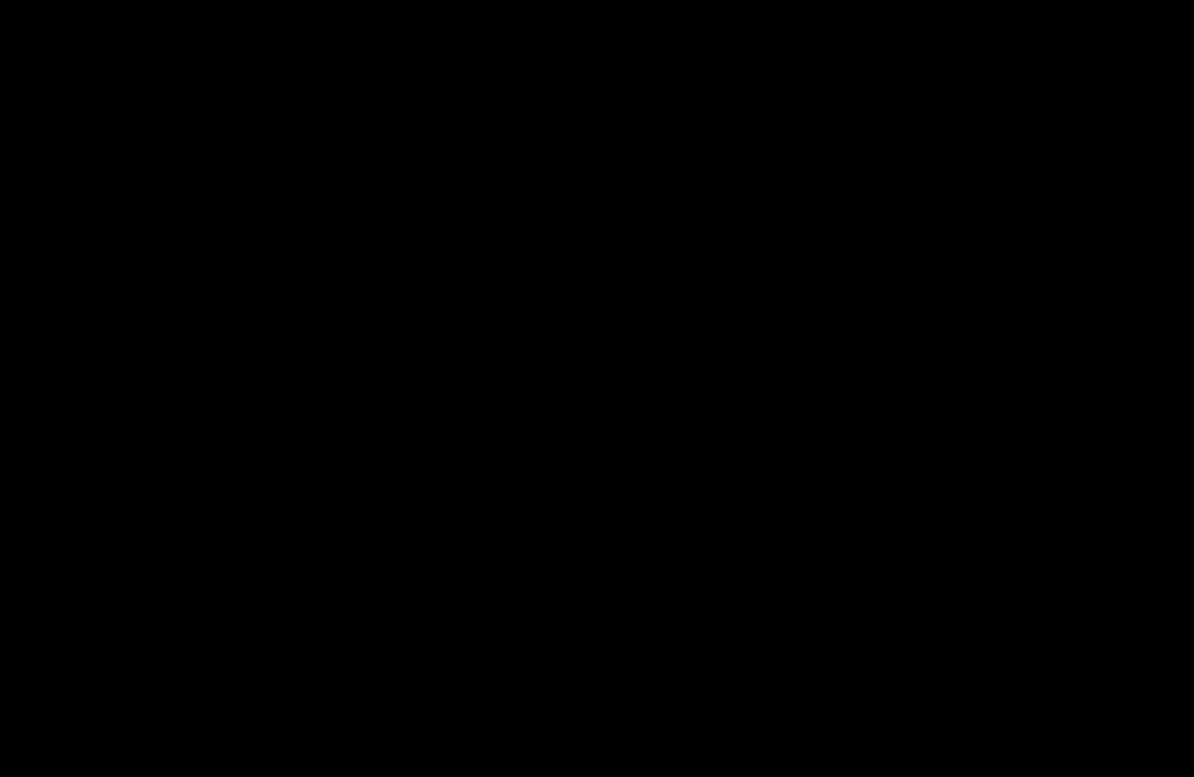 click at bounding box center (597, 388) 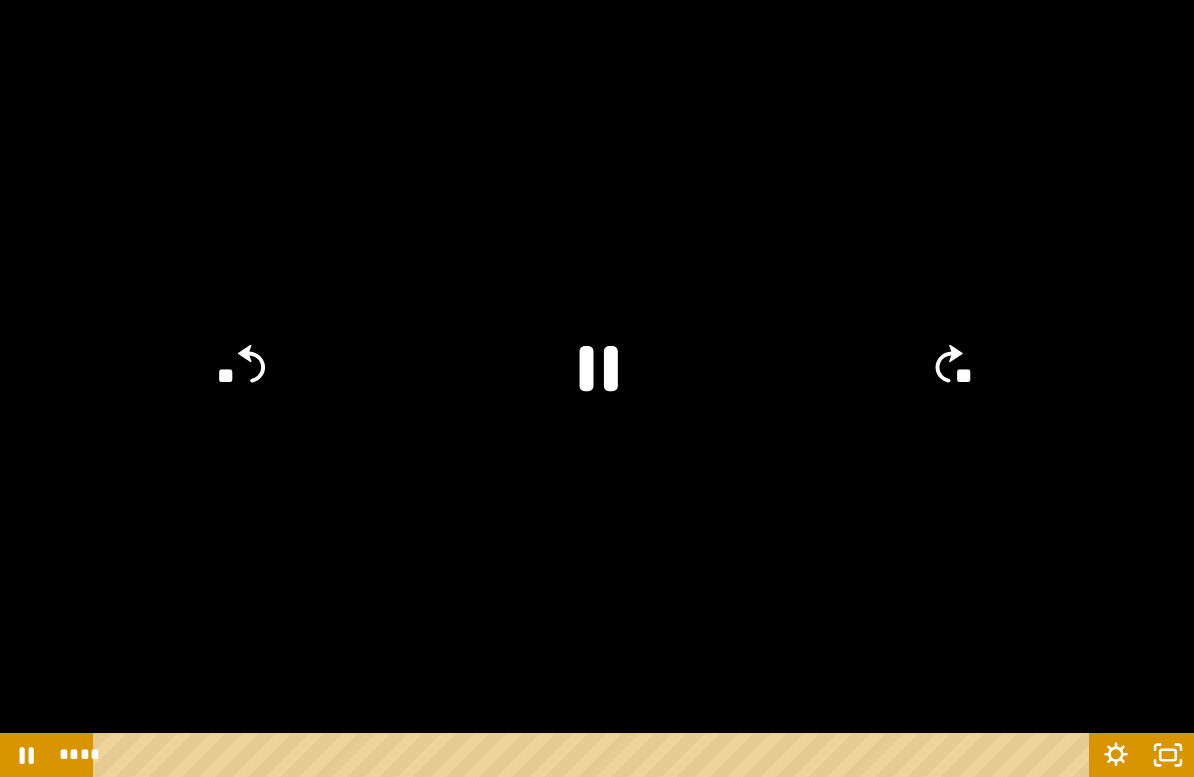 click on "**" 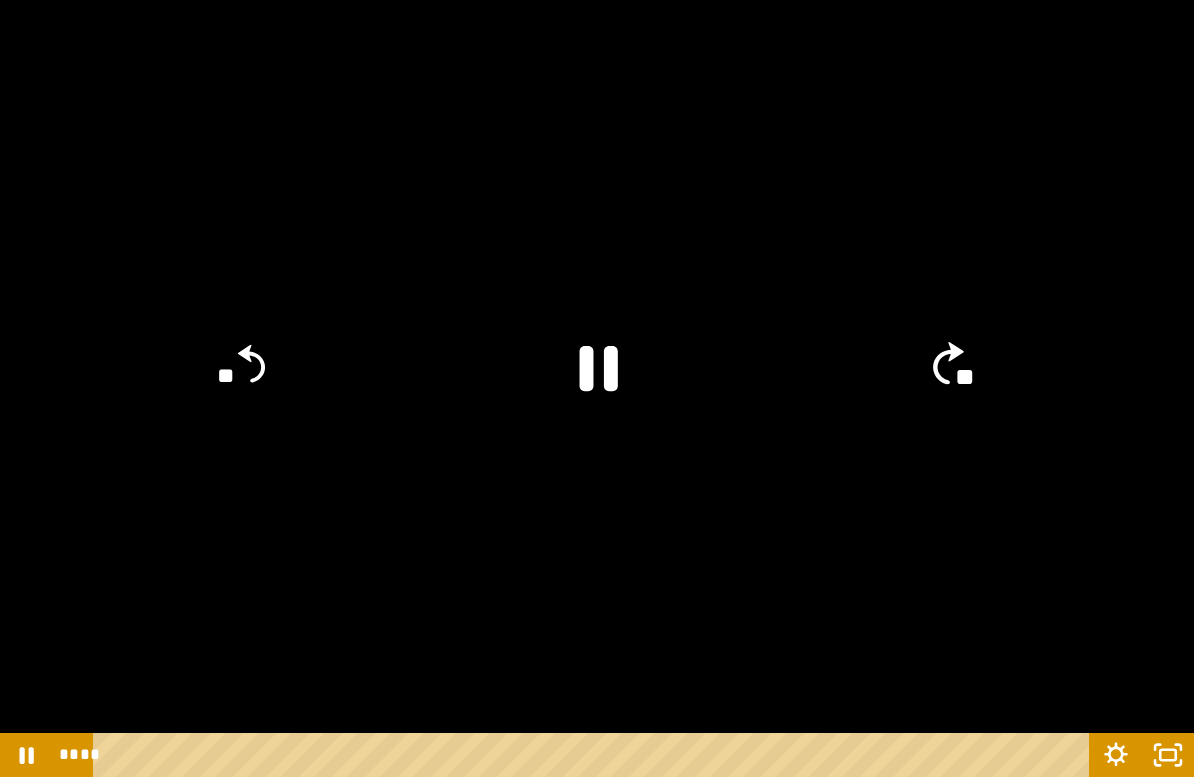 click on "**" 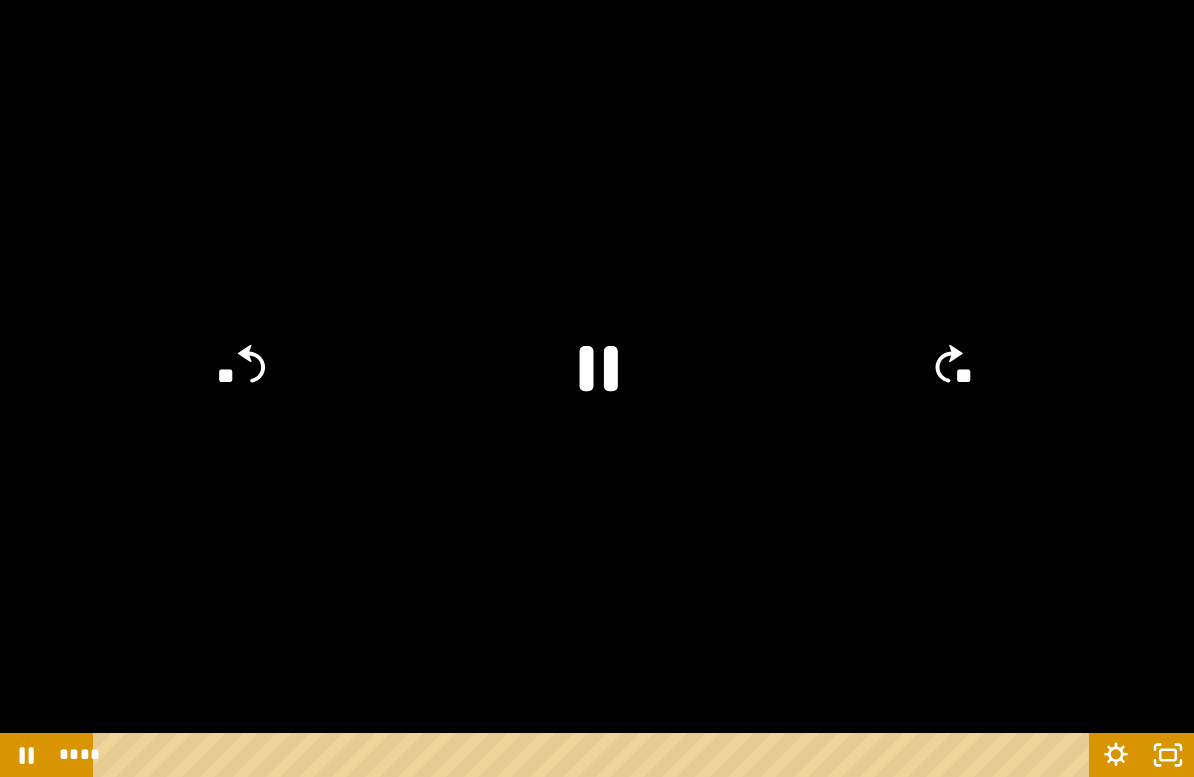 click on "**" 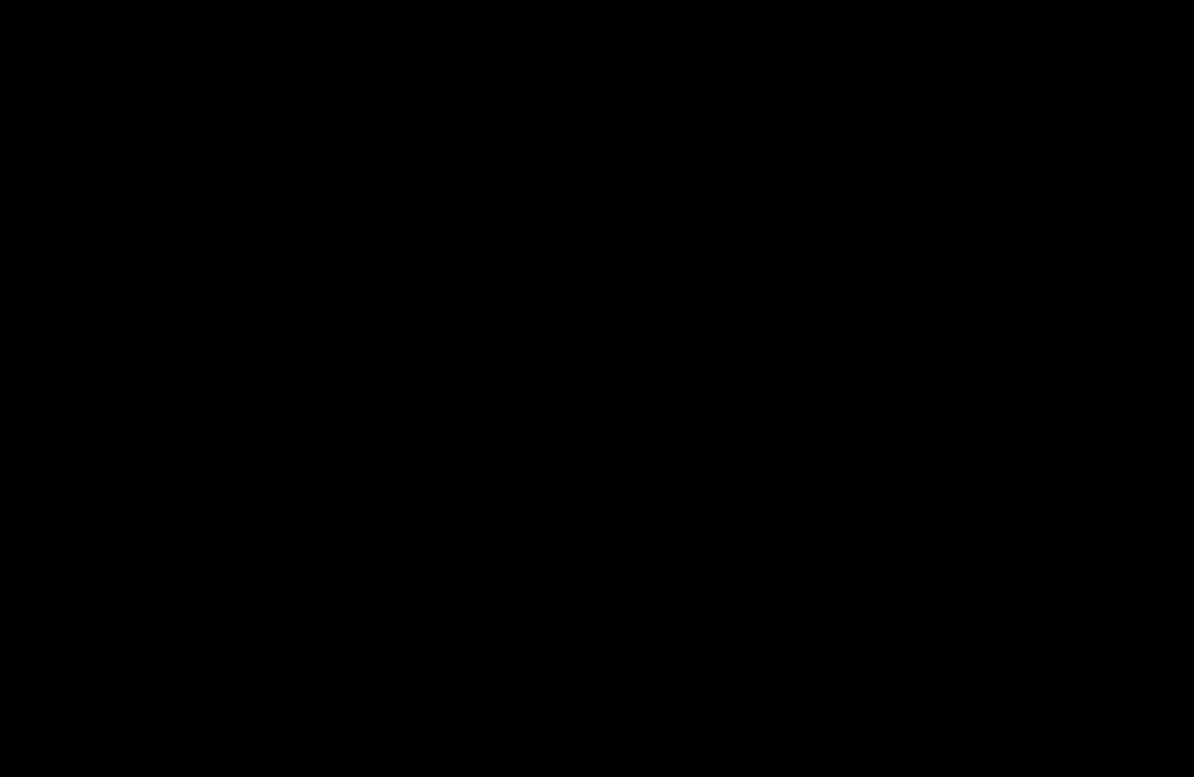 click at bounding box center [597, 388] 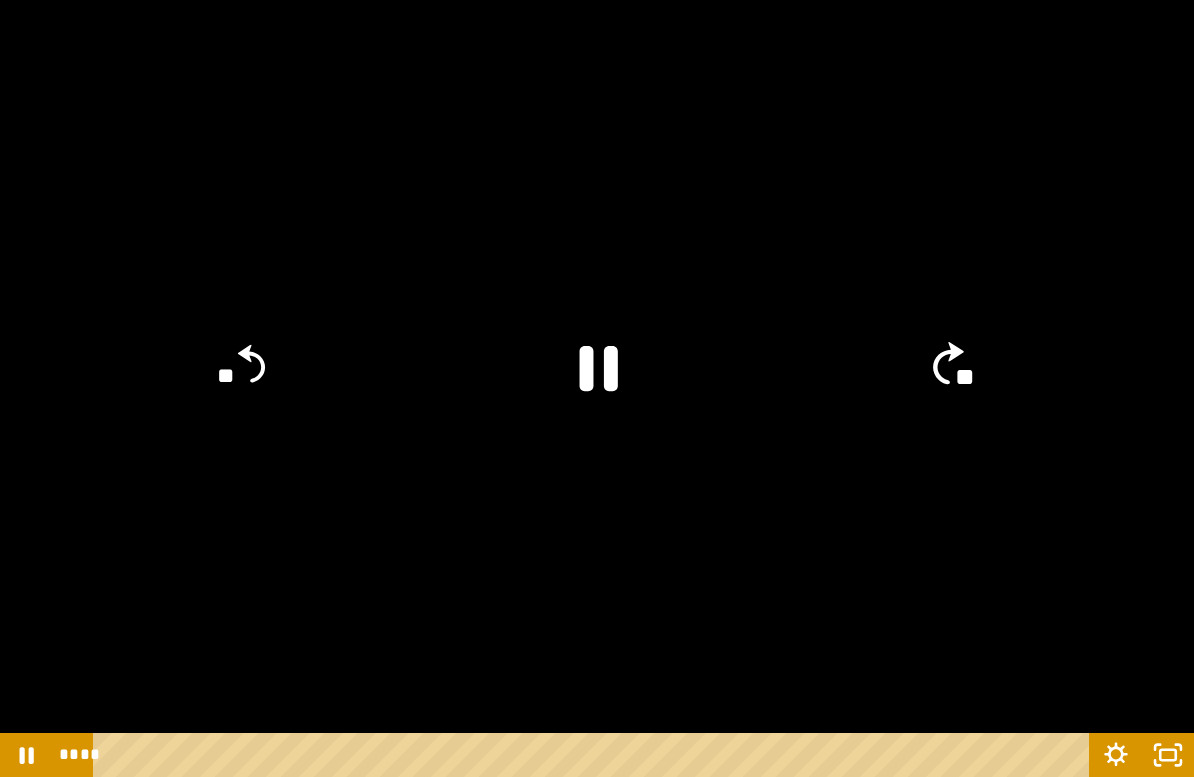 click on "**" 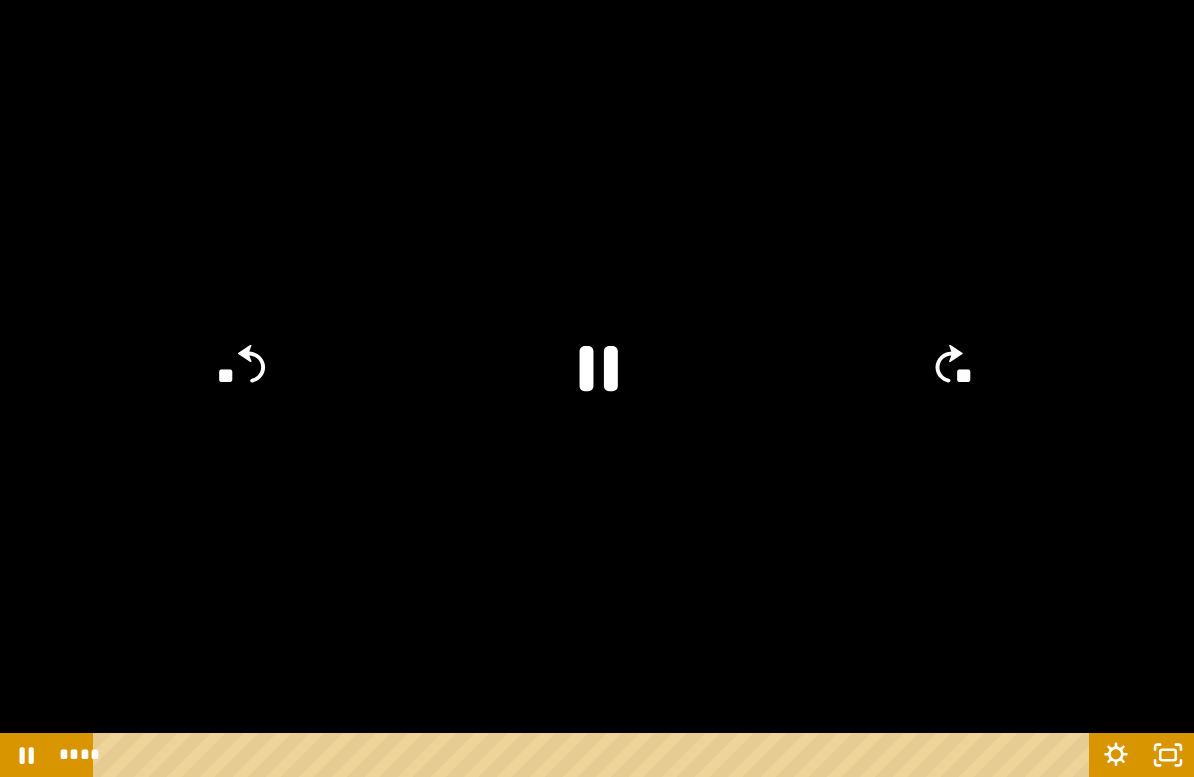click on "**" 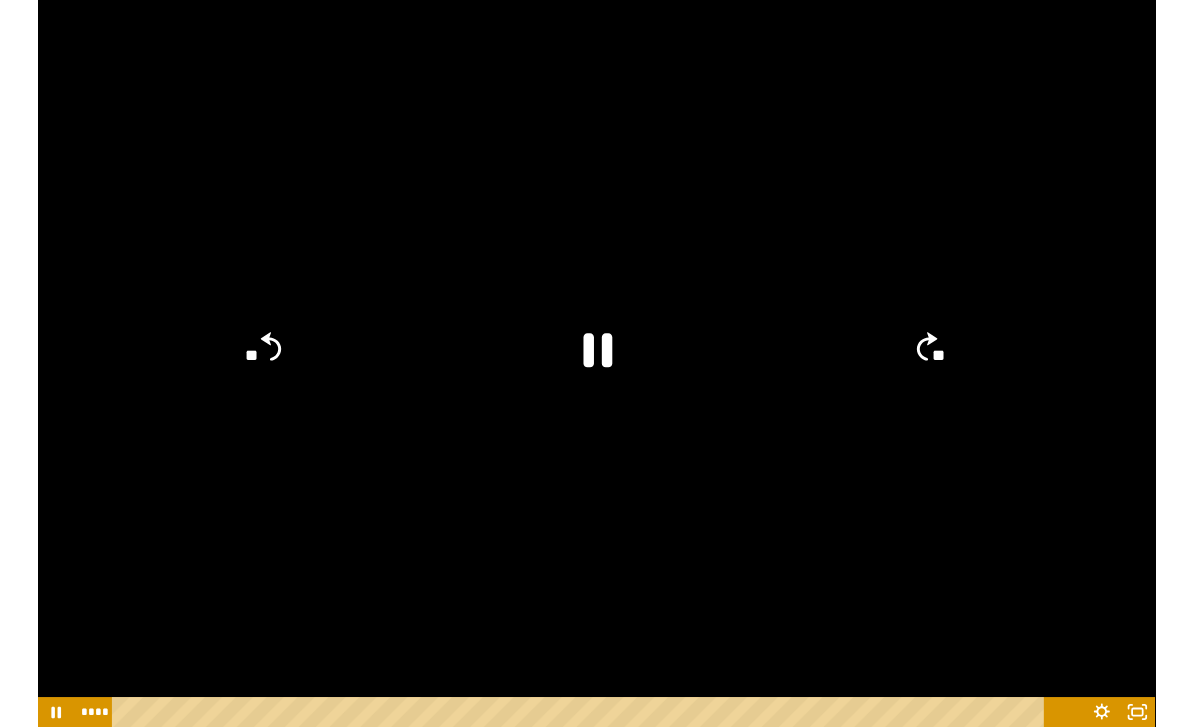 scroll, scrollTop: 1474, scrollLeft: 0, axis: vertical 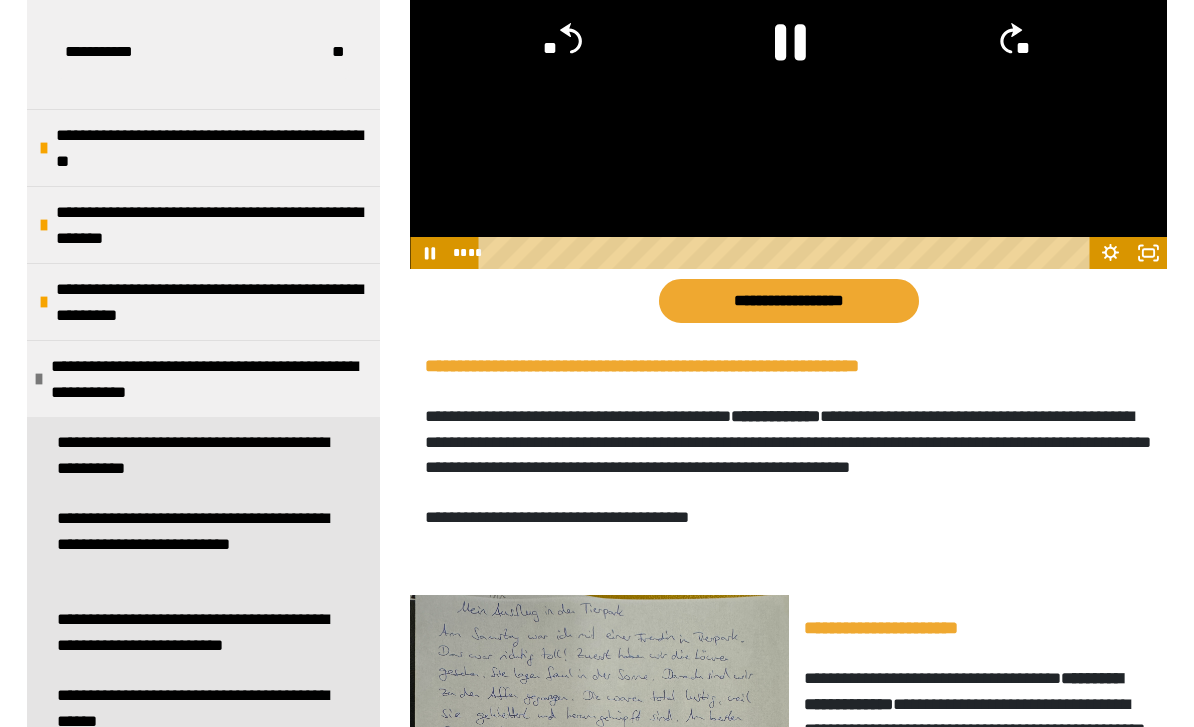 click 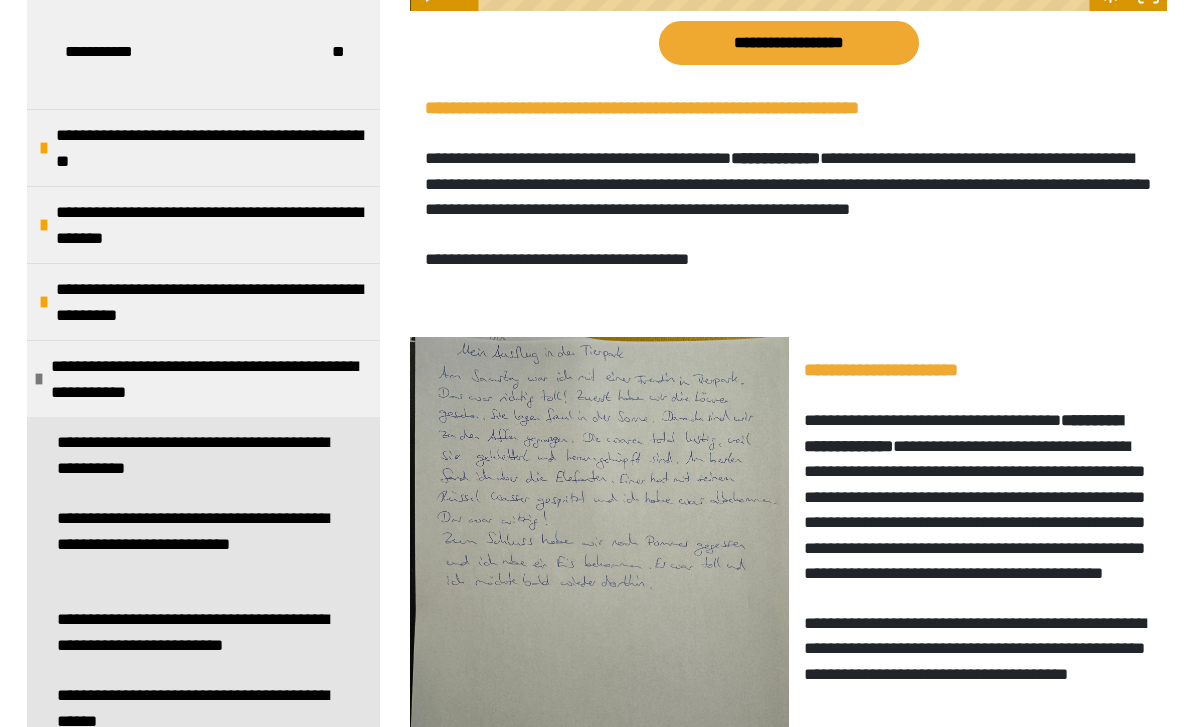 scroll, scrollTop: 1738, scrollLeft: 0, axis: vertical 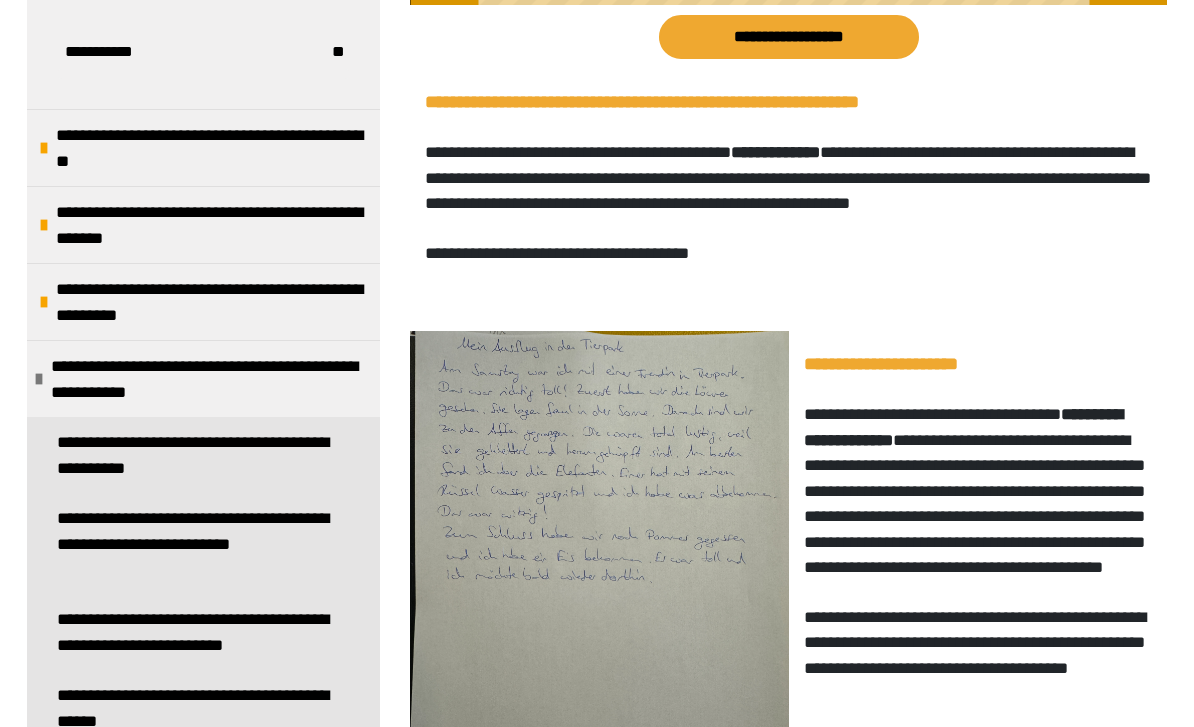 click on "**********" at bounding box center [789, 37] 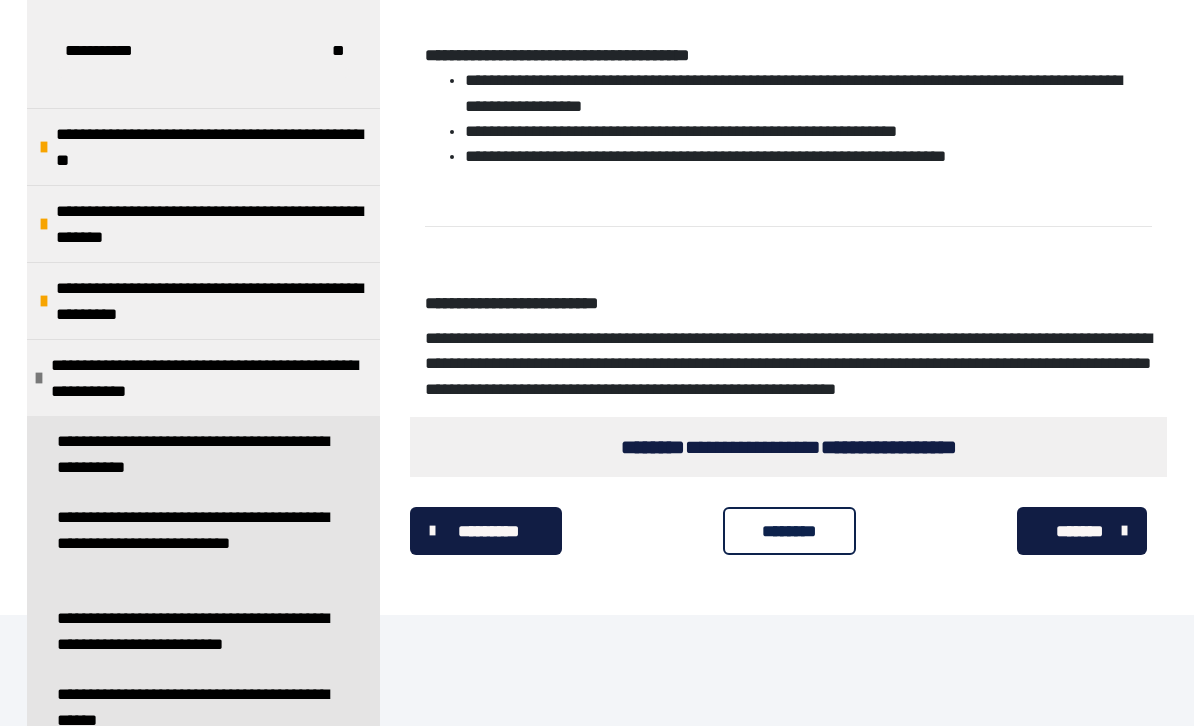 scroll, scrollTop: 4584, scrollLeft: 0, axis: vertical 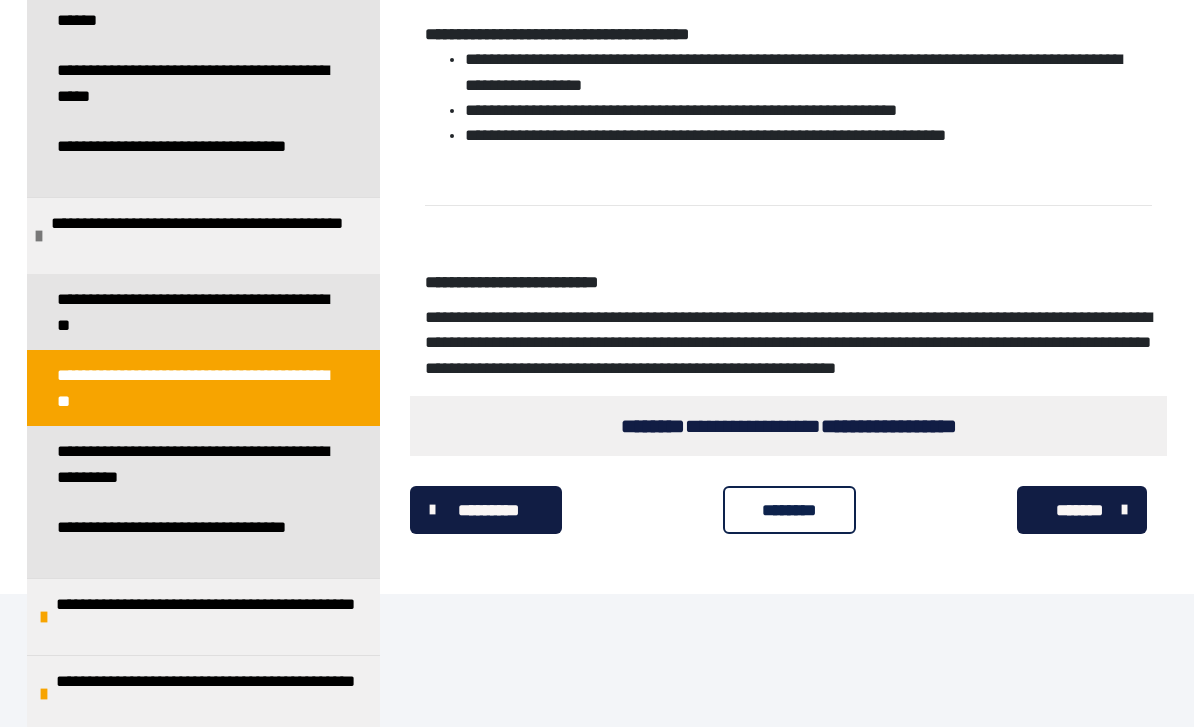click on "**********" at bounding box center (195, 464) 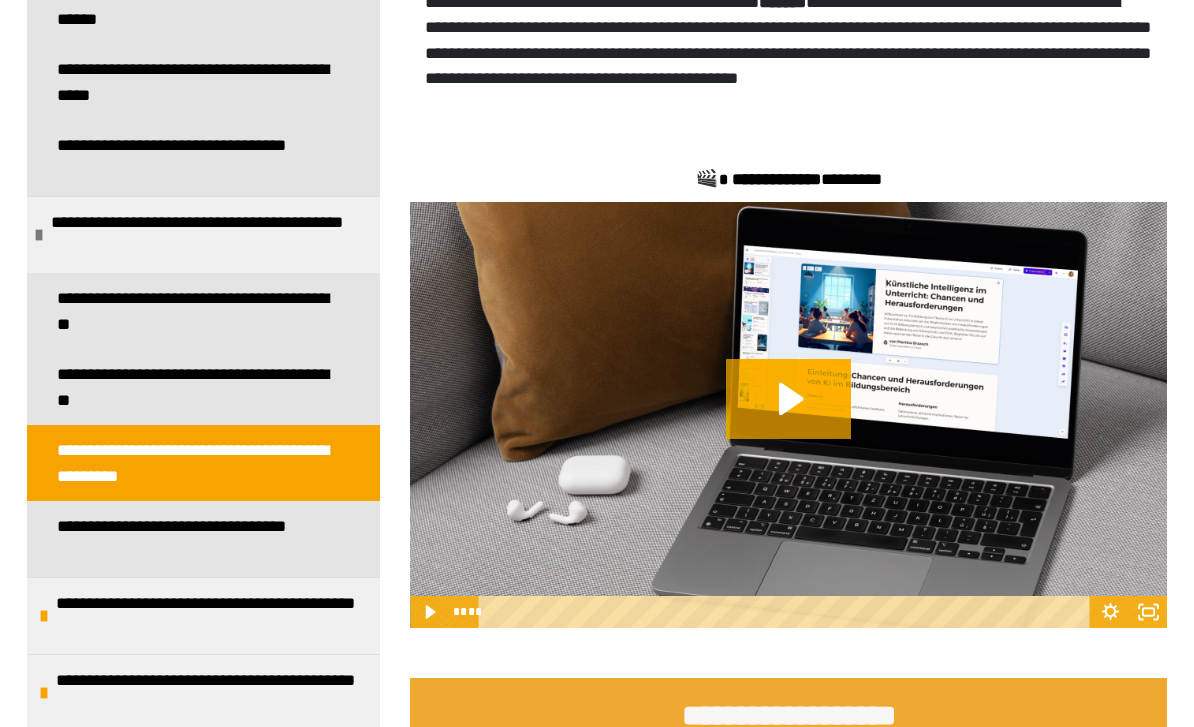 scroll, scrollTop: 3294, scrollLeft: 0, axis: vertical 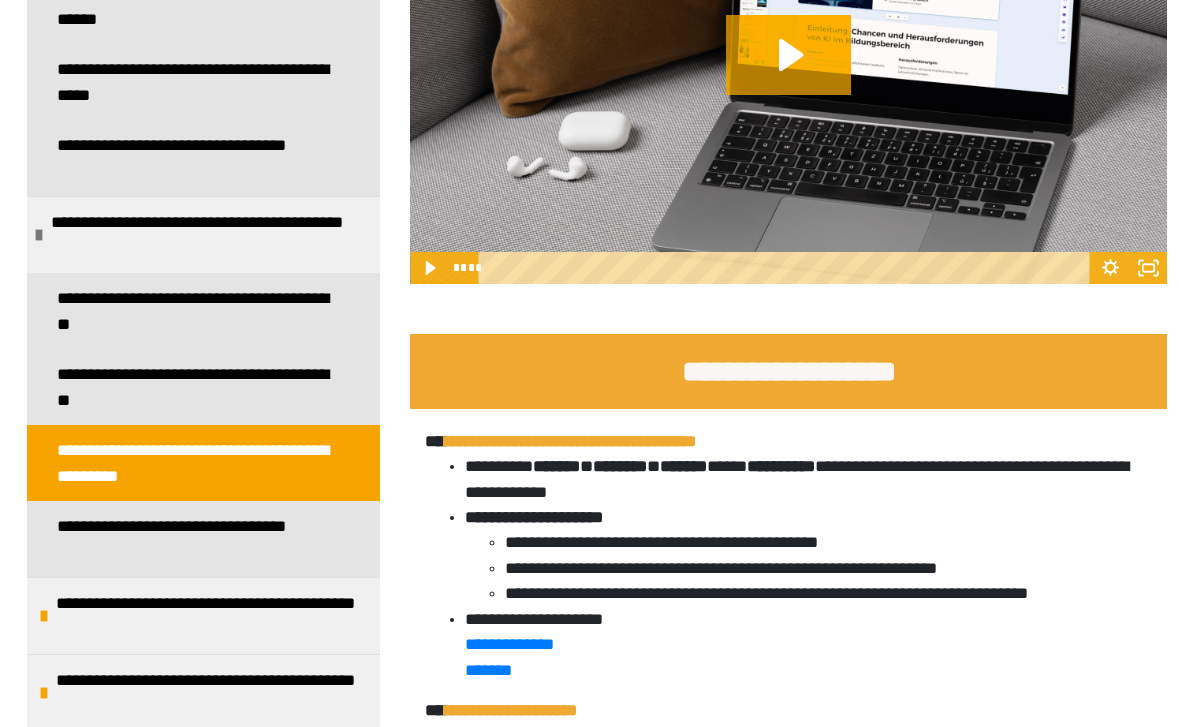 click 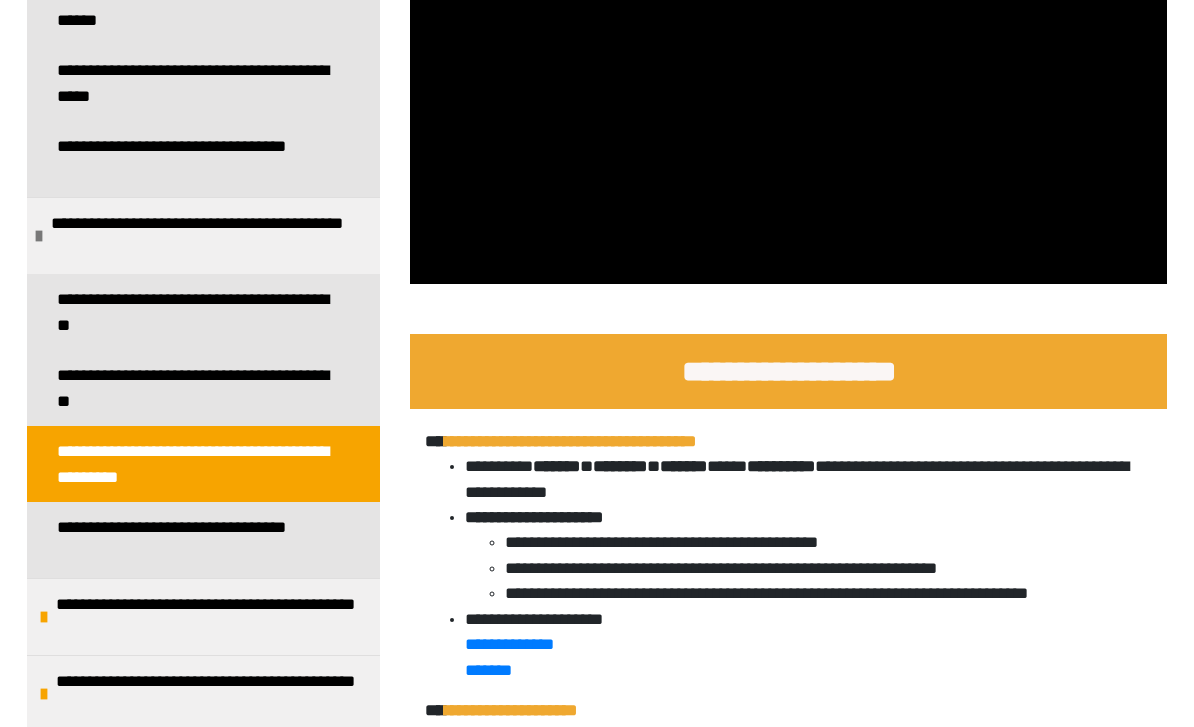 click at bounding box center (788, 71) 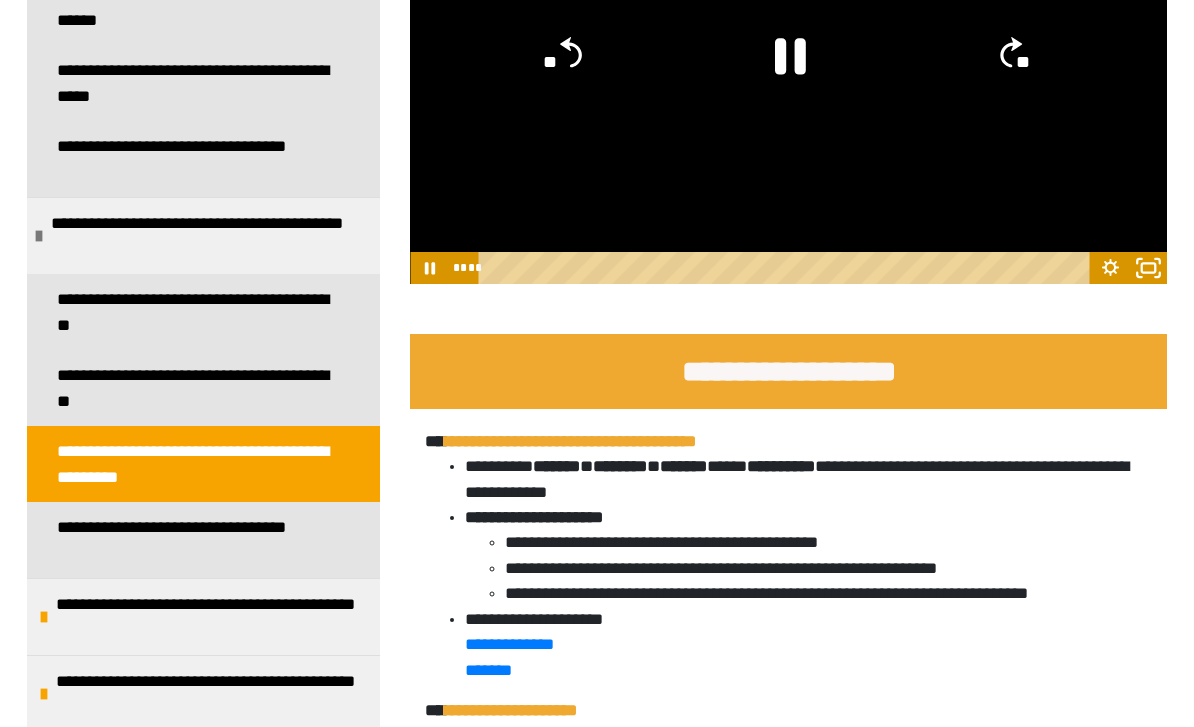 click 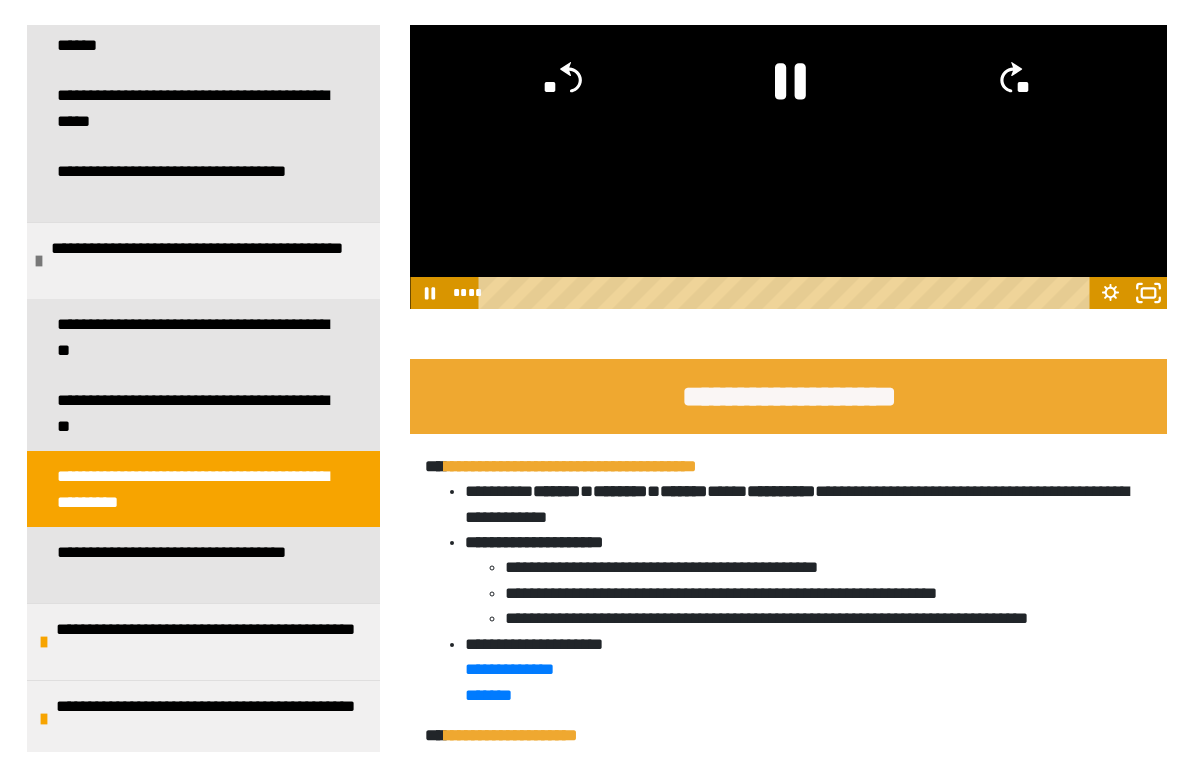 scroll, scrollTop: 24, scrollLeft: 0, axis: vertical 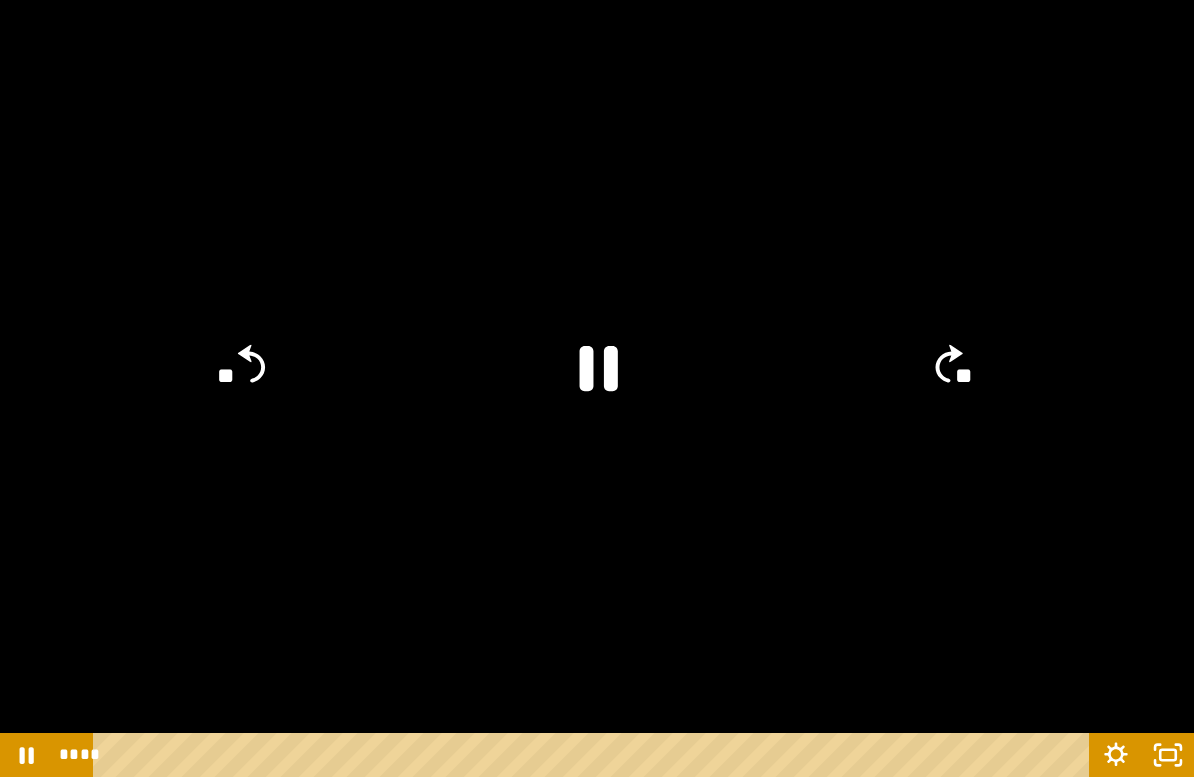 click on "**" 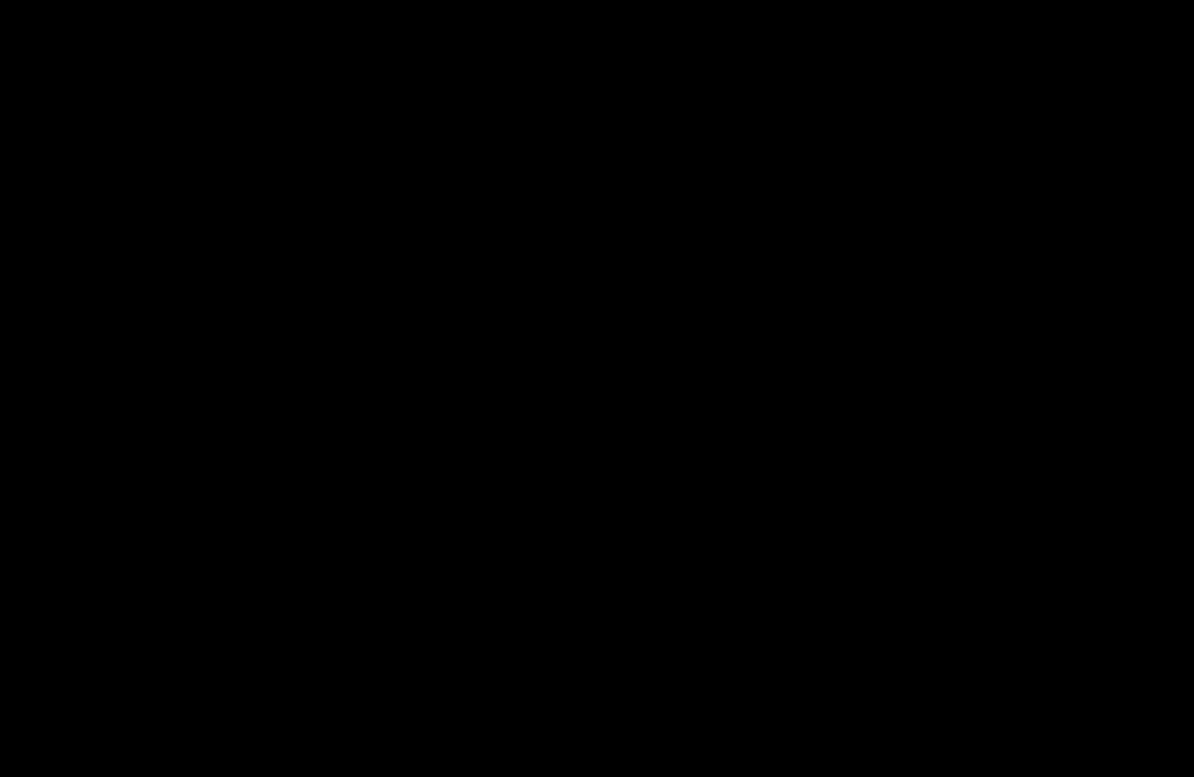 click at bounding box center (597, 388) 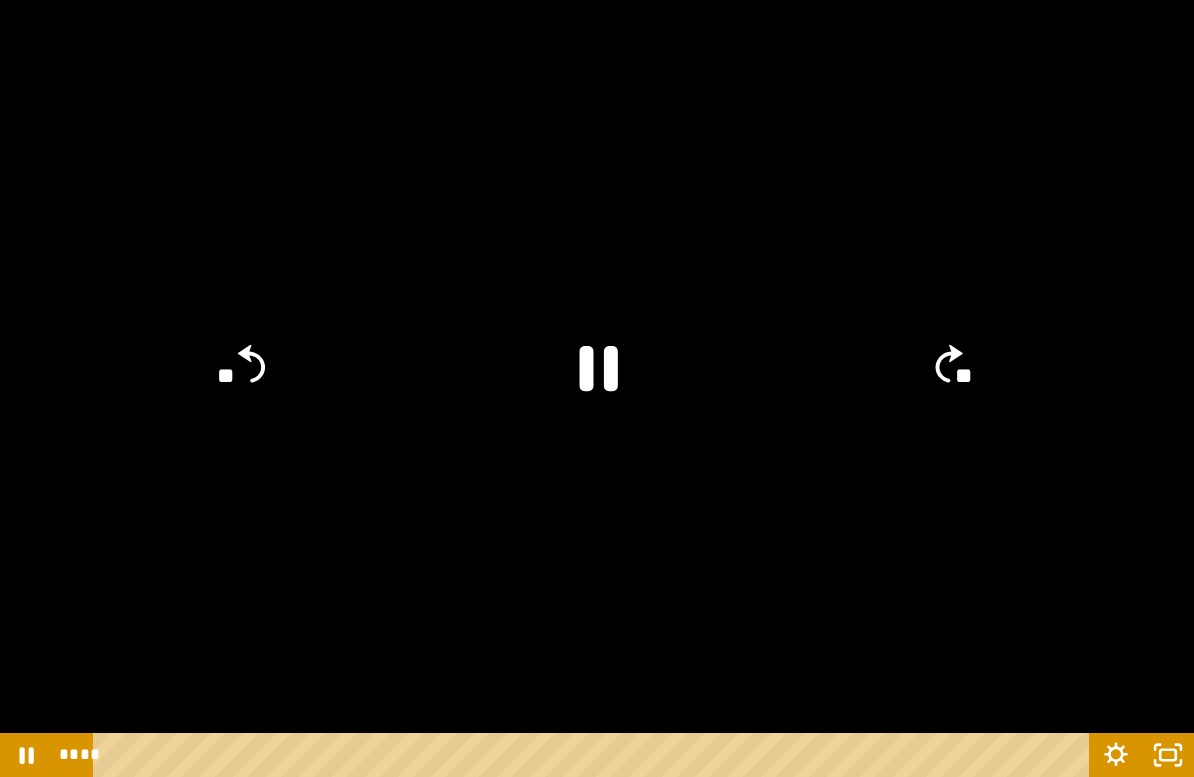 click on "**" 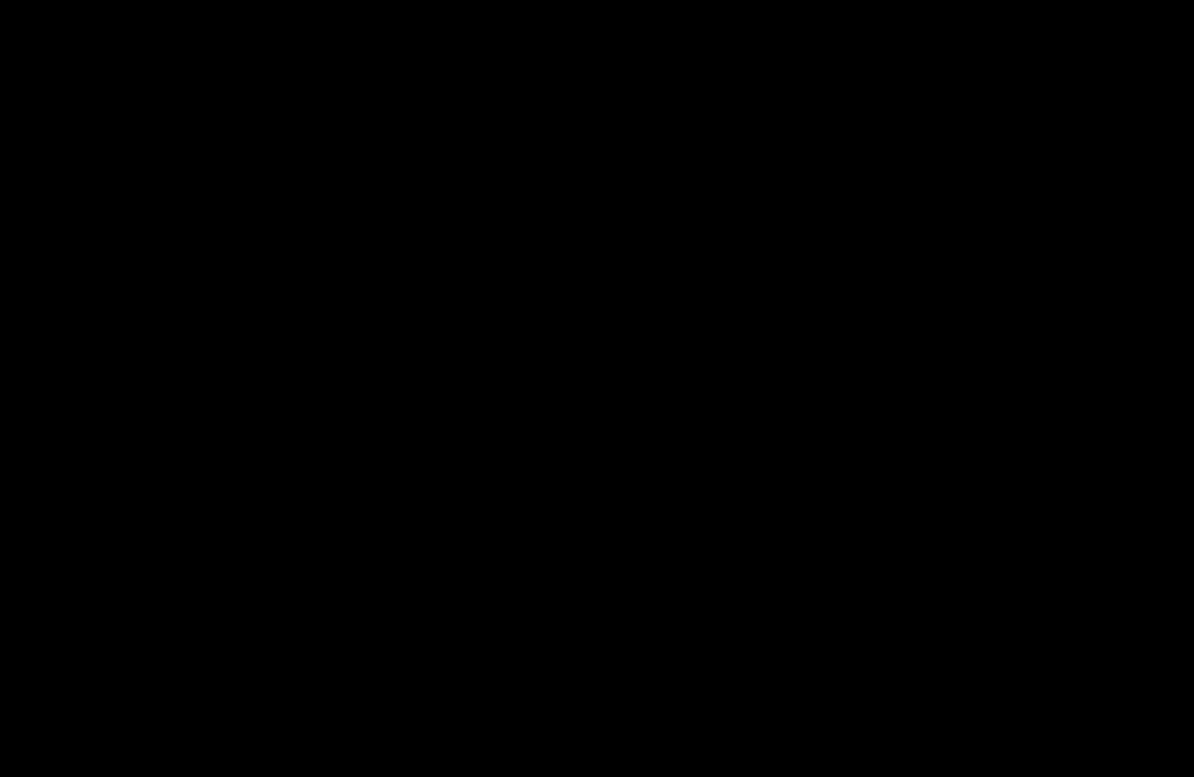 click at bounding box center (597, 388) 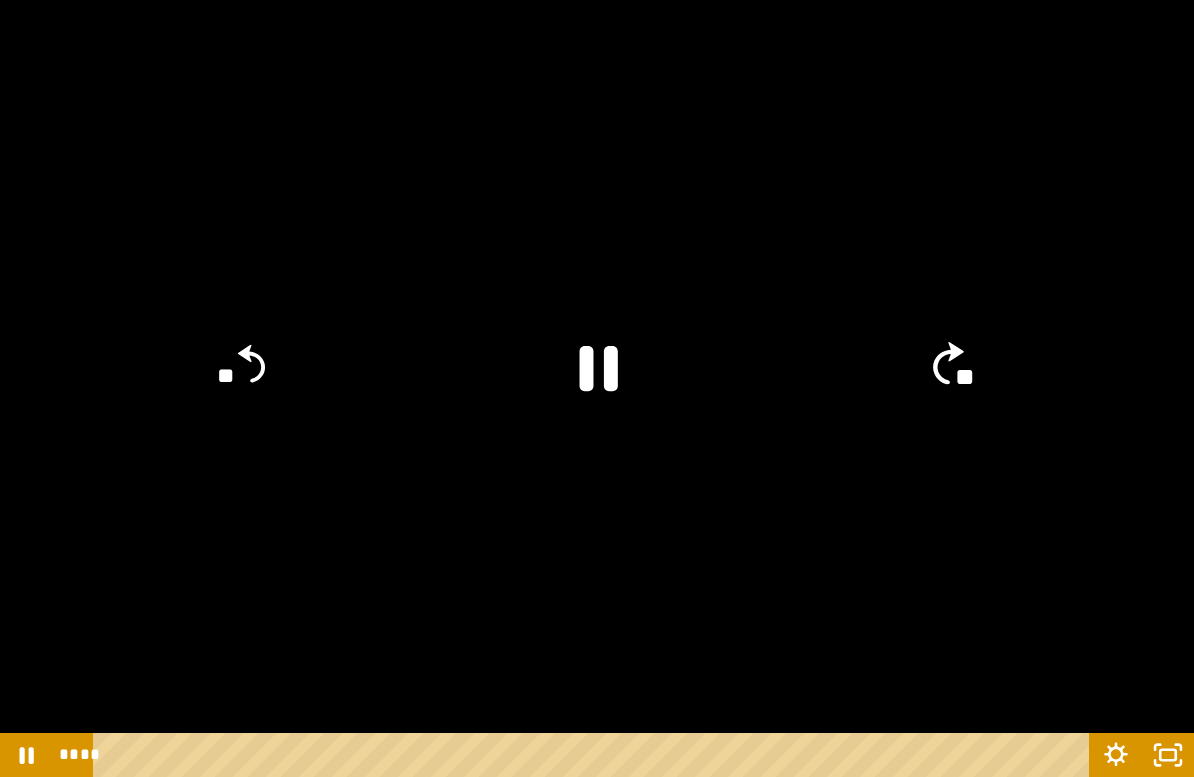 click on "**" 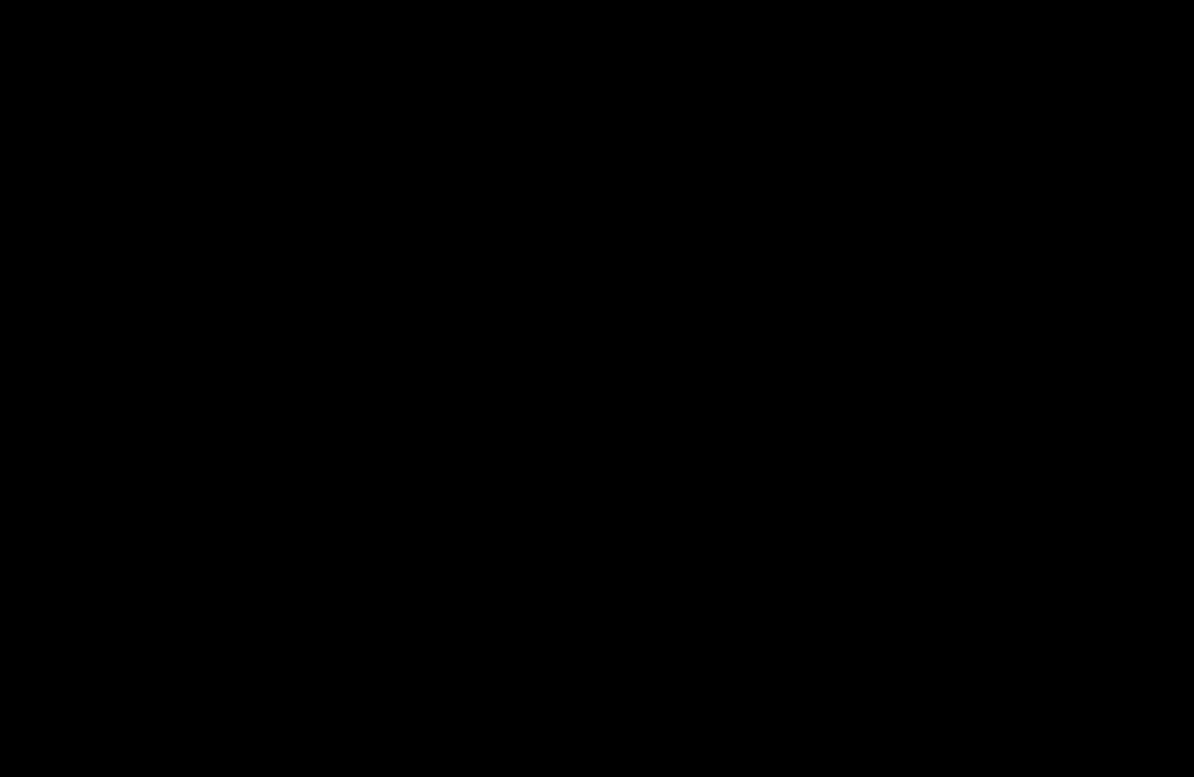 click at bounding box center (597, 388) 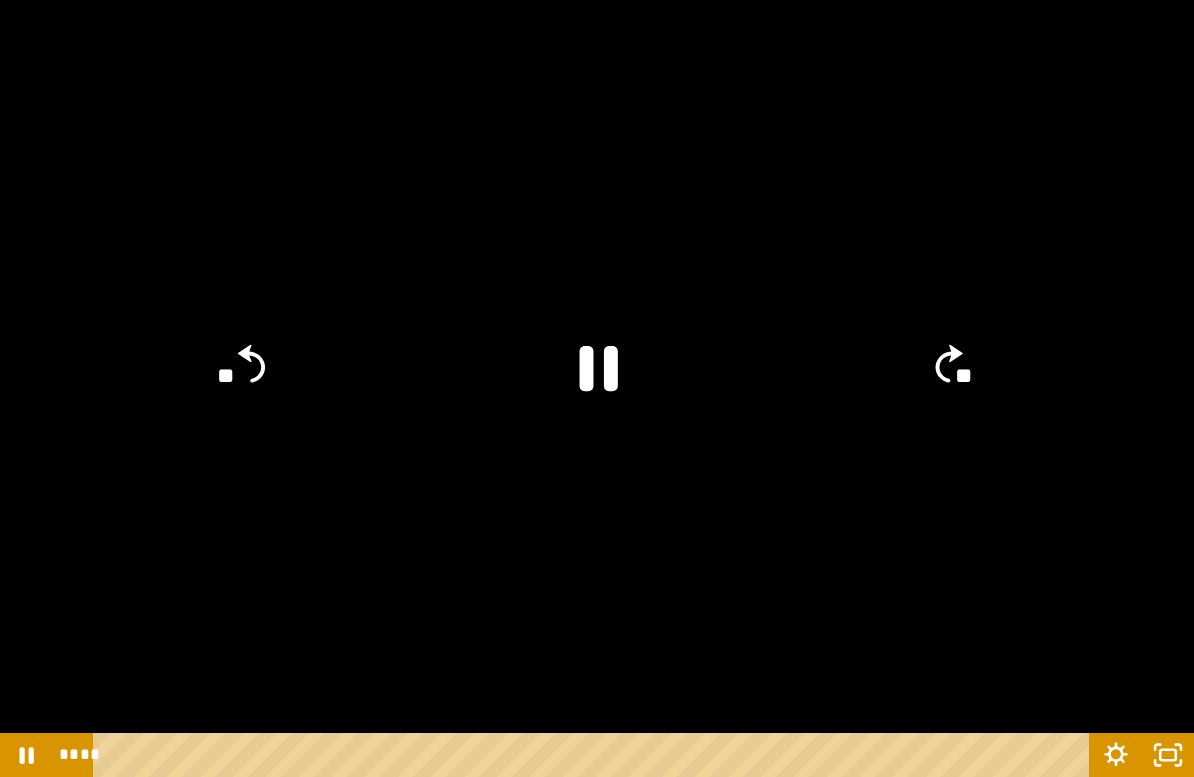 click on "**" 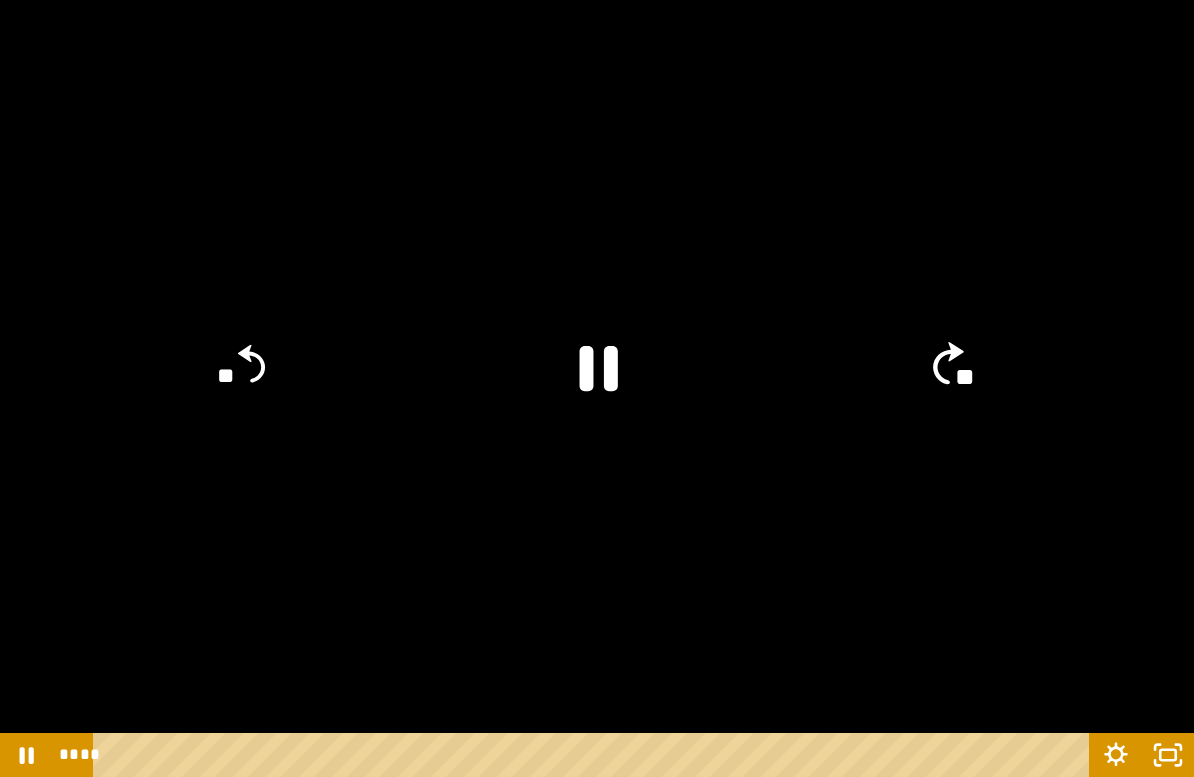 click on "**" 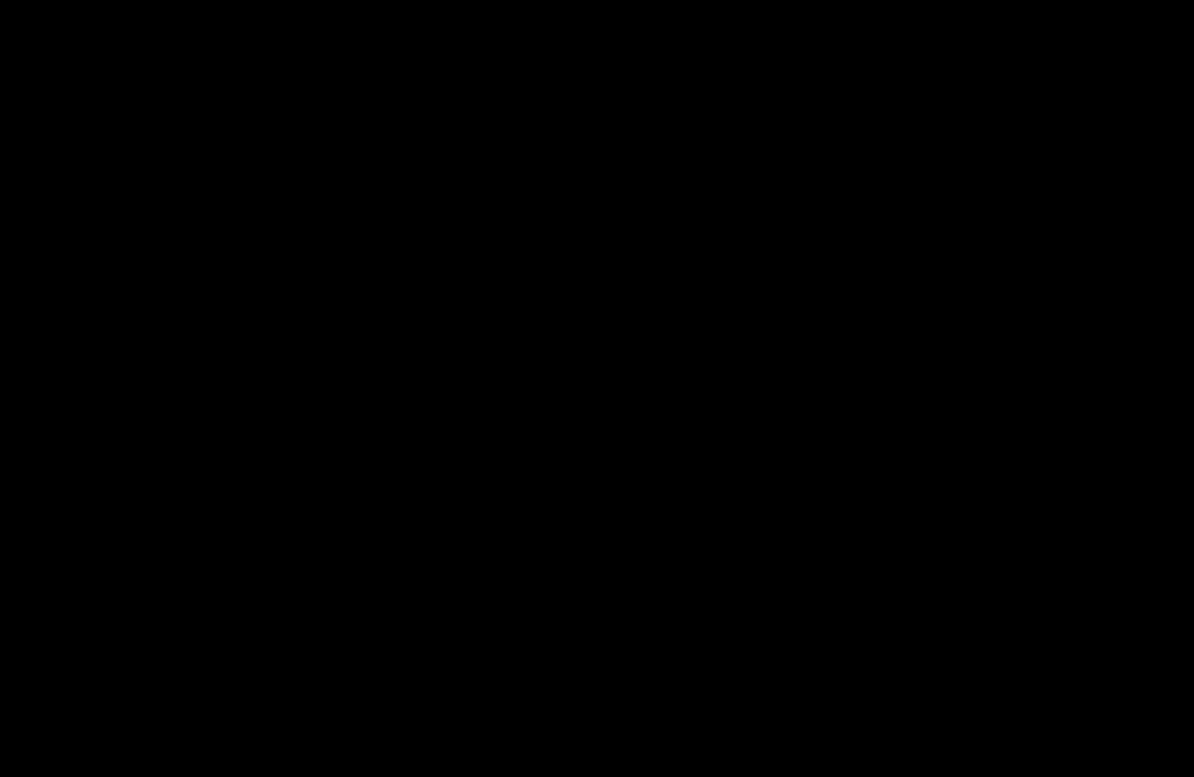 click at bounding box center (597, 388) 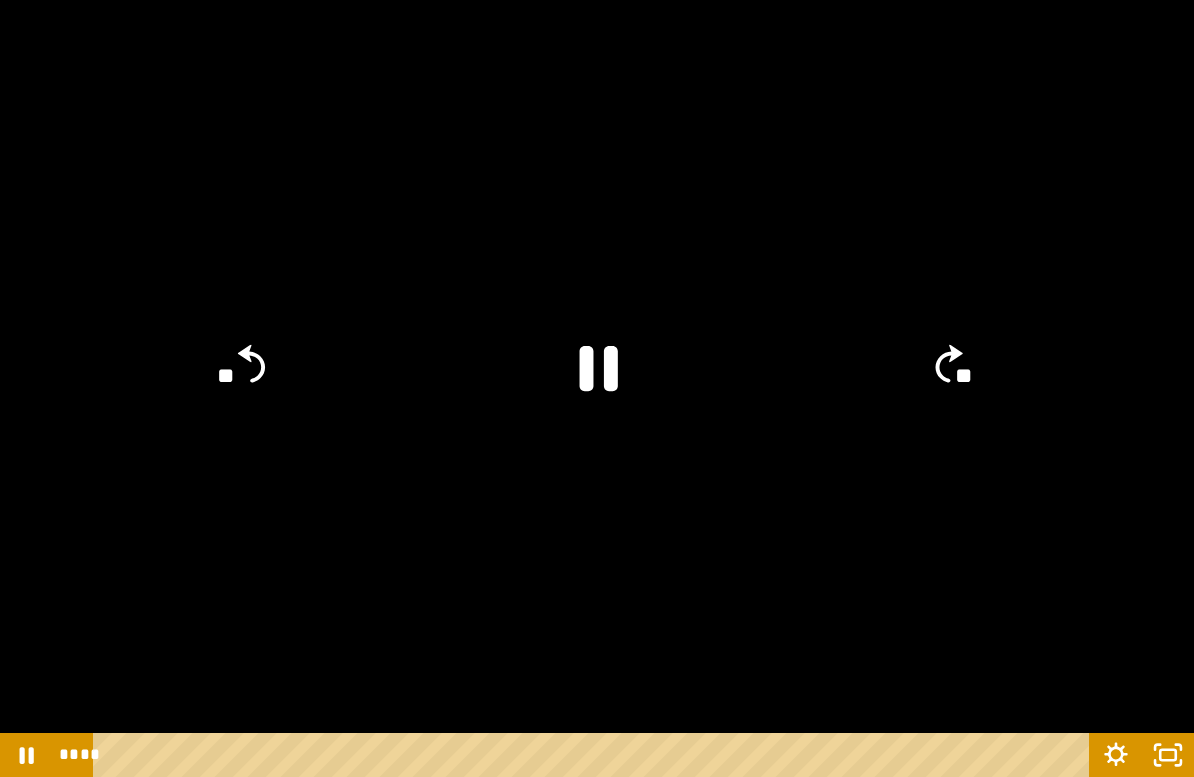 click on "**" 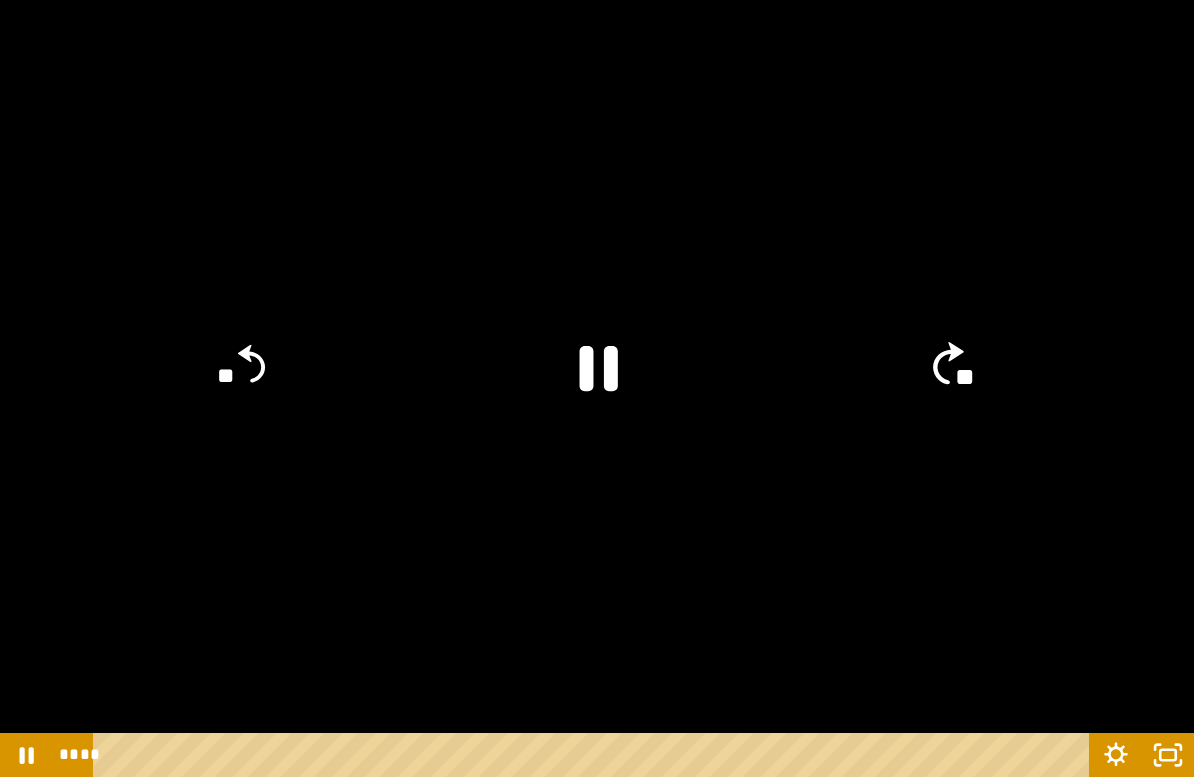 click on "**" 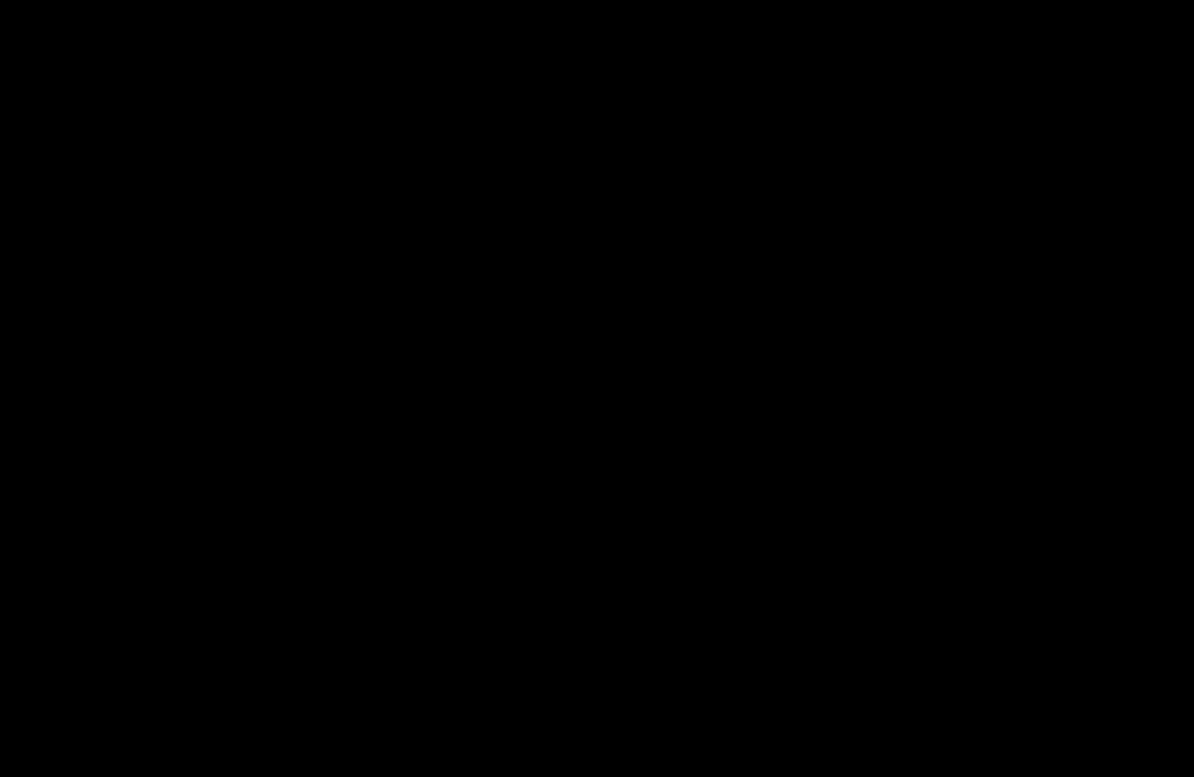 click at bounding box center [597, 388] 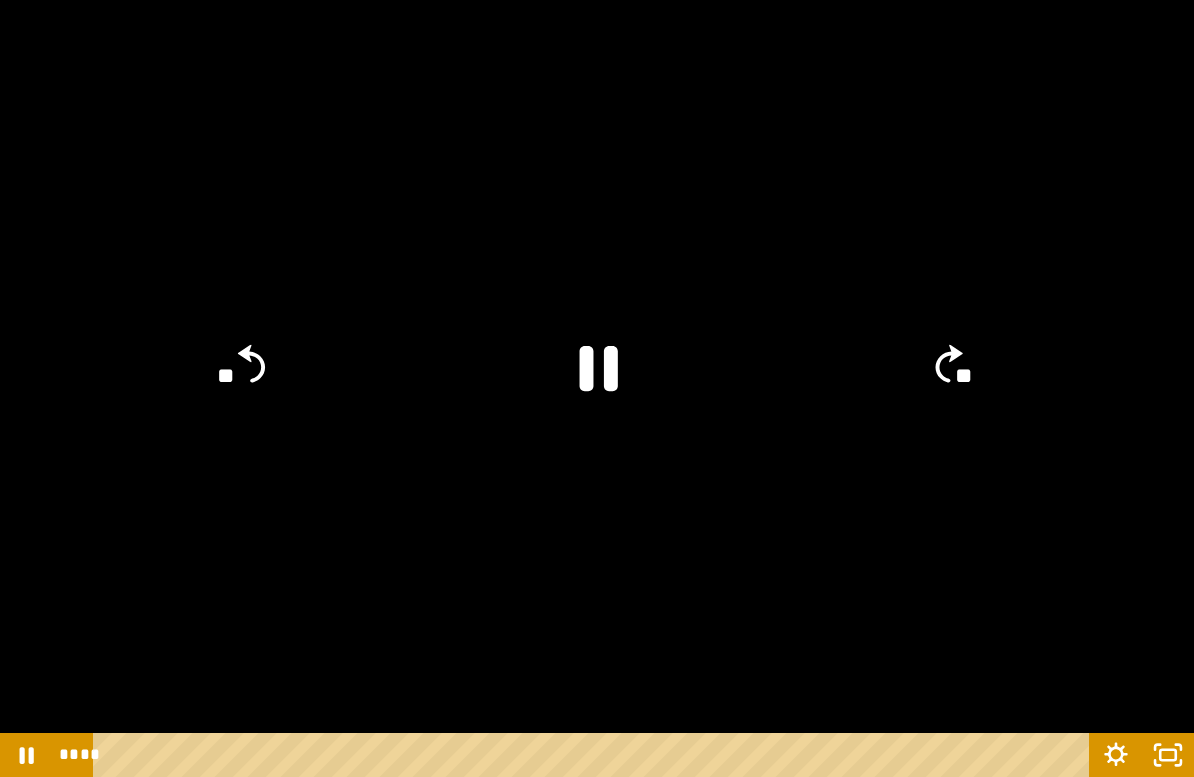 click on "**" 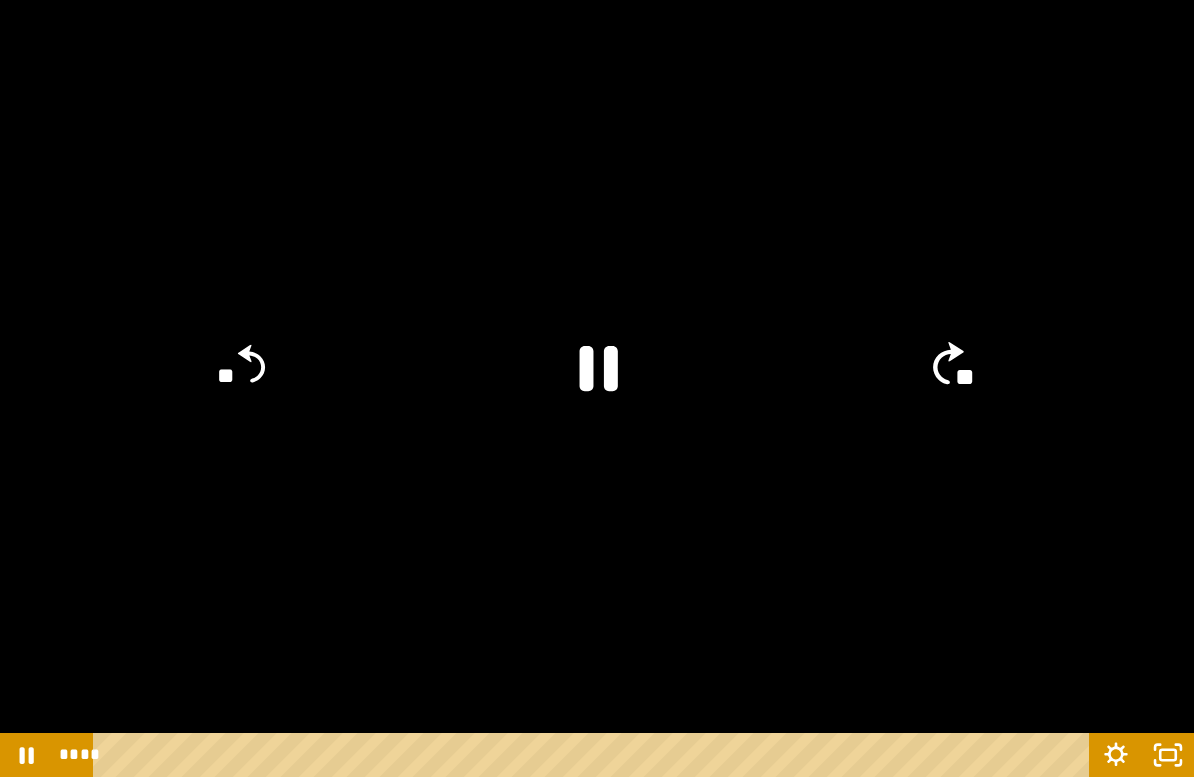 click on "**" 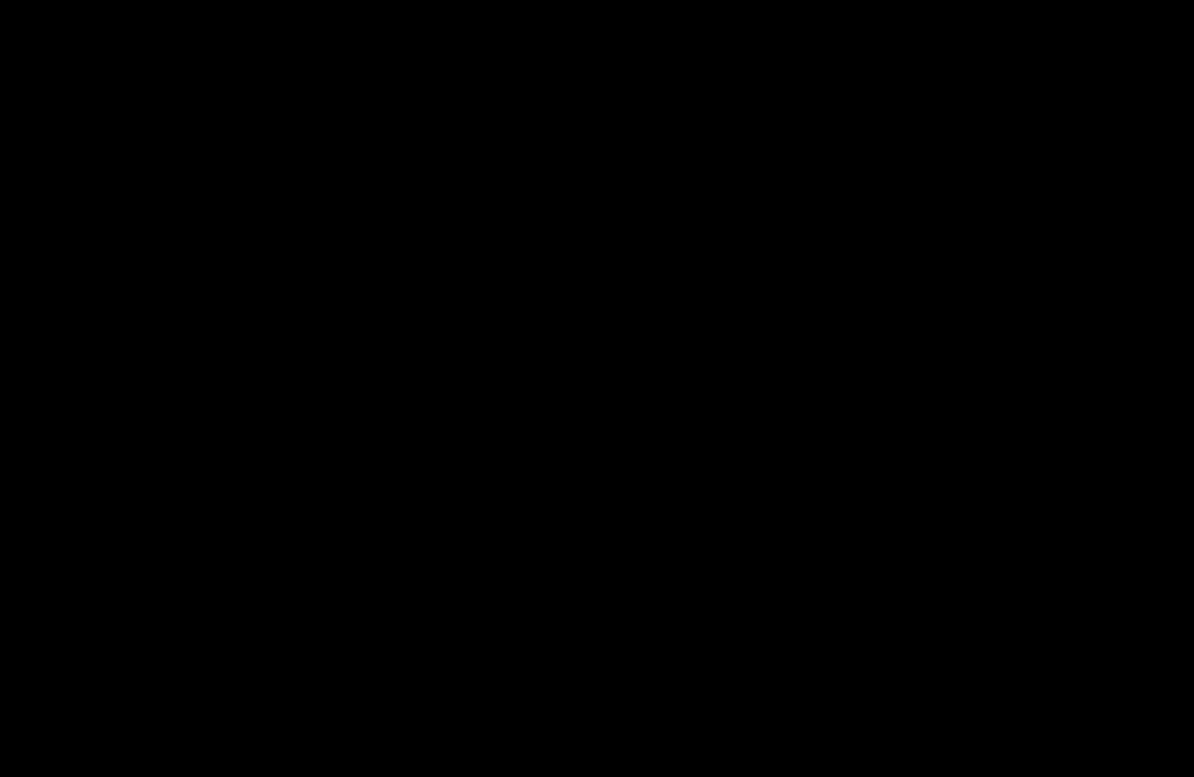click at bounding box center (597, 388) 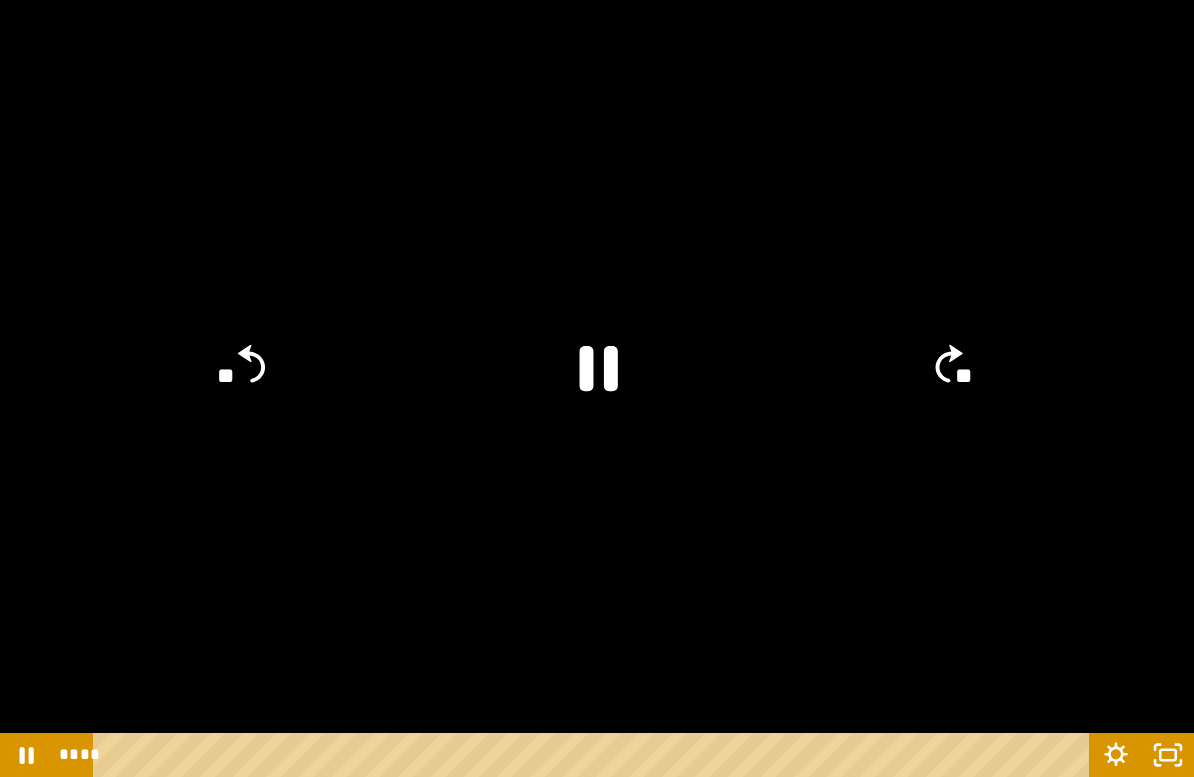 click on "**" 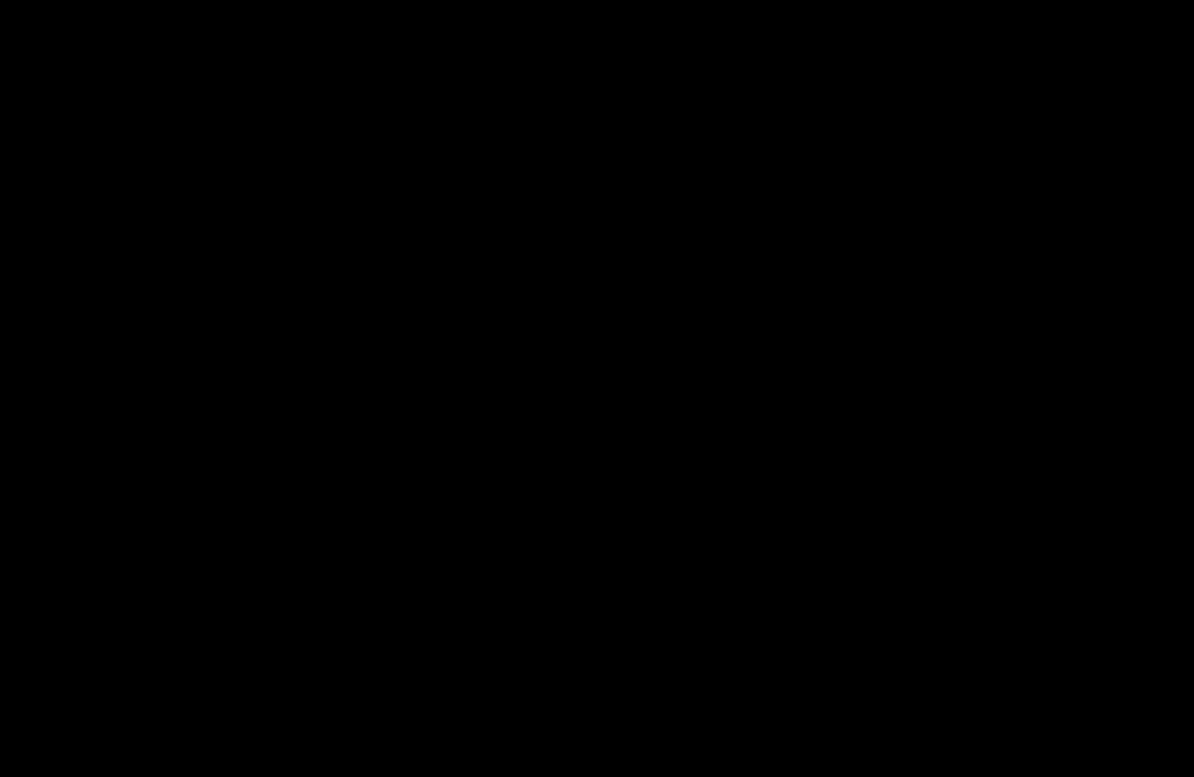 click at bounding box center (597, 388) 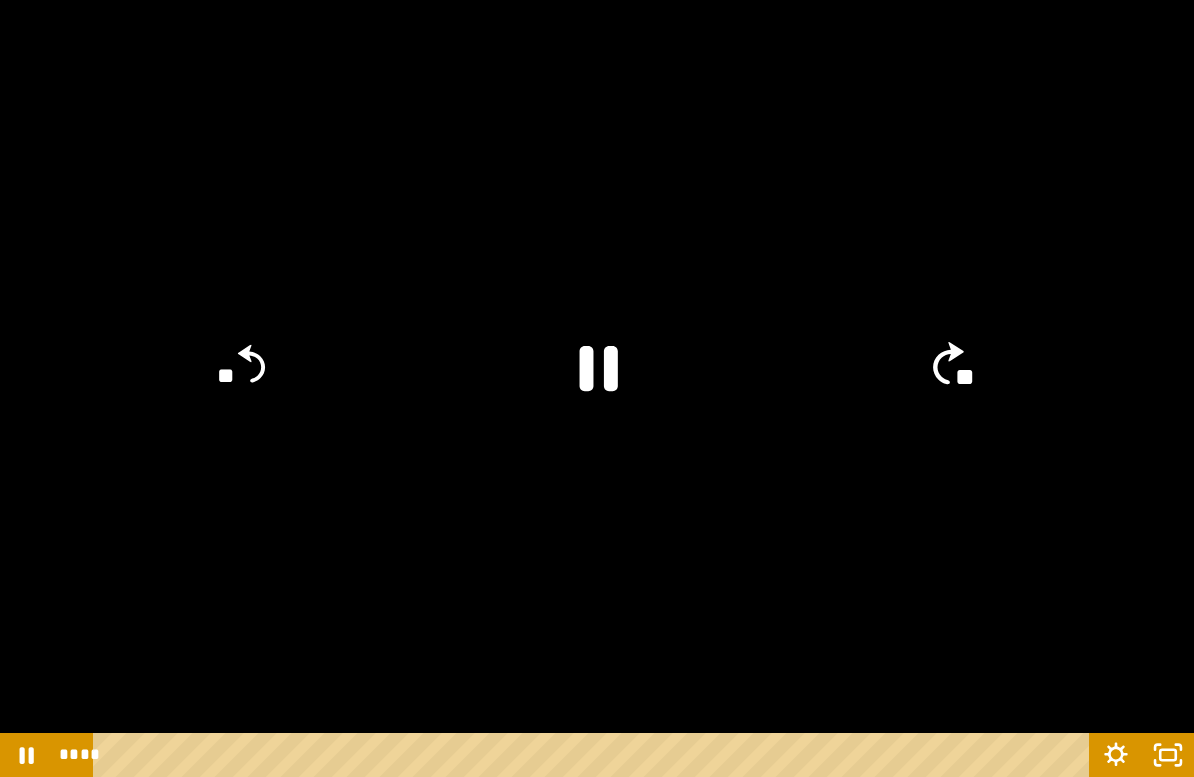 click on "**" 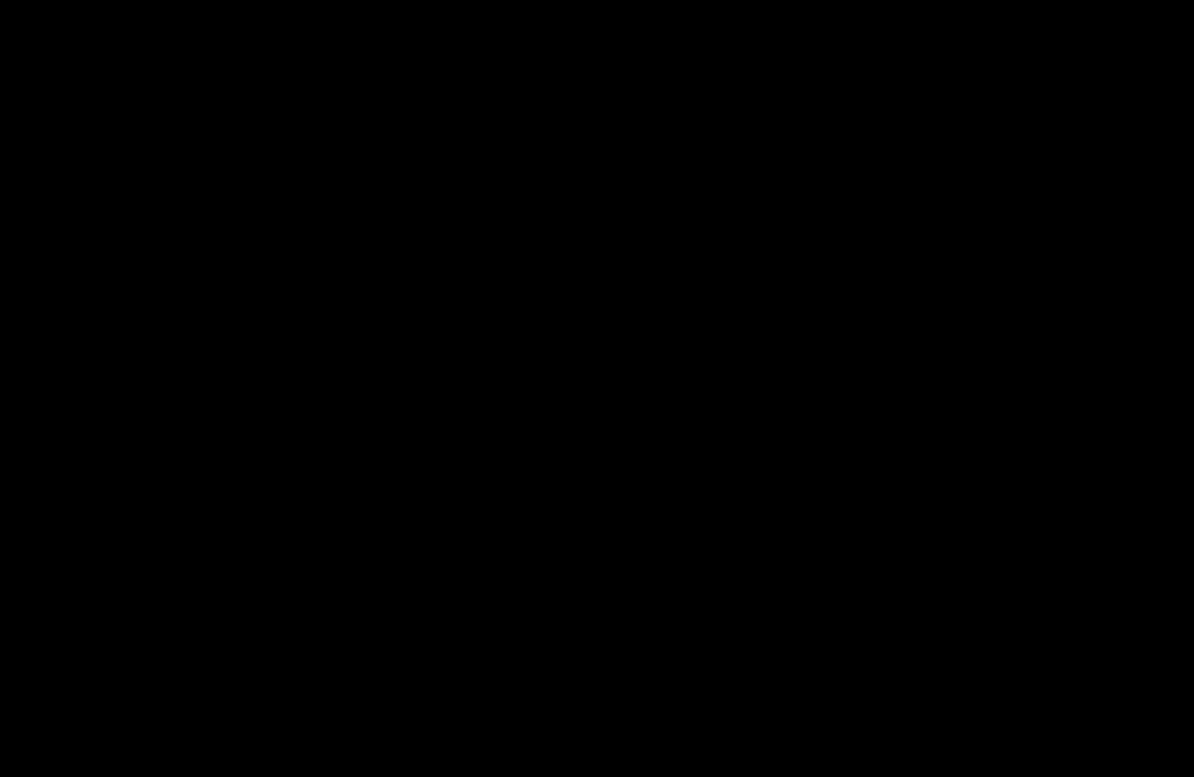 click at bounding box center (597, 388) 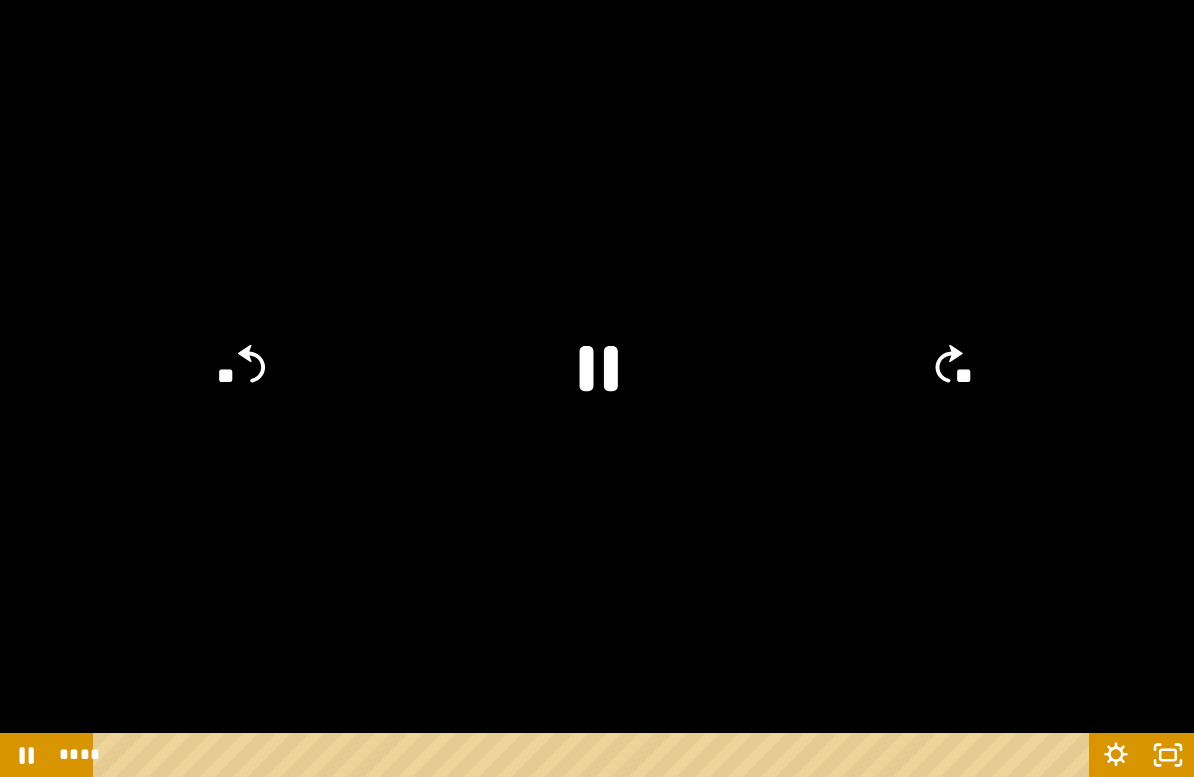 click on "**" 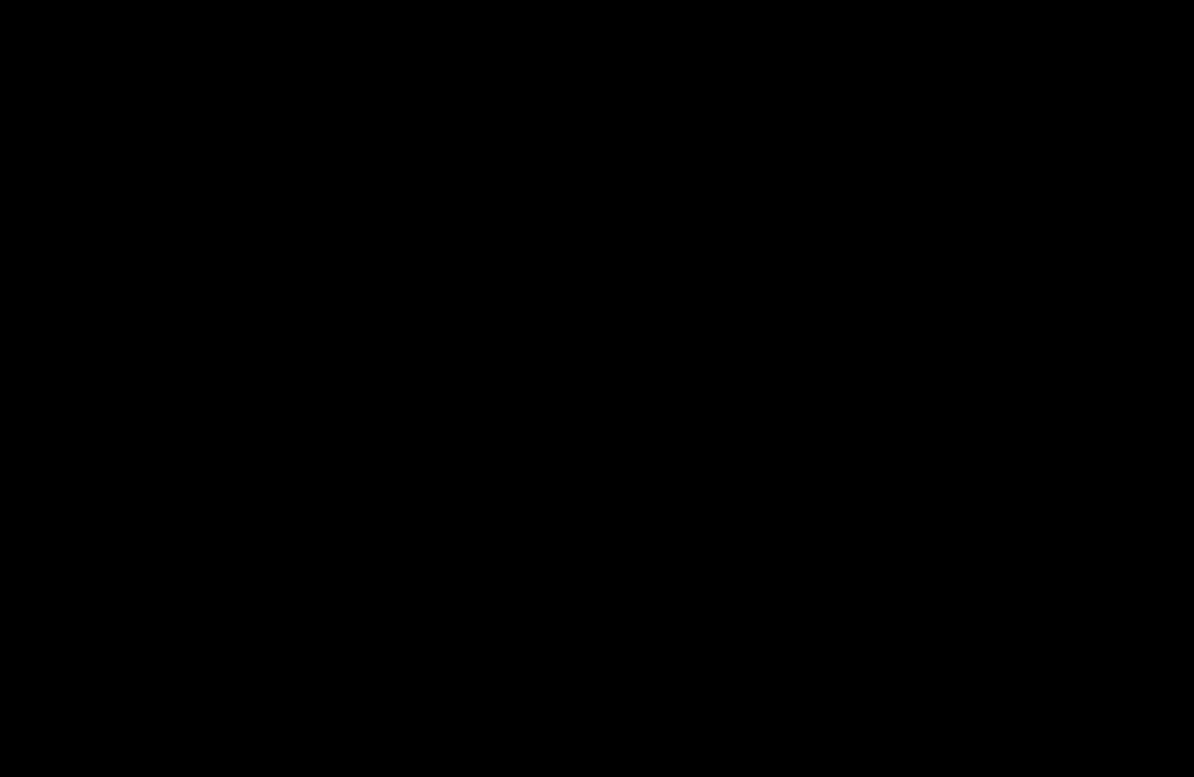 click at bounding box center (597, 388) 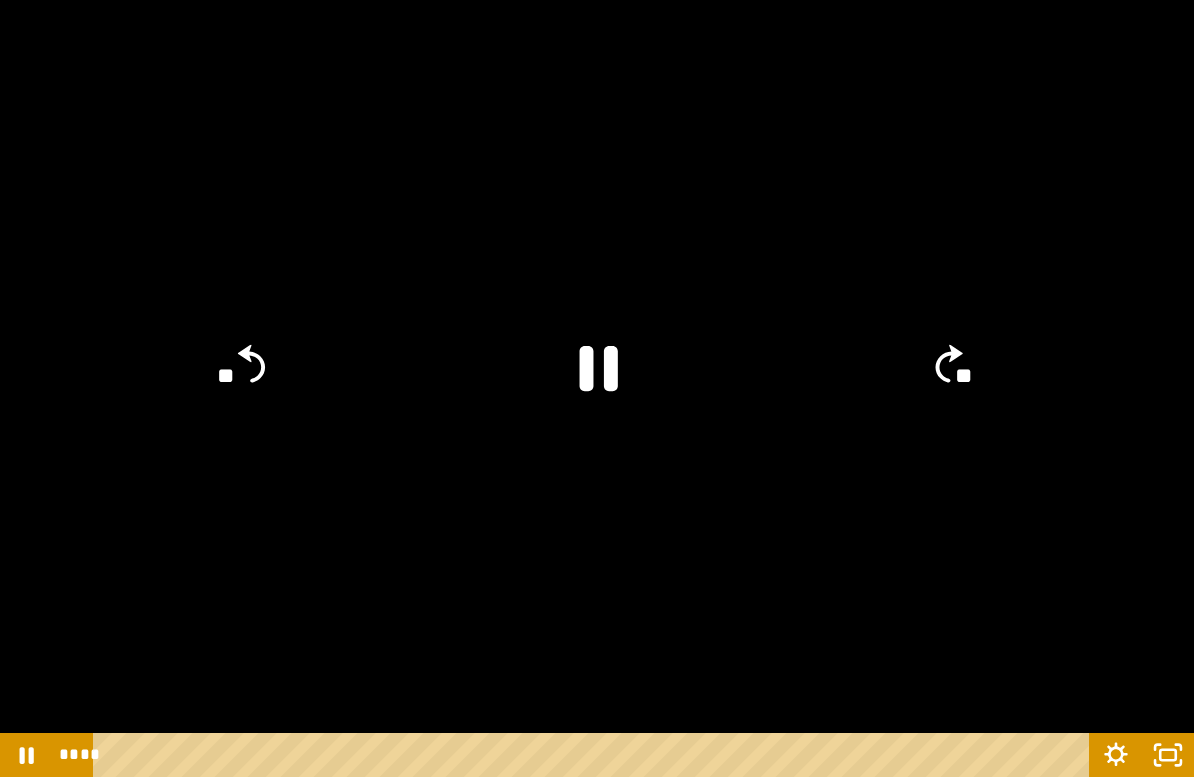 click on "**" 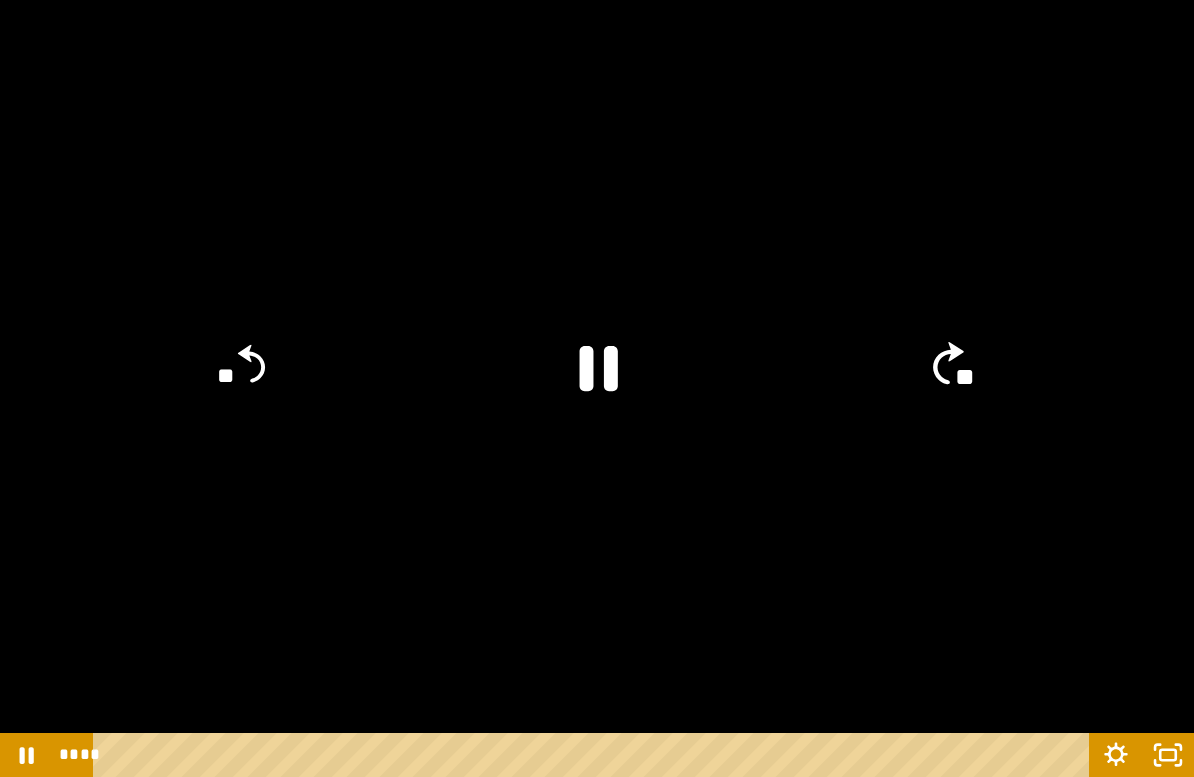 click on "**" 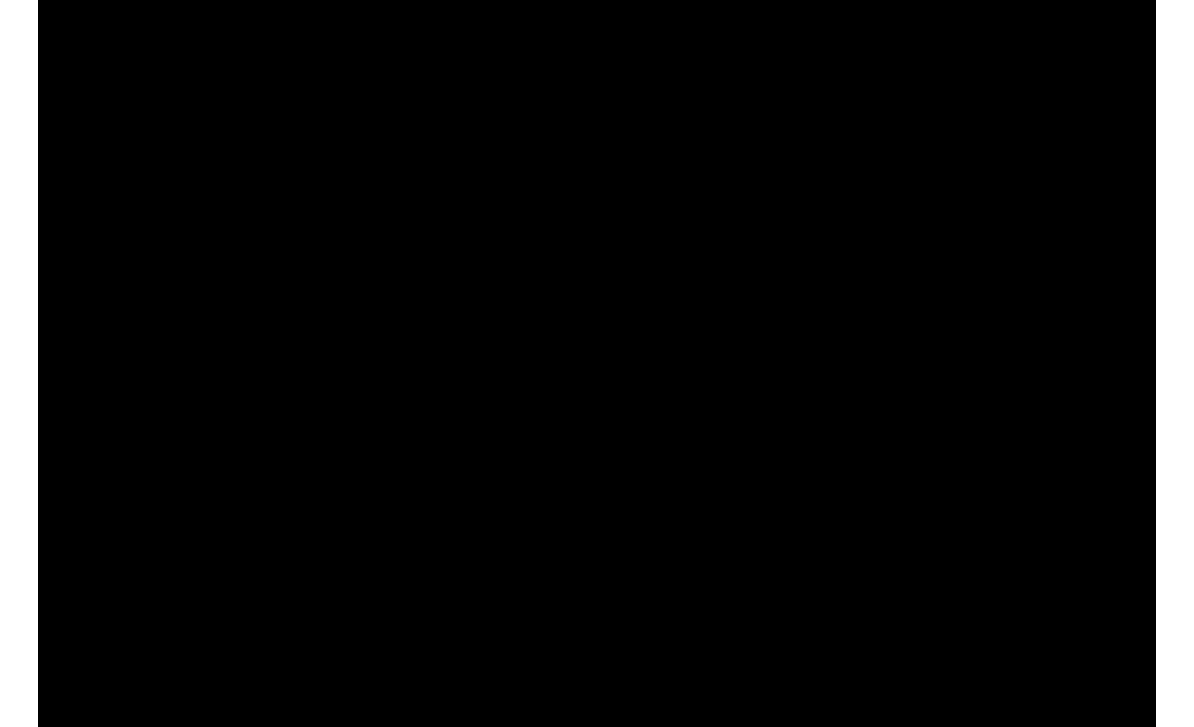 scroll, scrollTop: 3538, scrollLeft: 0, axis: vertical 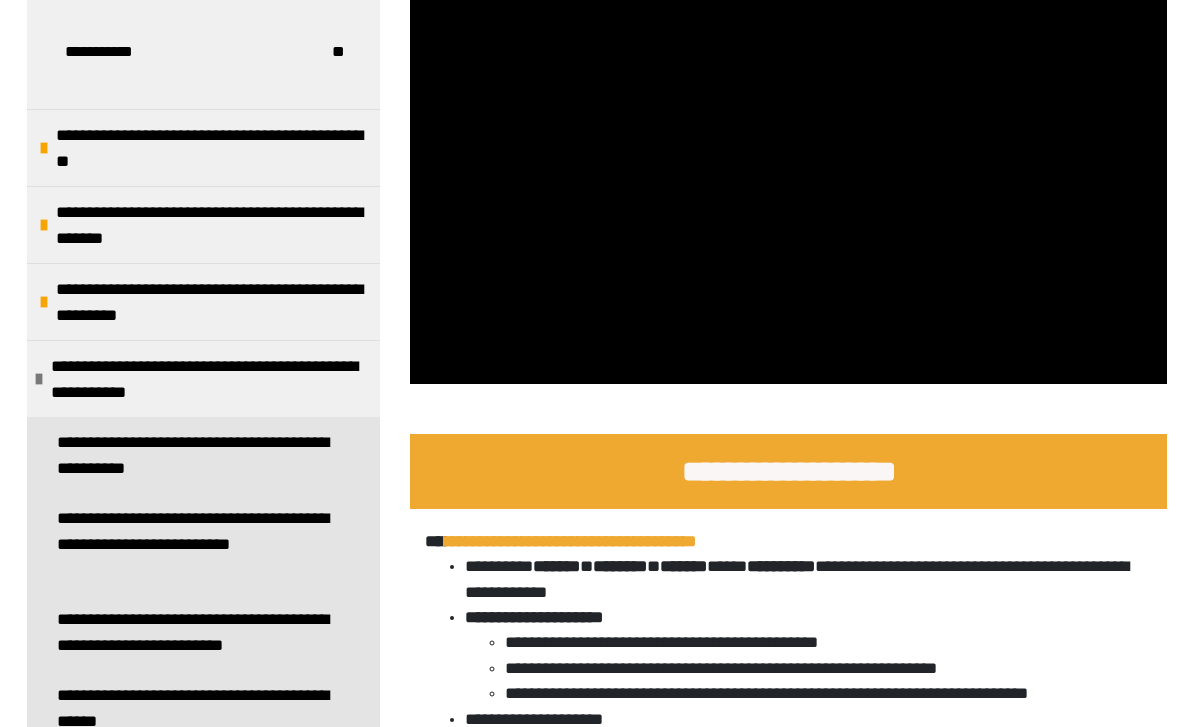 click at bounding box center [788, 171] 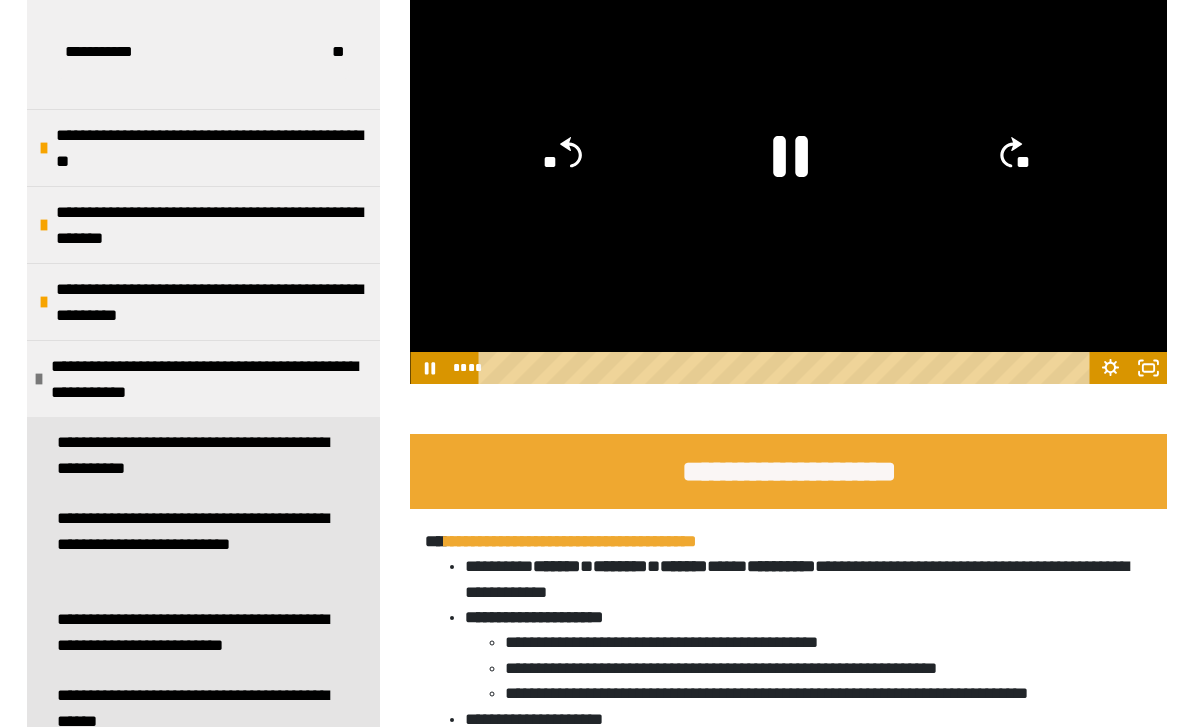 click 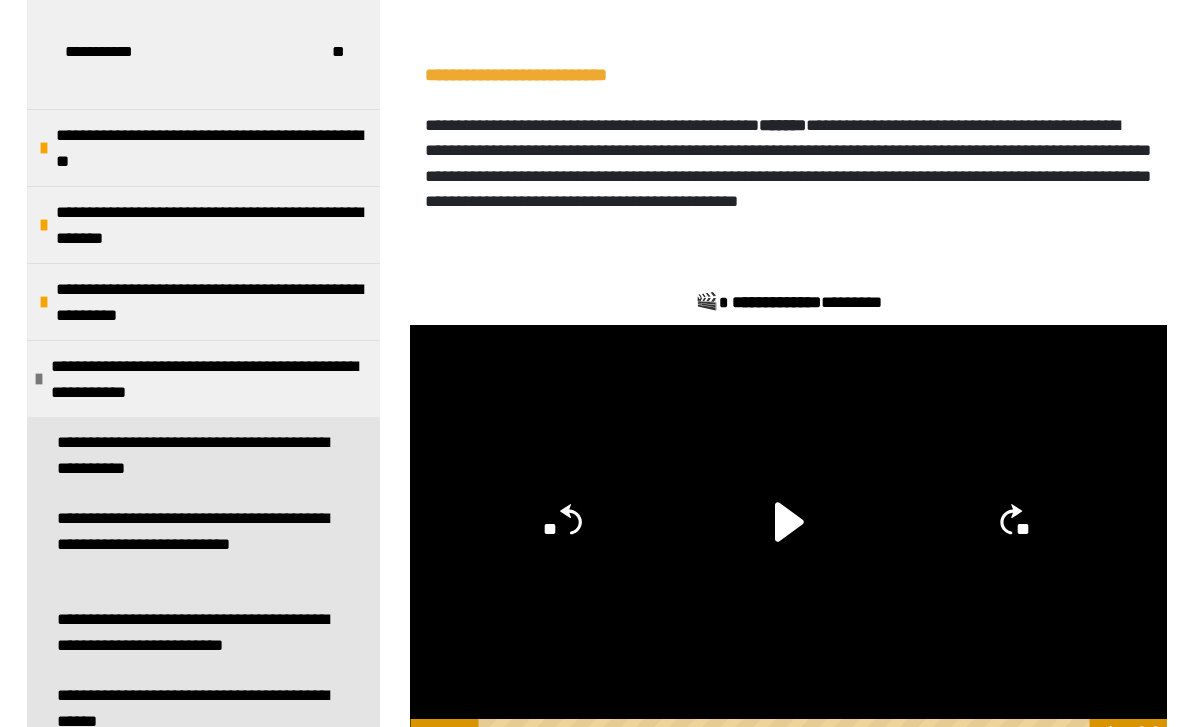 scroll, scrollTop: 3166, scrollLeft: 0, axis: vertical 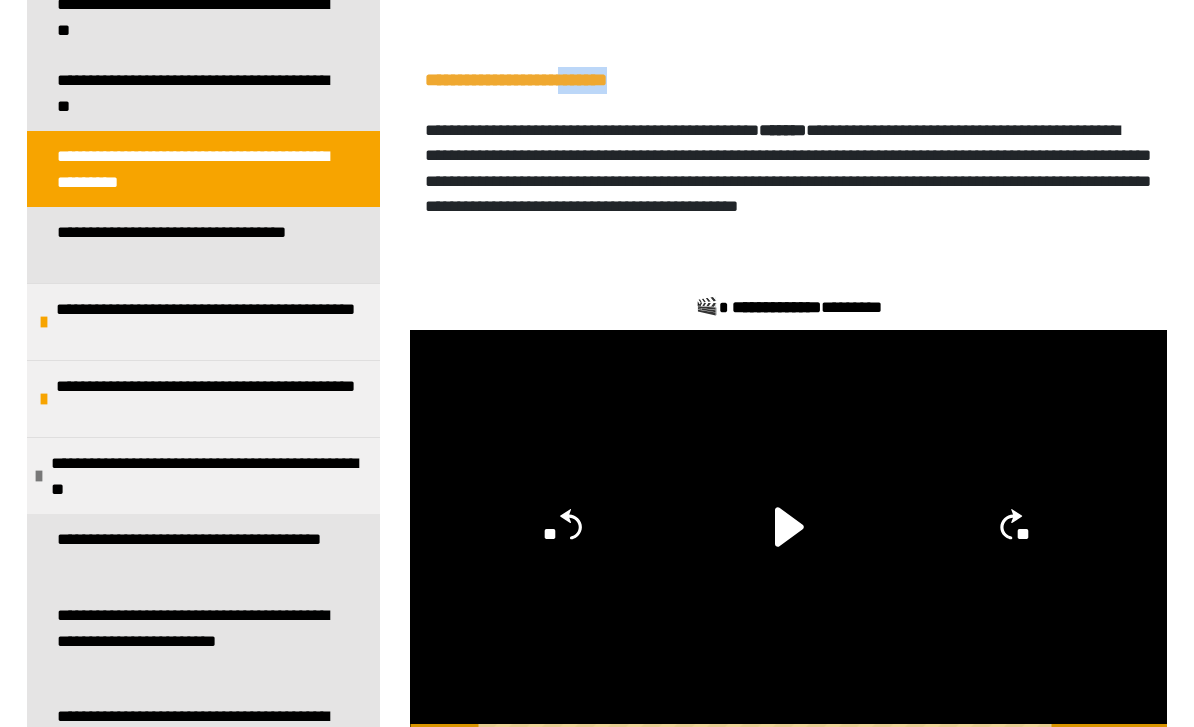 click on "**********" at bounding box center [213, 322] 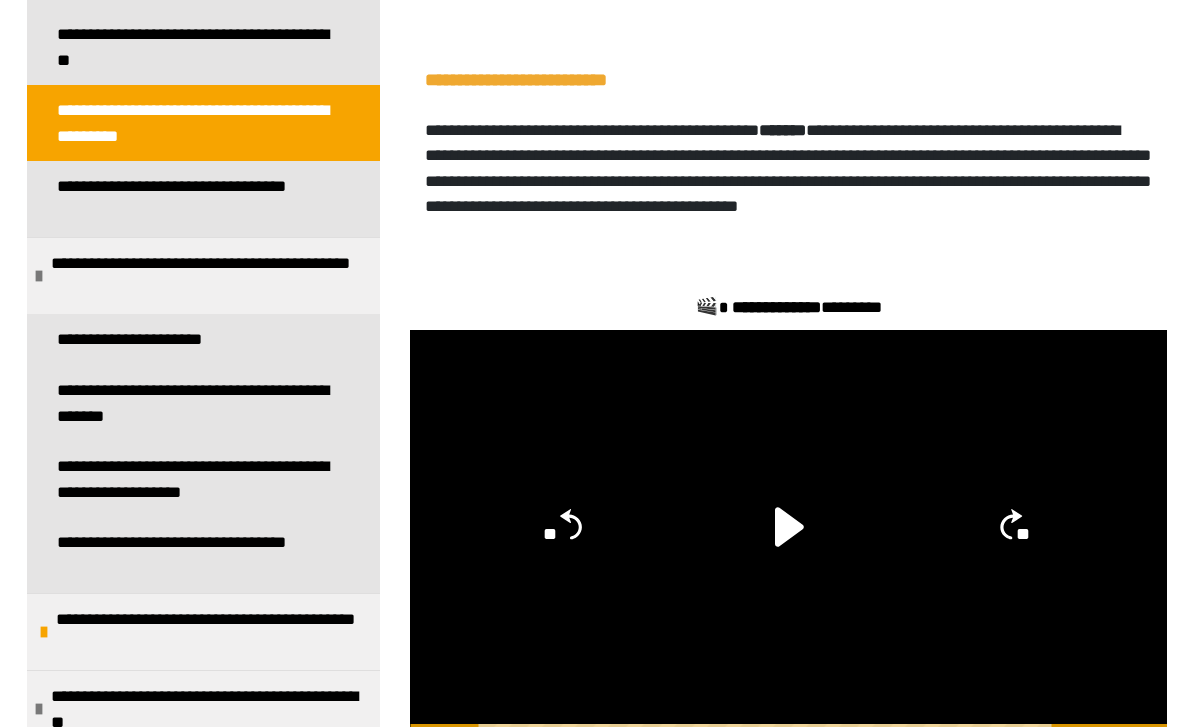scroll, scrollTop: 1059, scrollLeft: 0, axis: vertical 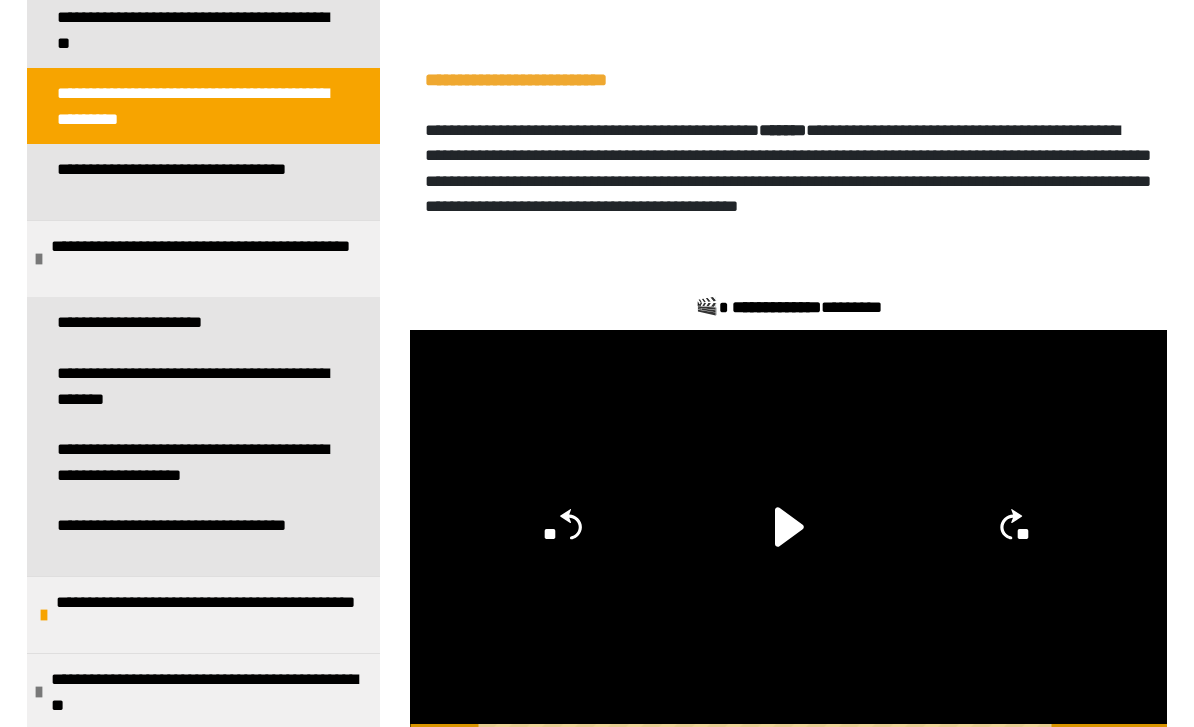 click on "**********" at bounding box center (203, 322) 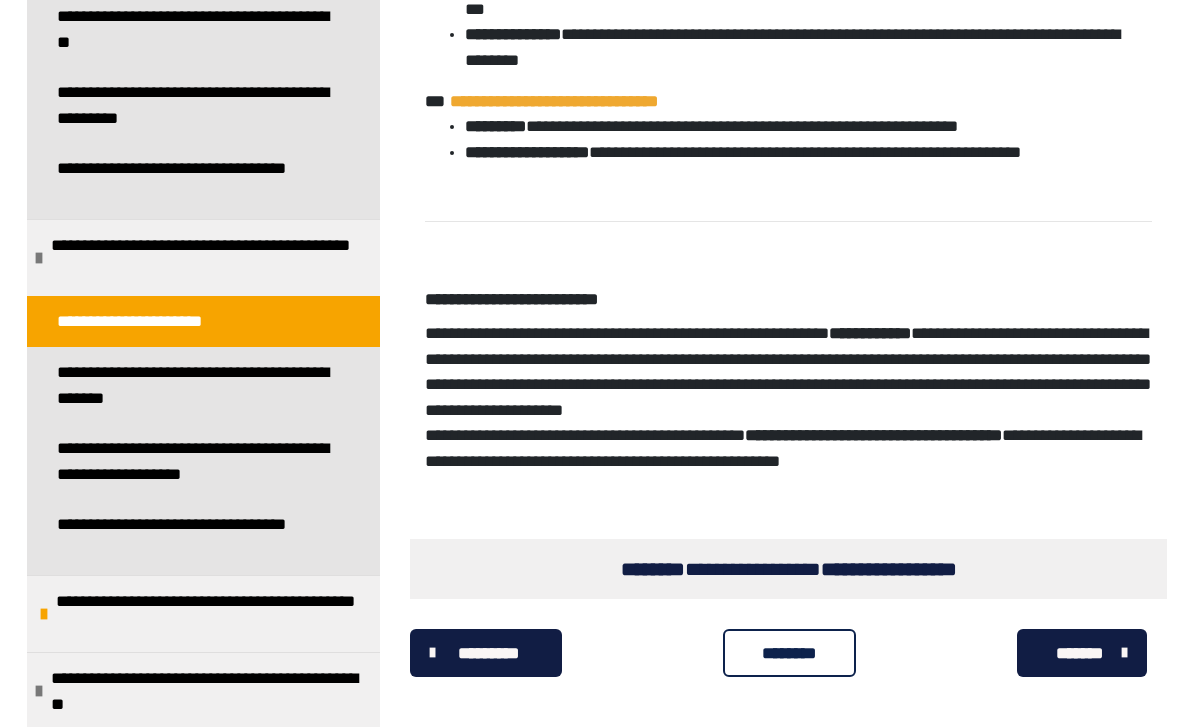 scroll, scrollTop: 2261, scrollLeft: 0, axis: vertical 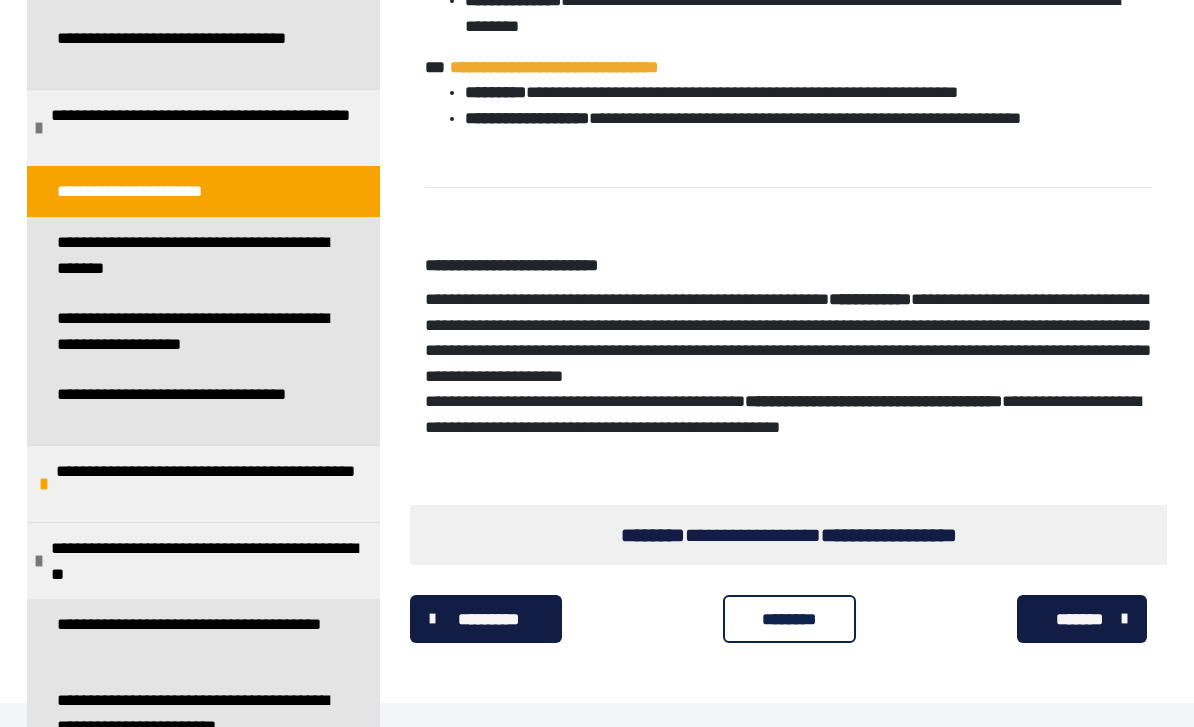 click on "**********" at bounding box center (213, 484) 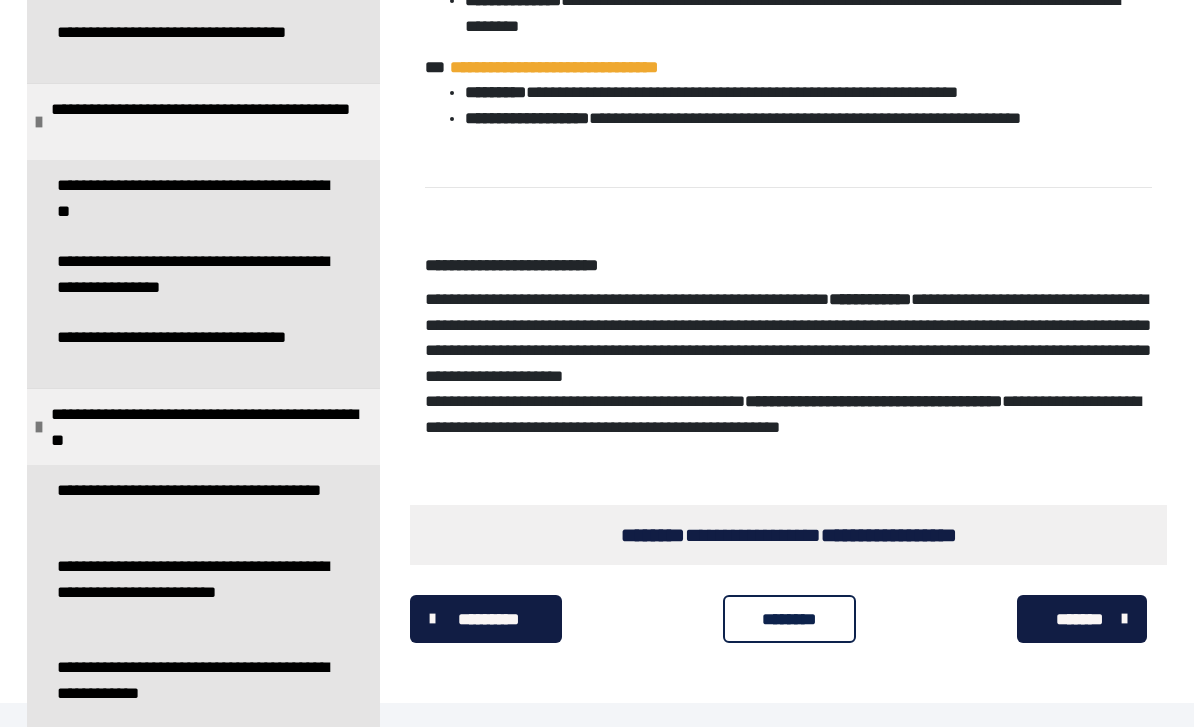 click on "**********" at bounding box center (208, 427) 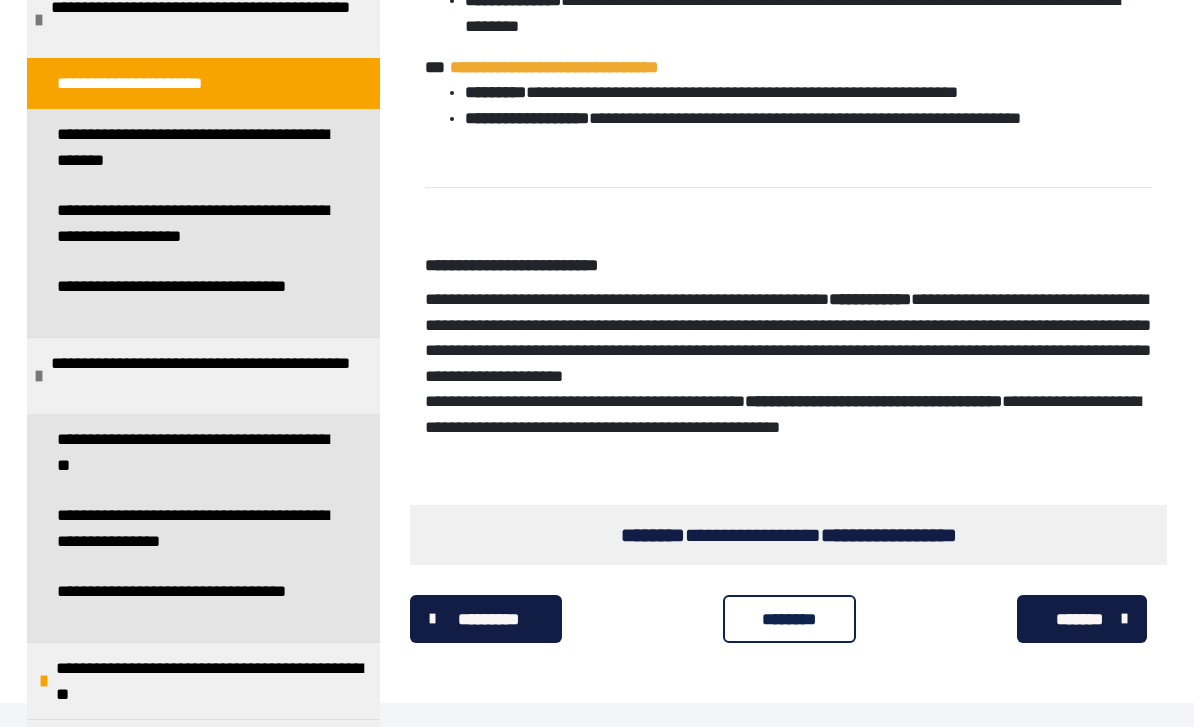 click on "**********" at bounding box center (147, 745) 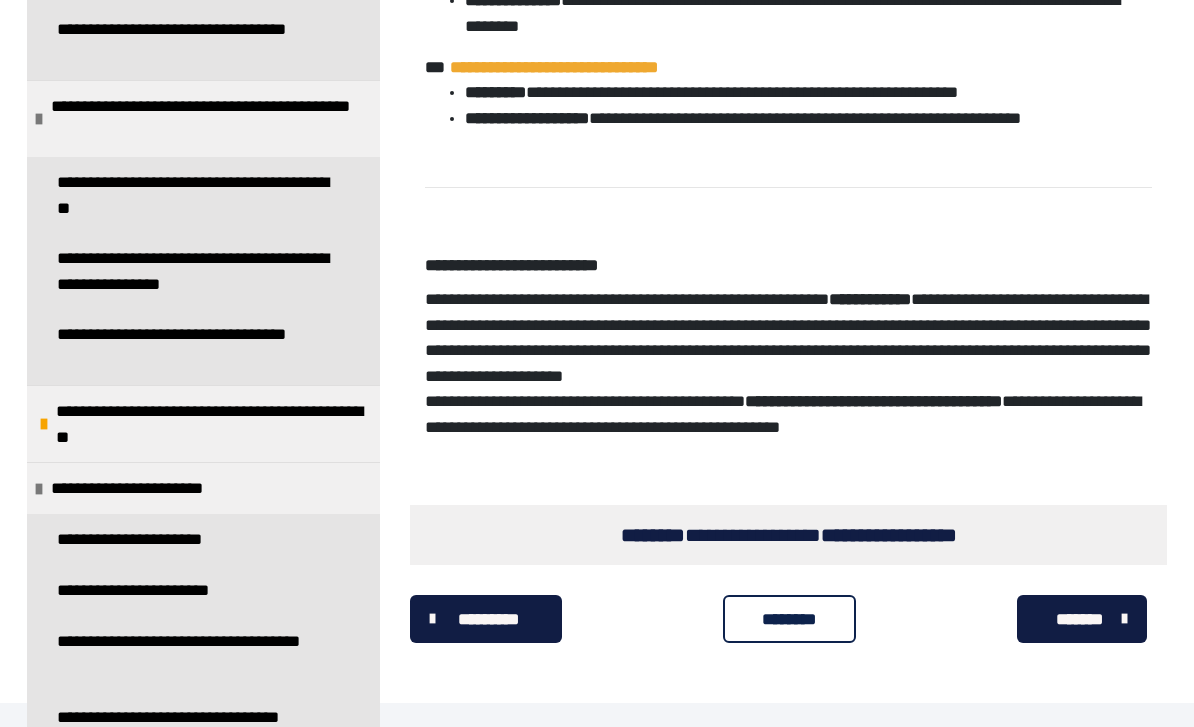 scroll, scrollTop: 1556, scrollLeft: 0, axis: vertical 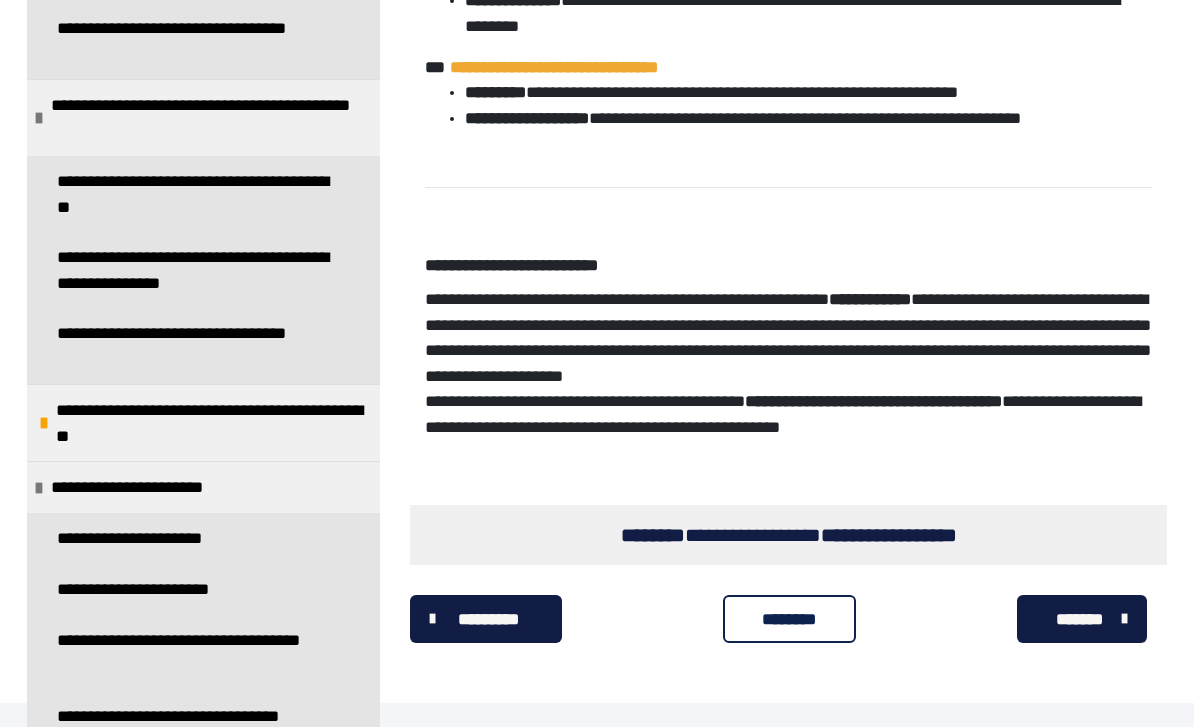 click on "**********" at bounding box center [158, 538] 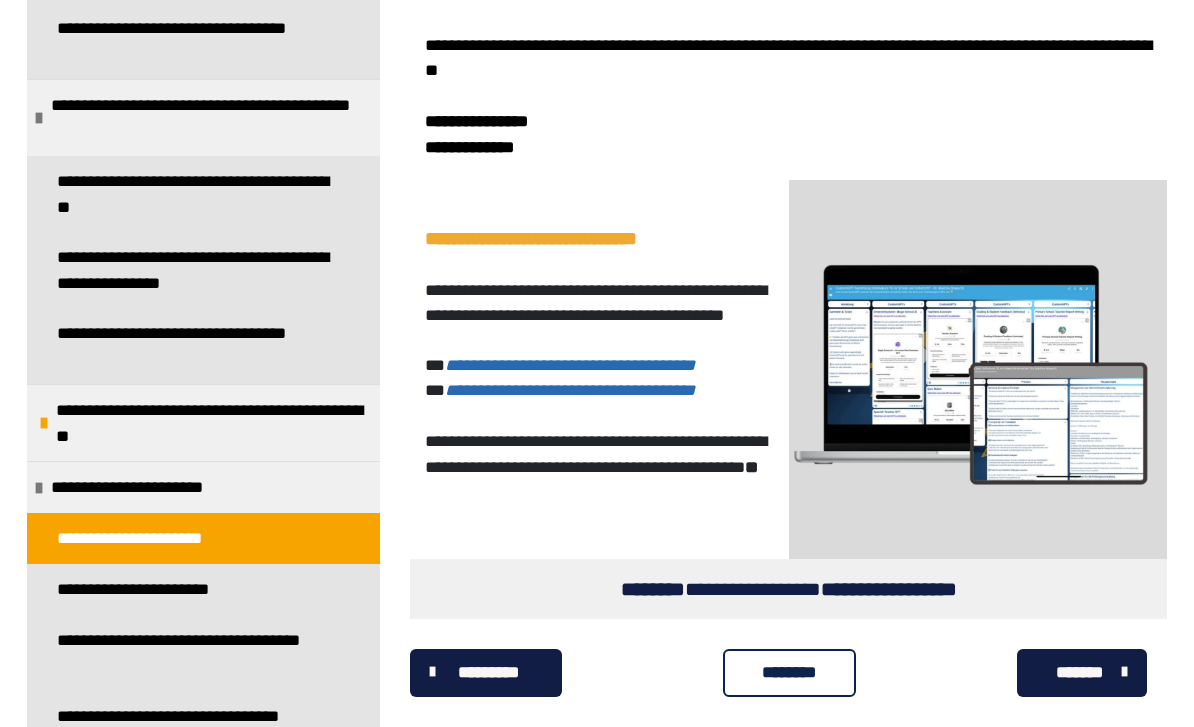 scroll, scrollTop: 2001, scrollLeft: 0, axis: vertical 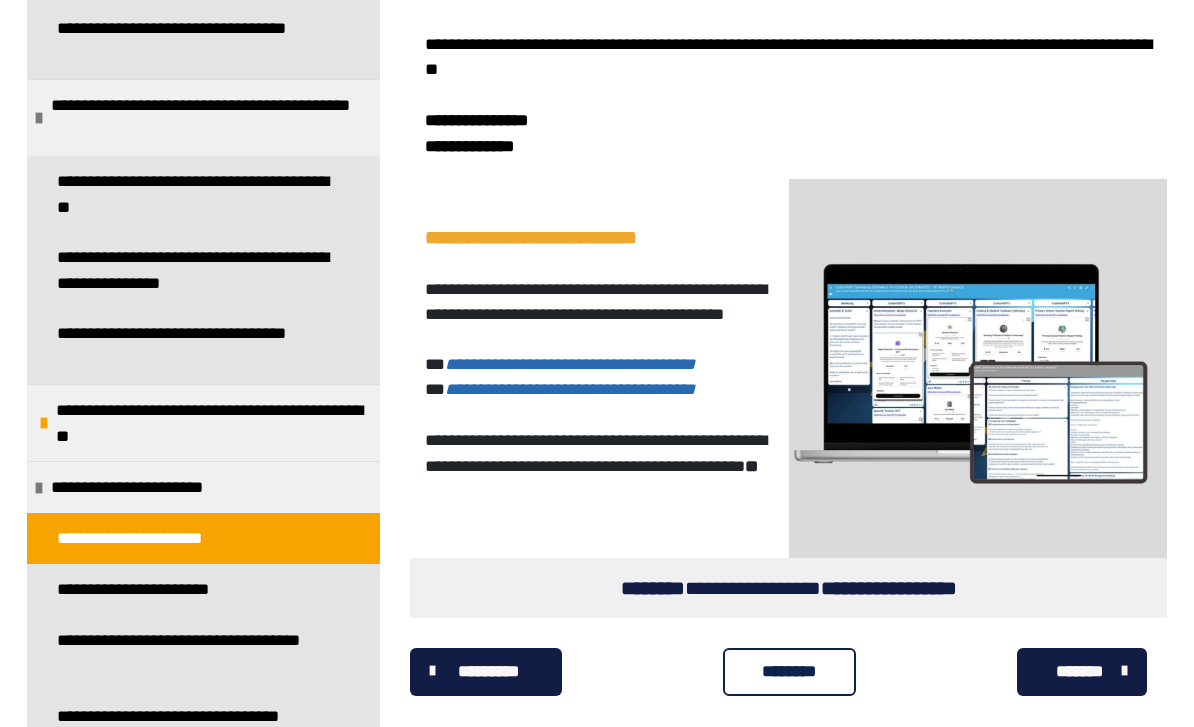 click on "**********" at bounding box center (570, 364) 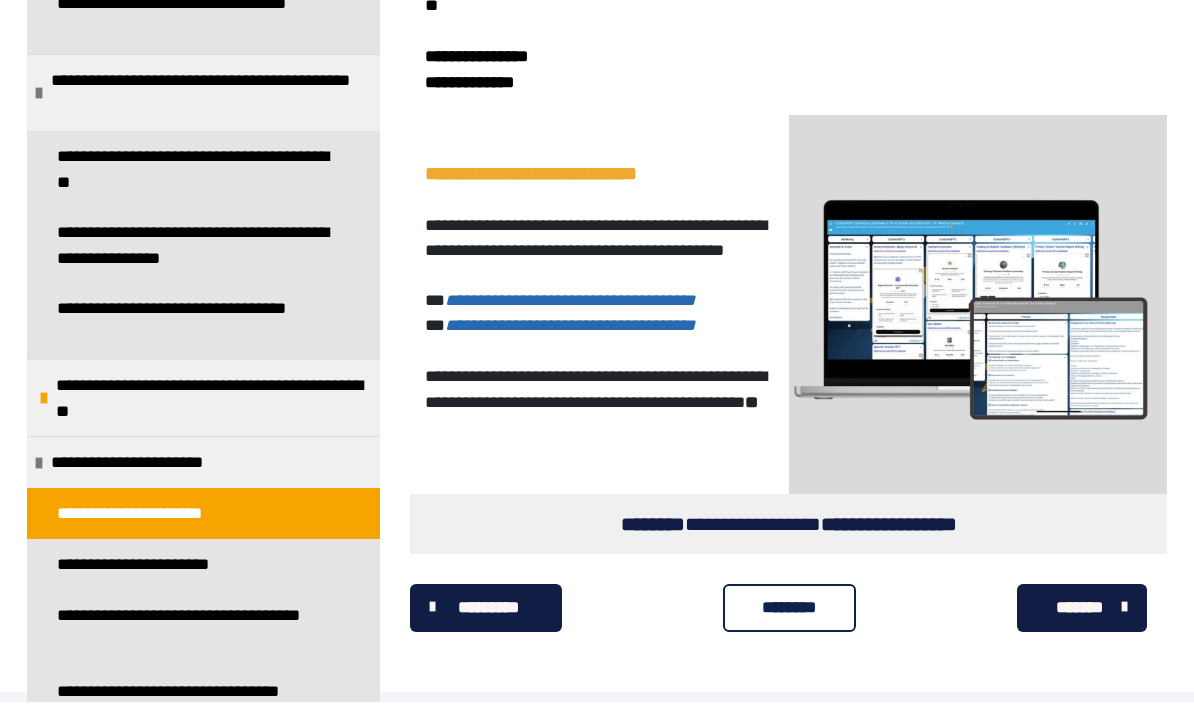 click on "**********" at bounding box center [570, 350] 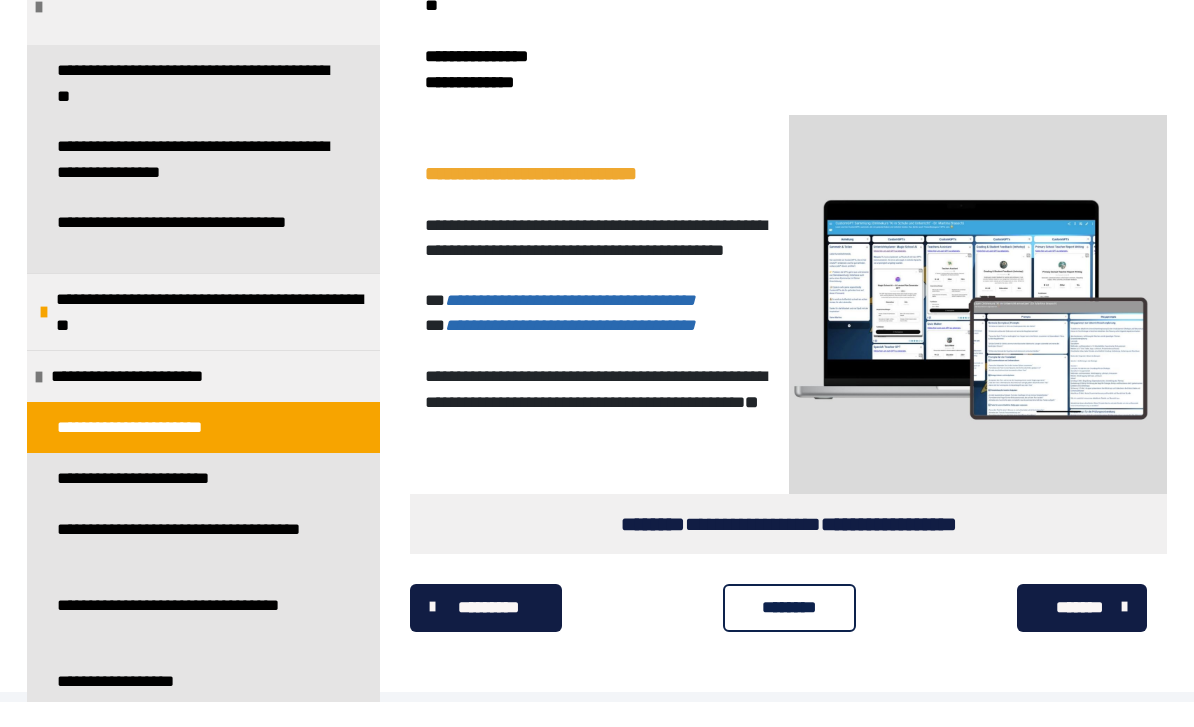 scroll, scrollTop: 1642, scrollLeft: 0, axis: vertical 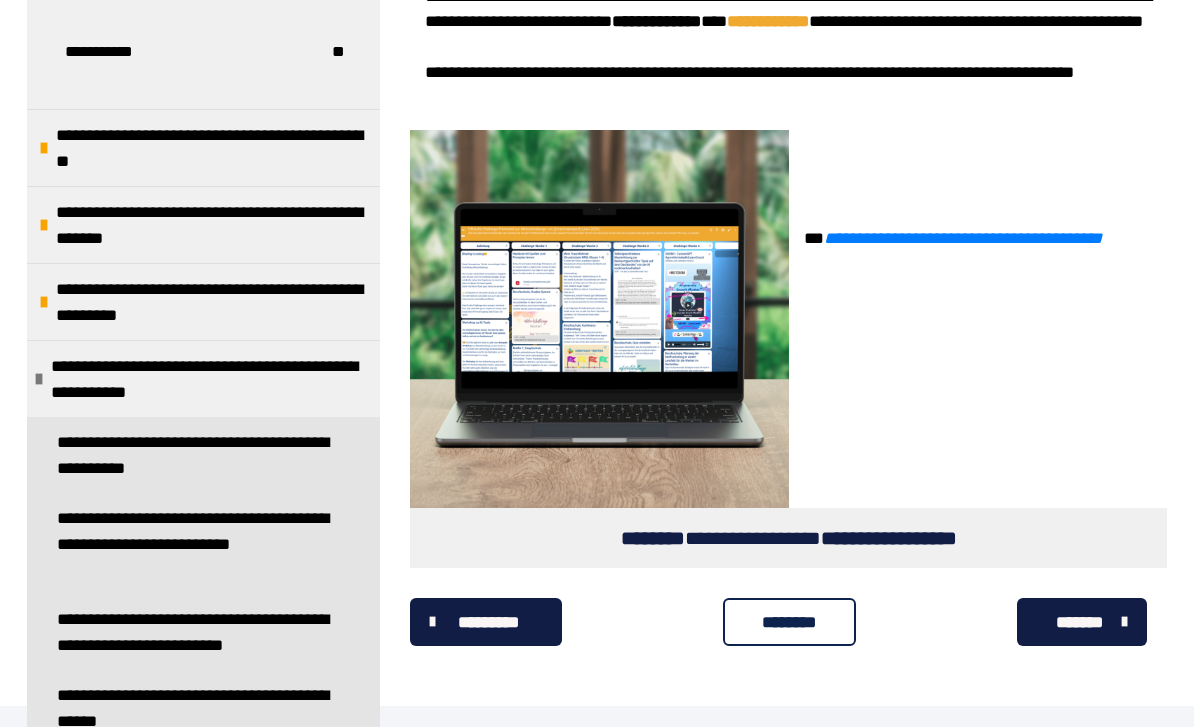click on "**********" at bounding box center [963, 238] 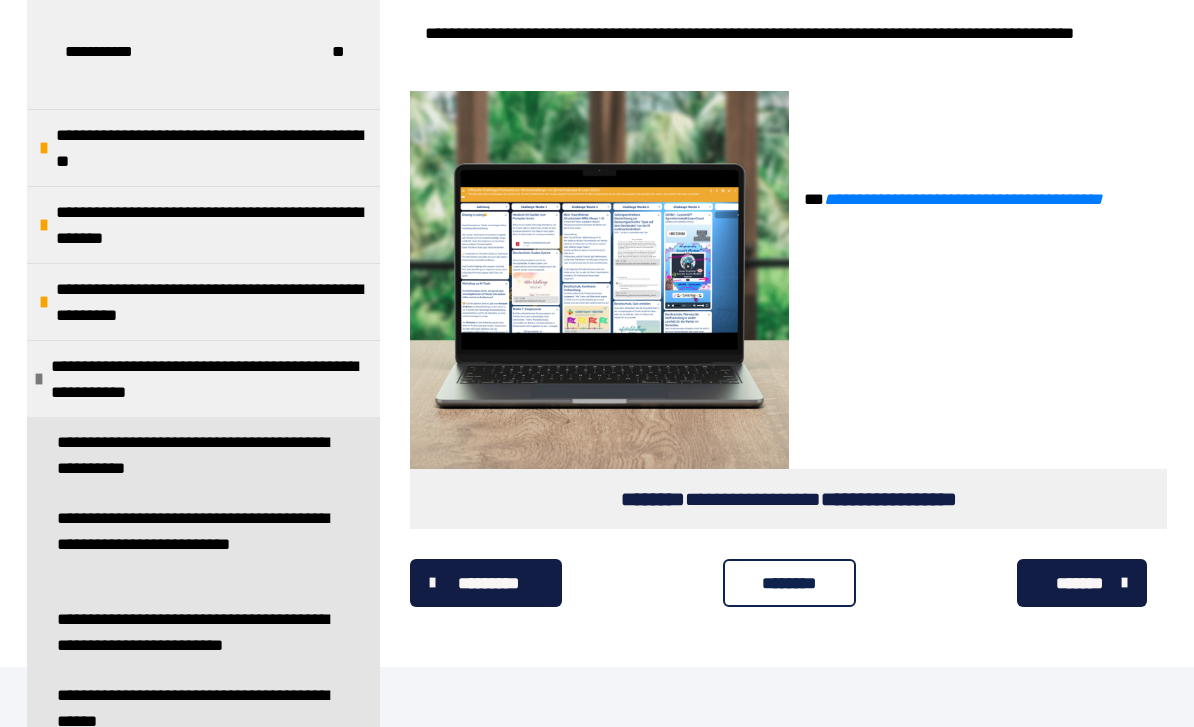 scroll, scrollTop: 0, scrollLeft: 0, axis: both 